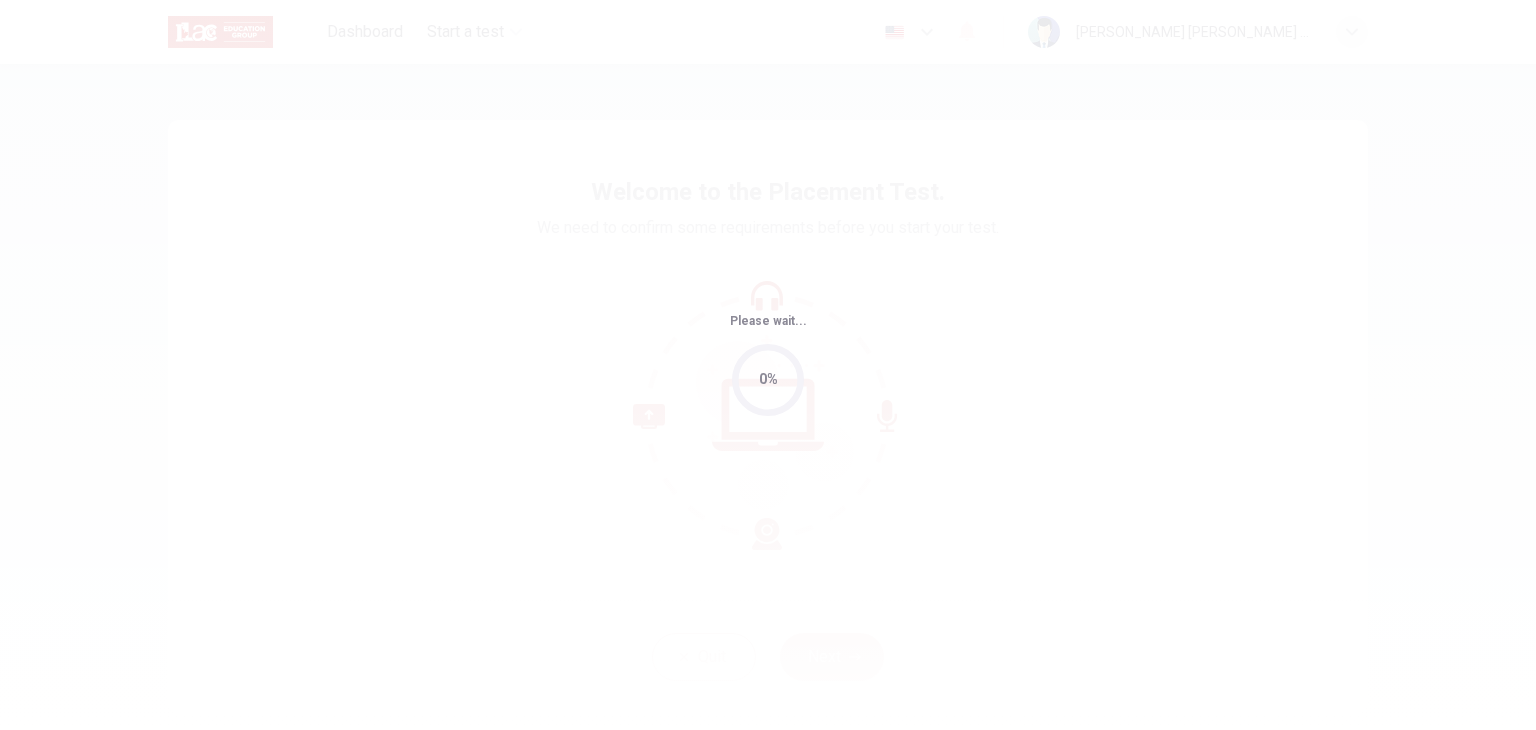 scroll, scrollTop: 0, scrollLeft: 0, axis: both 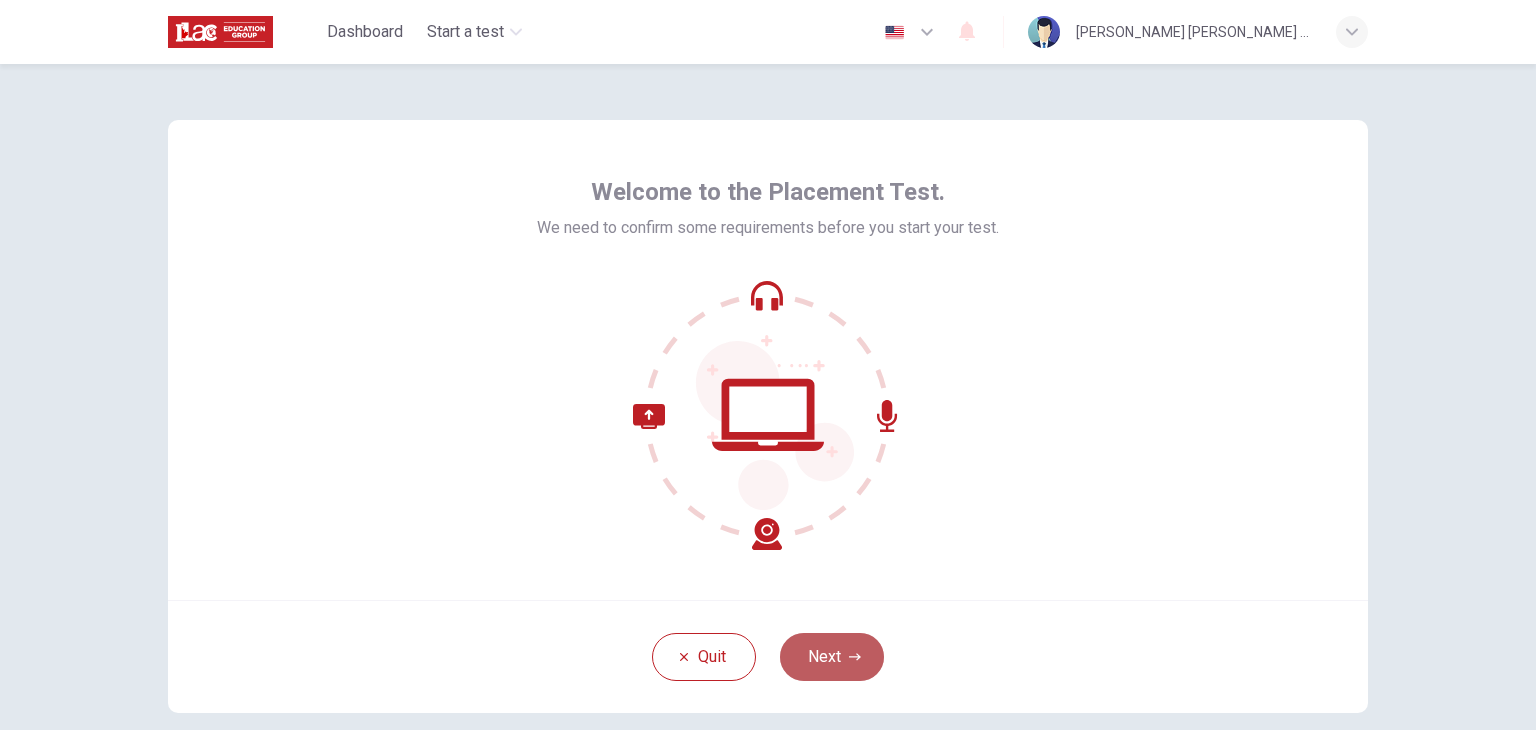 click on "Next" at bounding box center (832, 657) 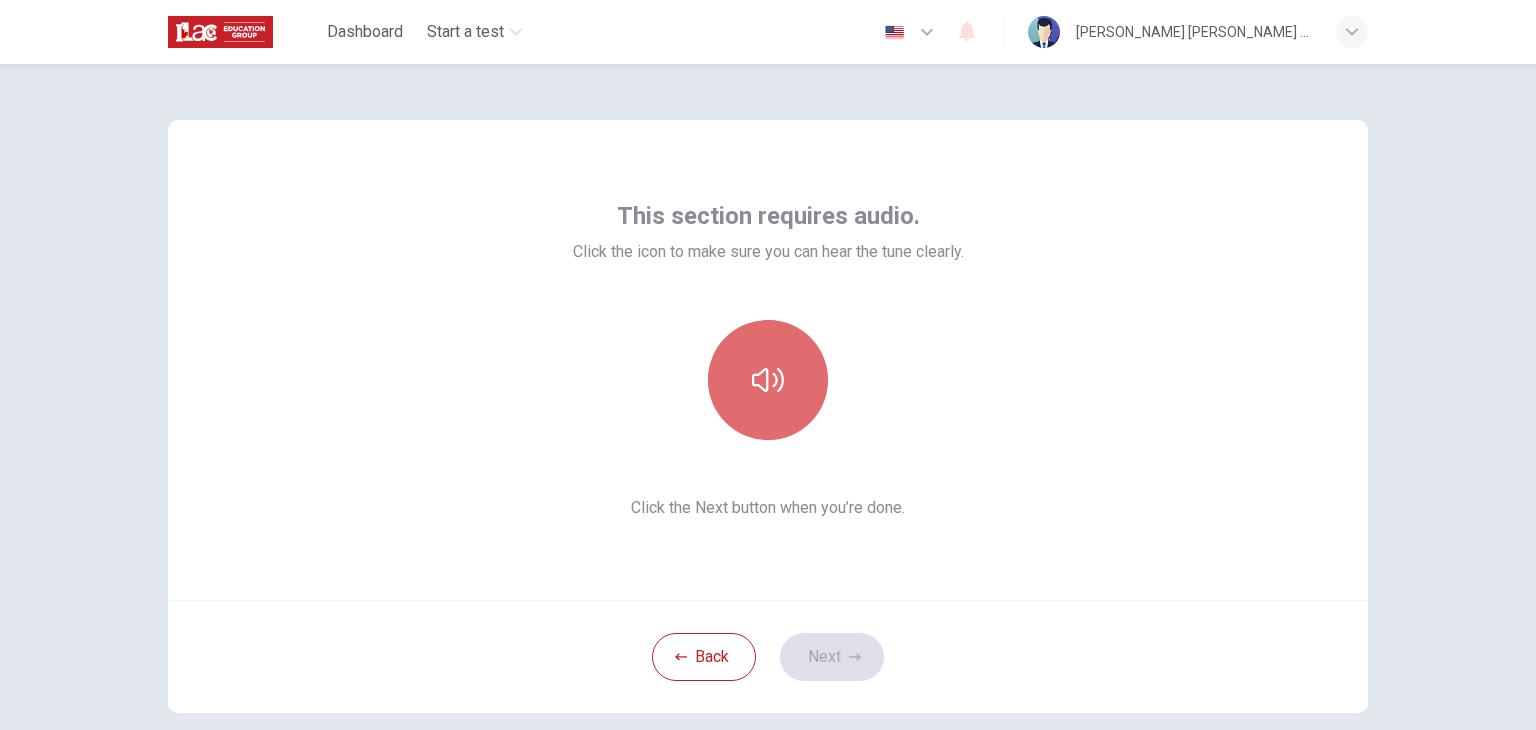 click at bounding box center [768, 380] 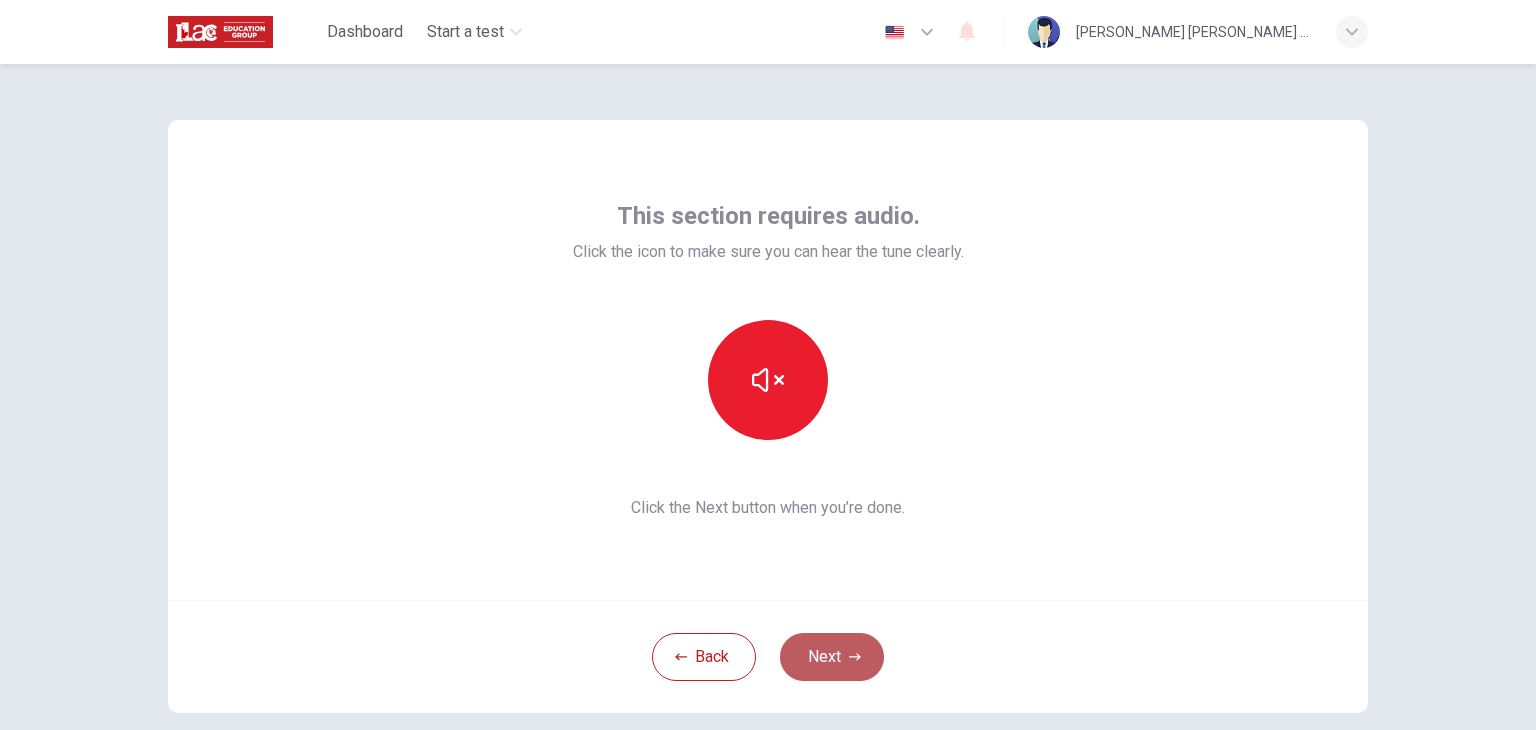 click on "Next" at bounding box center [832, 657] 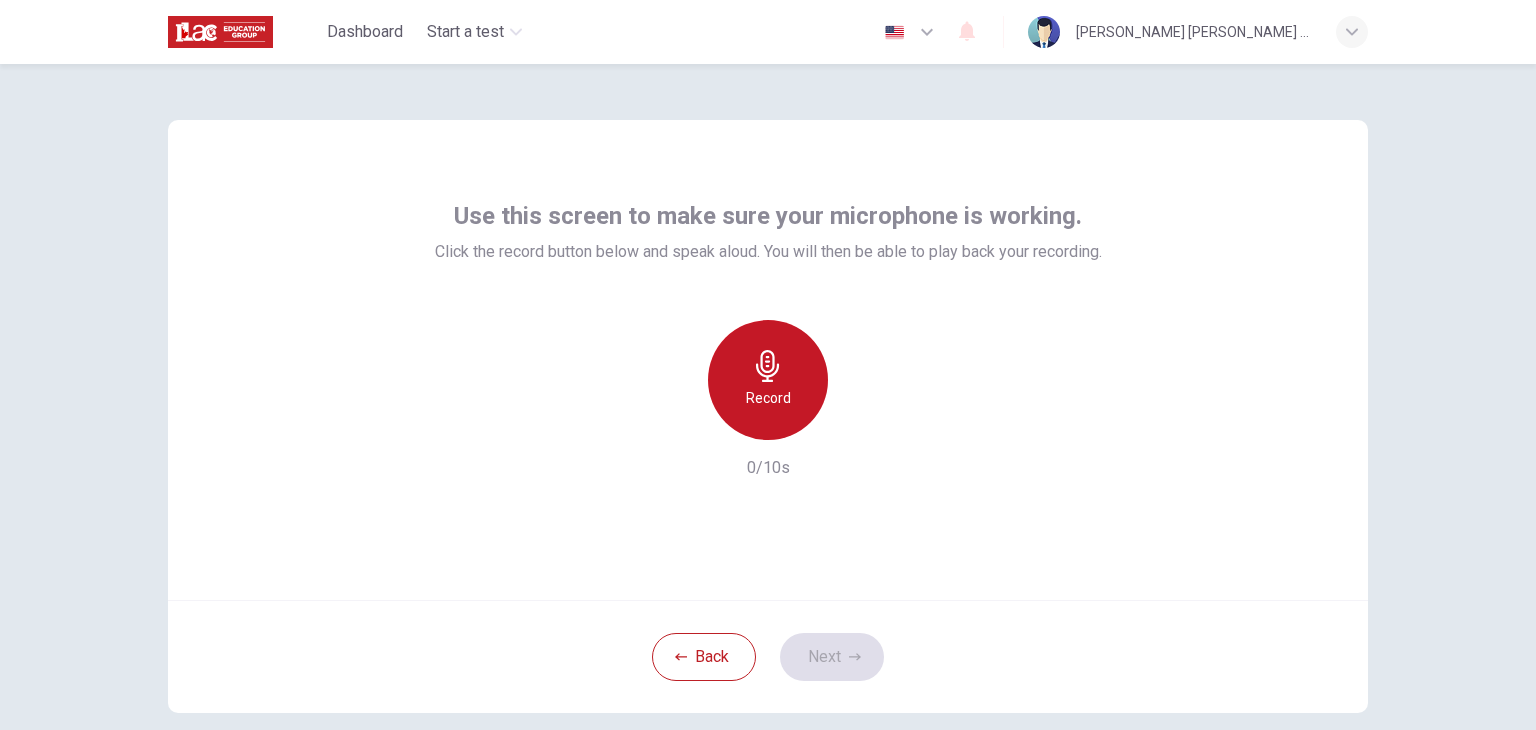 click on "Record" at bounding box center [768, 380] 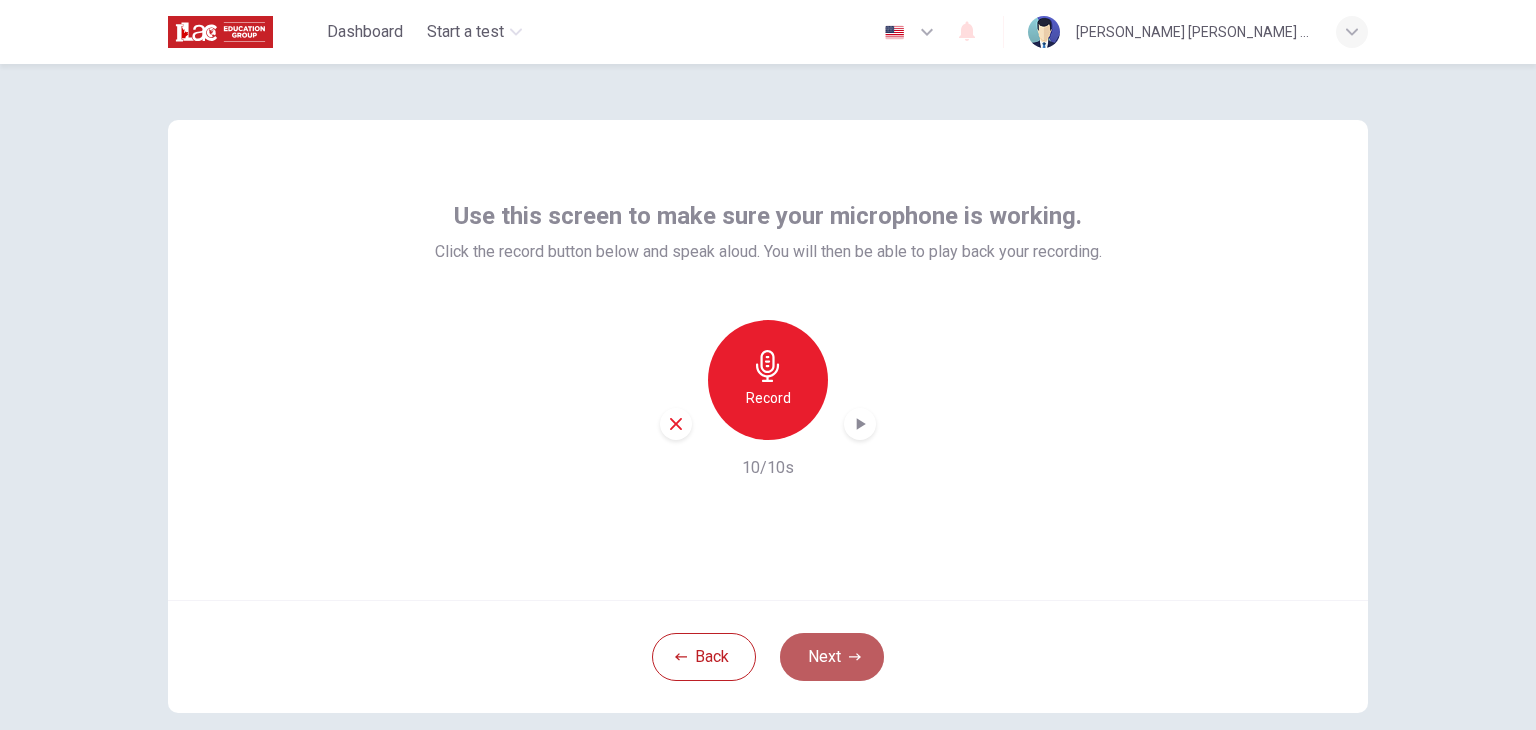 click 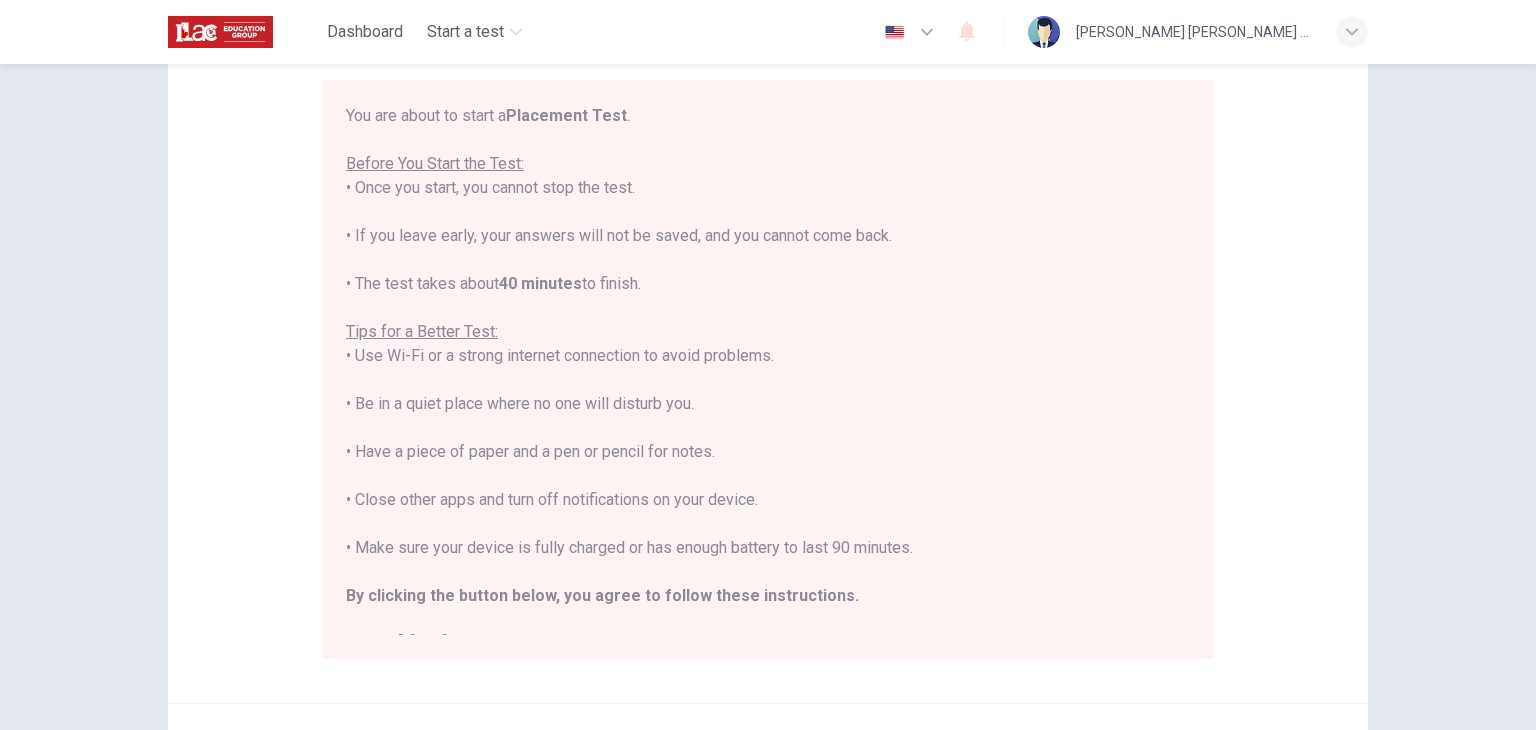 scroll, scrollTop: 172, scrollLeft: 0, axis: vertical 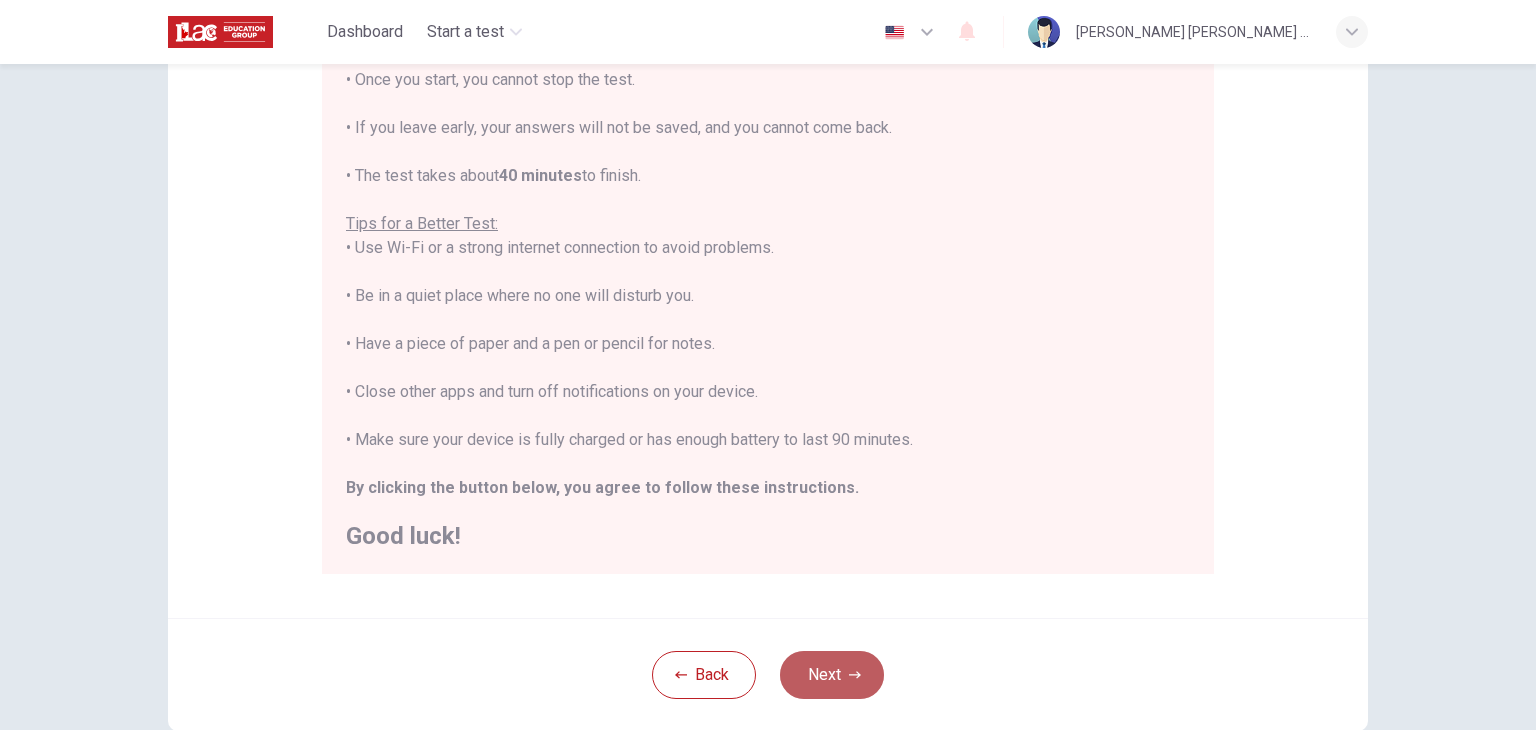 click on "Next" at bounding box center (832, 675) 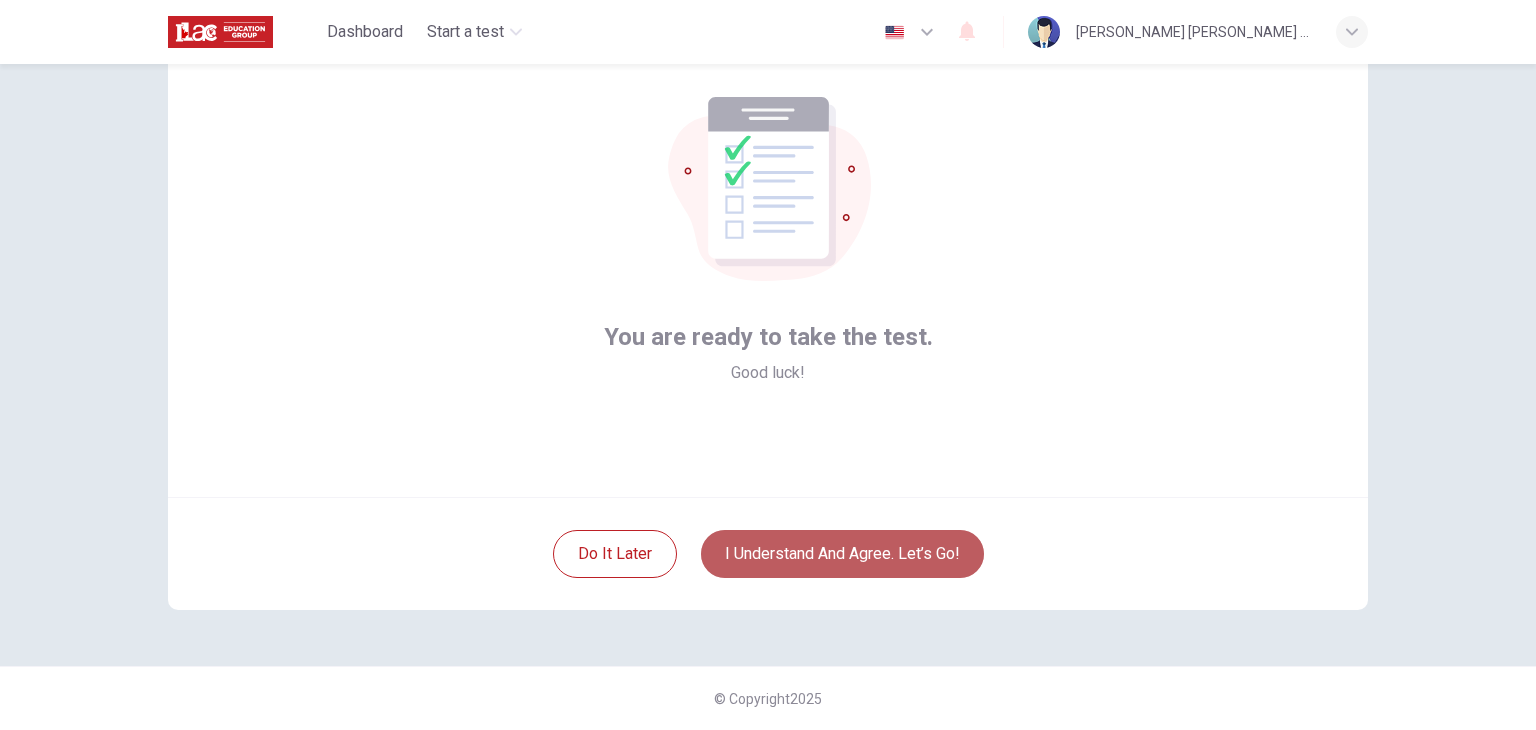 click on "I understand and agree. Let’s go!" at bounding box center (842, 554) 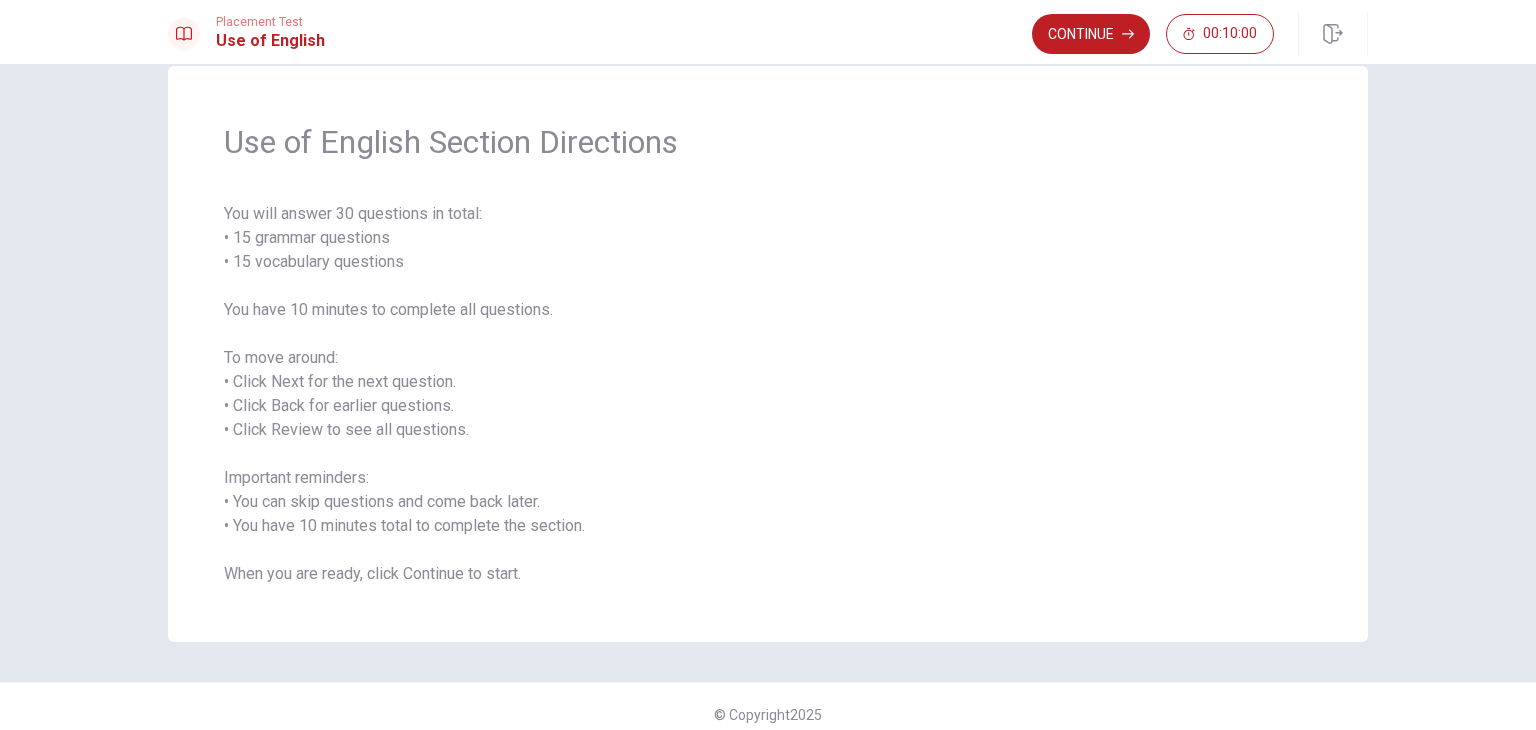 scroll, scrollTop: 54, scrollLeft: 0, axis: vertical 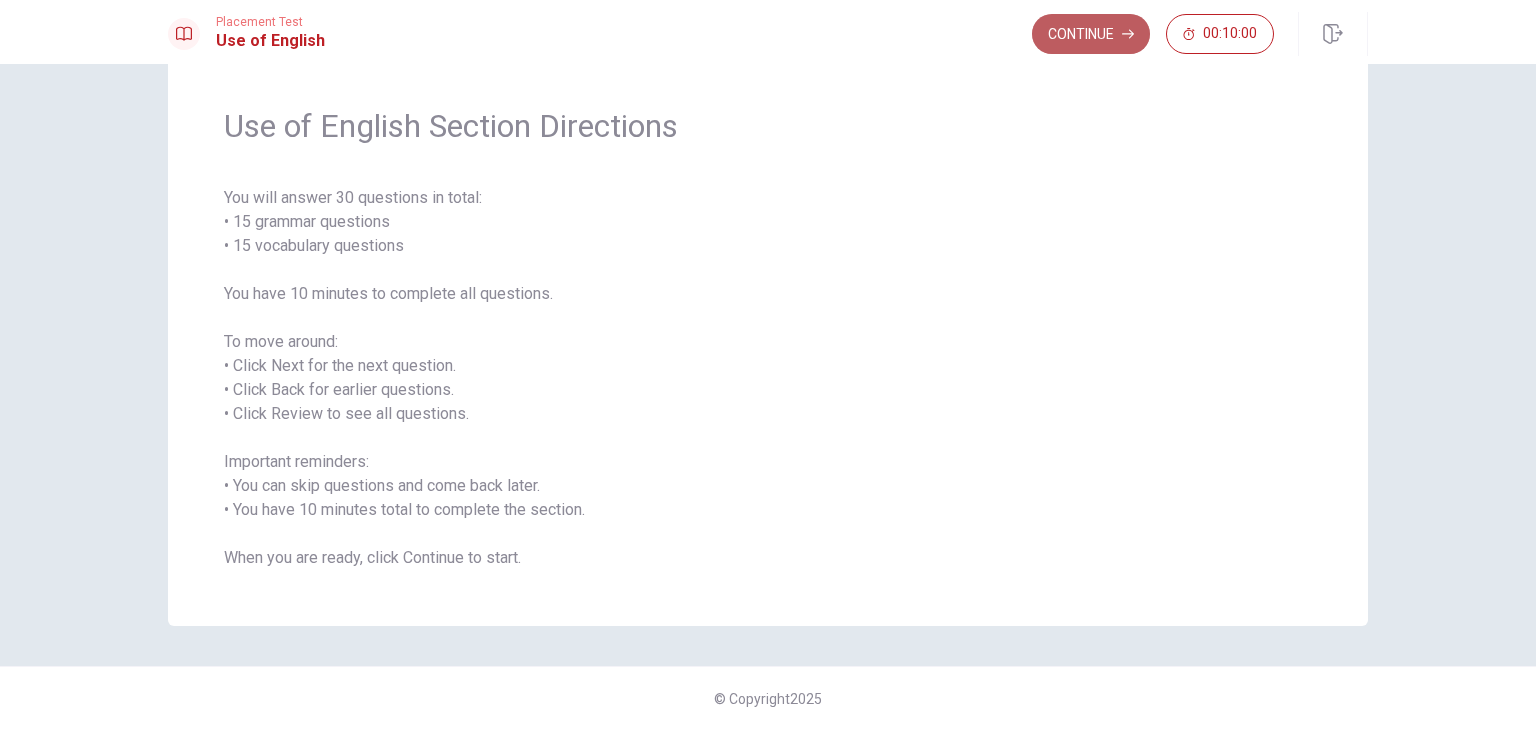 click 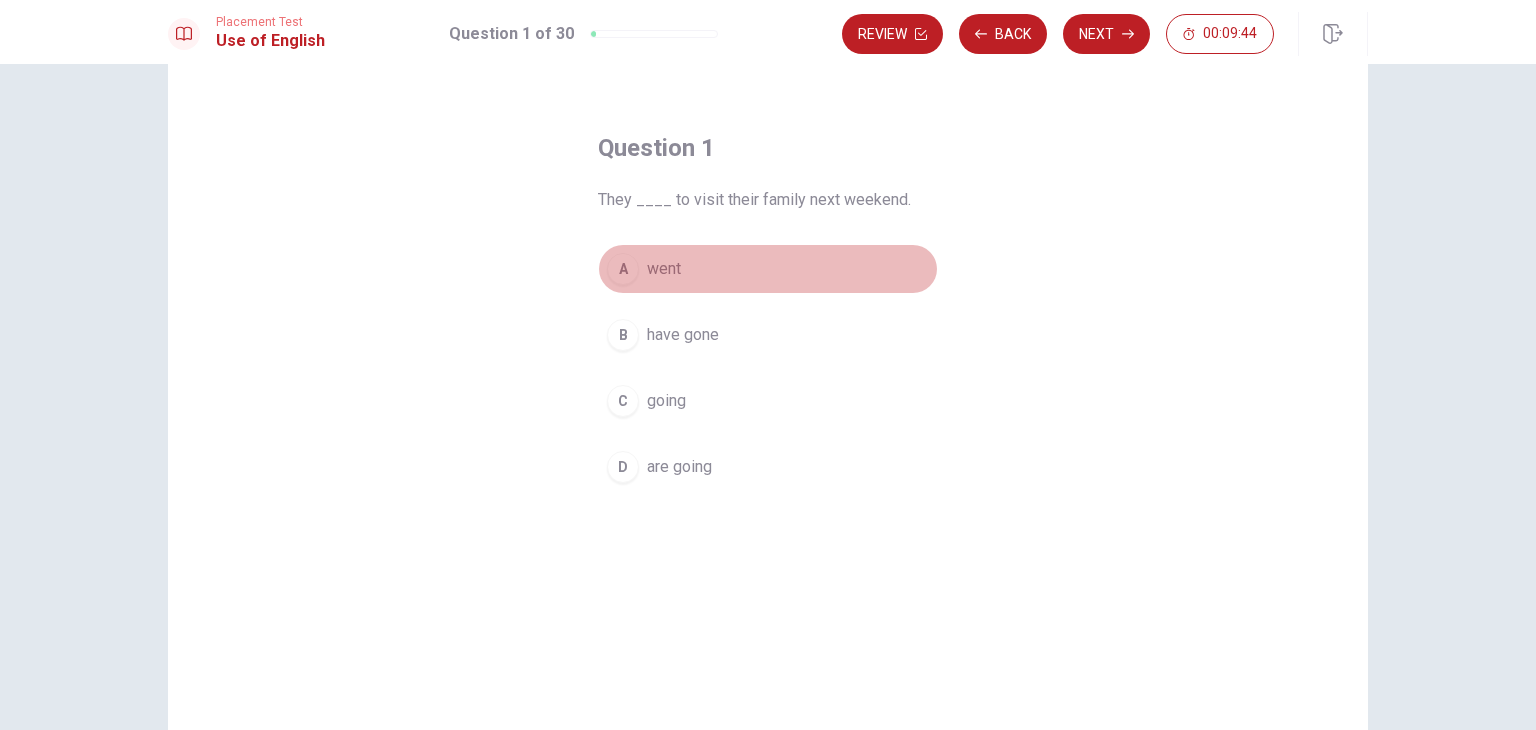 click on "went" at bounding box center [664, 269] 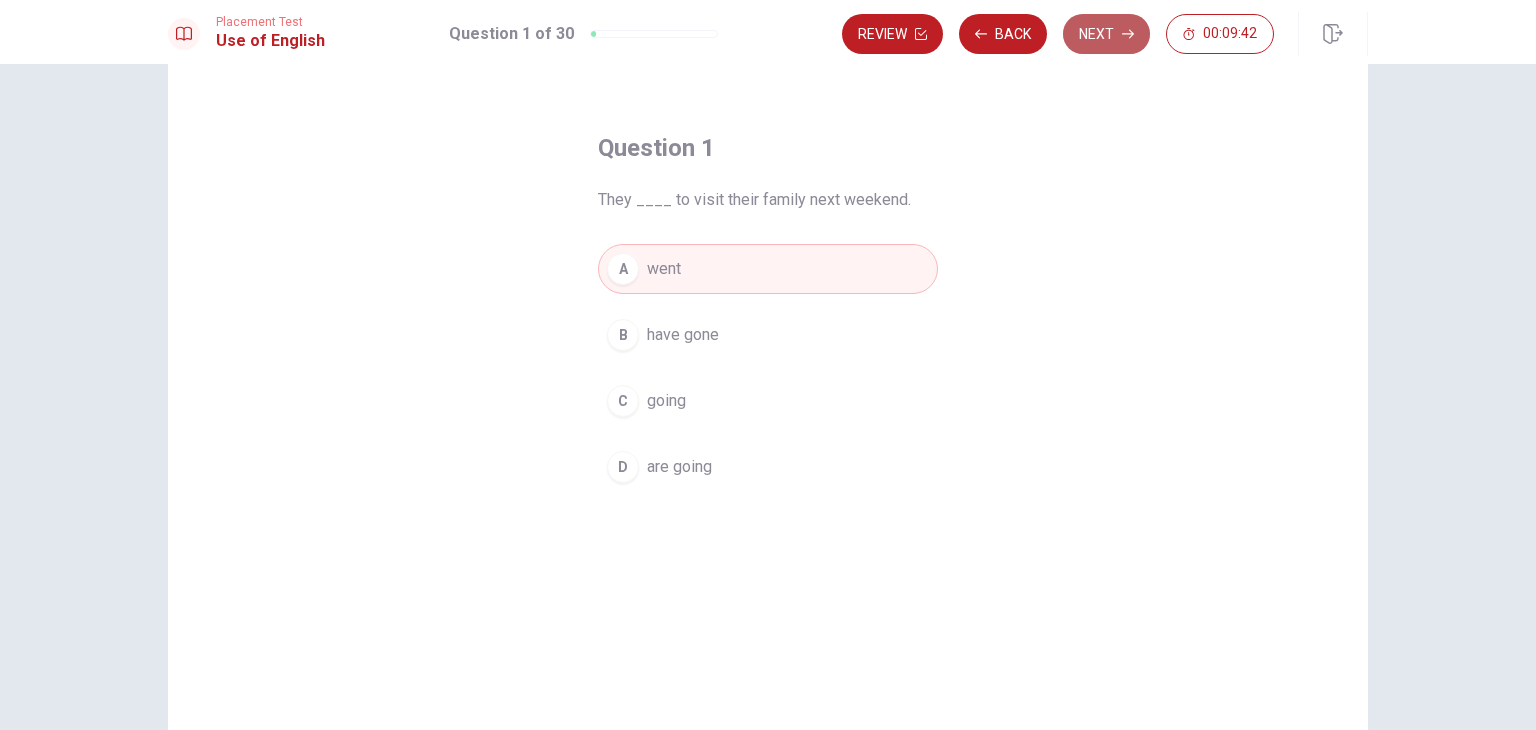 click on "Next" at bounding box center [1106, 34] 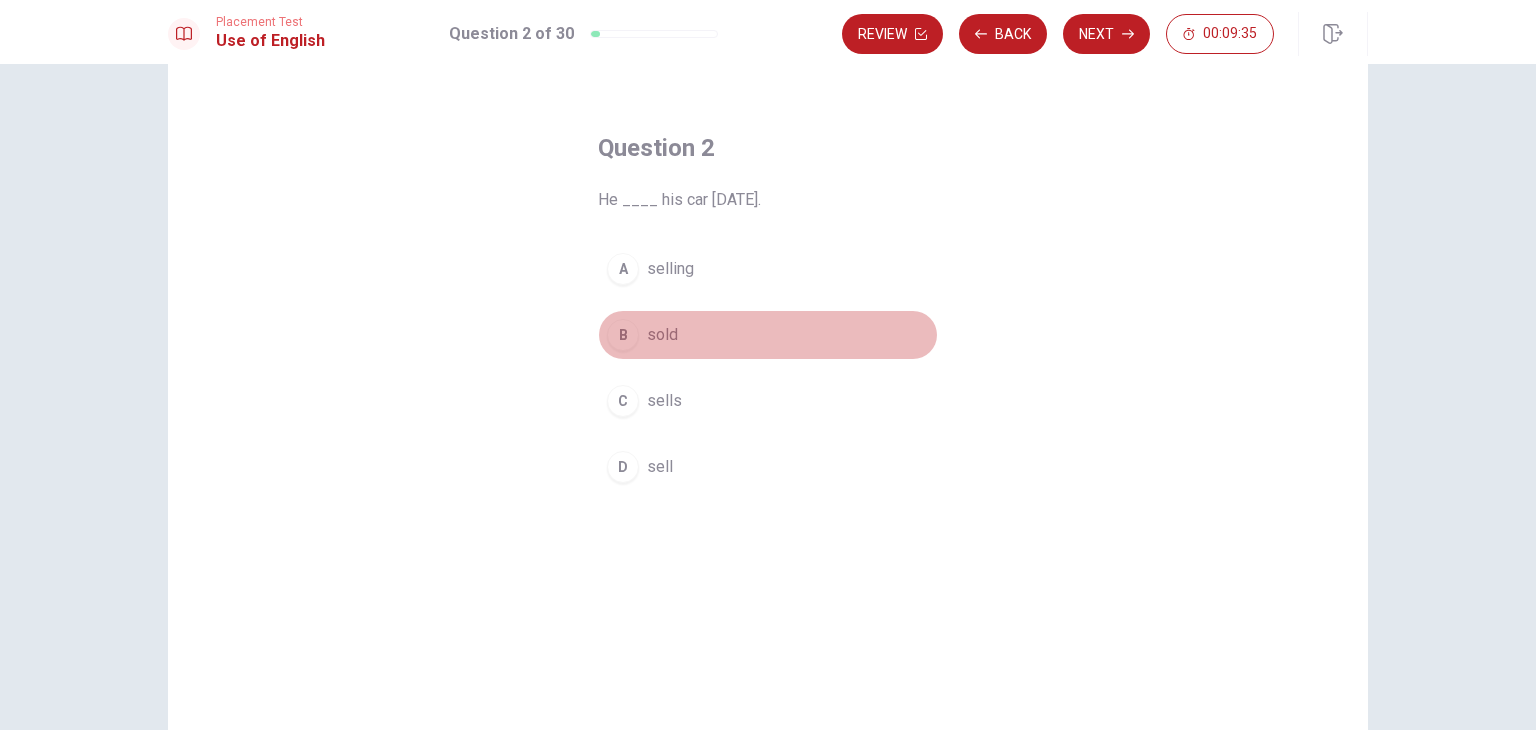 click on "sold" at bounding box center (662, 335) 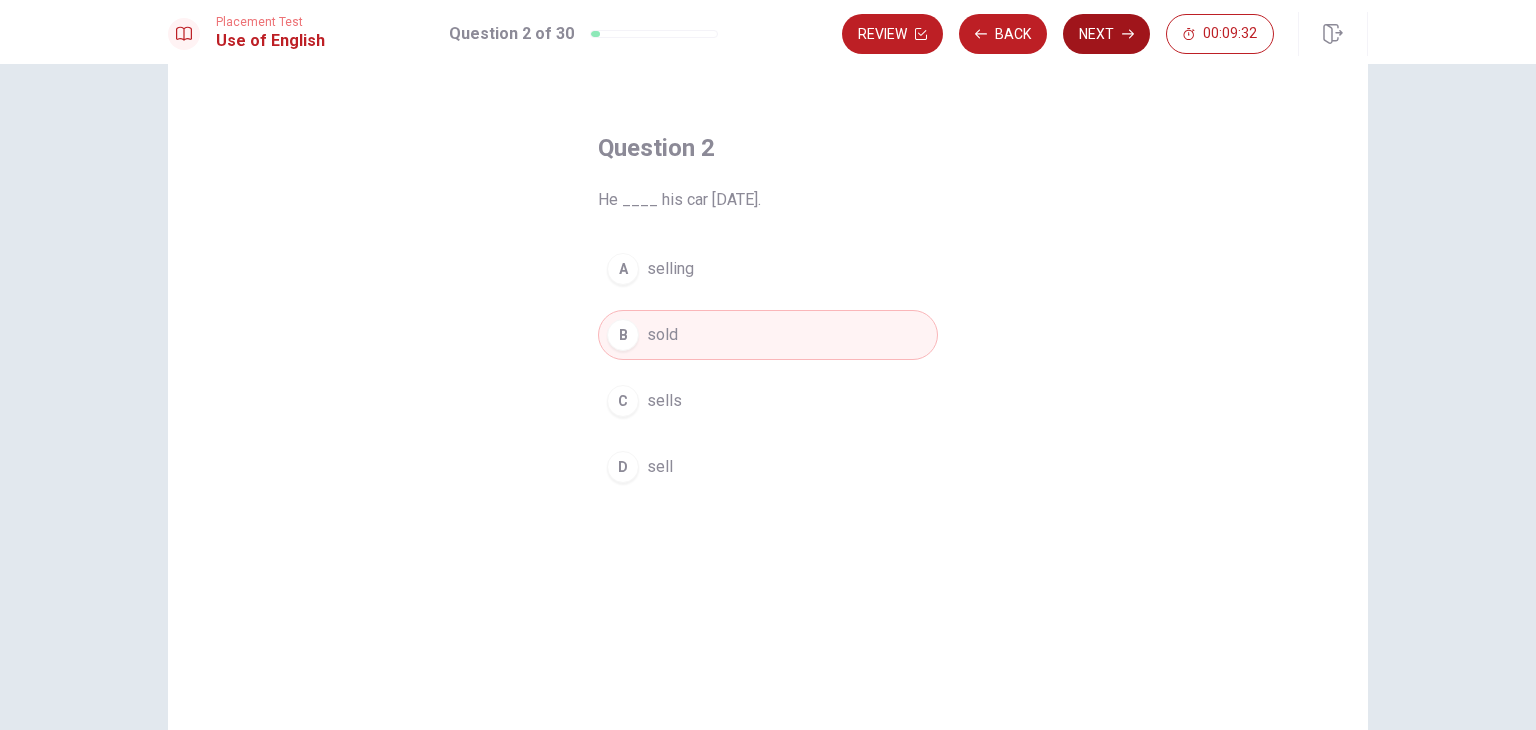 click on "Next" at bounding box center [1106, 34] 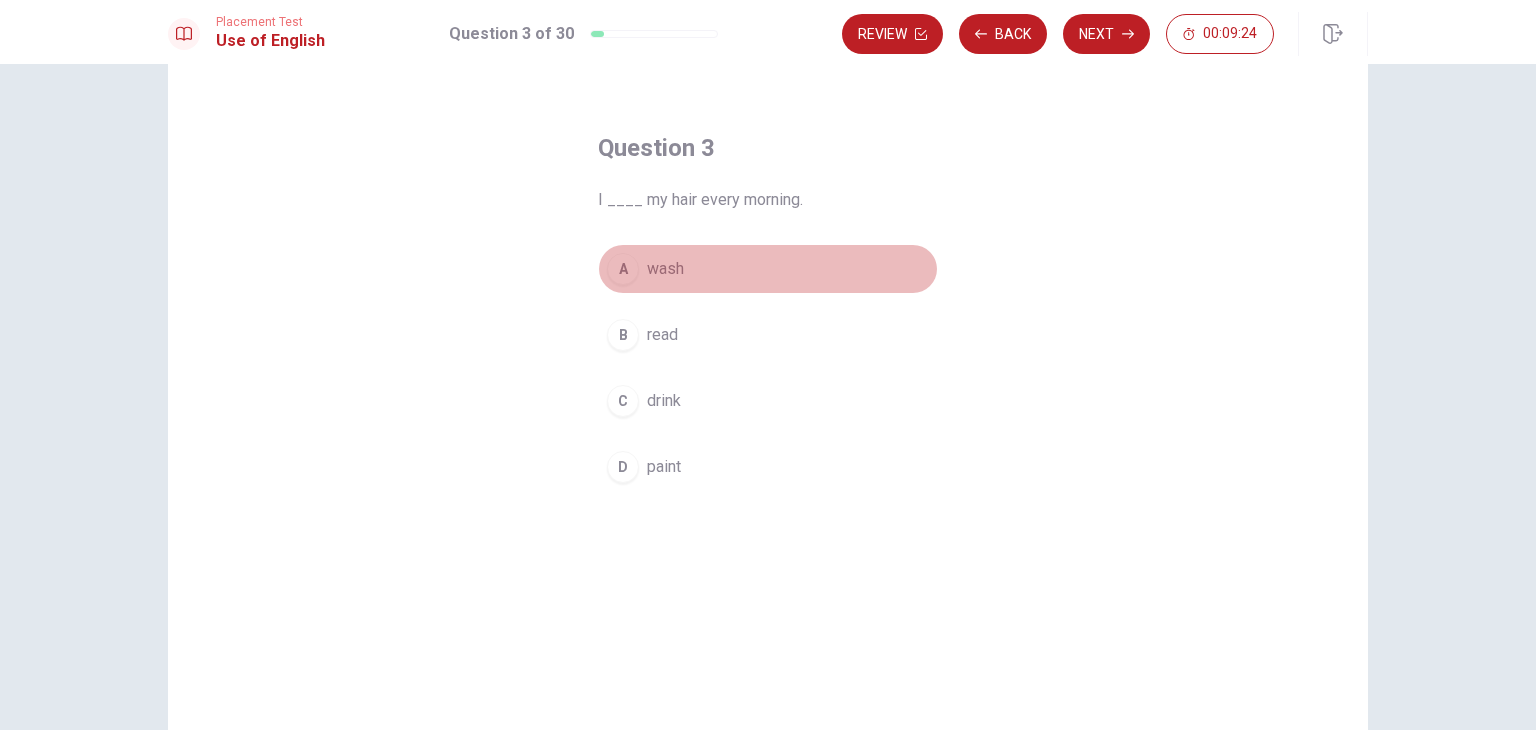 click on "wash" at bounding box center (665, 269) 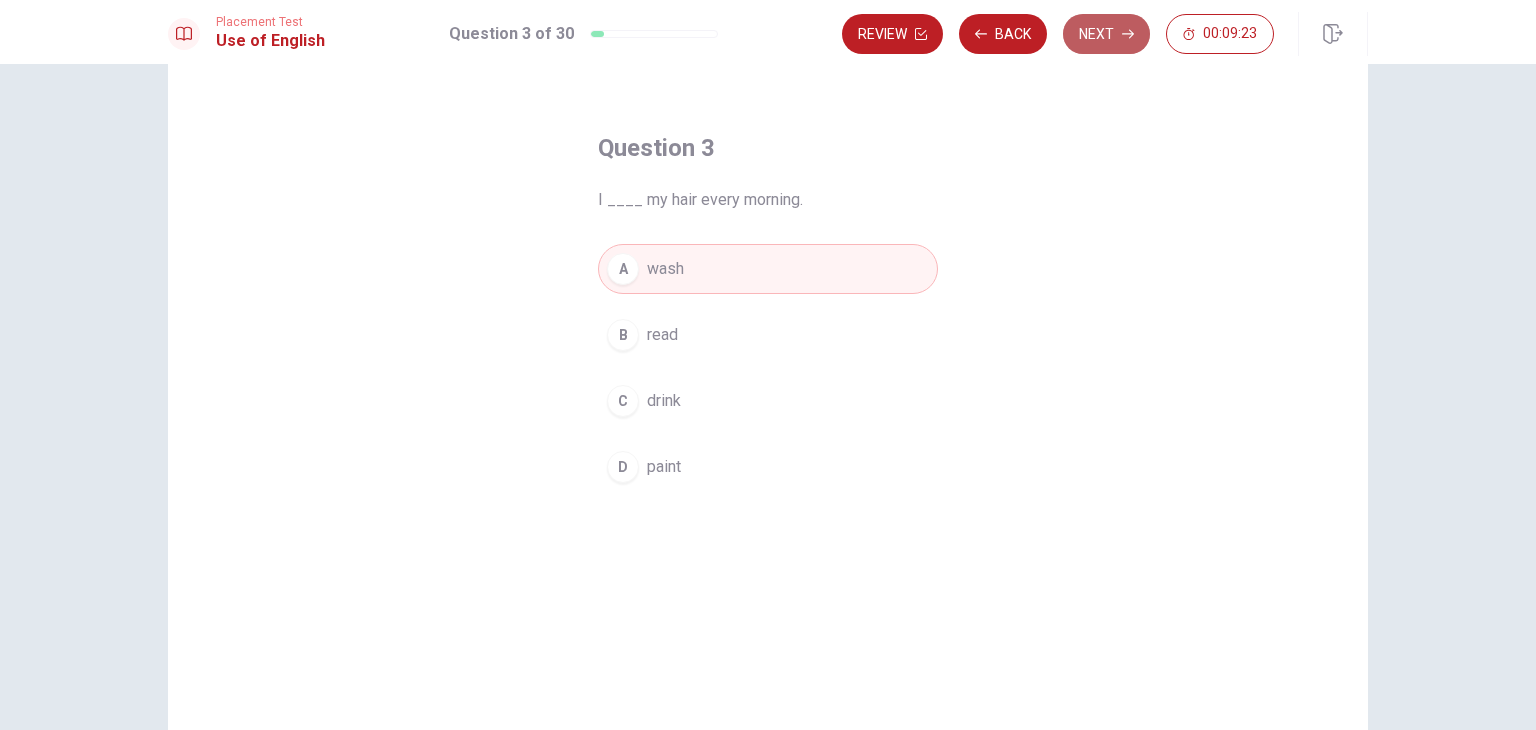click on "Next" at bounding box center [1106, 34] 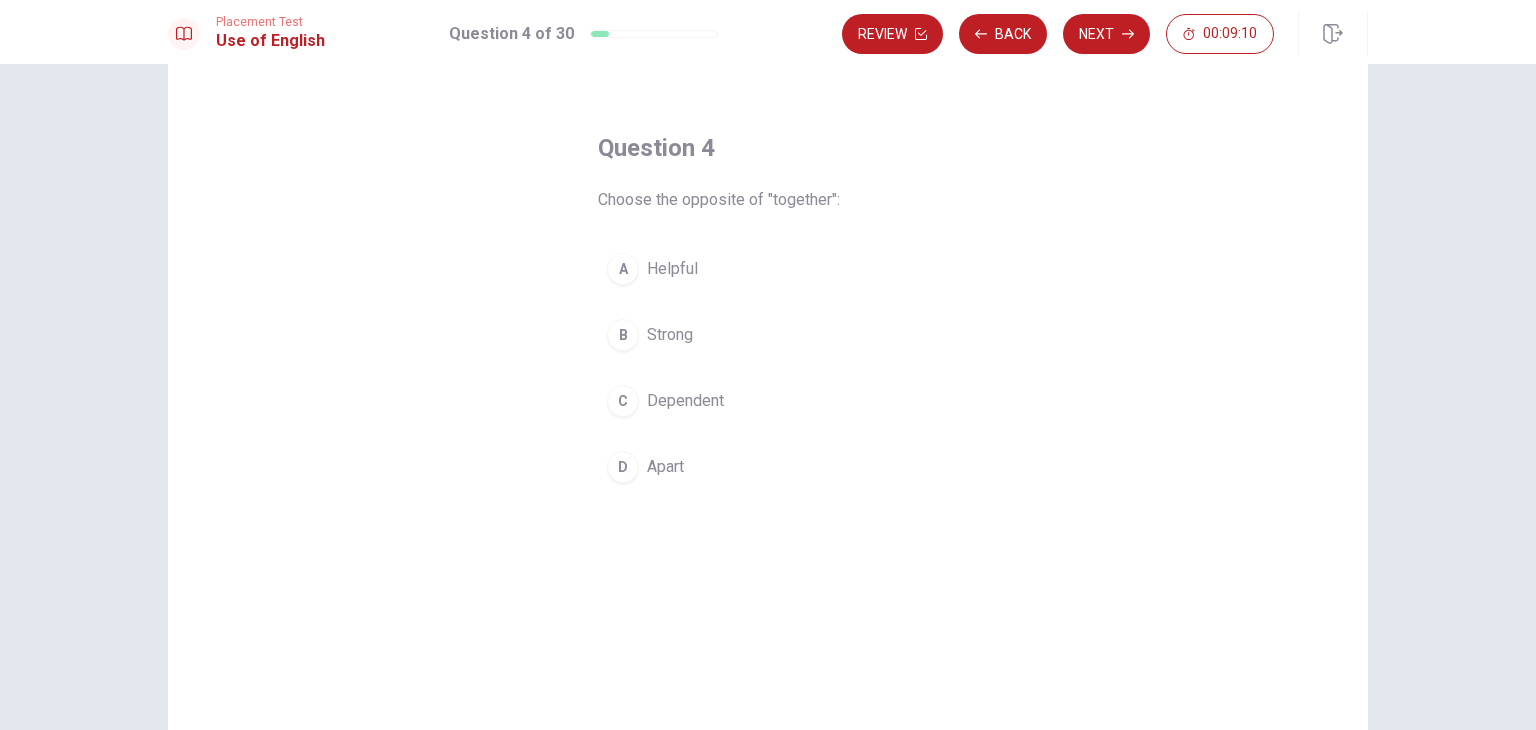 click on "Apart" at bounding box center (665, 467) 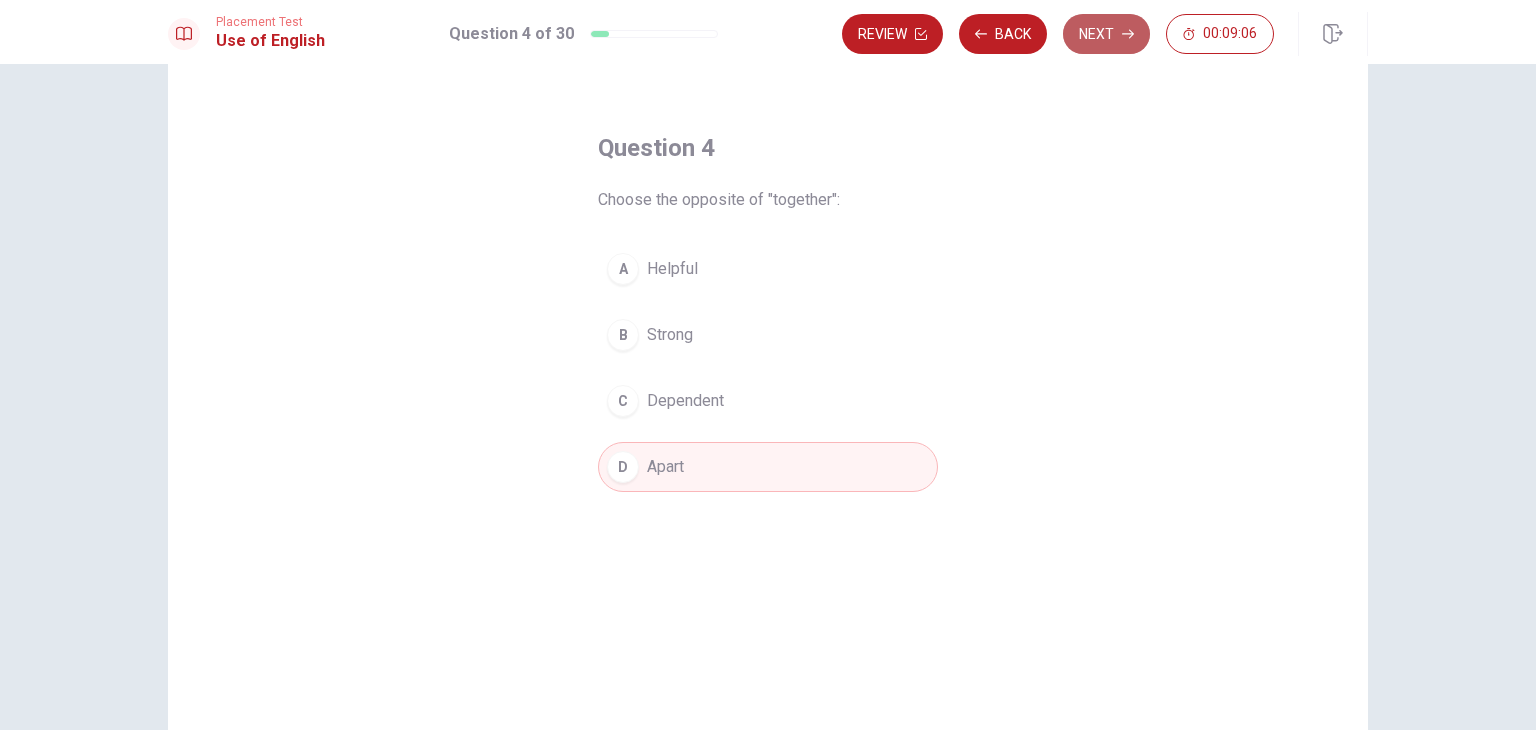 click on "Next" at bounding box center (1106, 34) 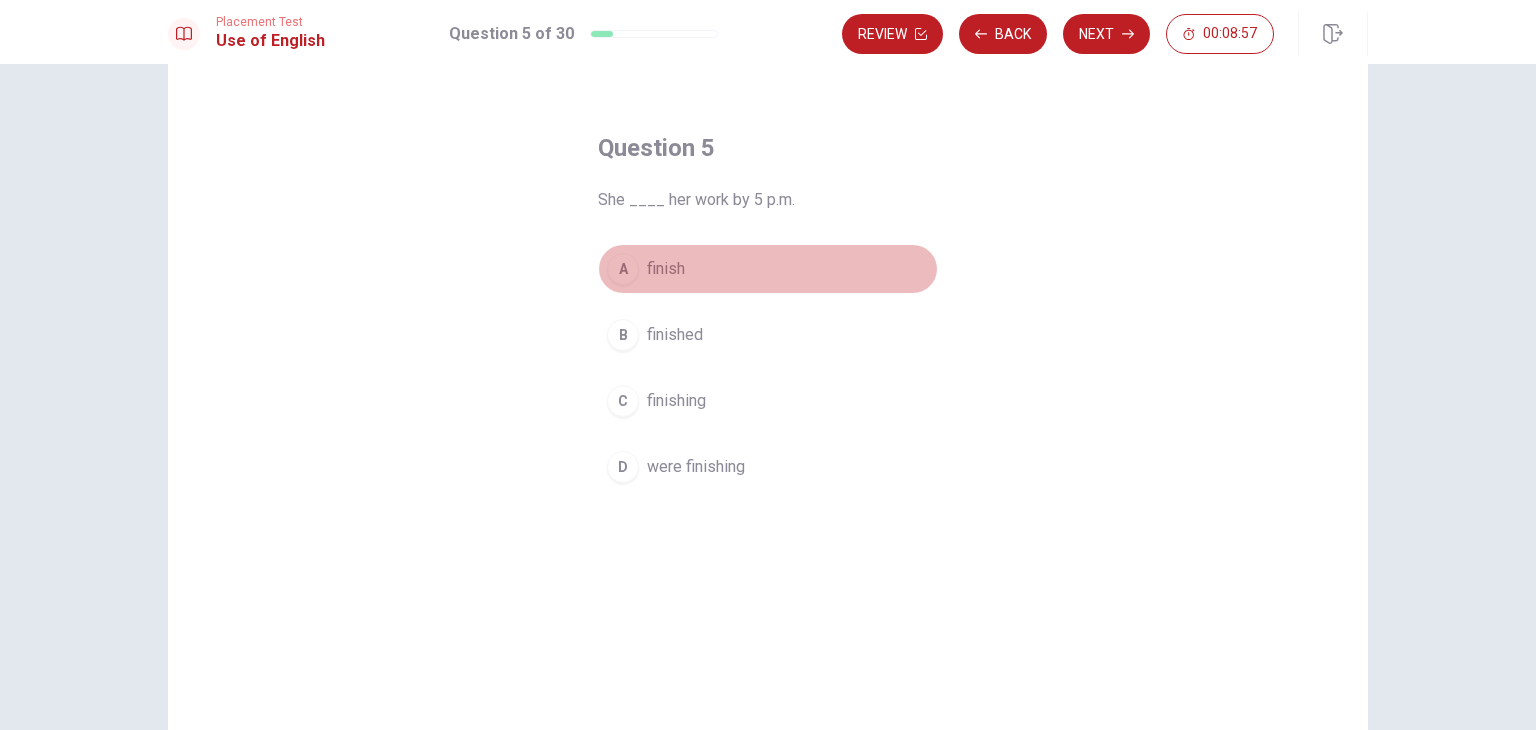 click on "finish" at bounding box center (666, 269) 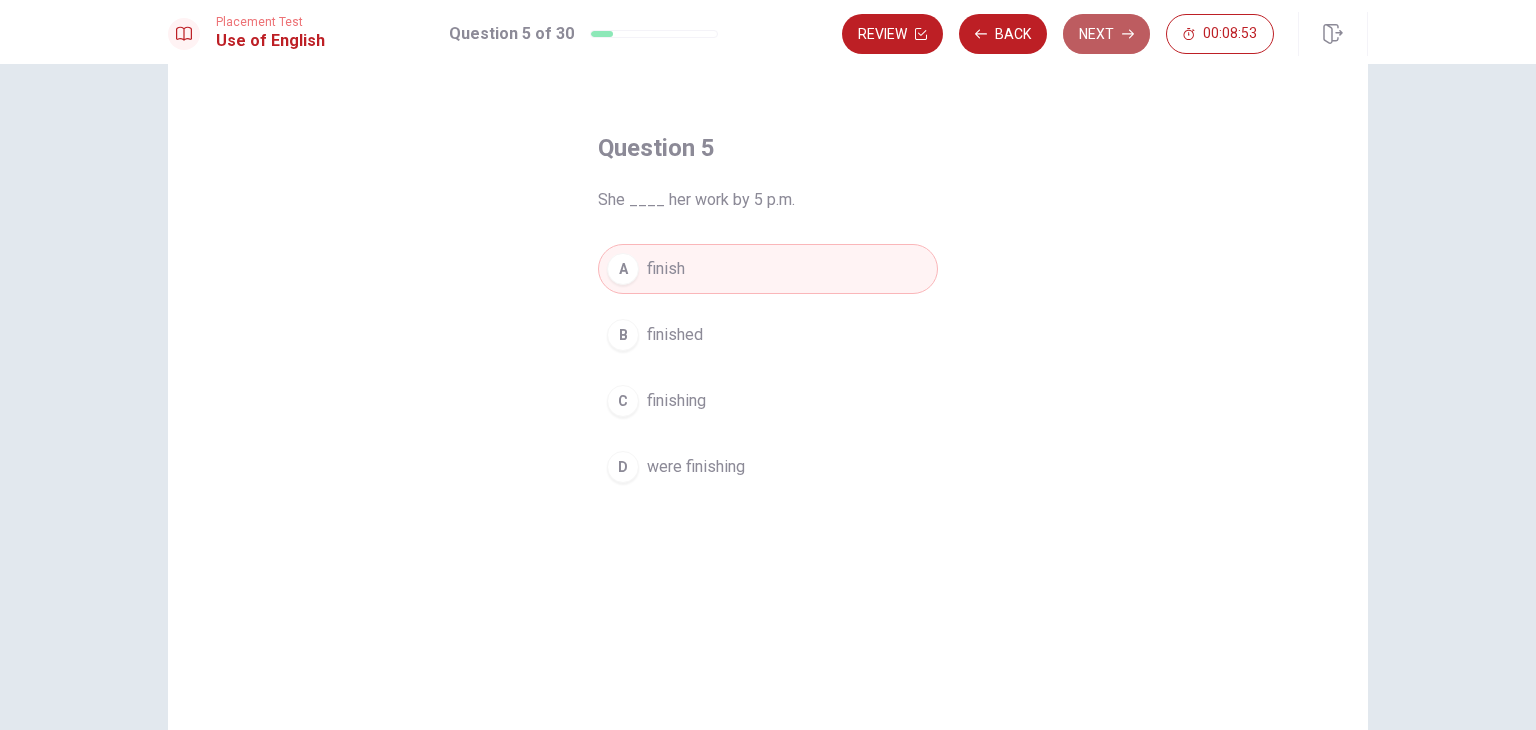 click on "Next" at bounding box center (1106, 34) 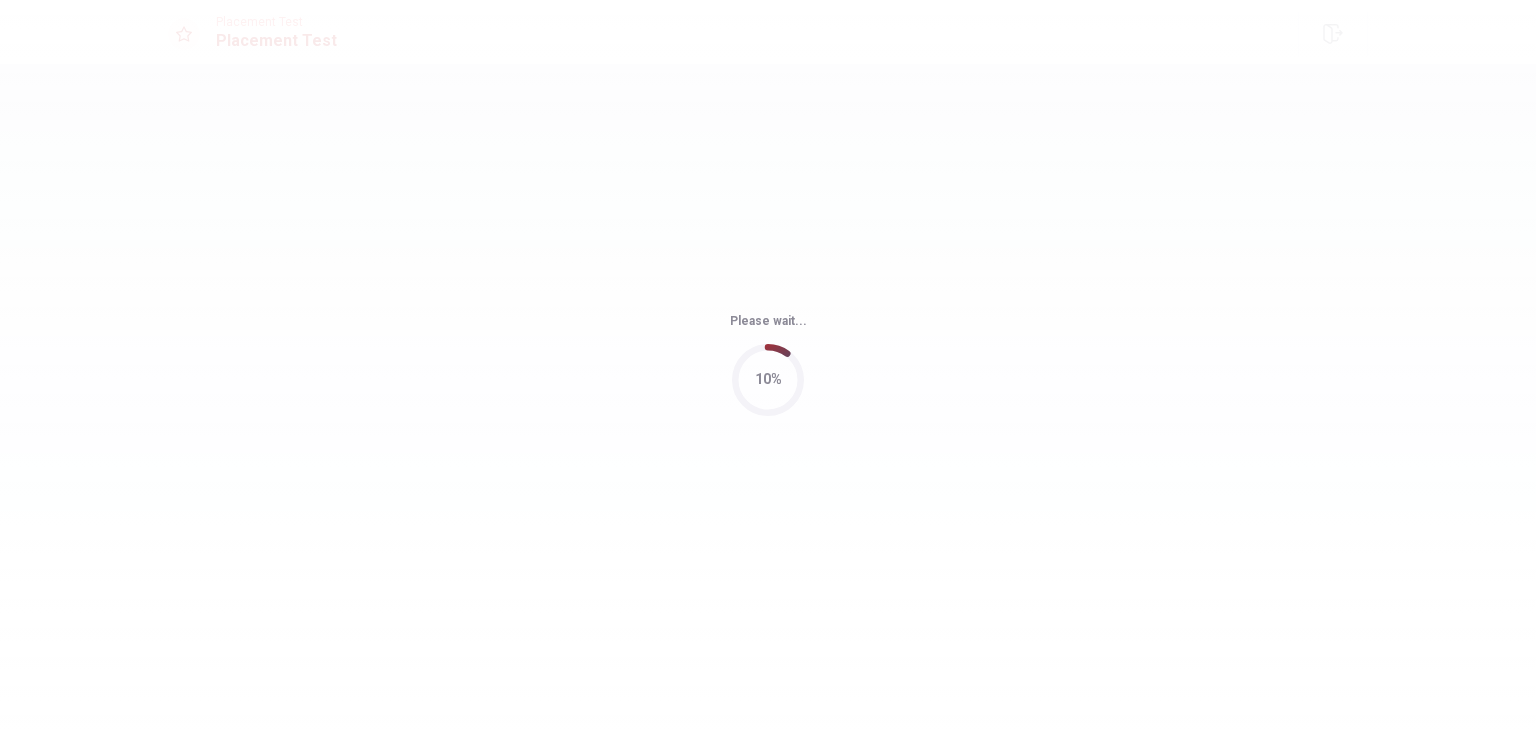 scroll, scrollTop: 0, scrollLeft: 0, axis: both 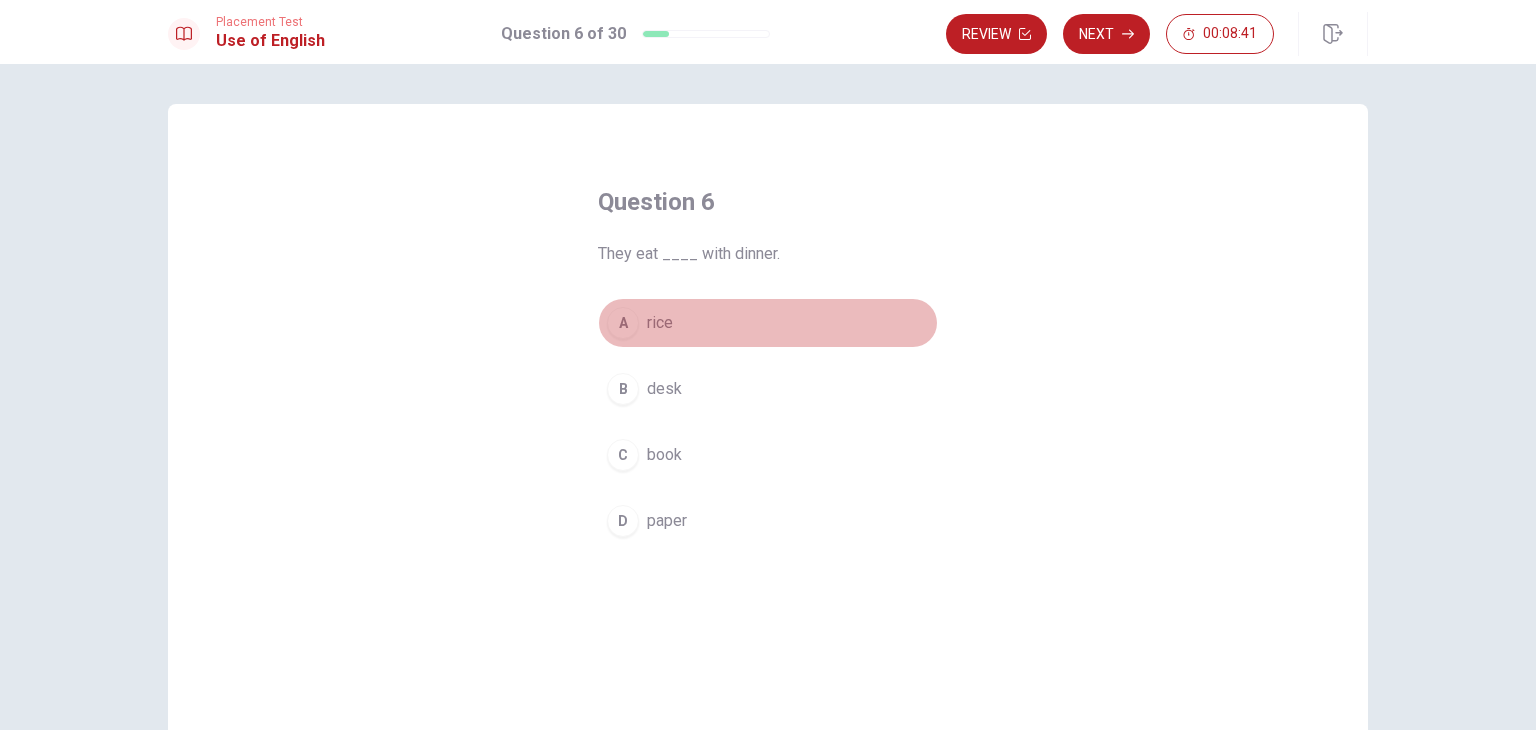 click on "A rice" at bounding box center (768, 323) 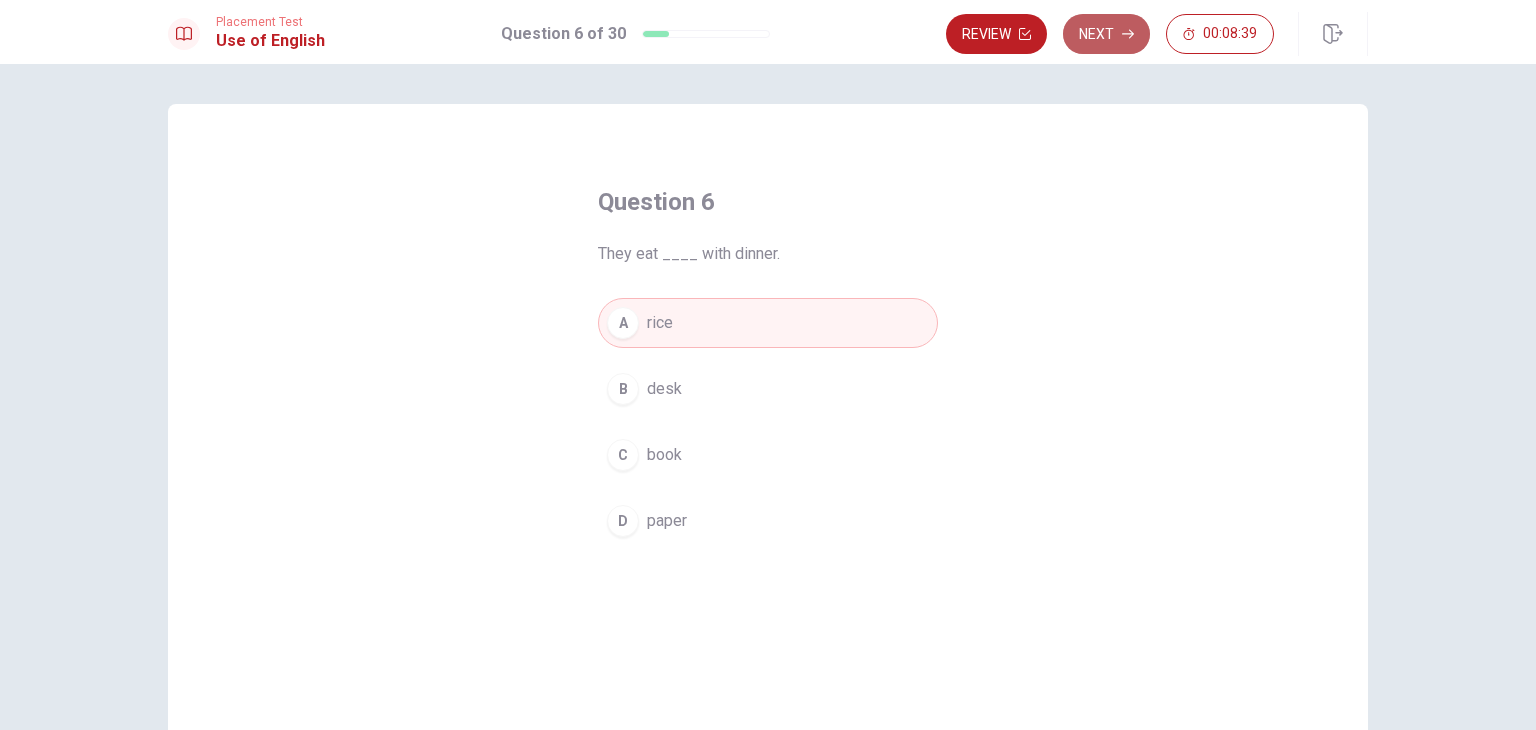 click on "Next" at bounding box center [1106, 34] 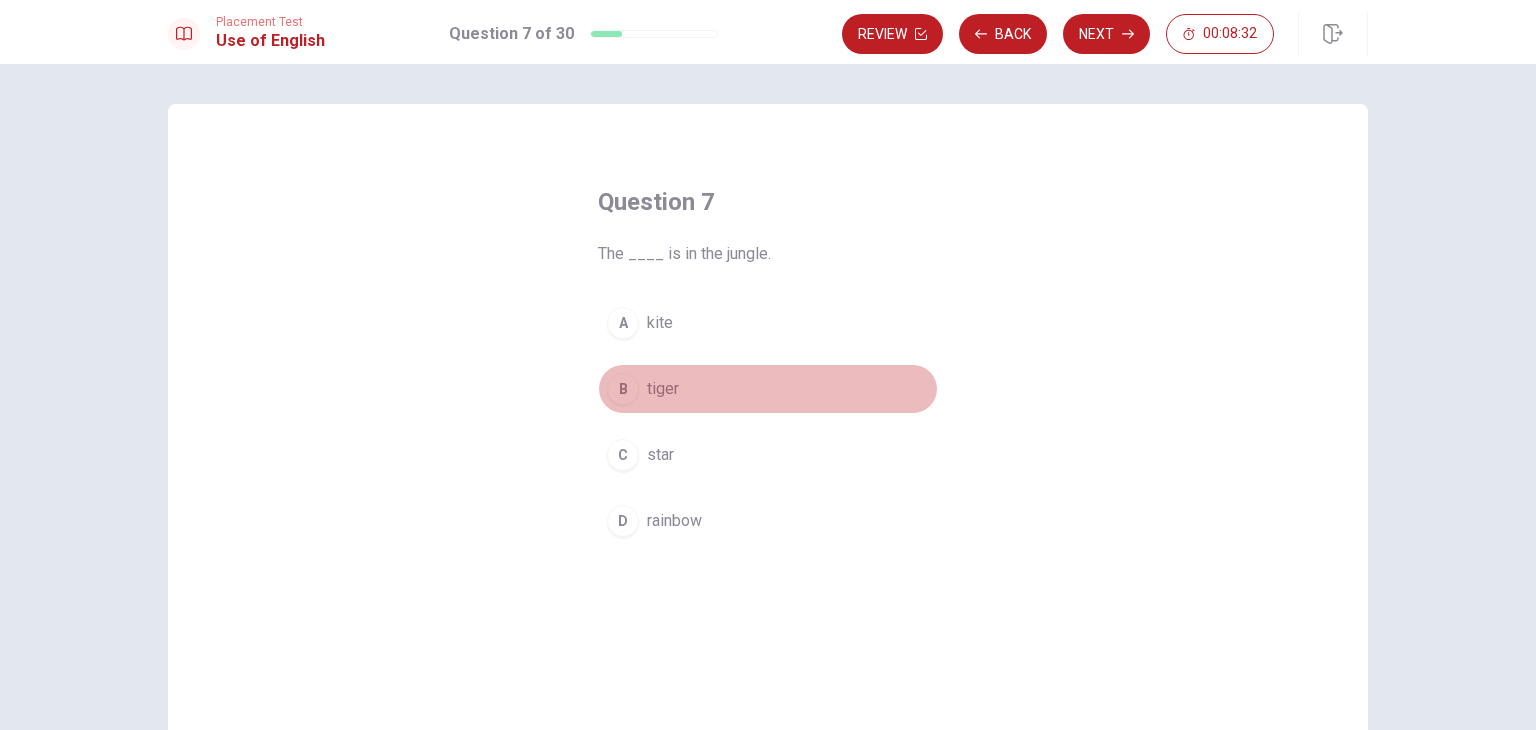 click on "tiger" at bounding box center (663, 389) 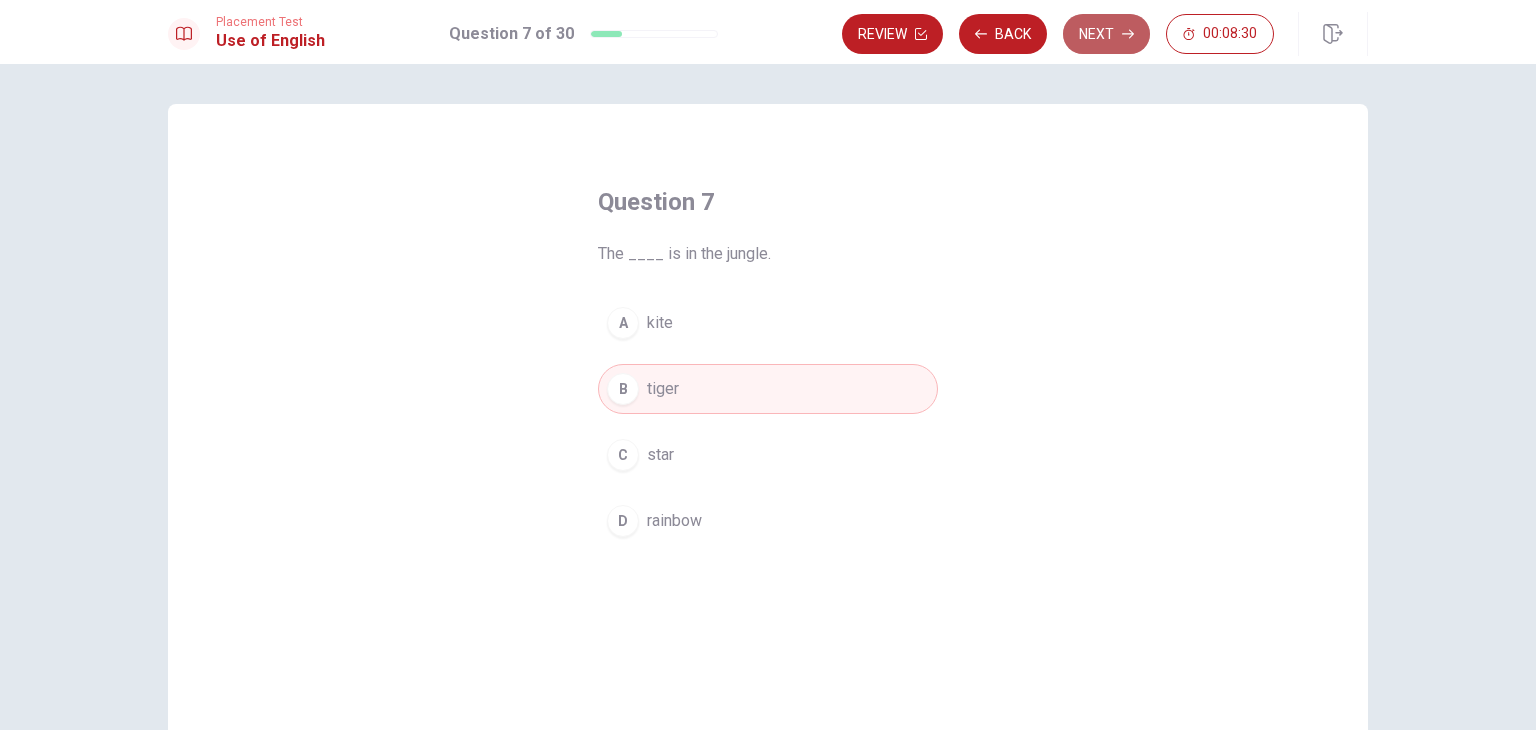 click on "Next" at bounding box center (1106, 34) 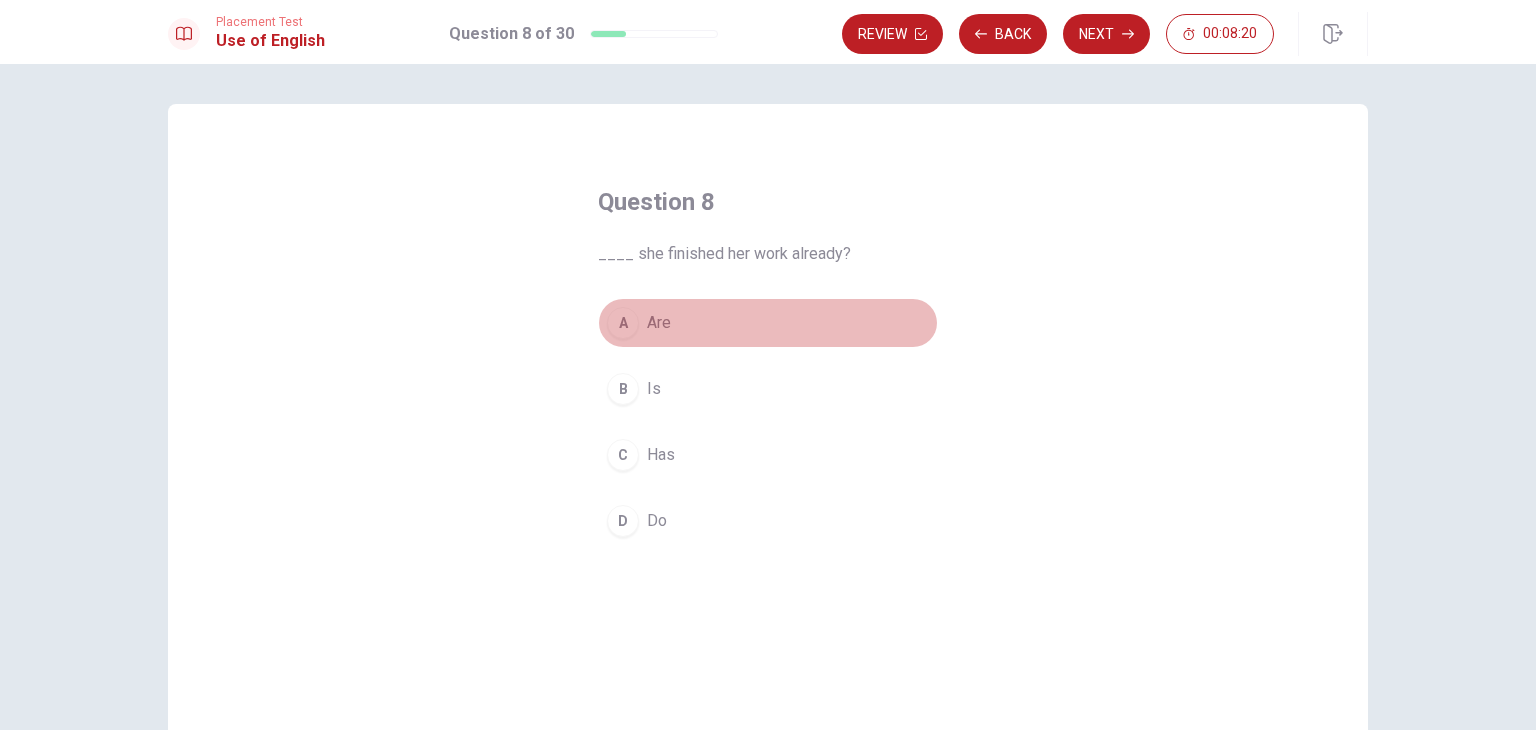 click on "Are" at bounding box center (659, 323) 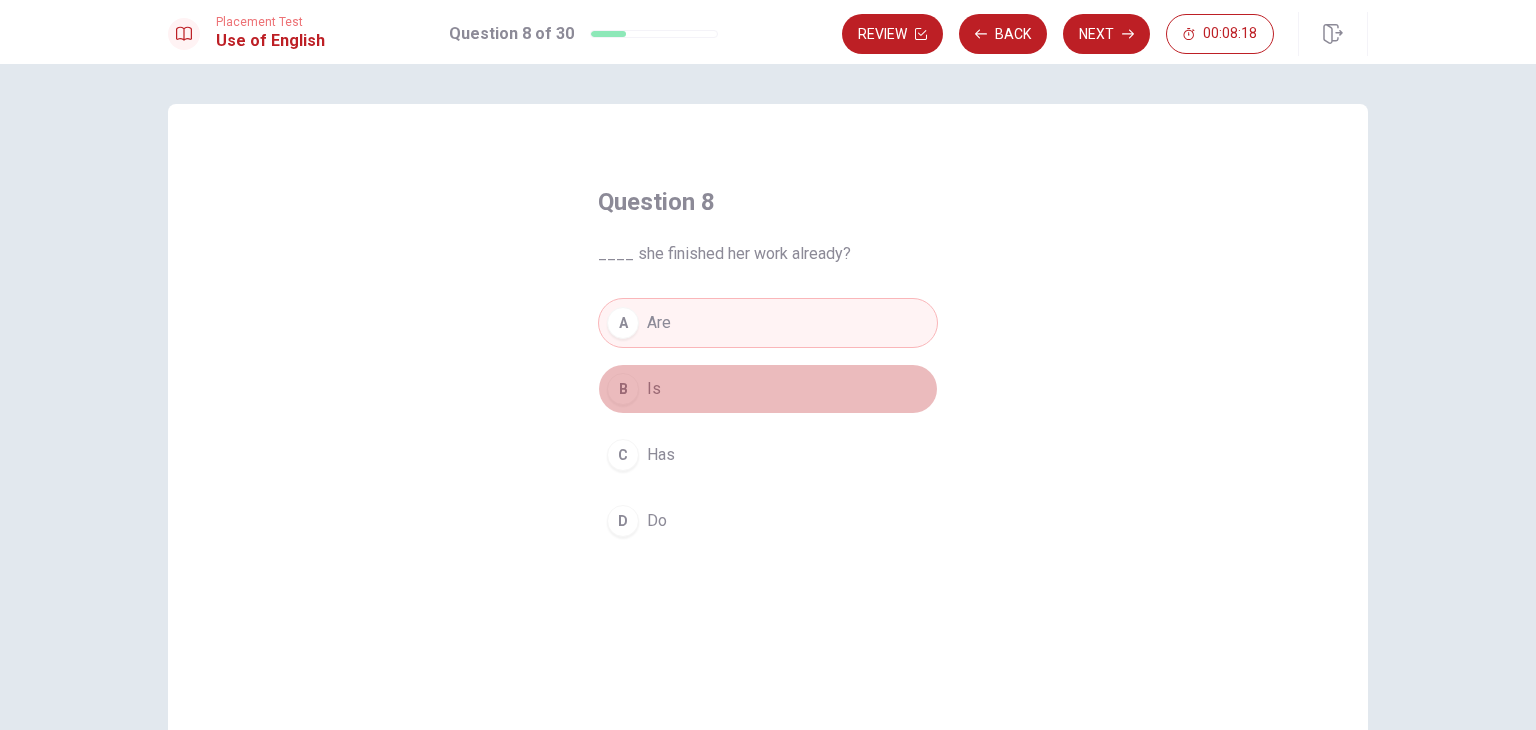 click on "B Is" at bounding box center (768, 389) 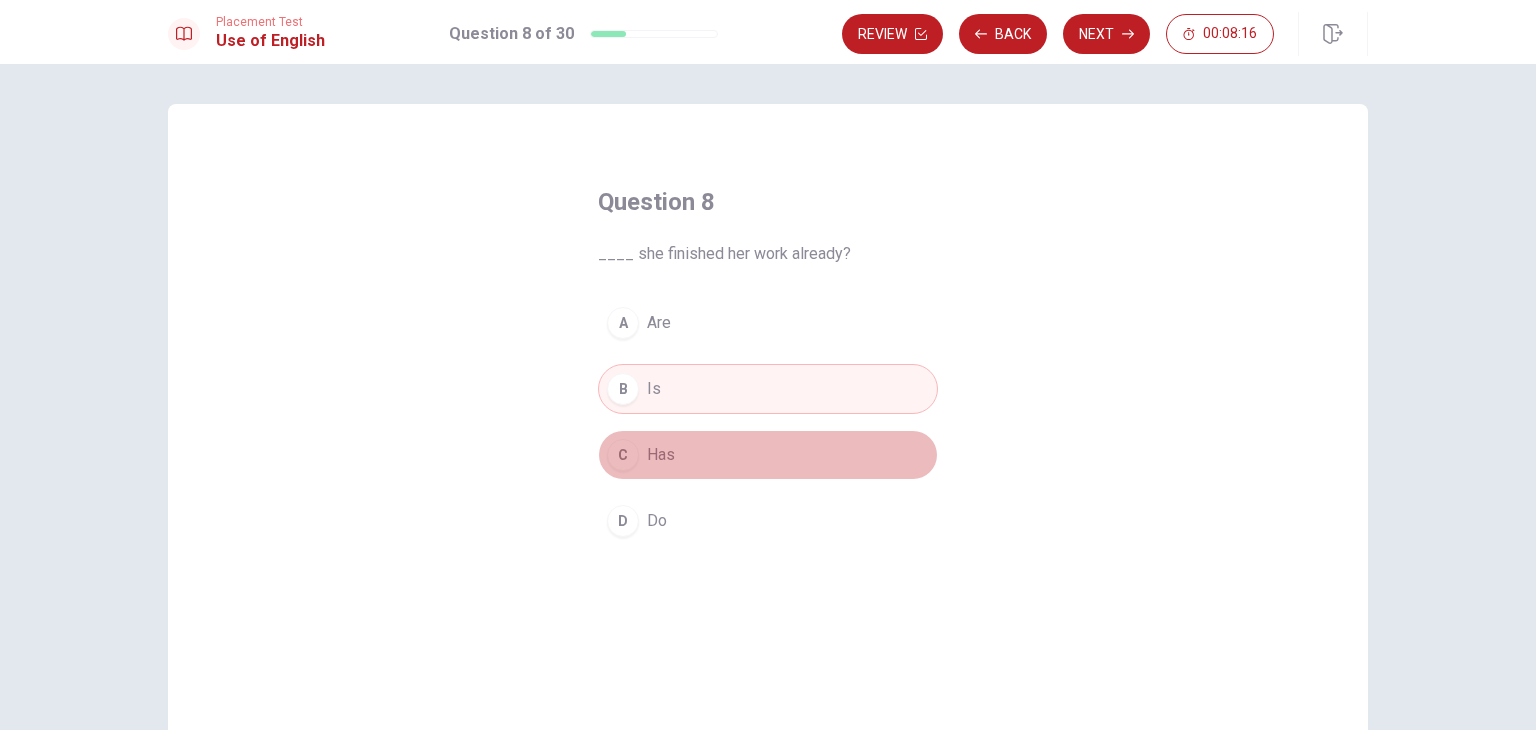 click on "C Has" at bounding box center (768, 455) 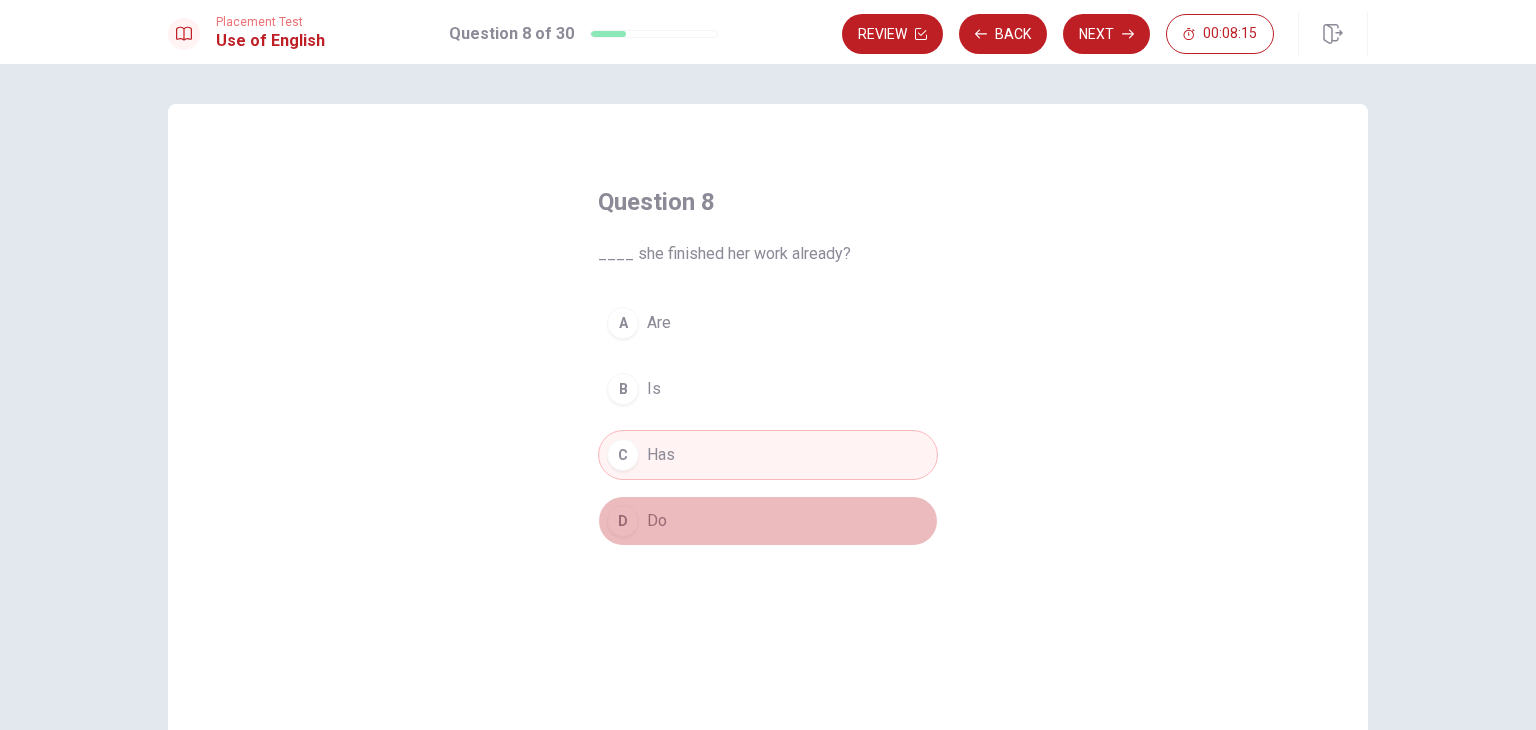 click on "D Do" at bounding box center [768, 521] 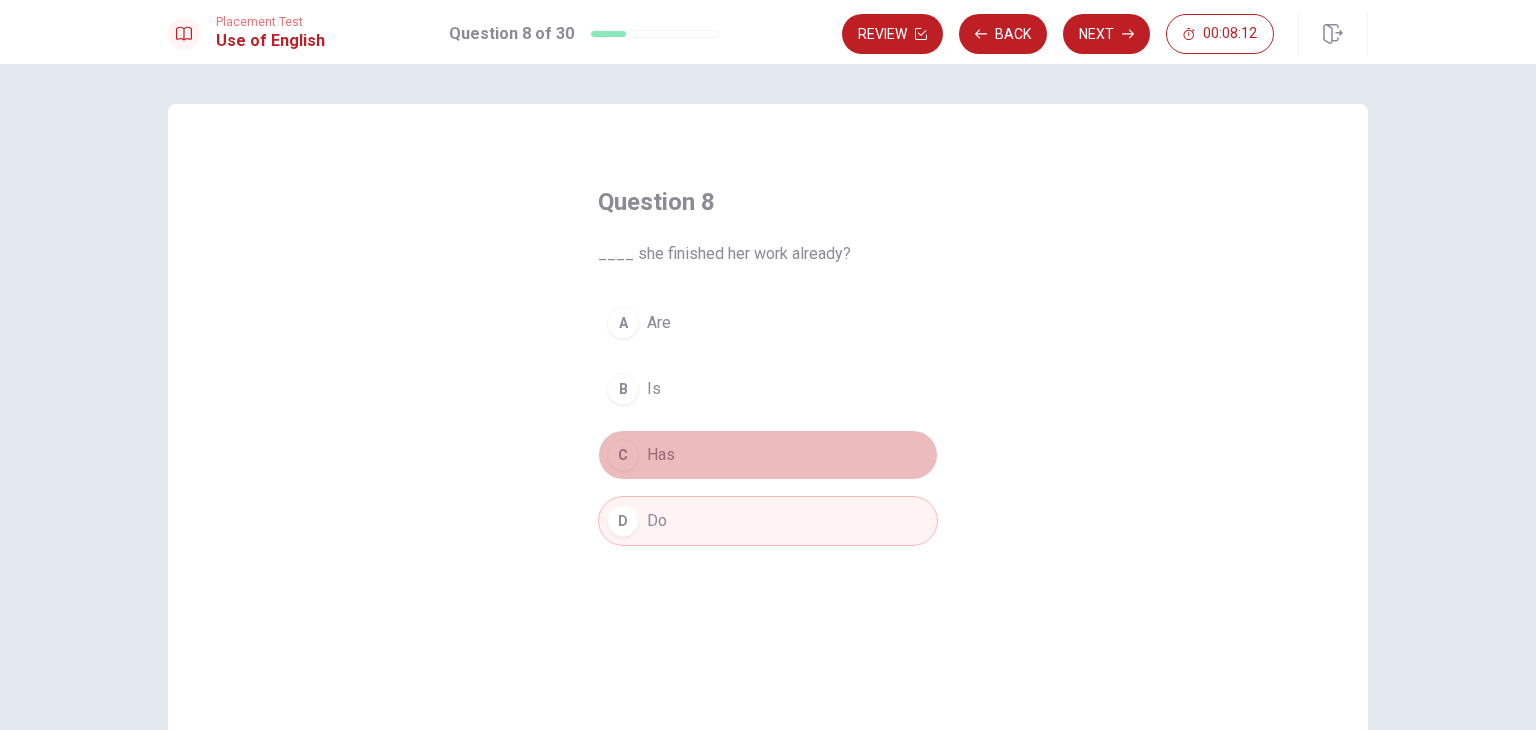 click on "C Has" at bounding box center [768, 455] 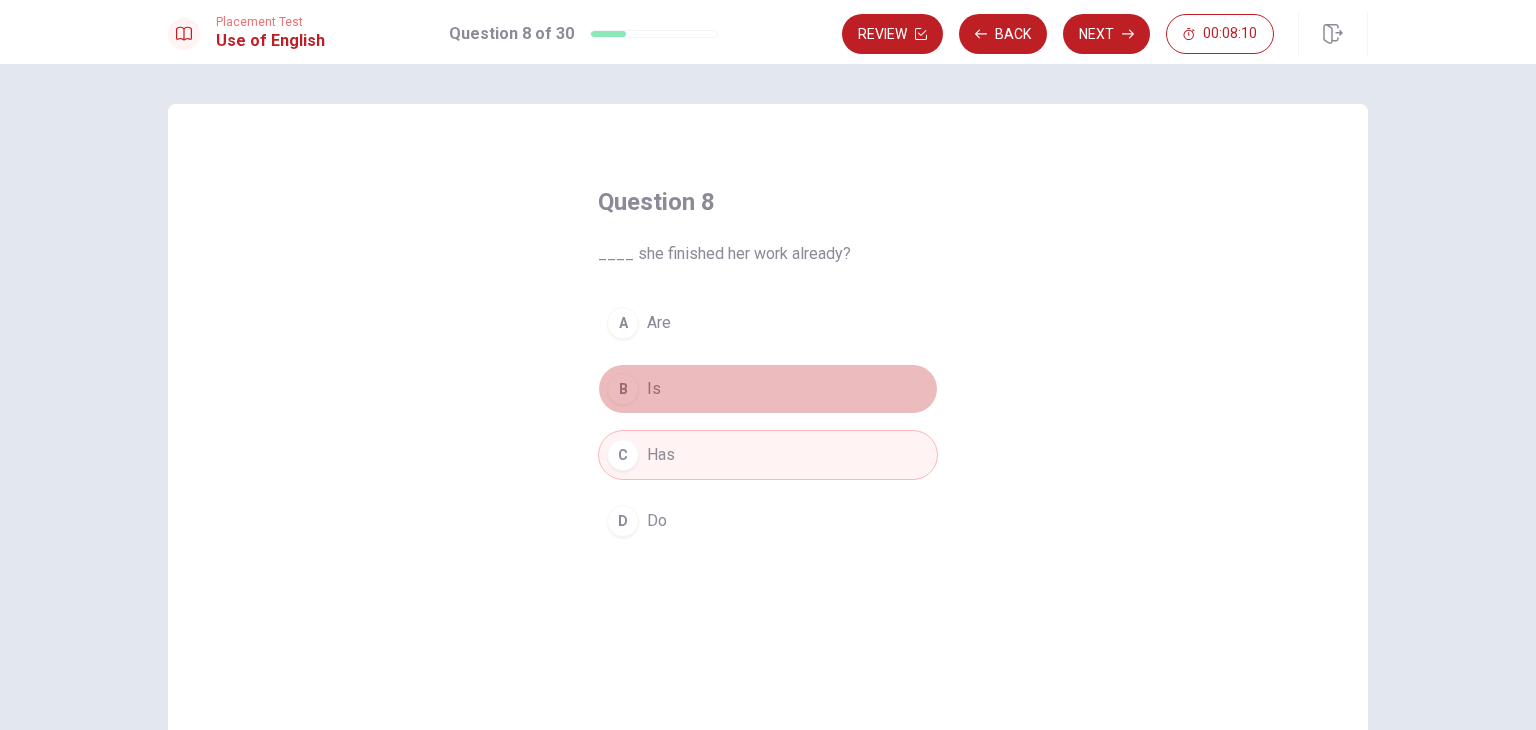 click on "B Is" at bounding box center [768, 389] 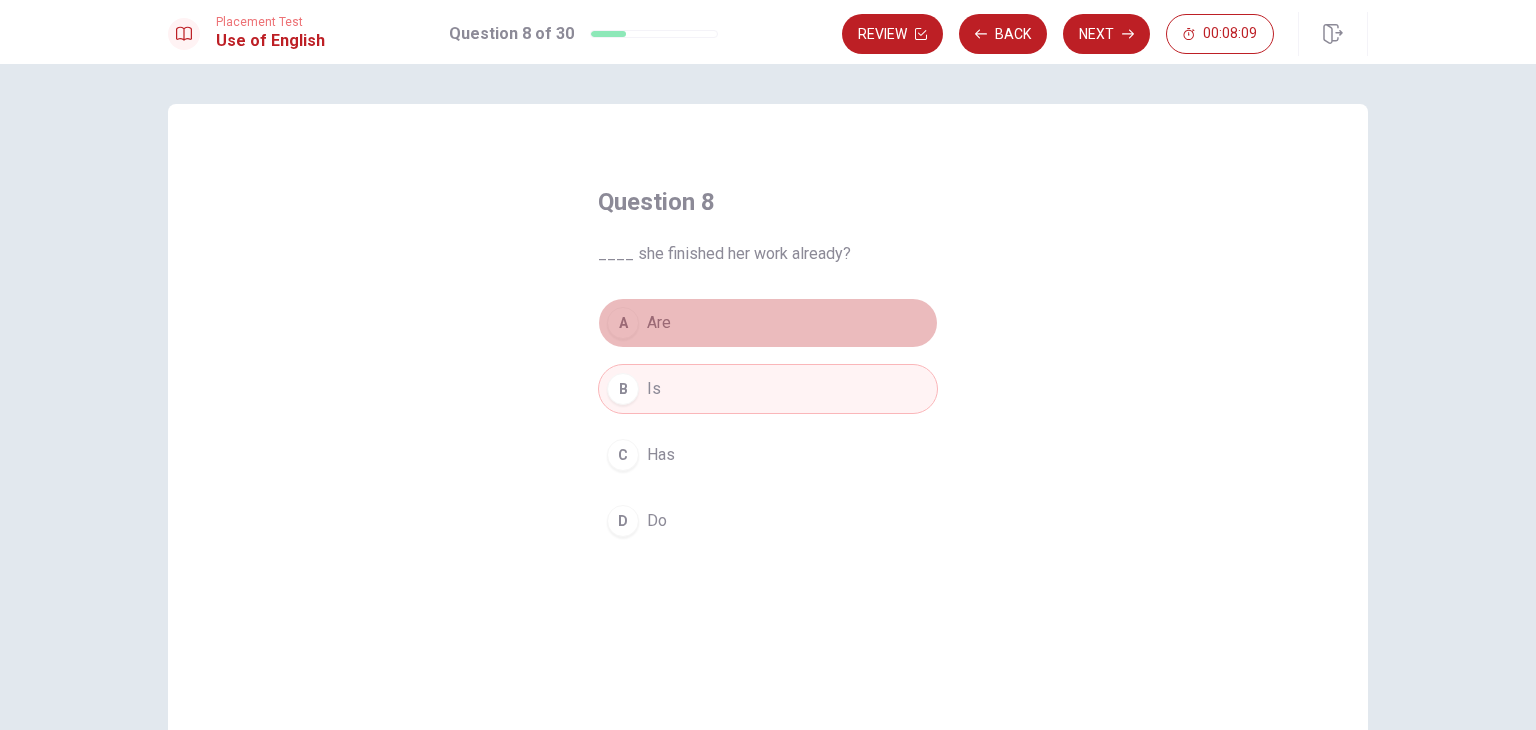click on "A Are" at bounding box center [768, 323] 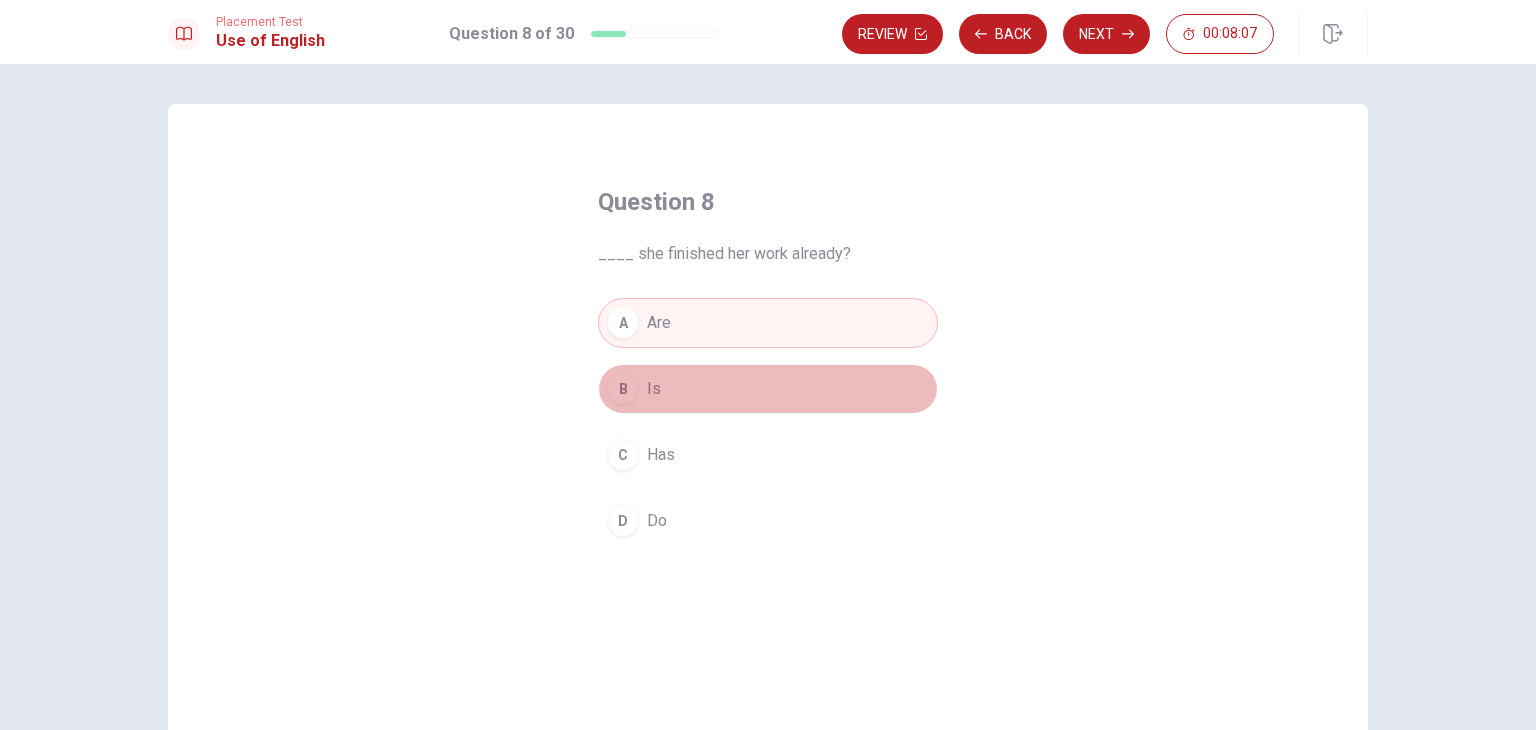 click on "B Is" at bounding box center (768, 389) 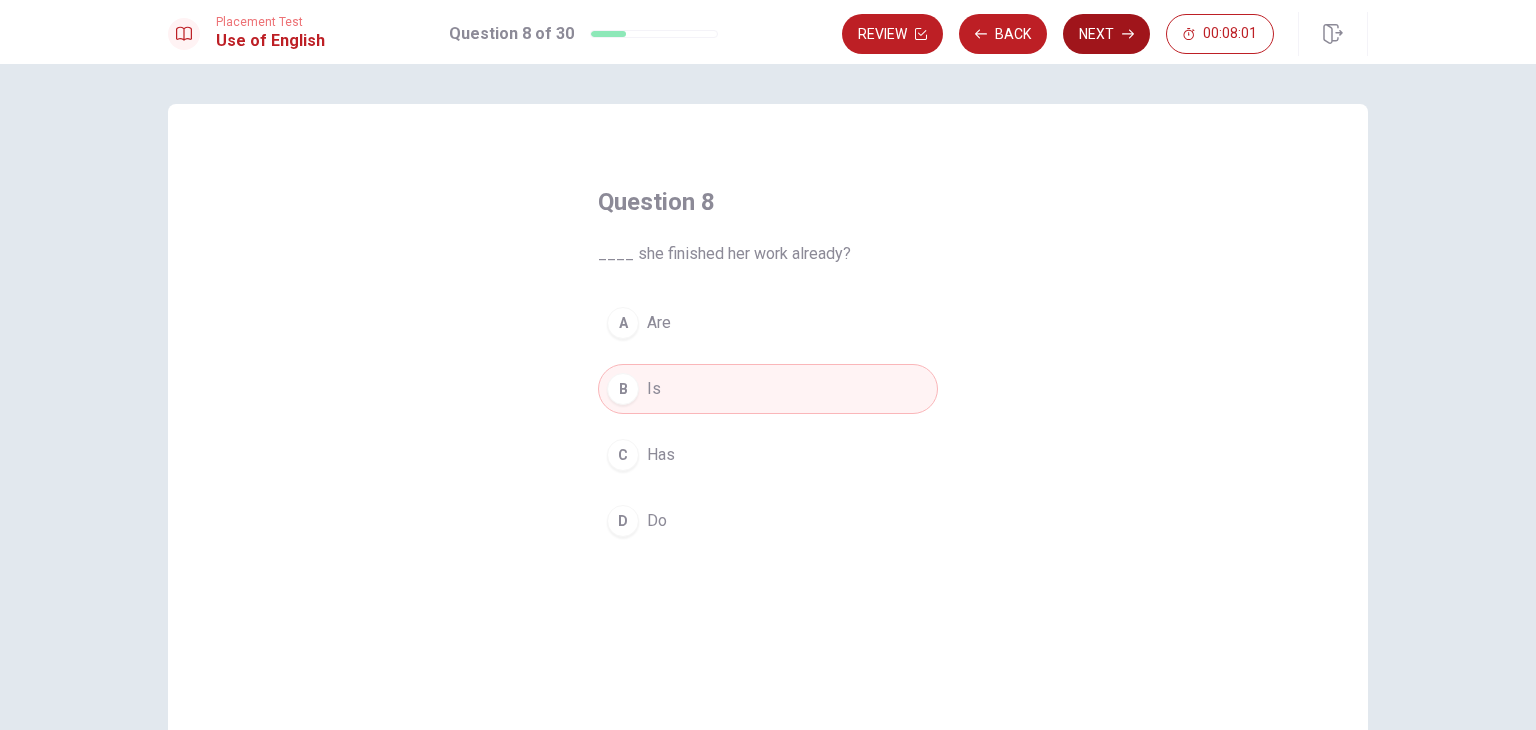 click on "Next" at bounding box center (1106, 34) 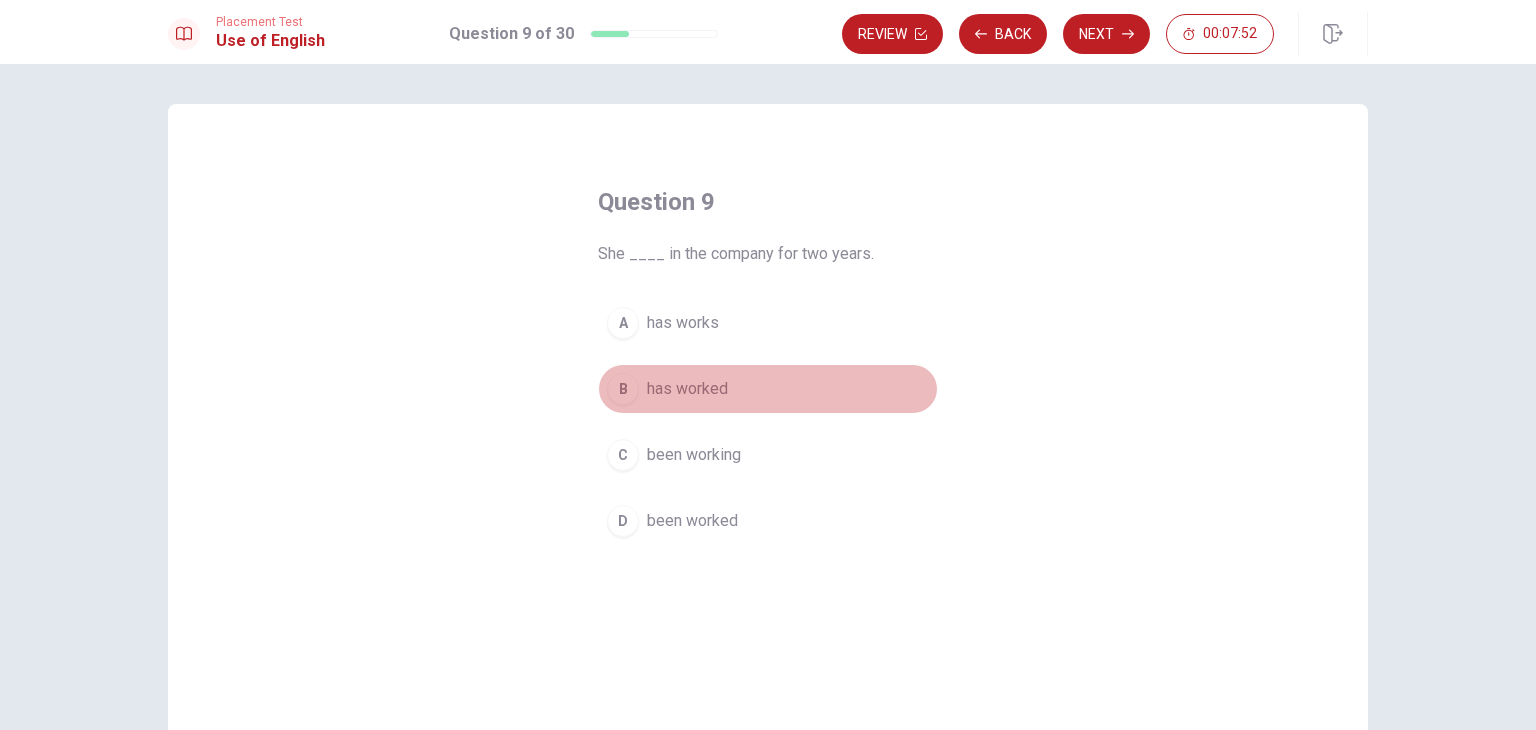 click on "has worked" at bounding box center (687, 389) 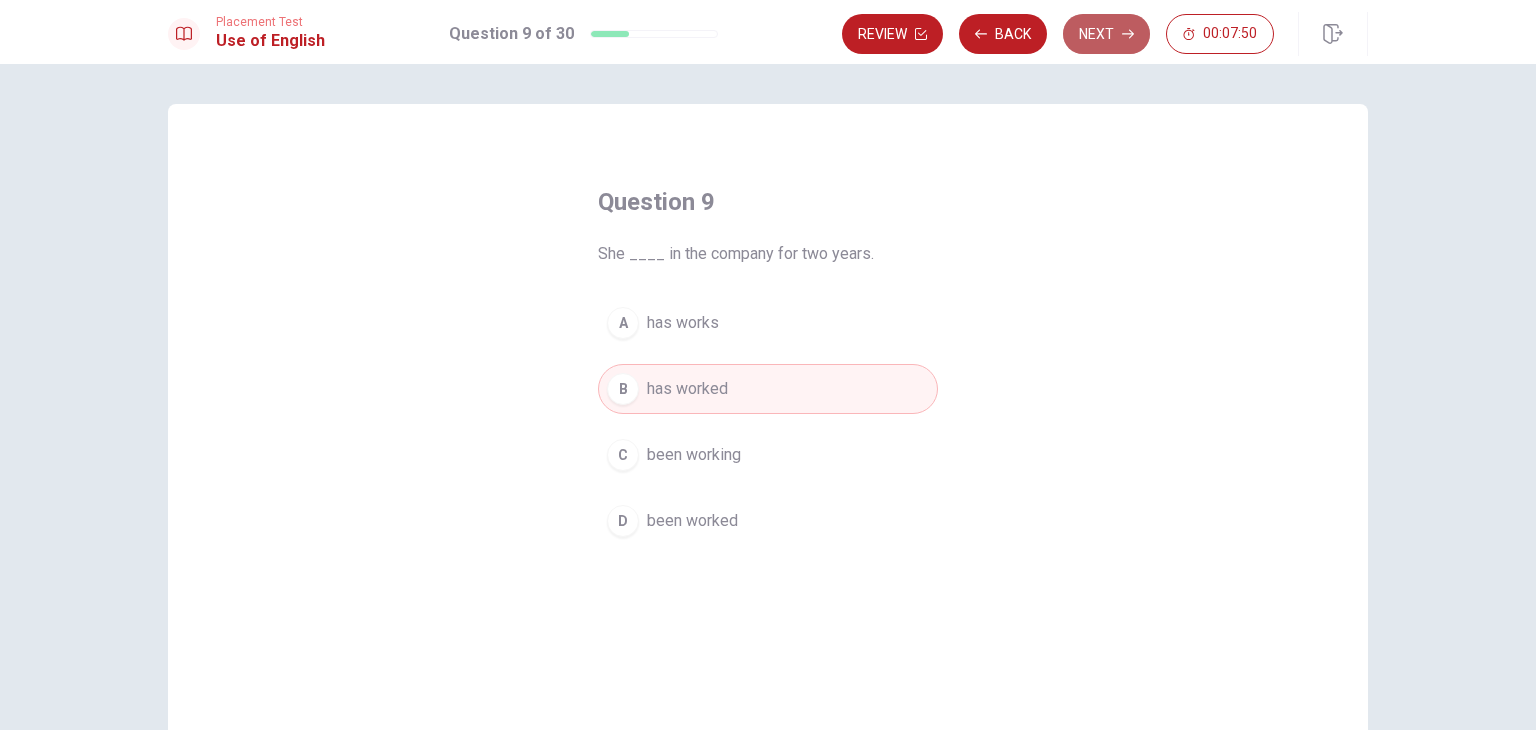 click on "Next" at bounding box center (1106, 34) 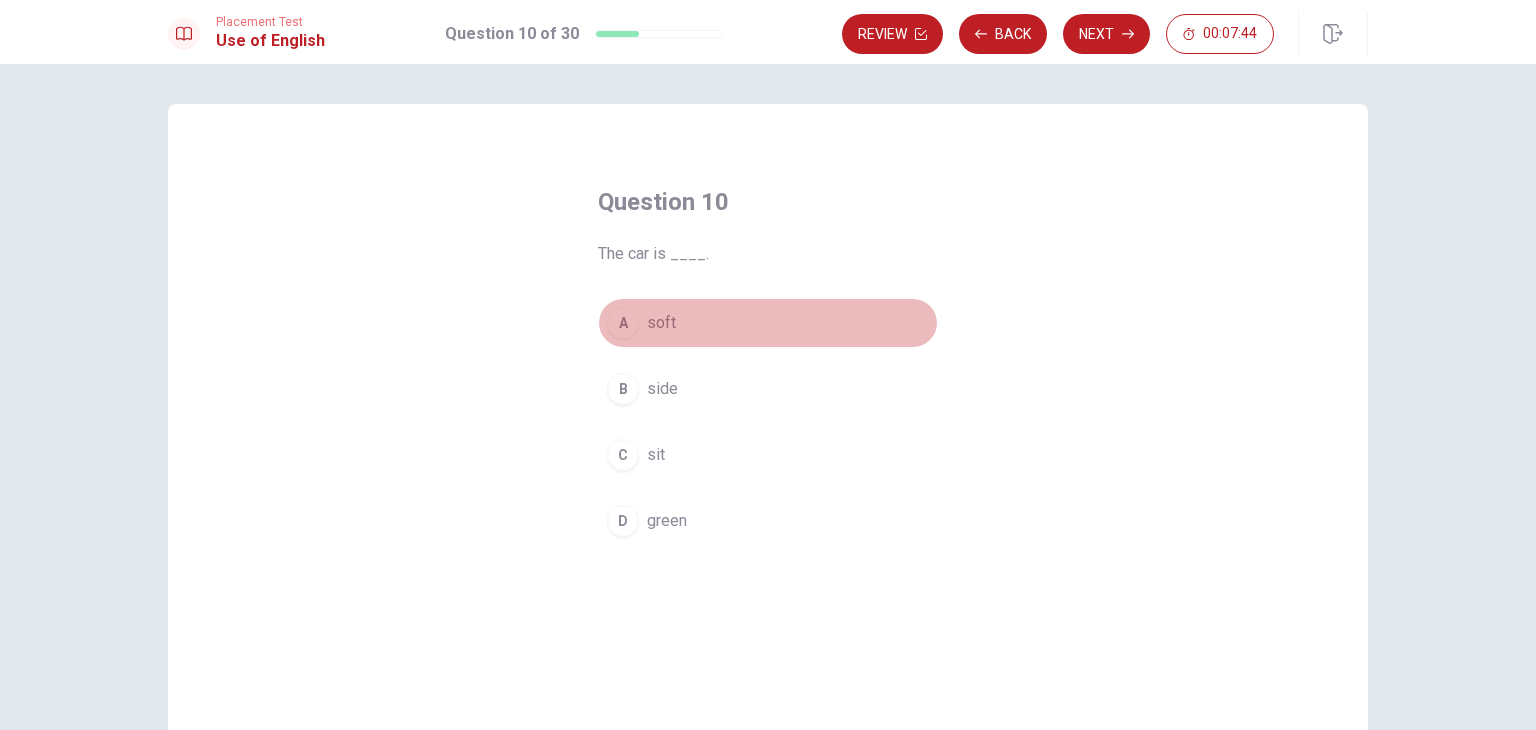 click on "soft" at bounding box center (661, 323) 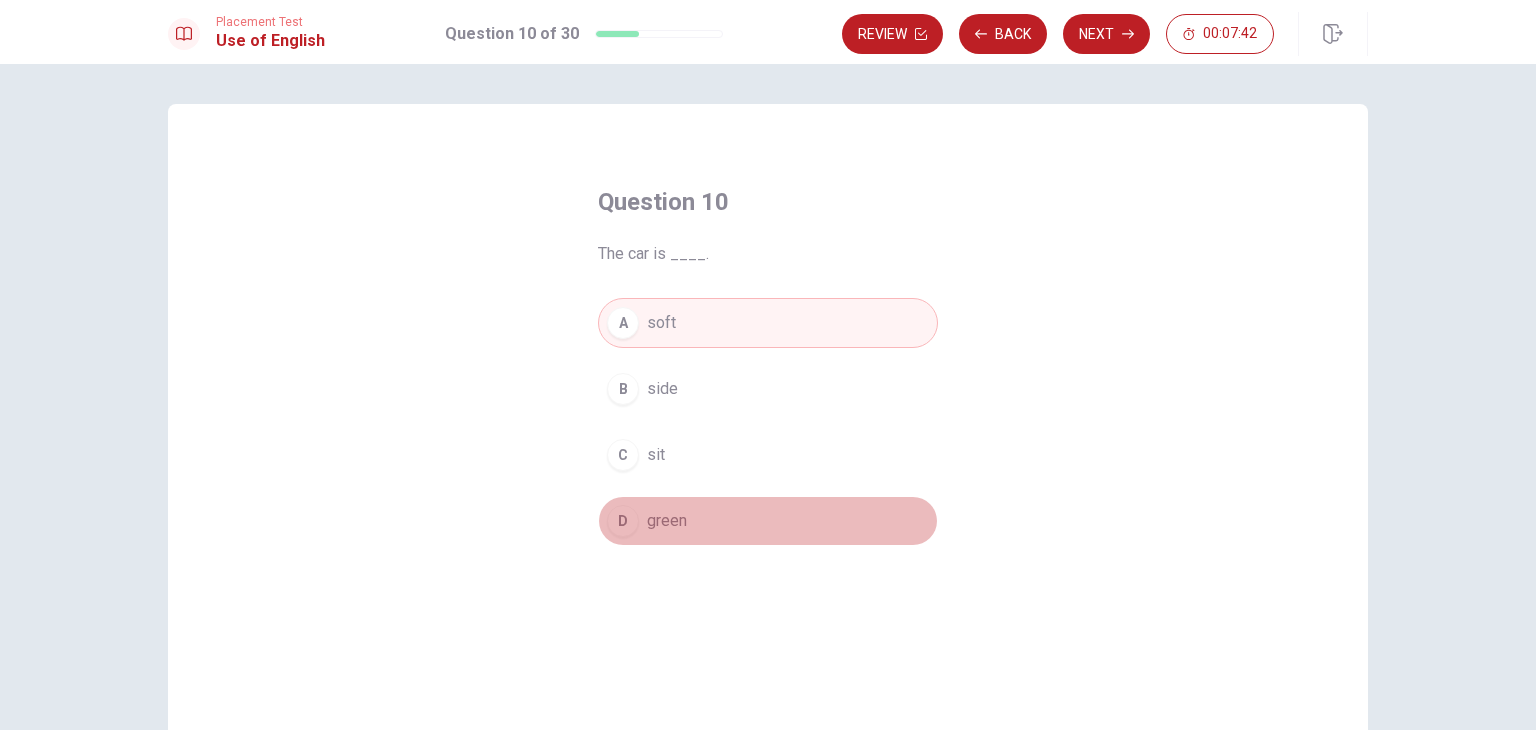 click on "D green" at bounding box center (768, 521) 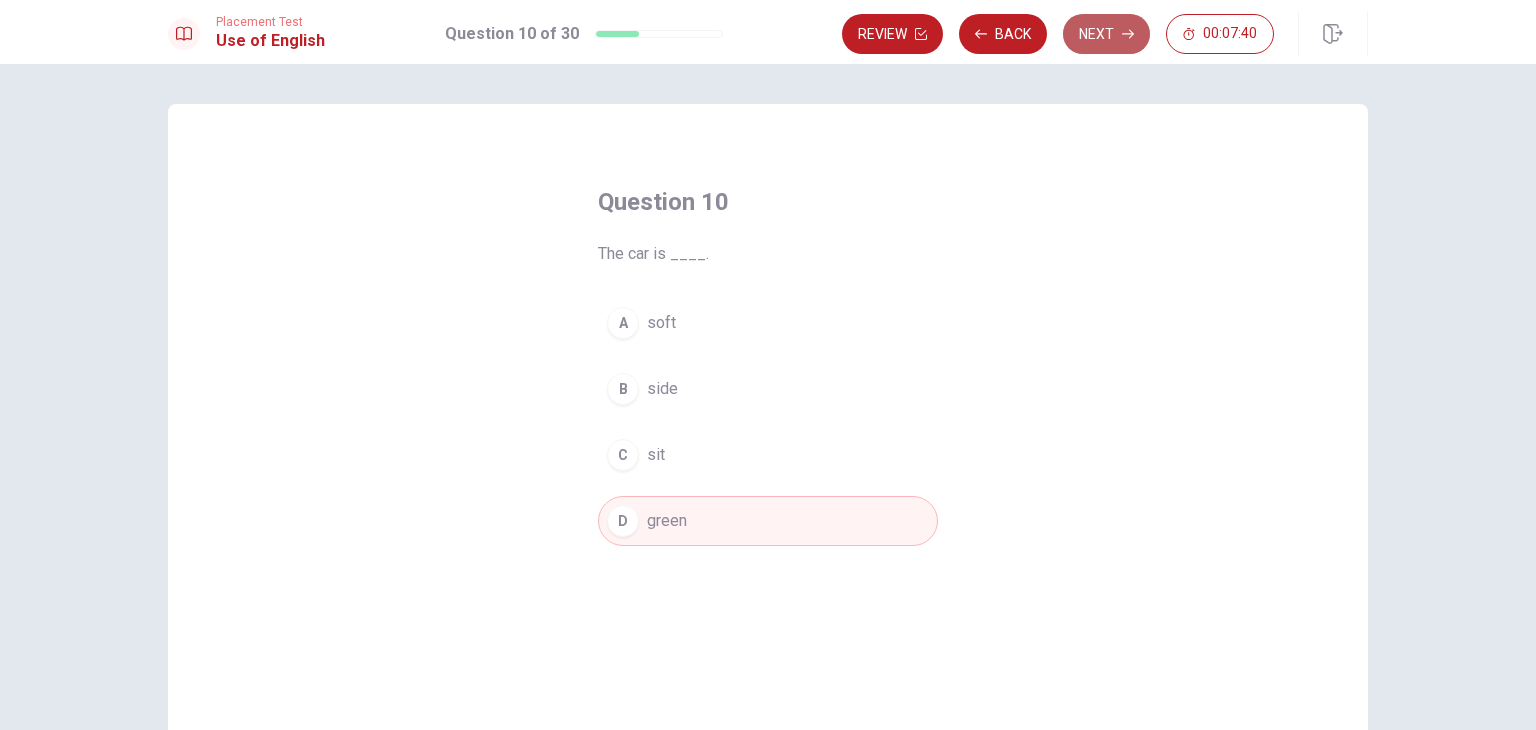 click on "Next" at bounding box center [1106, 34] 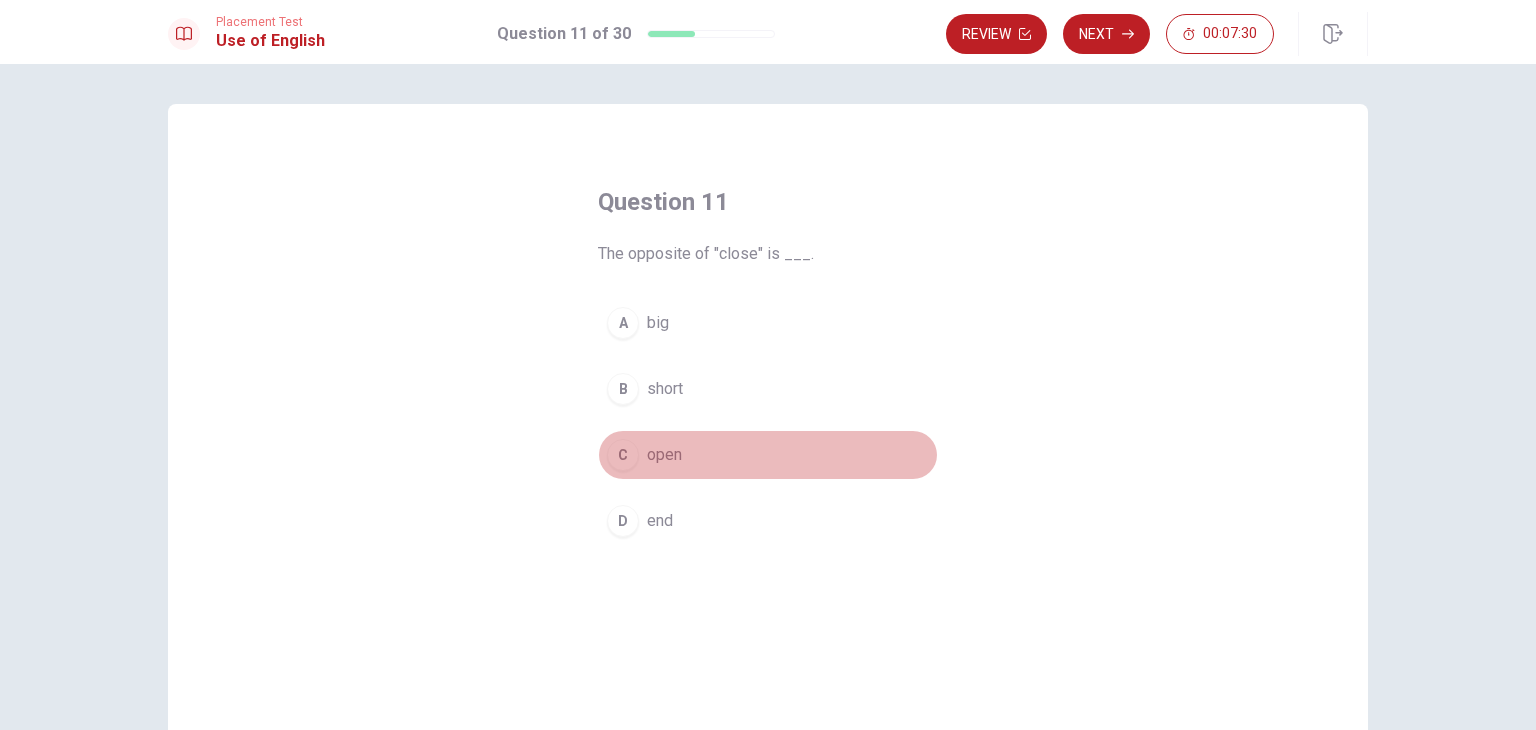 click on "open" at bounding box center [664, 455] 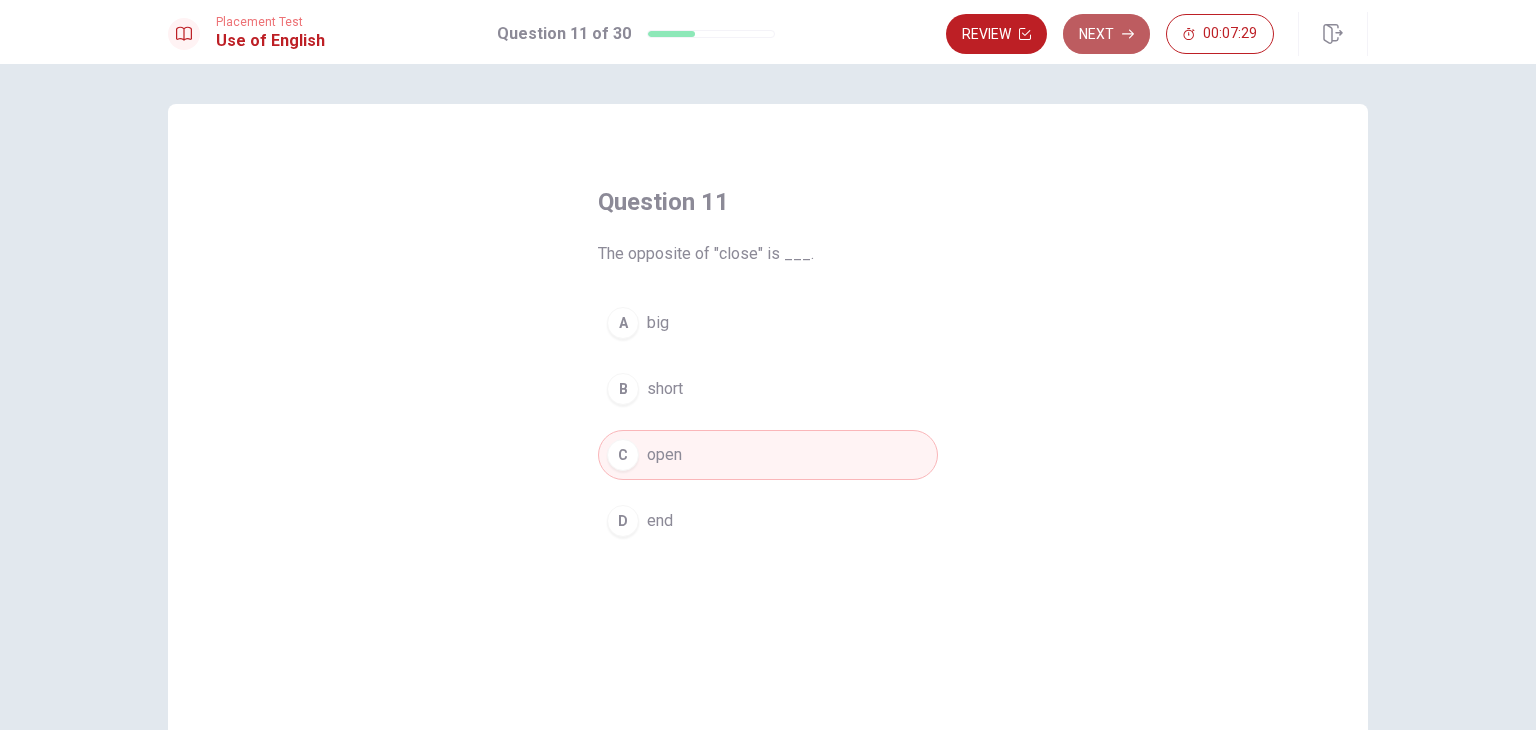 click on "Next" at bounding box center [1106, 34] 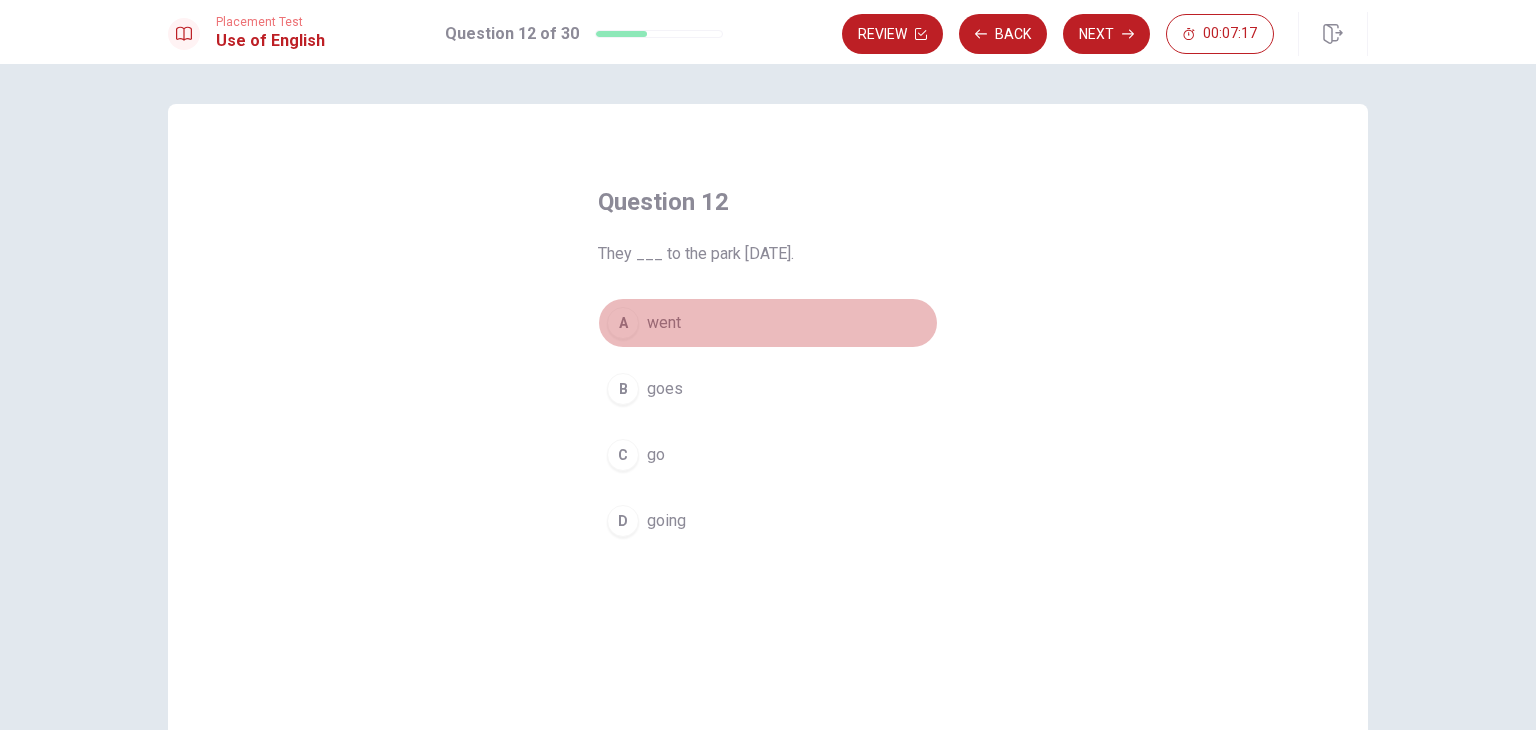 click on "A went" at bounding box center [768, 323] 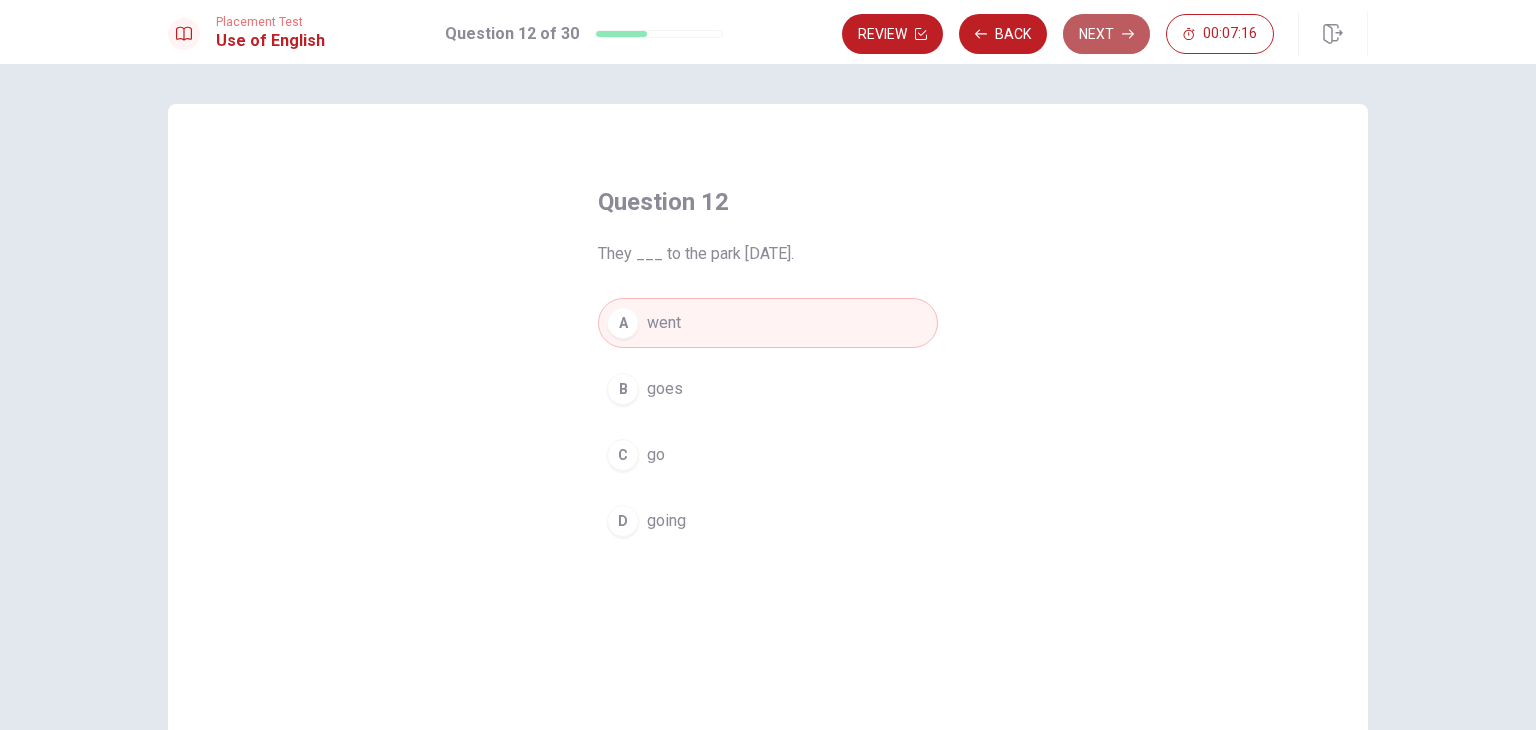 click on "Next" at bounding box center (1106, 34) 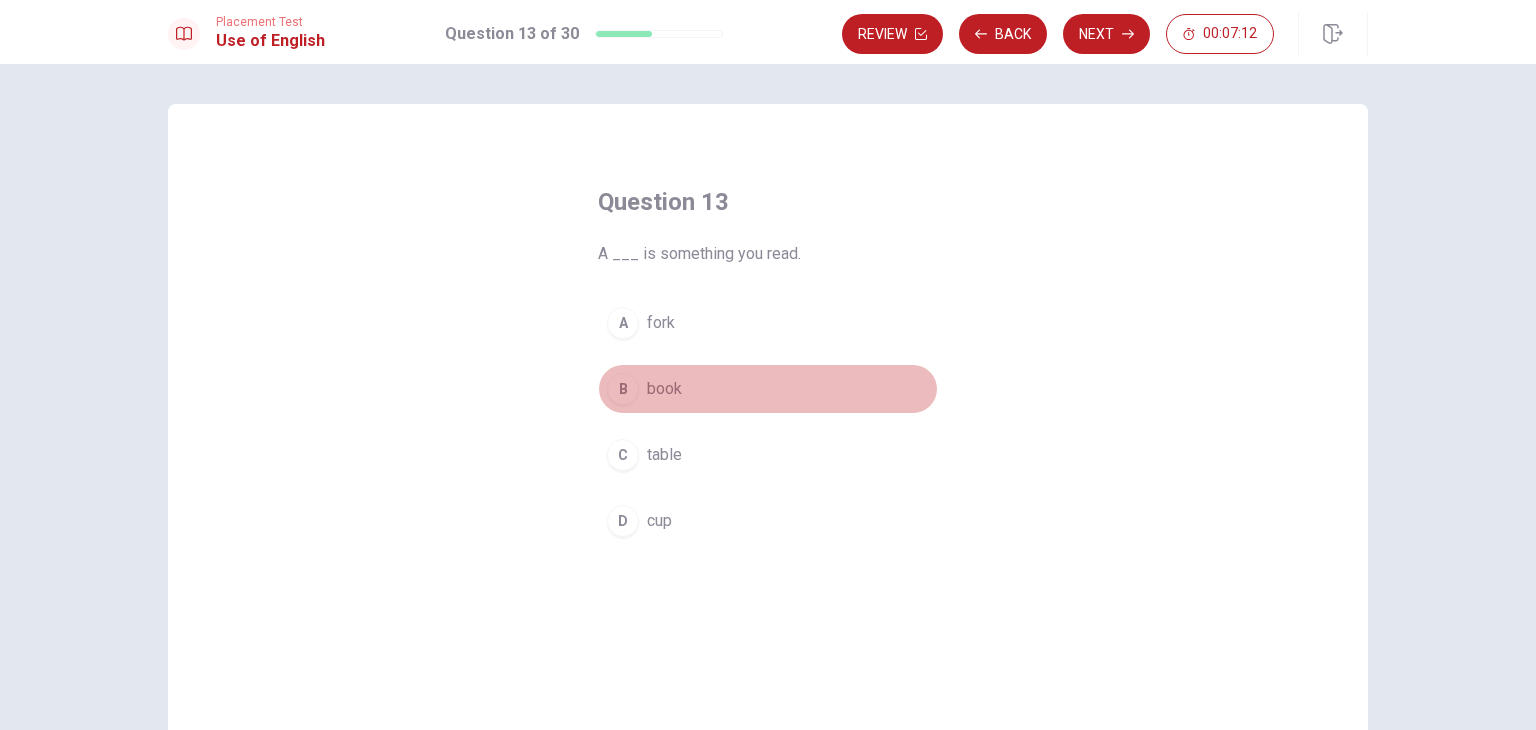click on "book" at bounding box center [664, 389] 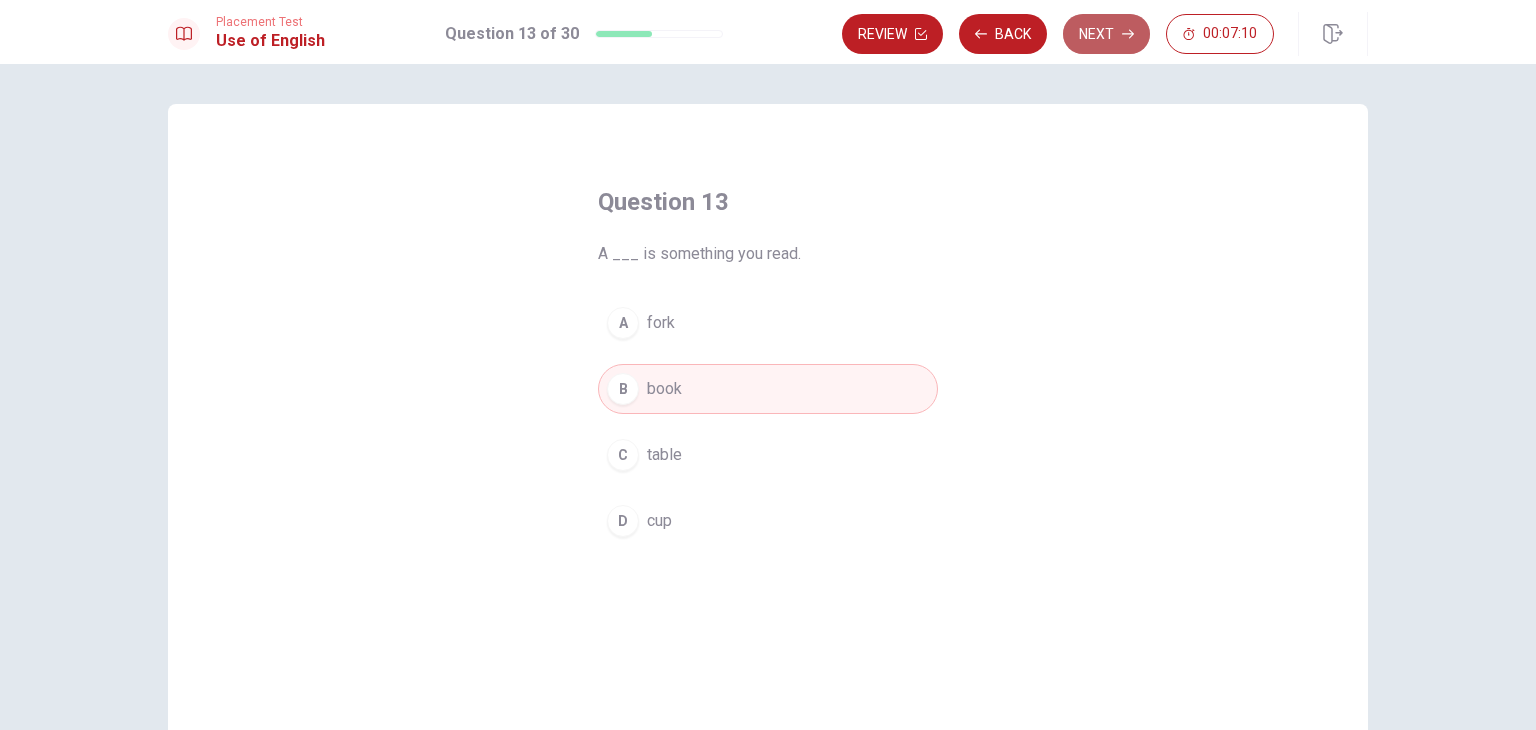 click on "Next" at bounding box center [1106, 34] 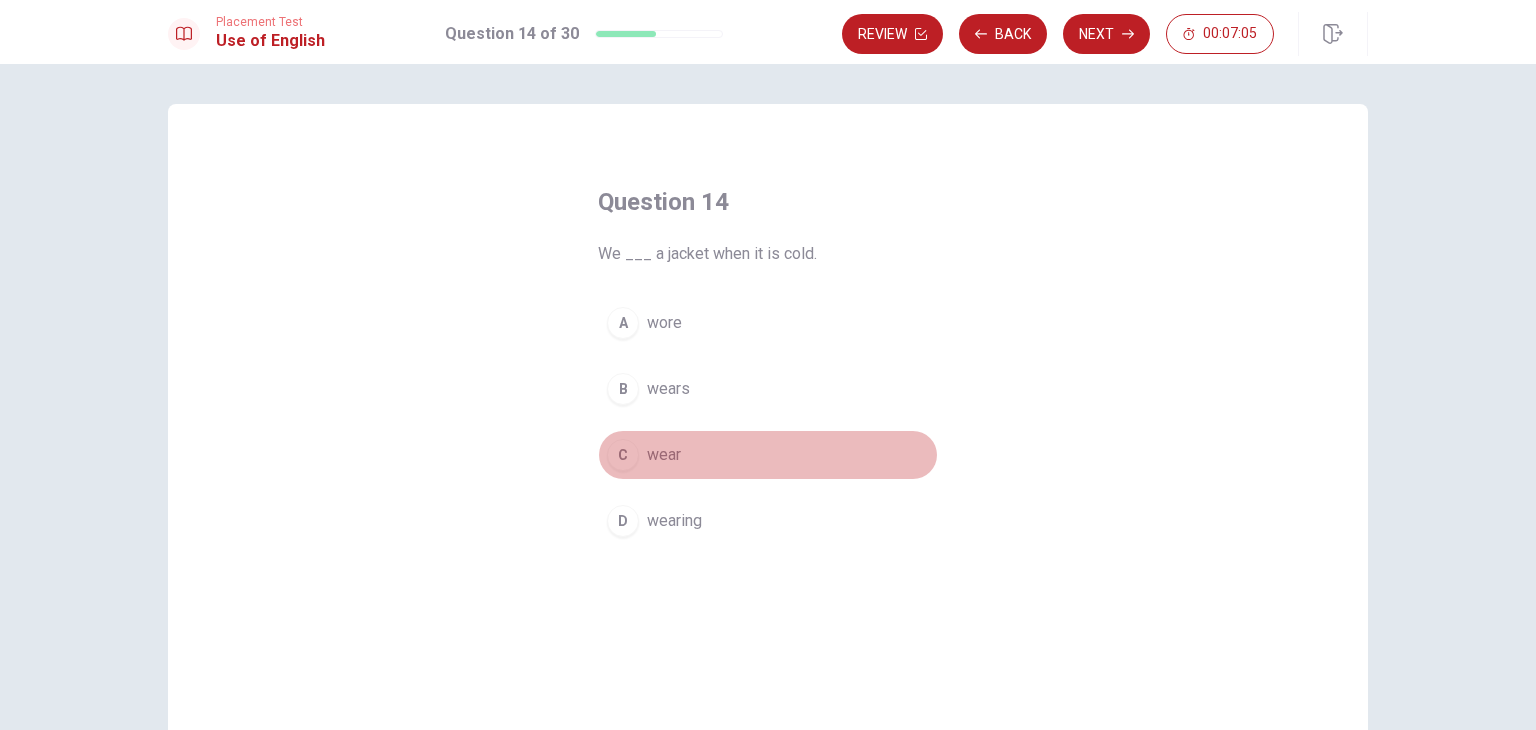 click on "wear" at bounding box center [664, 455] 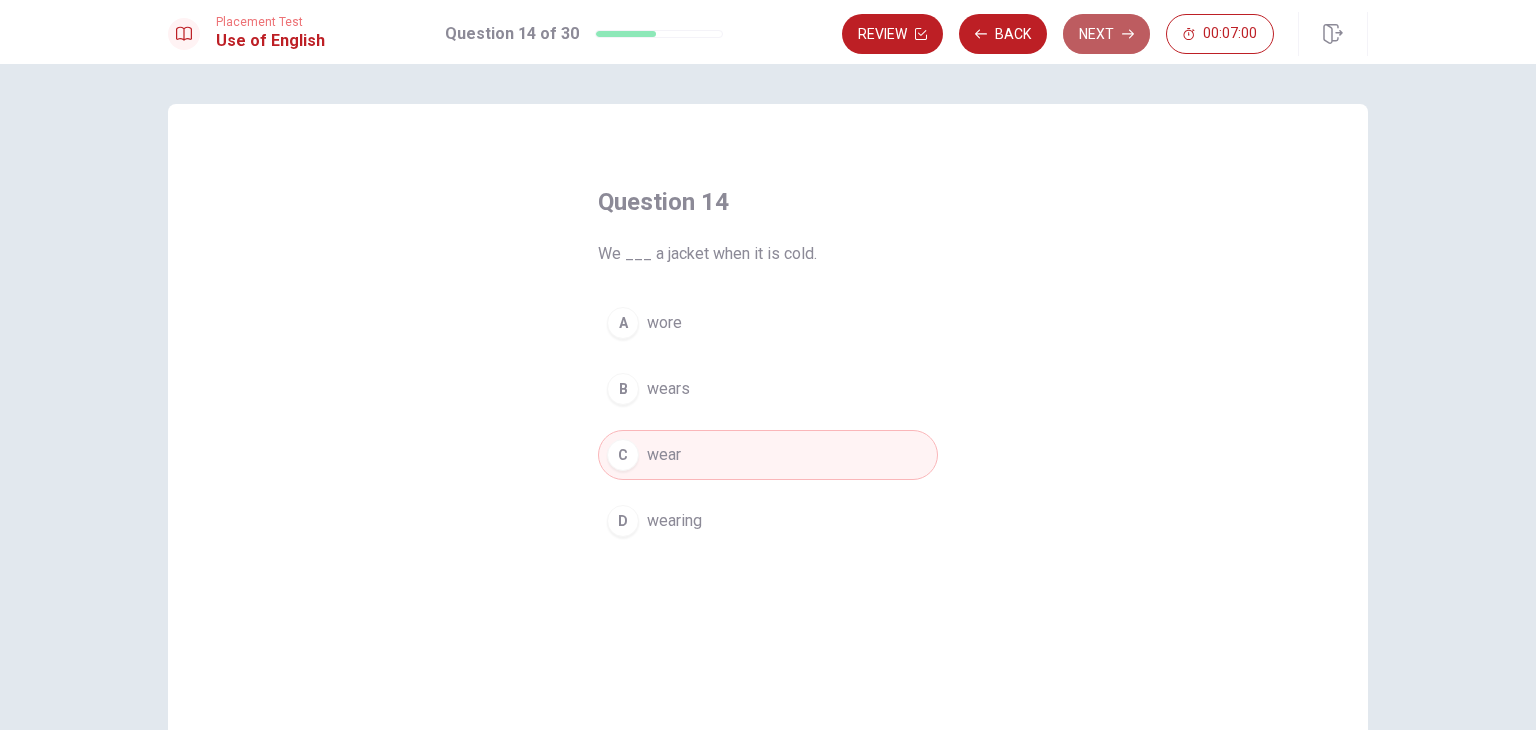 click on "Next" at bounding box center [1106, 34] 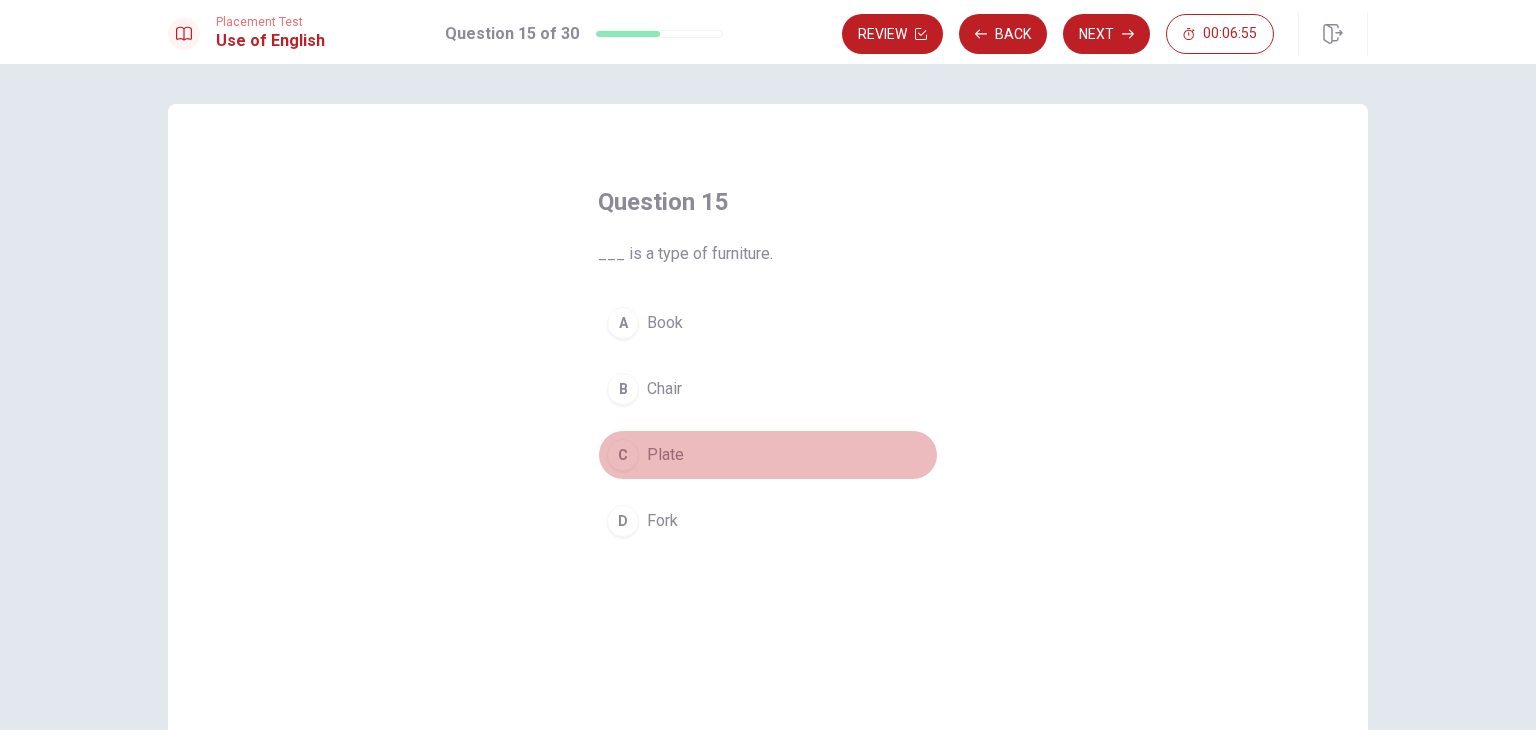 click on "Plate" at bounding box center (665, 455) 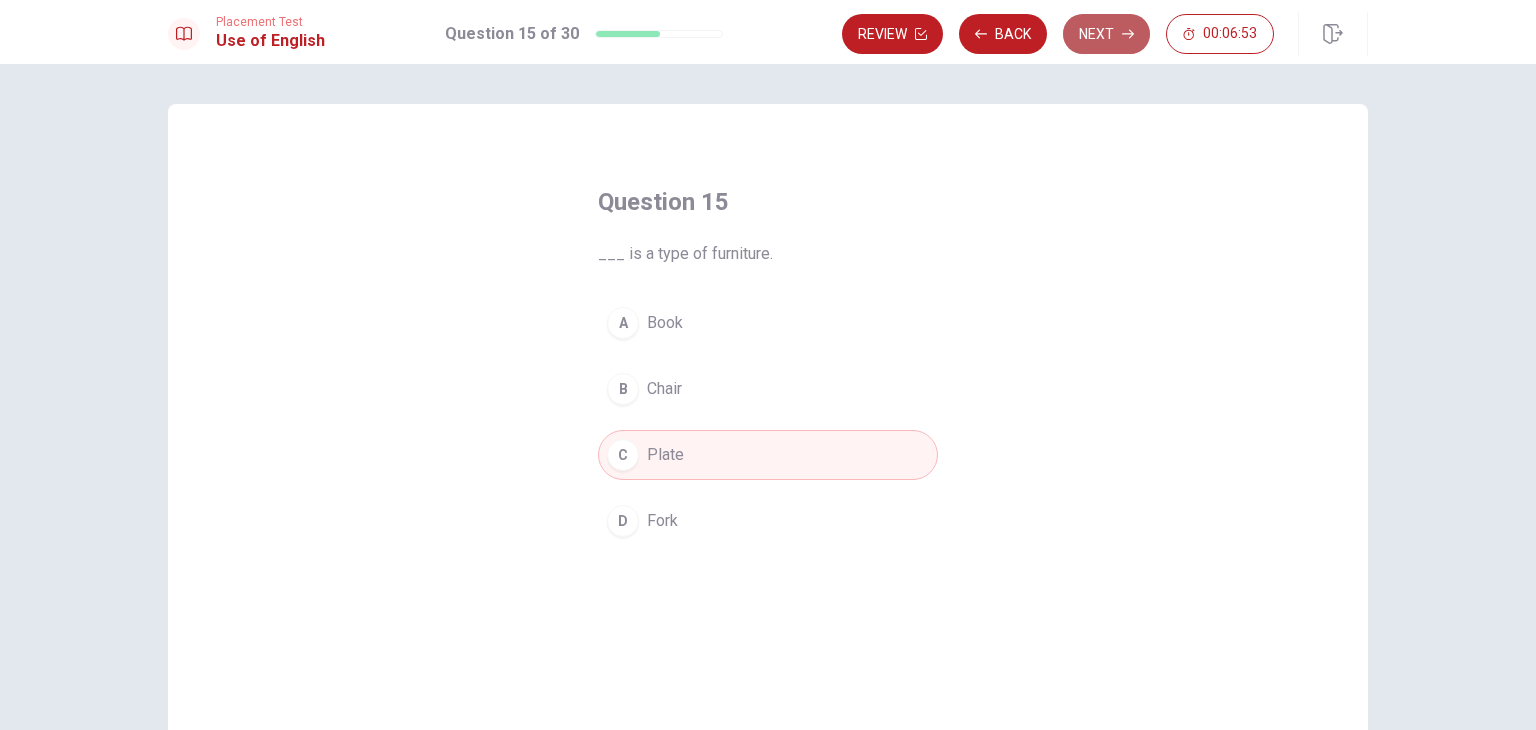 click on "Next" at bounding box center (1106, 34) 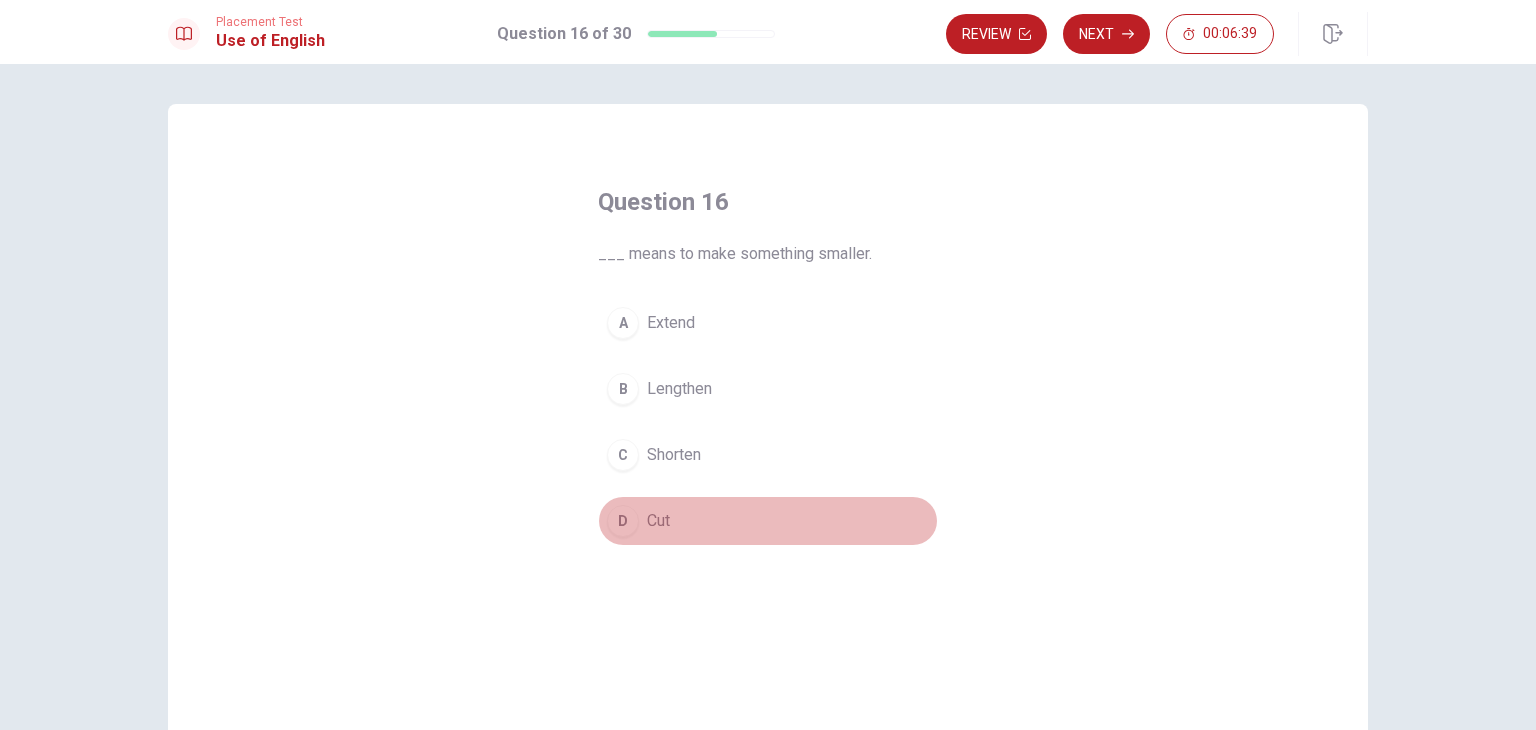 click on "Cut" at bounding box center [658, 521] 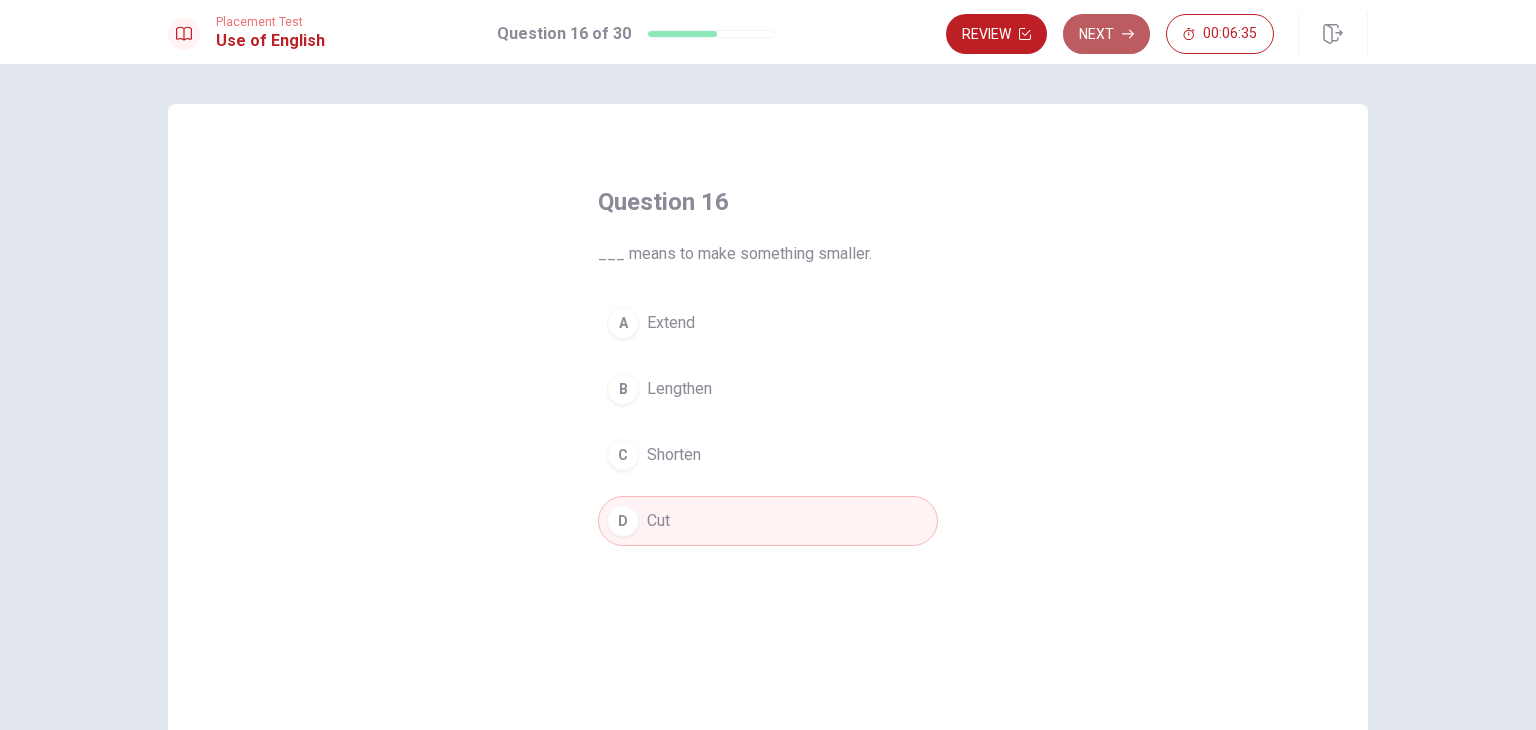 click 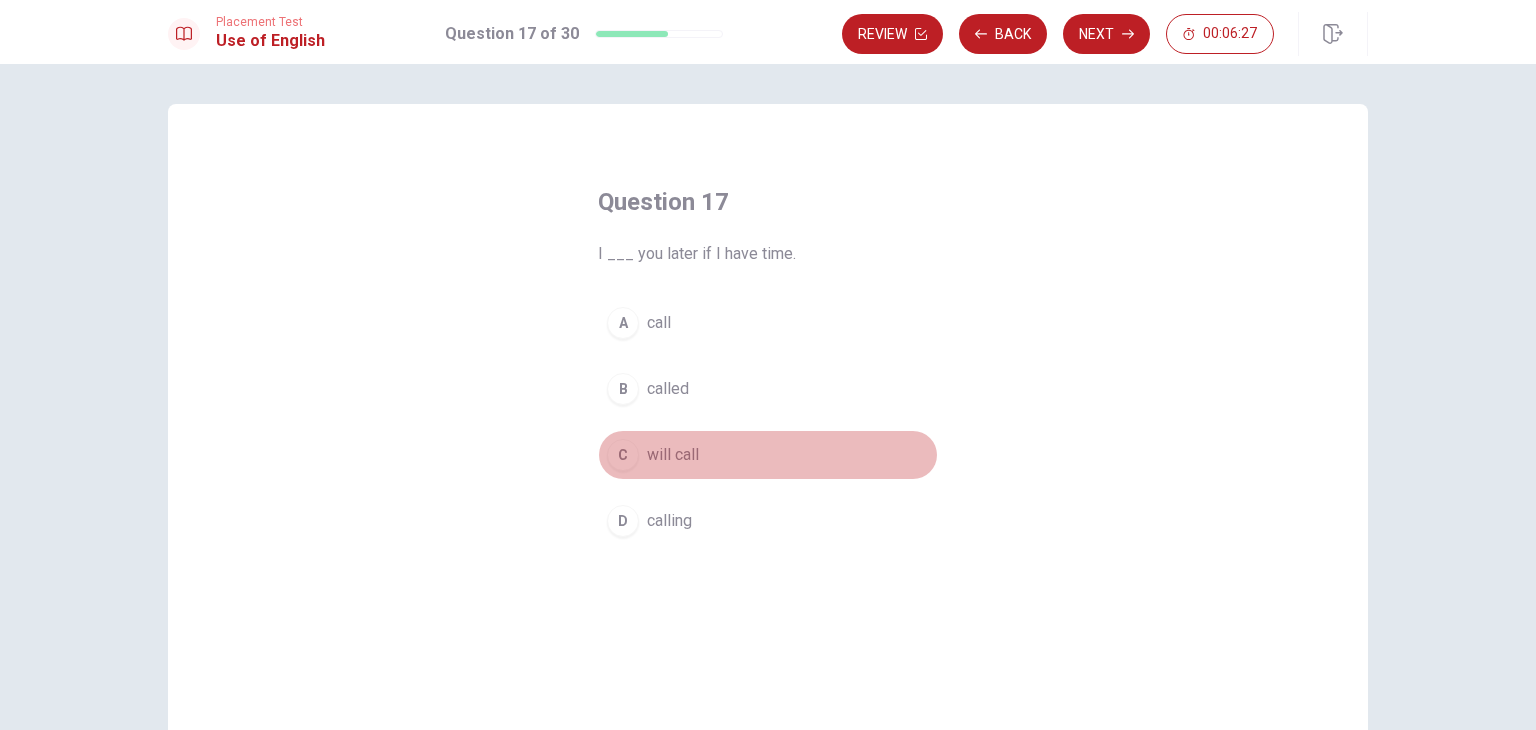 click on "will call" at bounding box center (673, 455) 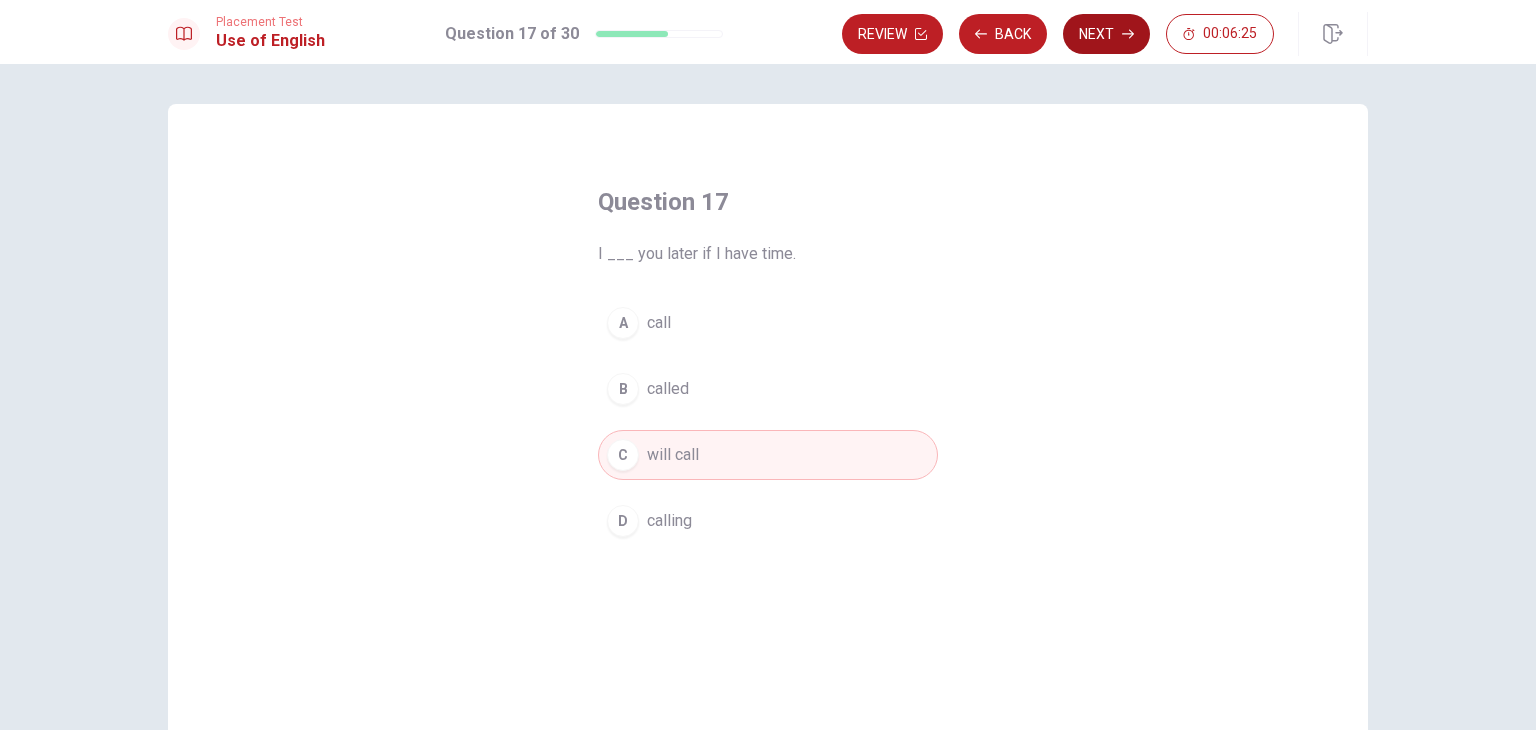 click on "Next" at bounding box center [1106, 34] 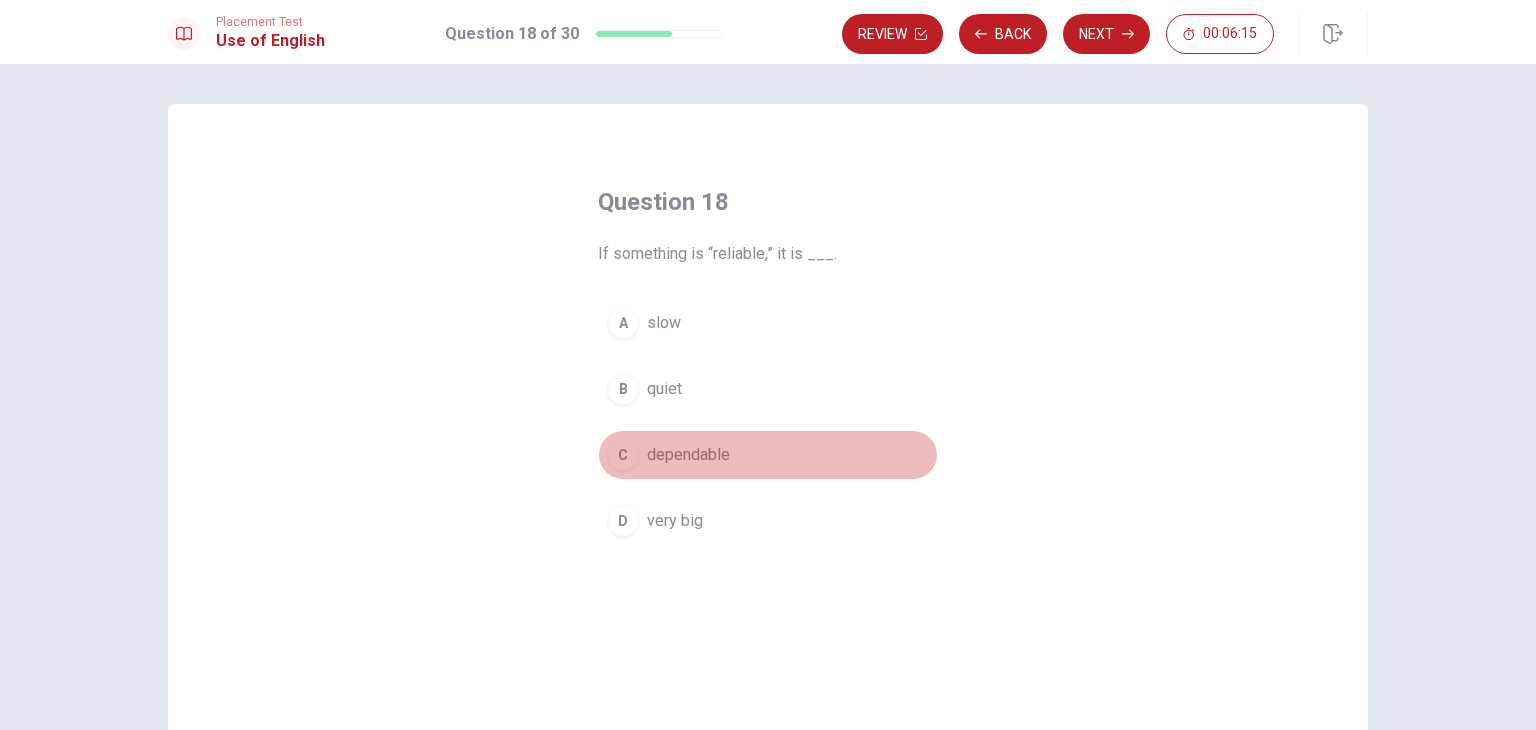 click on "dependable" at bounding box center [688, 455] 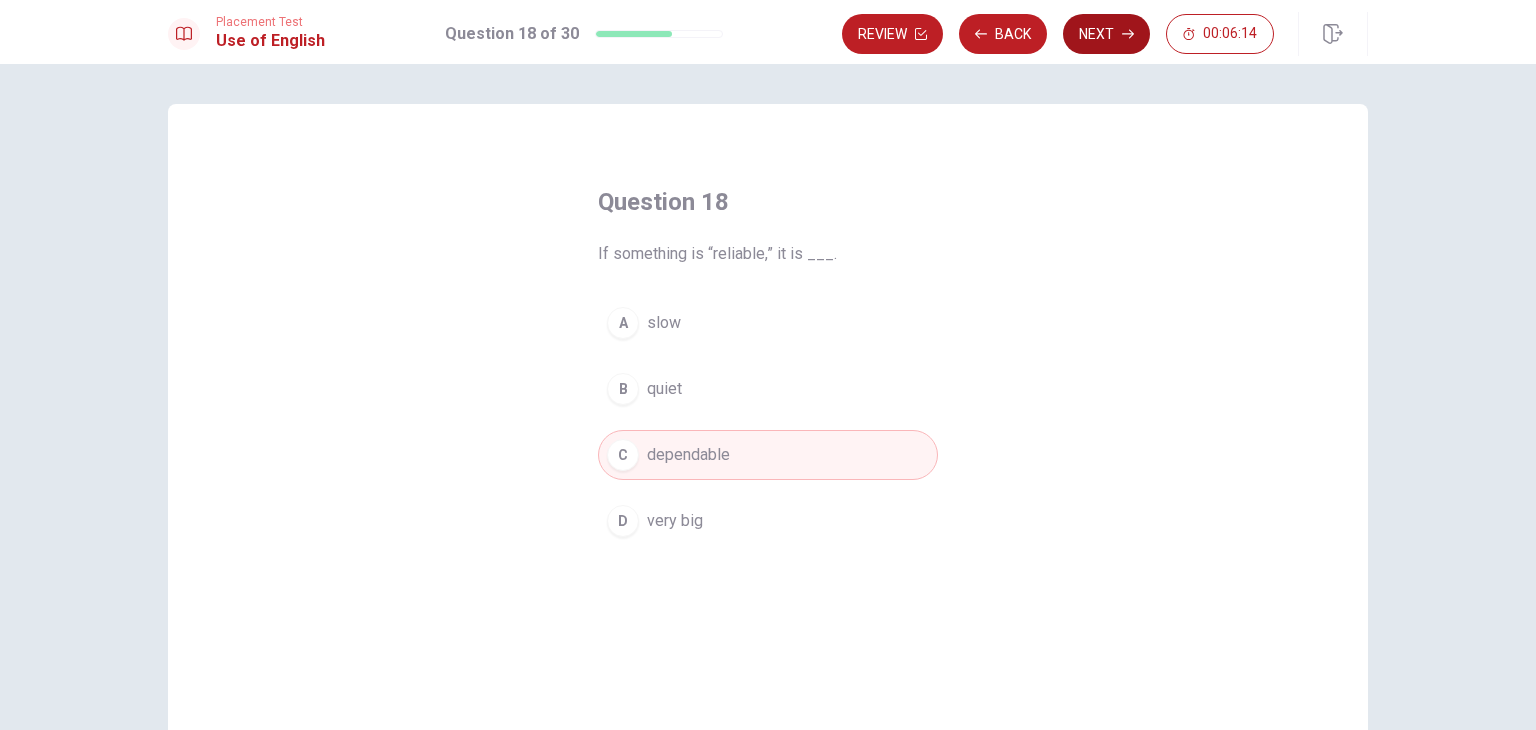 click 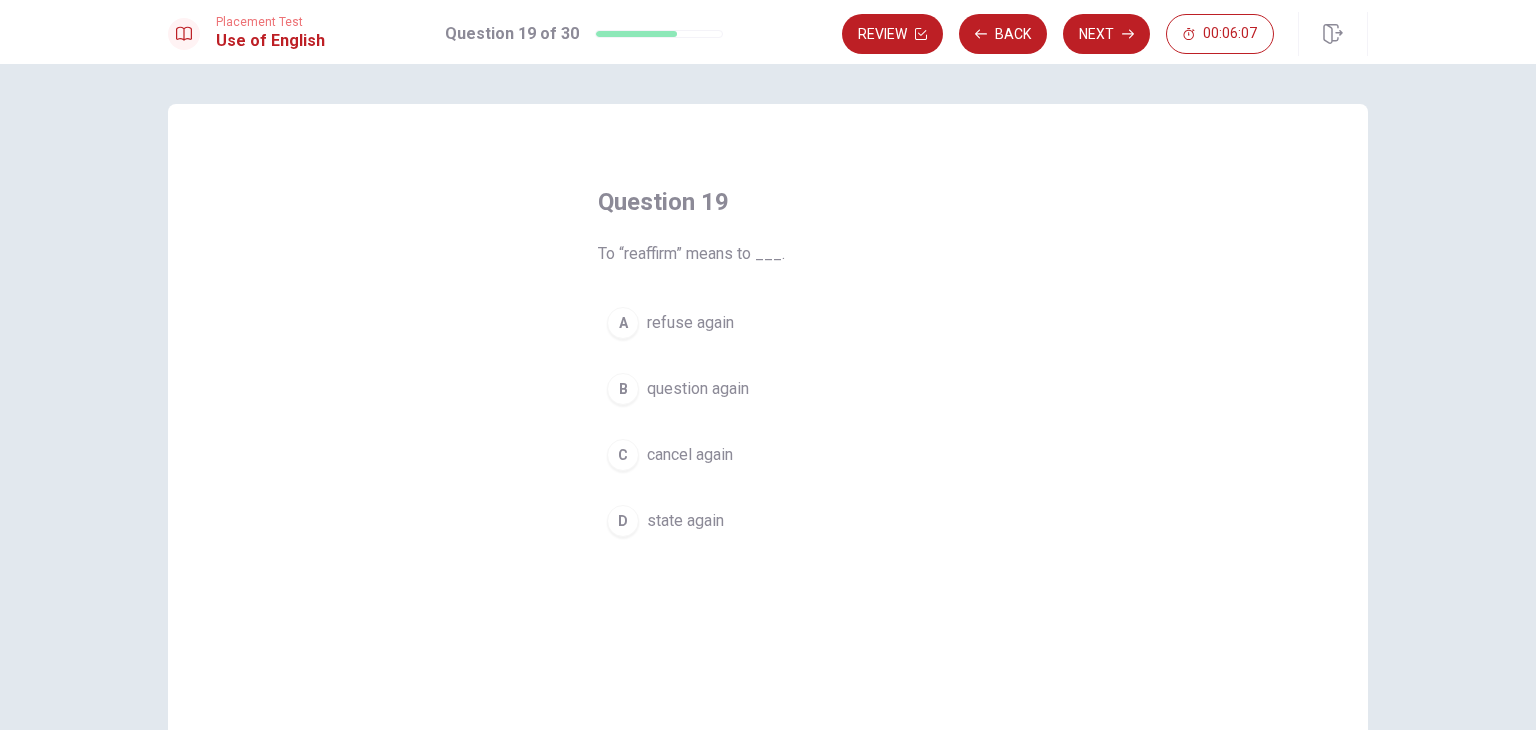 click on "refuse again" at bounding box center [690, 323] 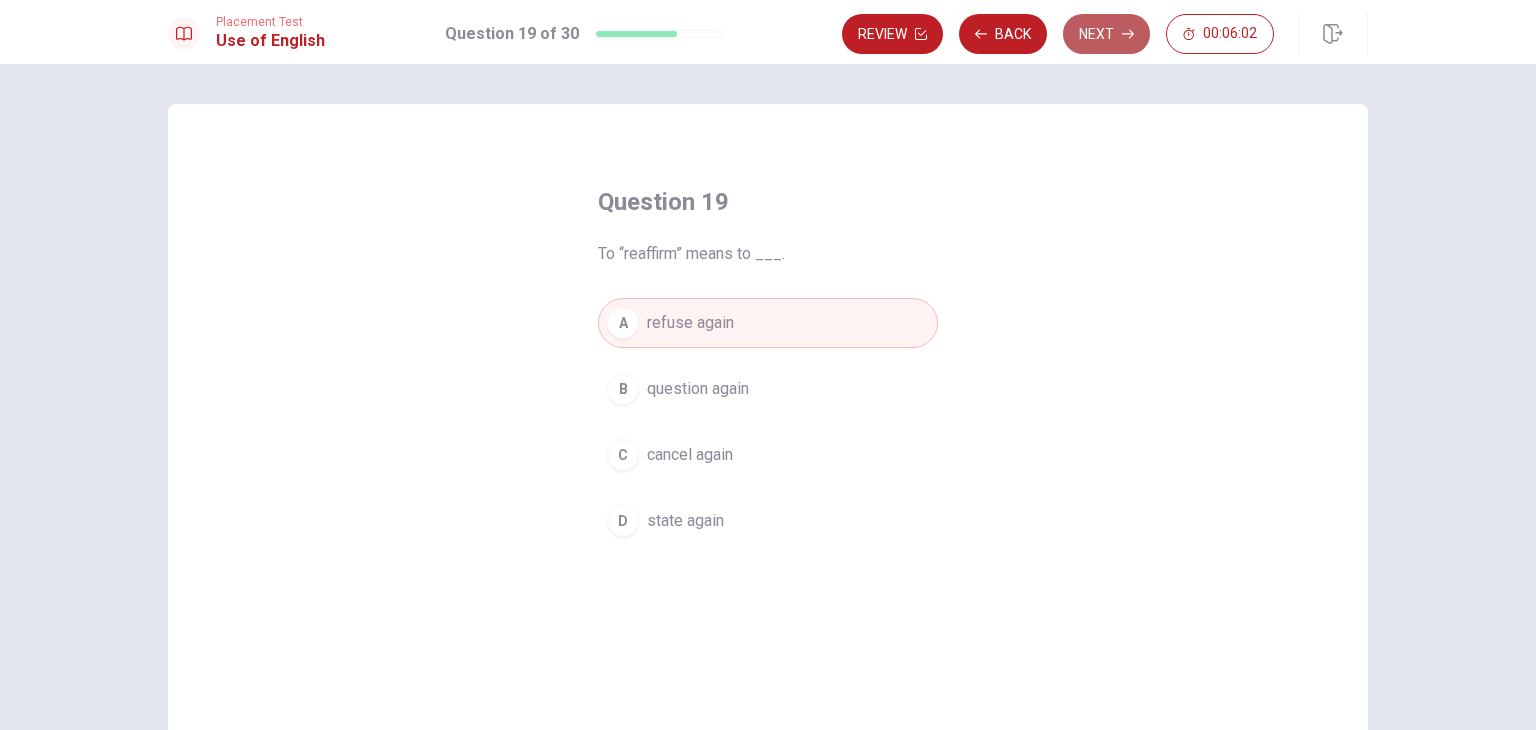 click 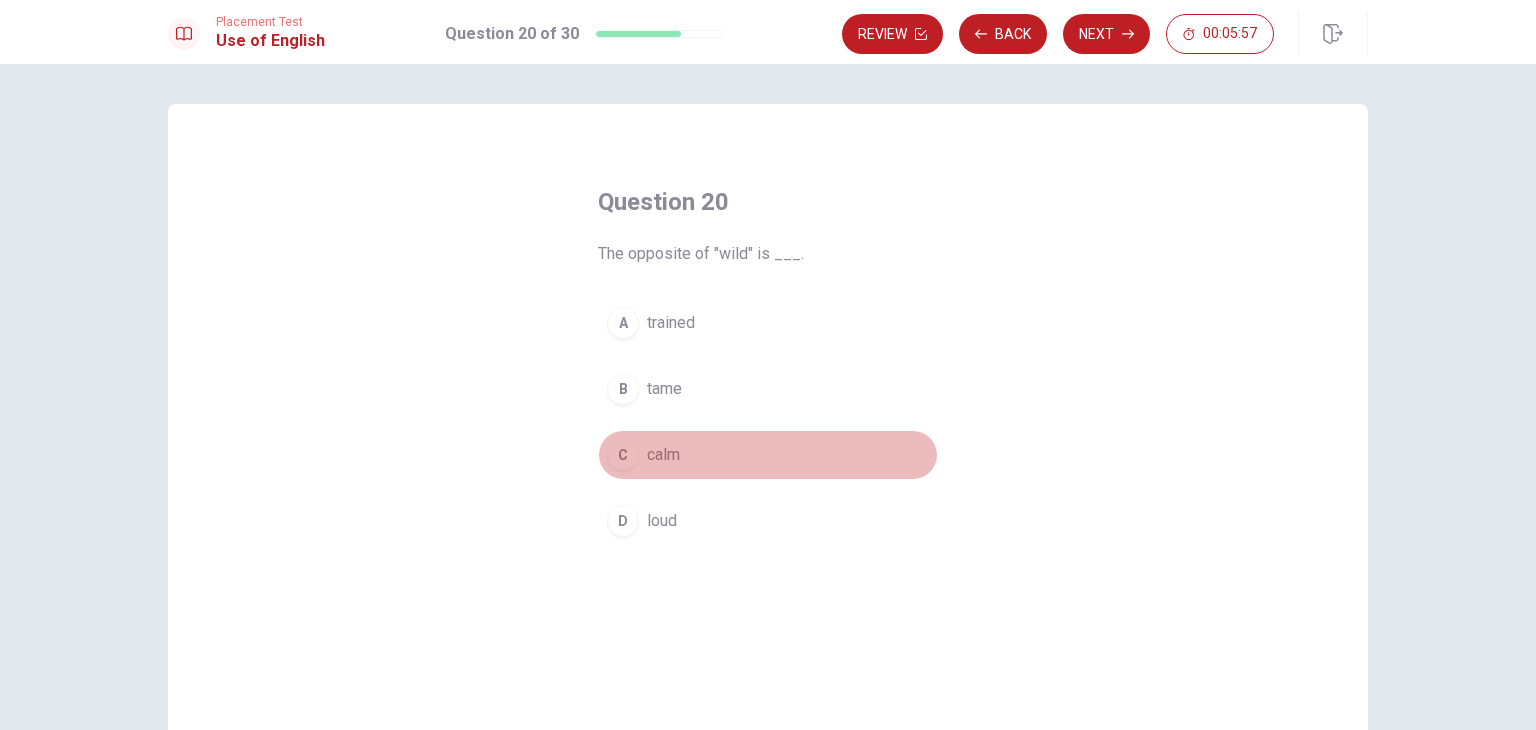 click on "calm" at bounding box center [663, 455] 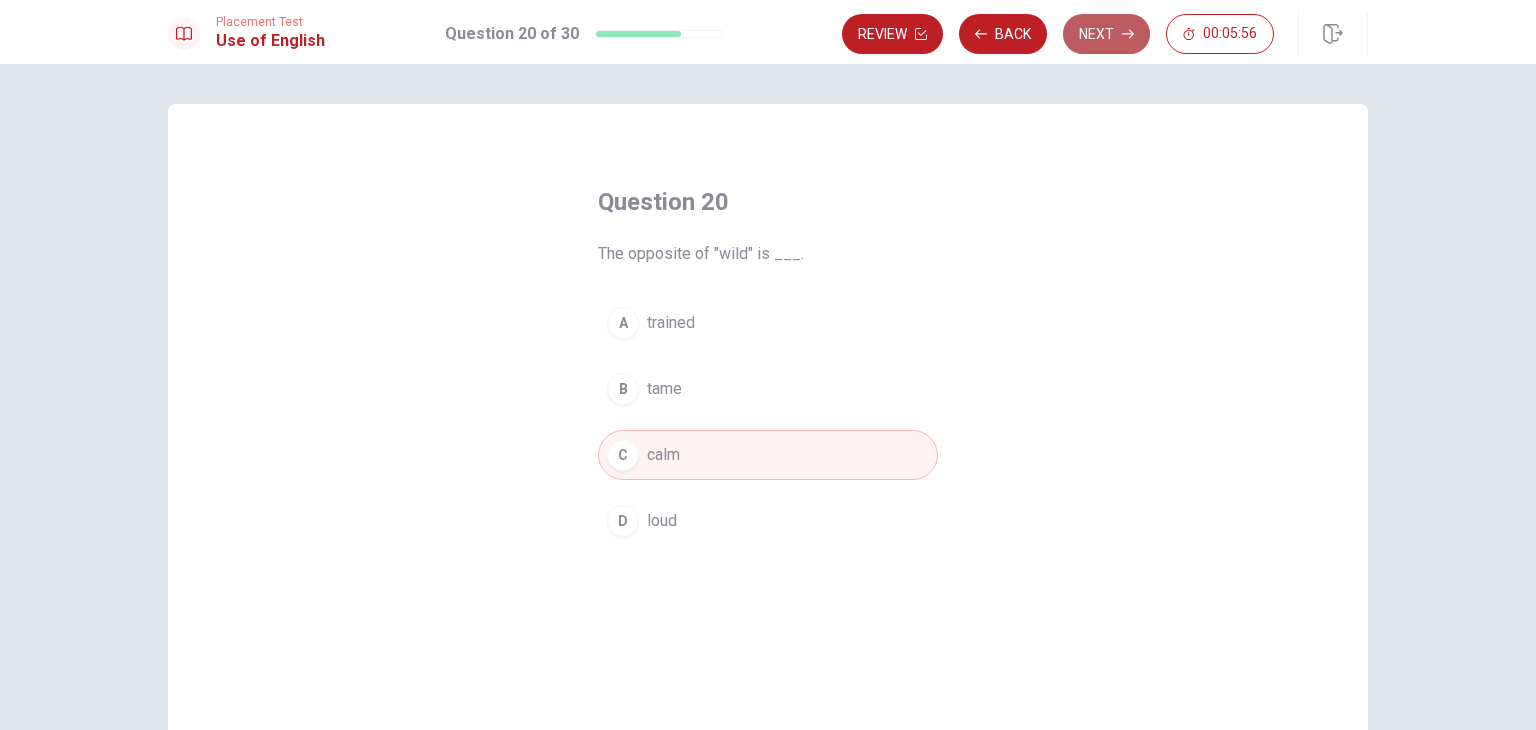click 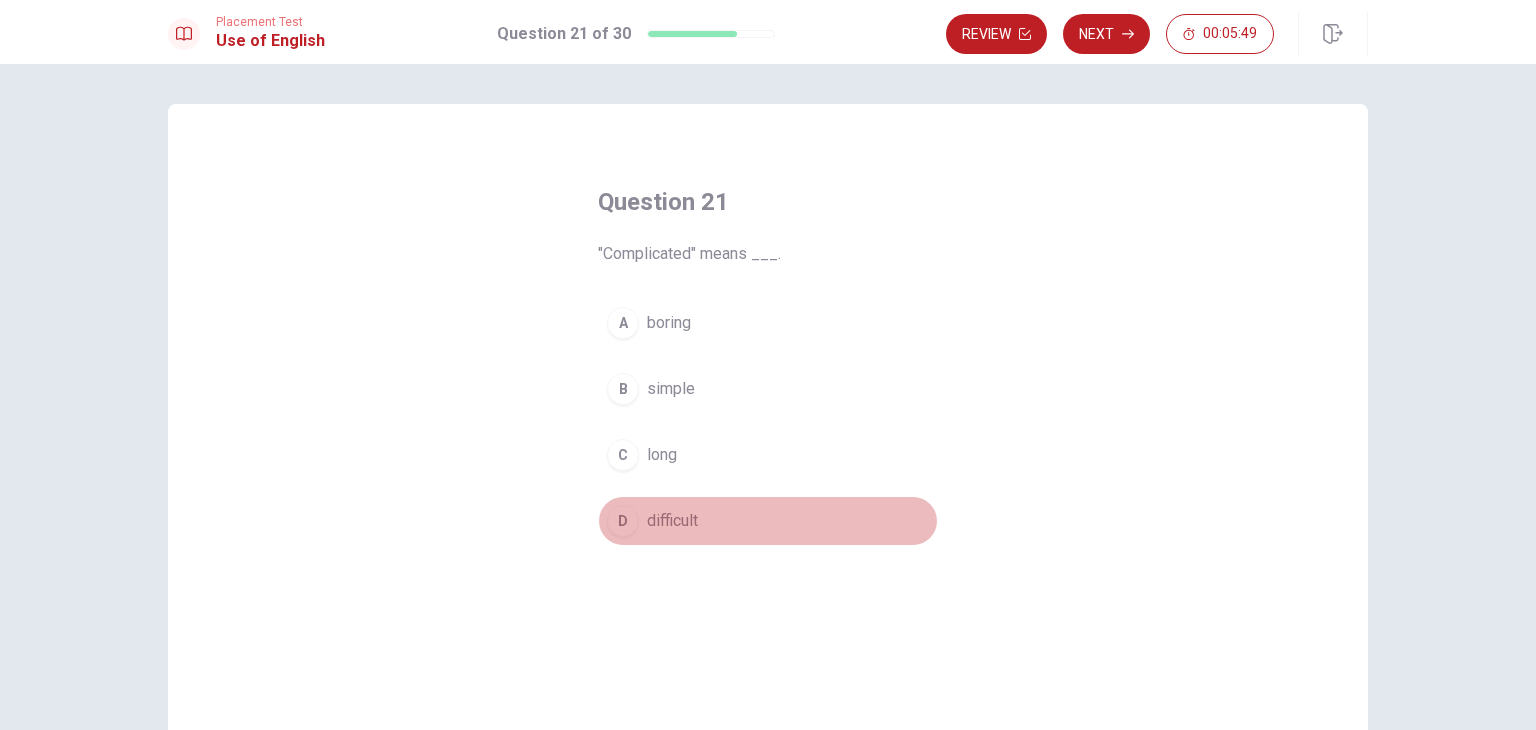 click on "difficult" at bounding box center (672, 521) 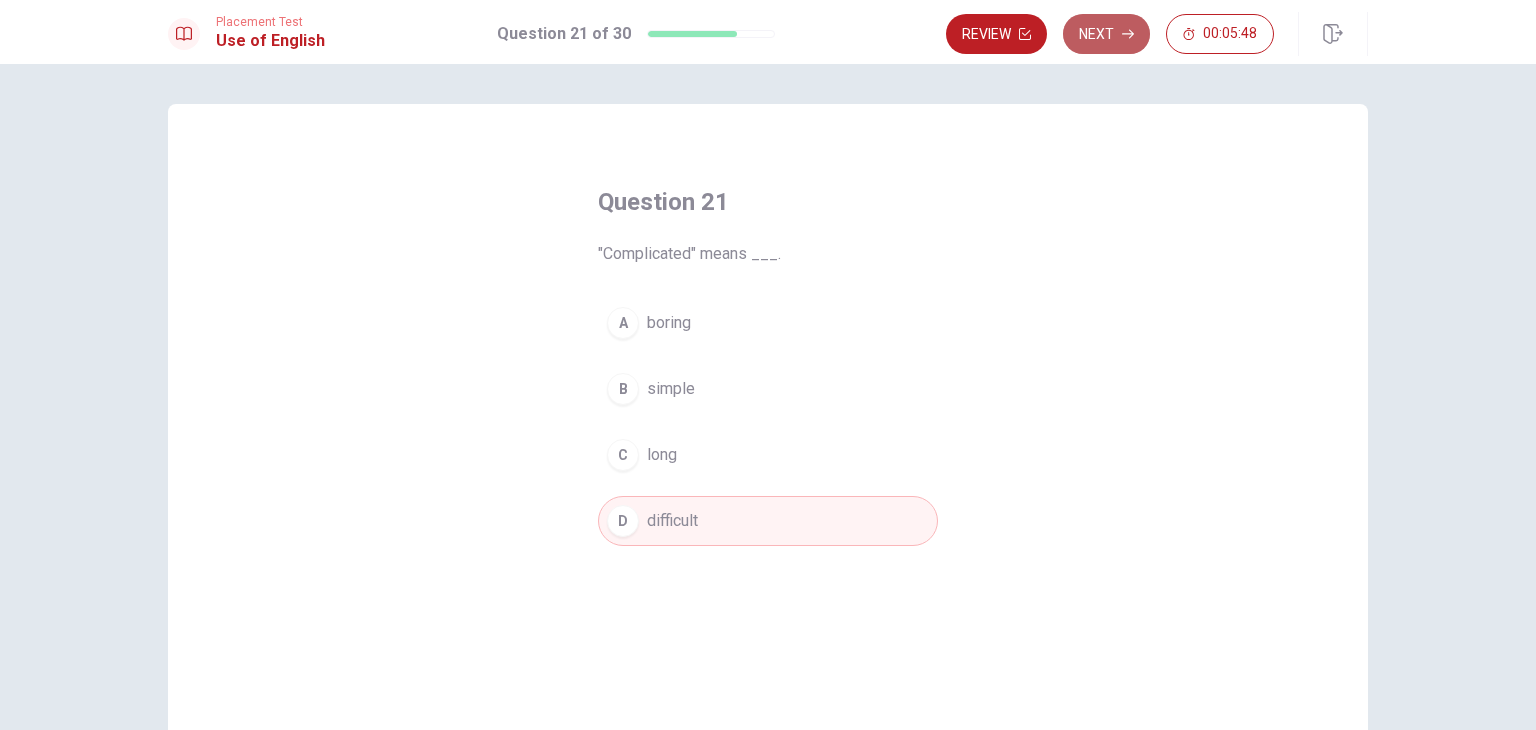 click on "Next" at bounding box center [1106, 34] 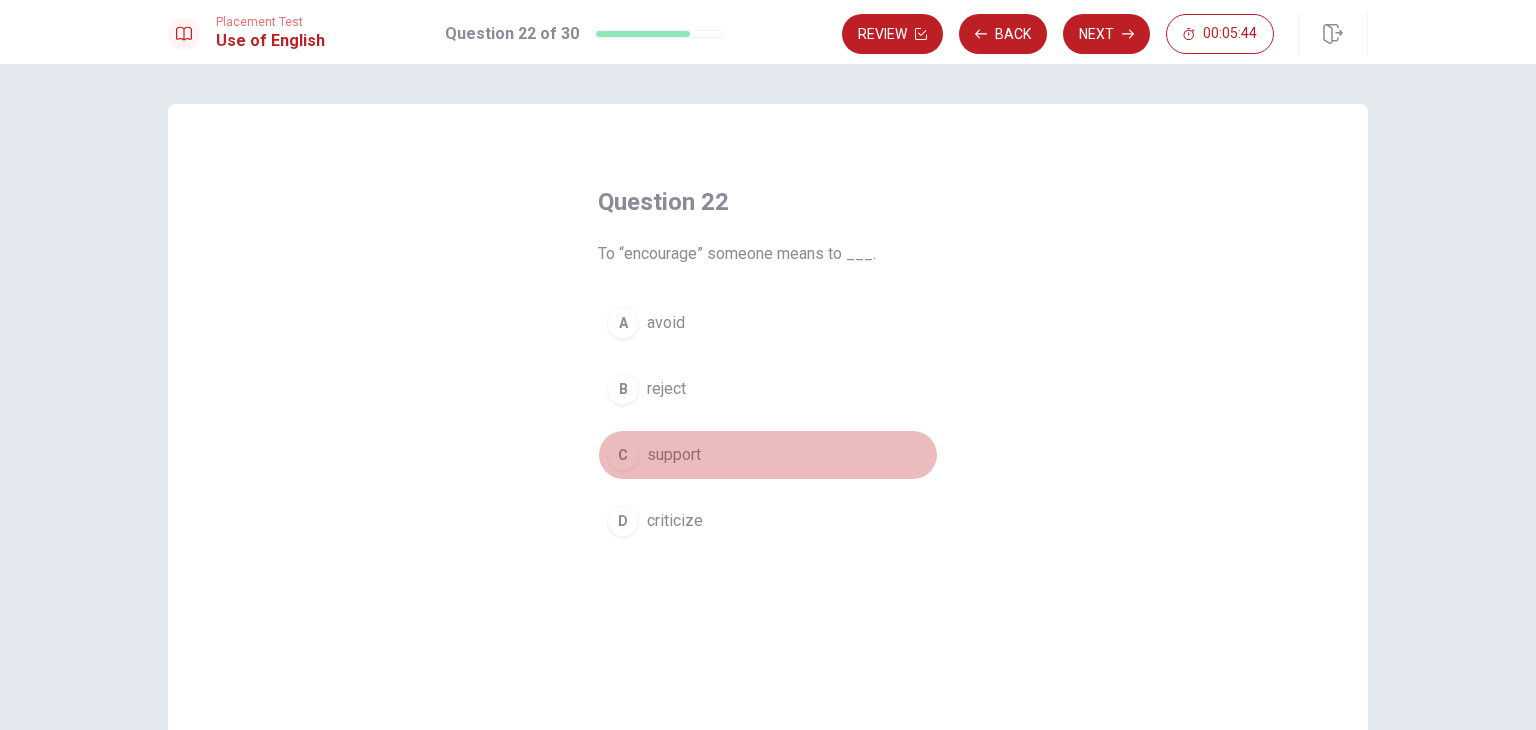 click on "support" at bounding box center [674, 455] 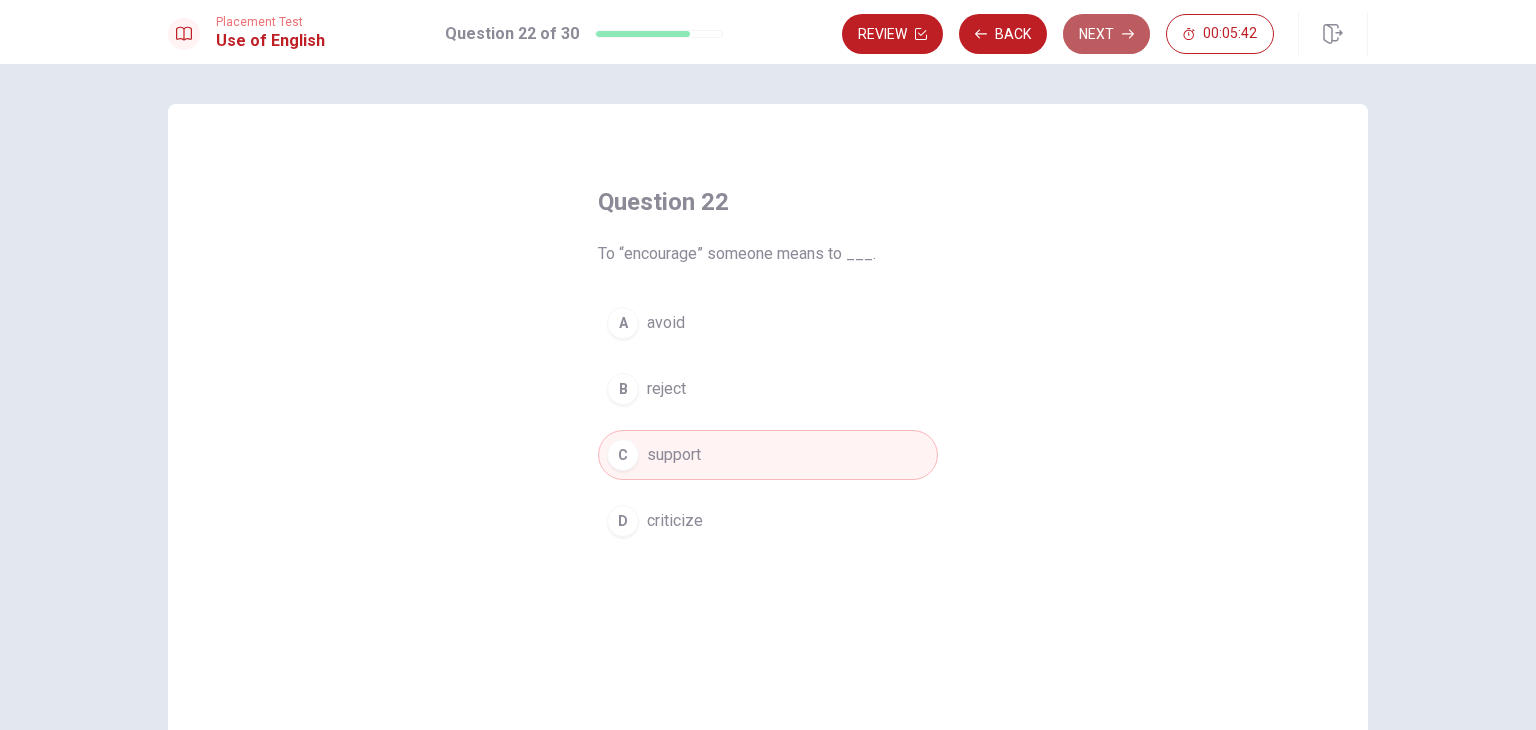 click on "Next" at bounding box center [1106, 34] 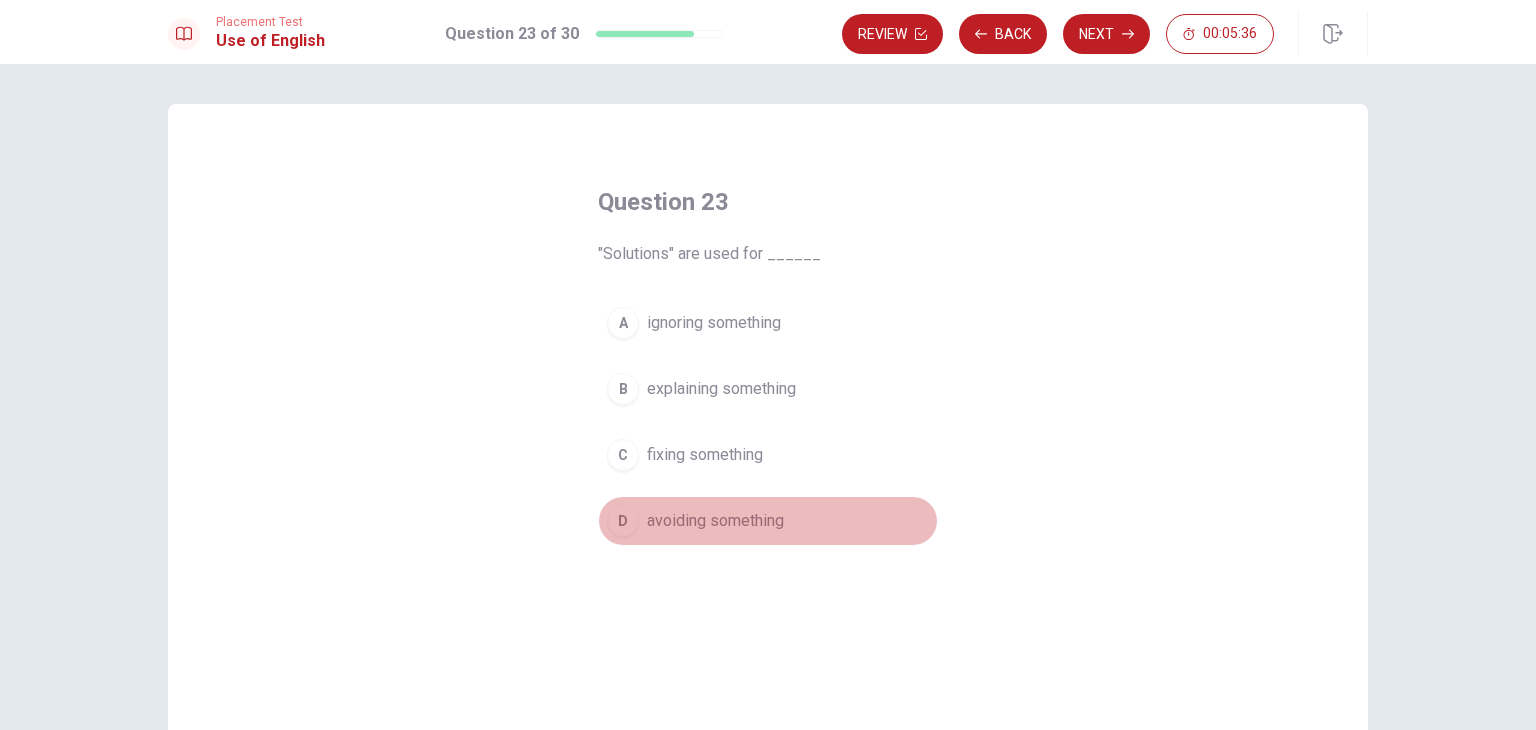 click on "avoiding something" at bounding box center [715, 521] 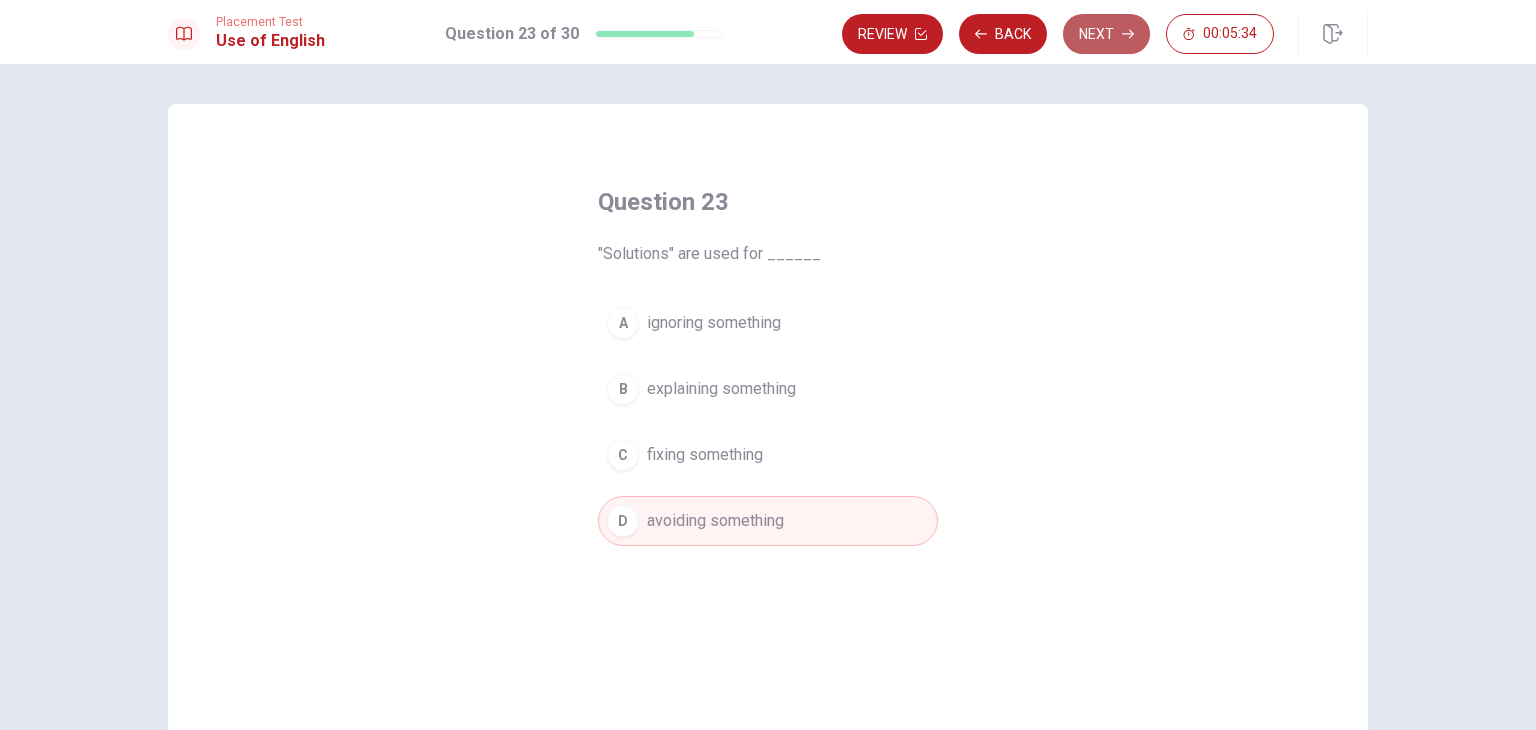 click 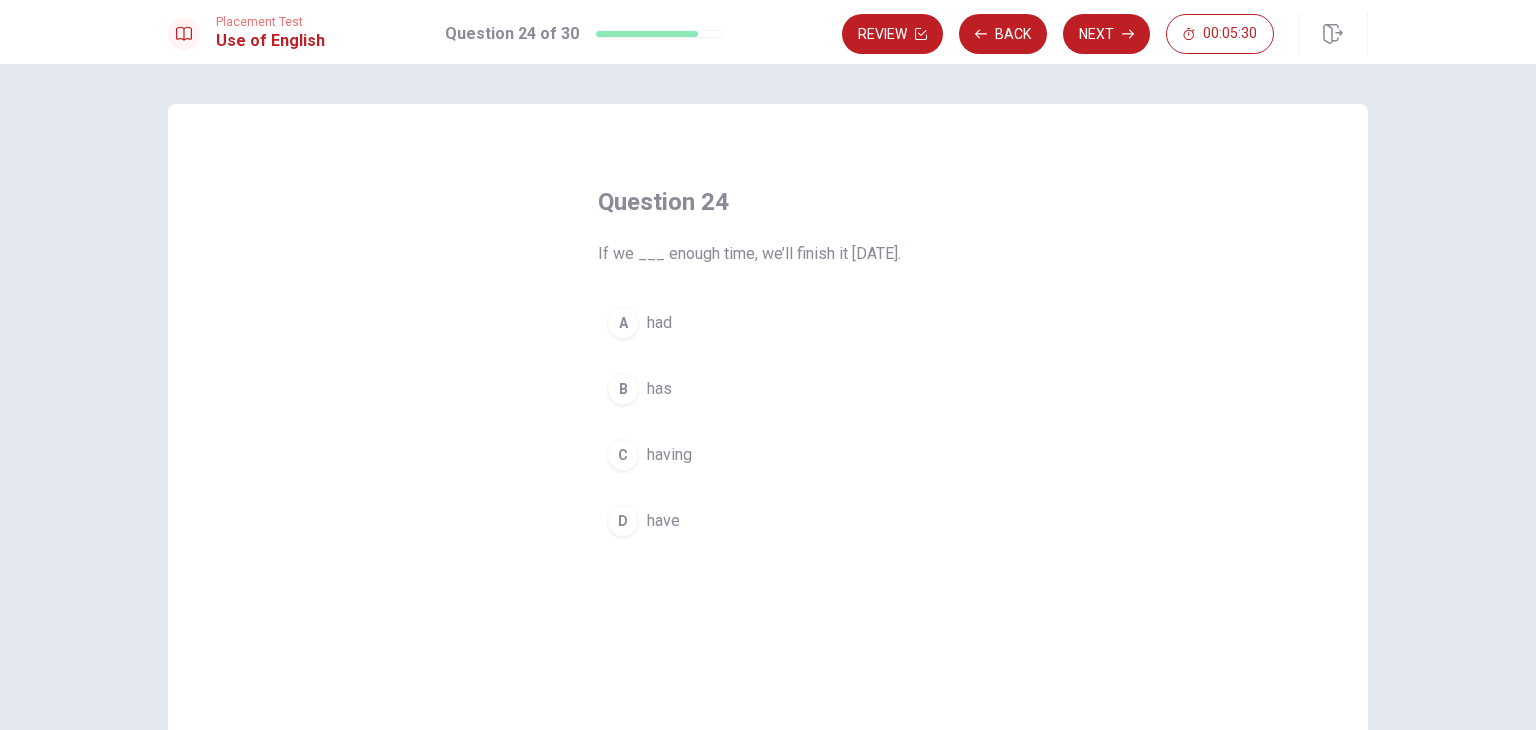 click on "B has" at bounding box center (768, 389) 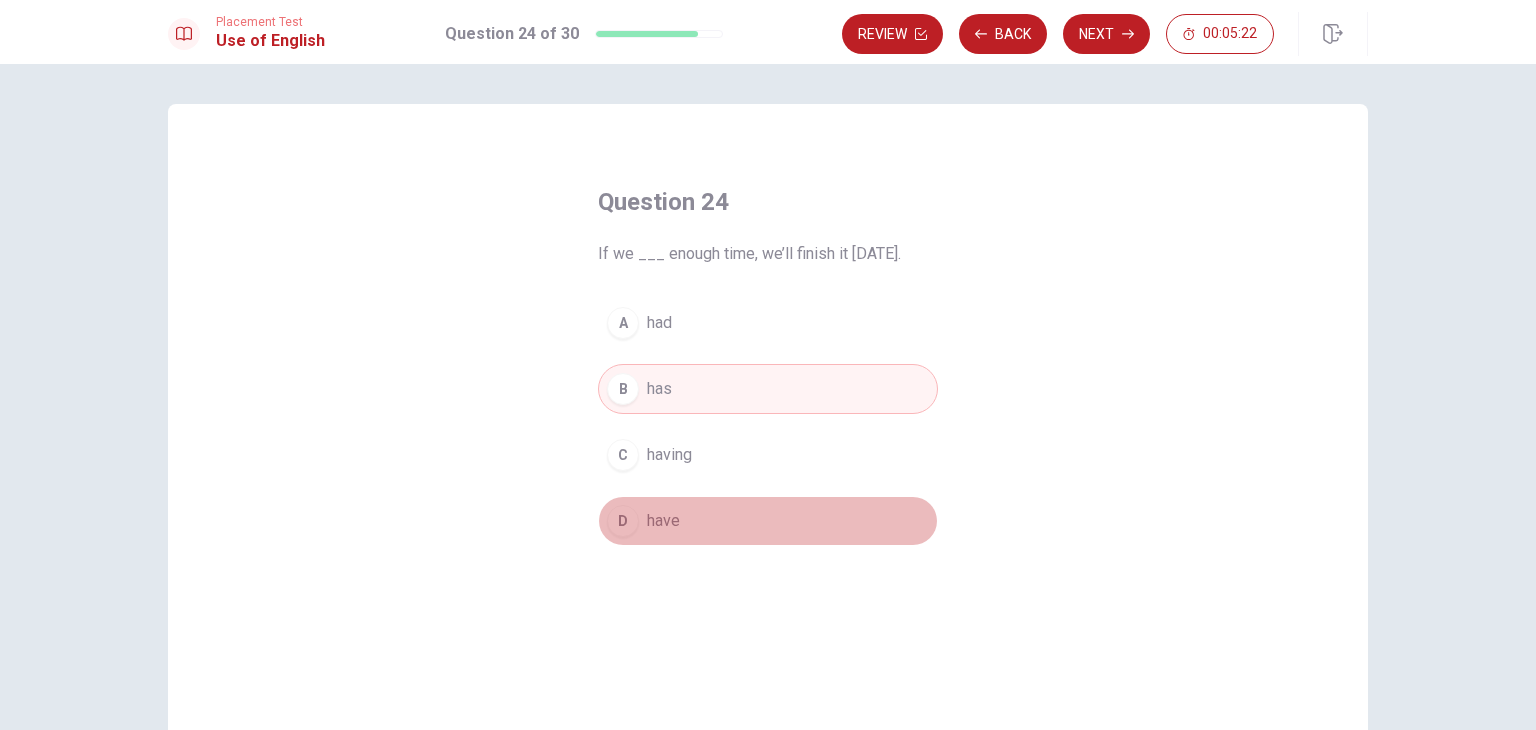 click on "have" at bounding box center [663, 521] 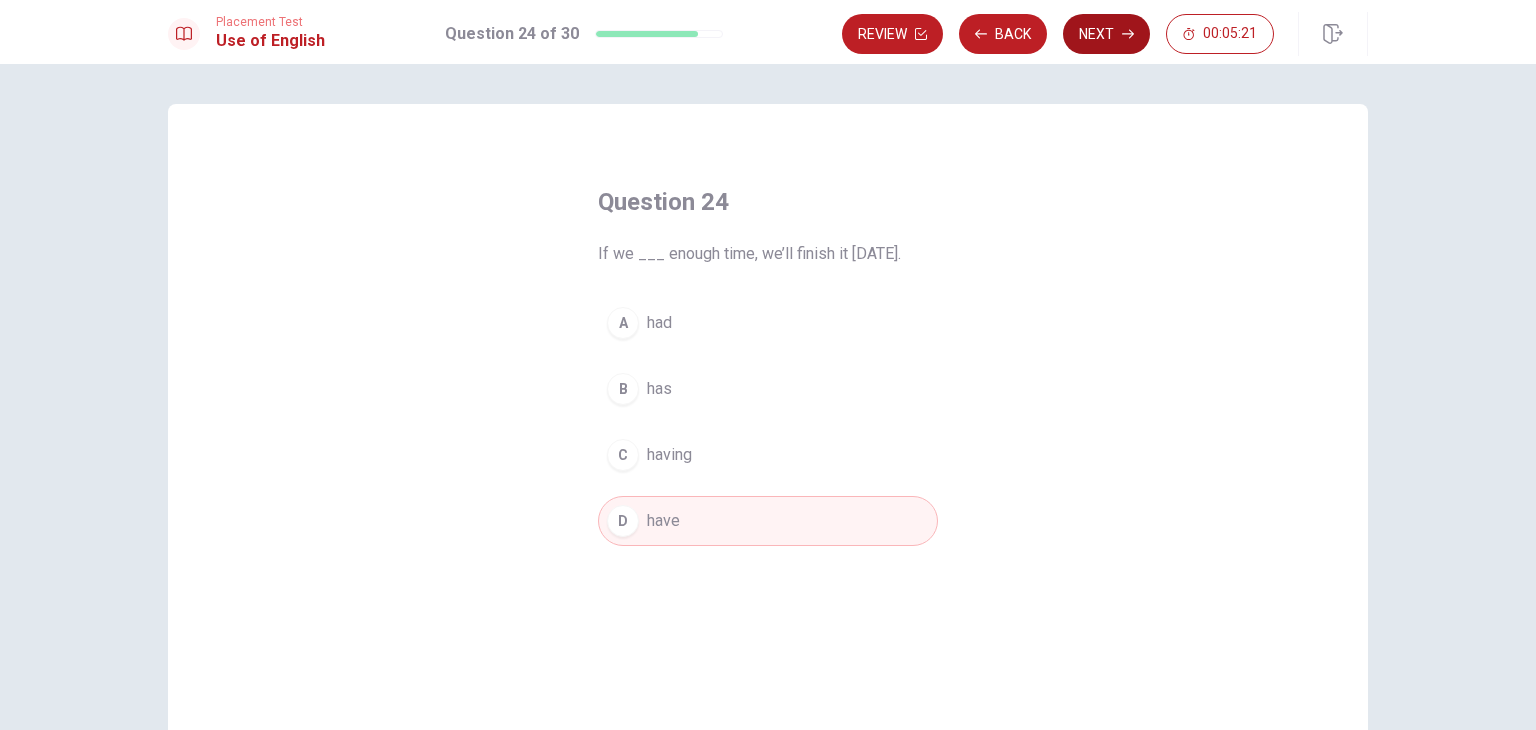 click on "Next" at bounding box center [1106, 34] 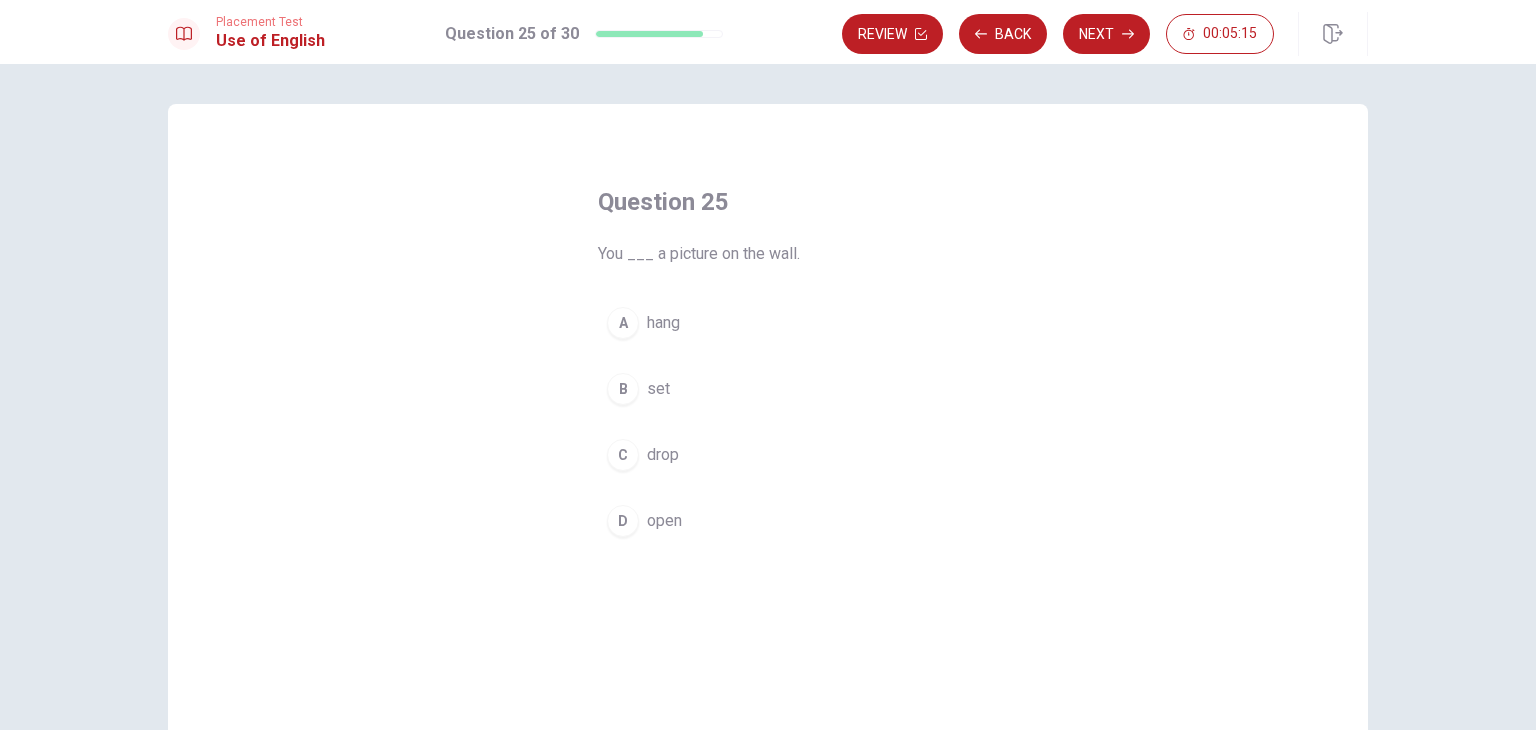 click on "drop" at bounding box center (663, 455) 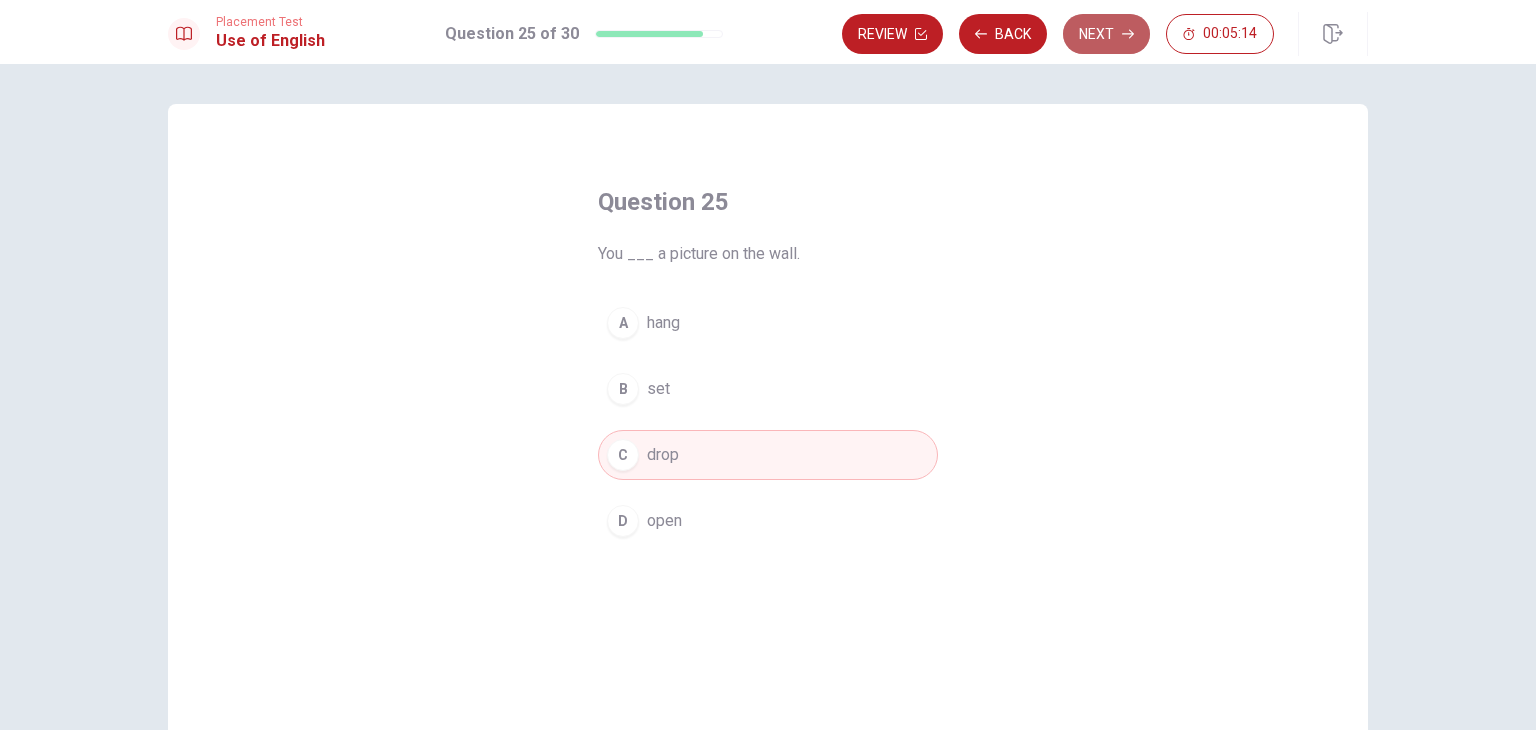 click on "Next" at bounding box center (1106, 34) 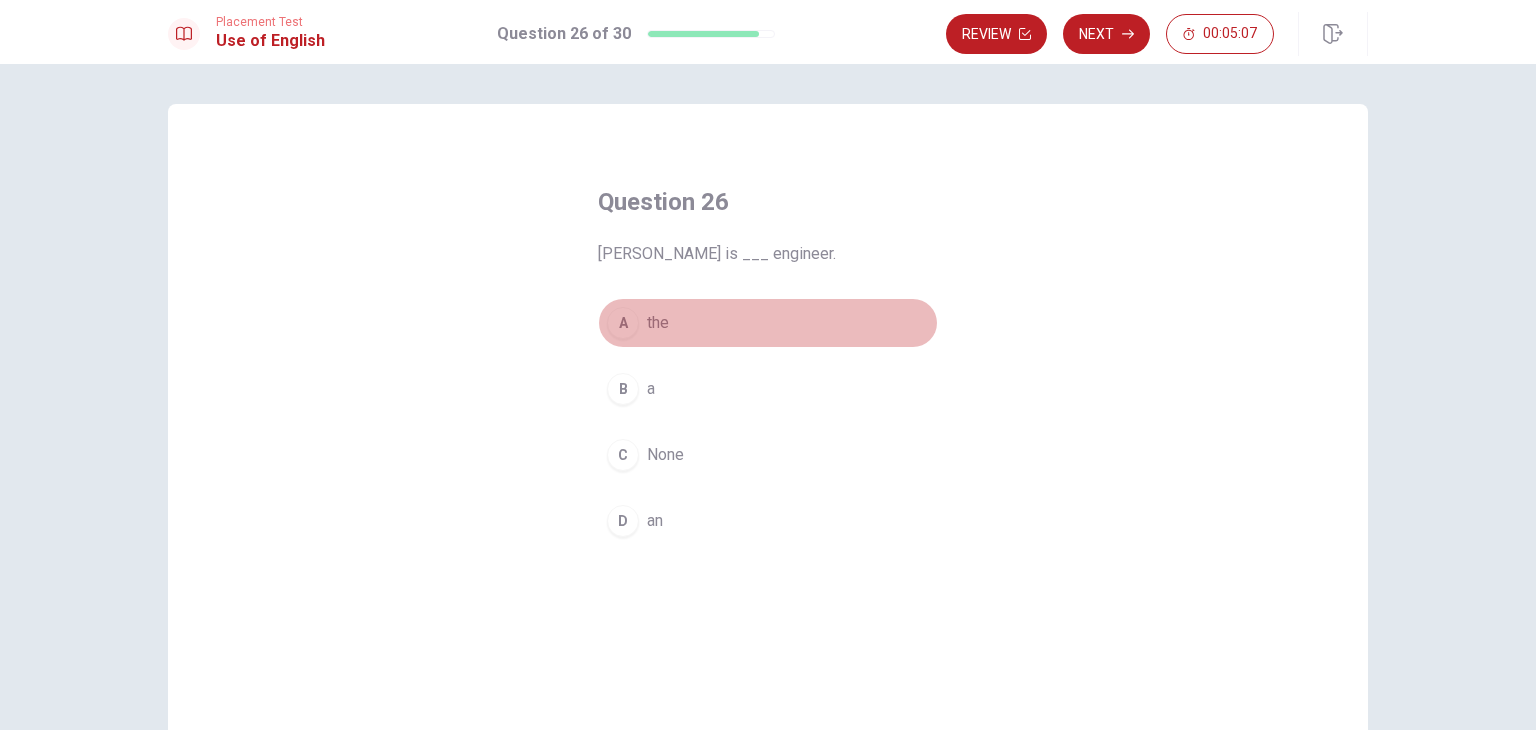 click on "A the" at bounding box center (768, 323) 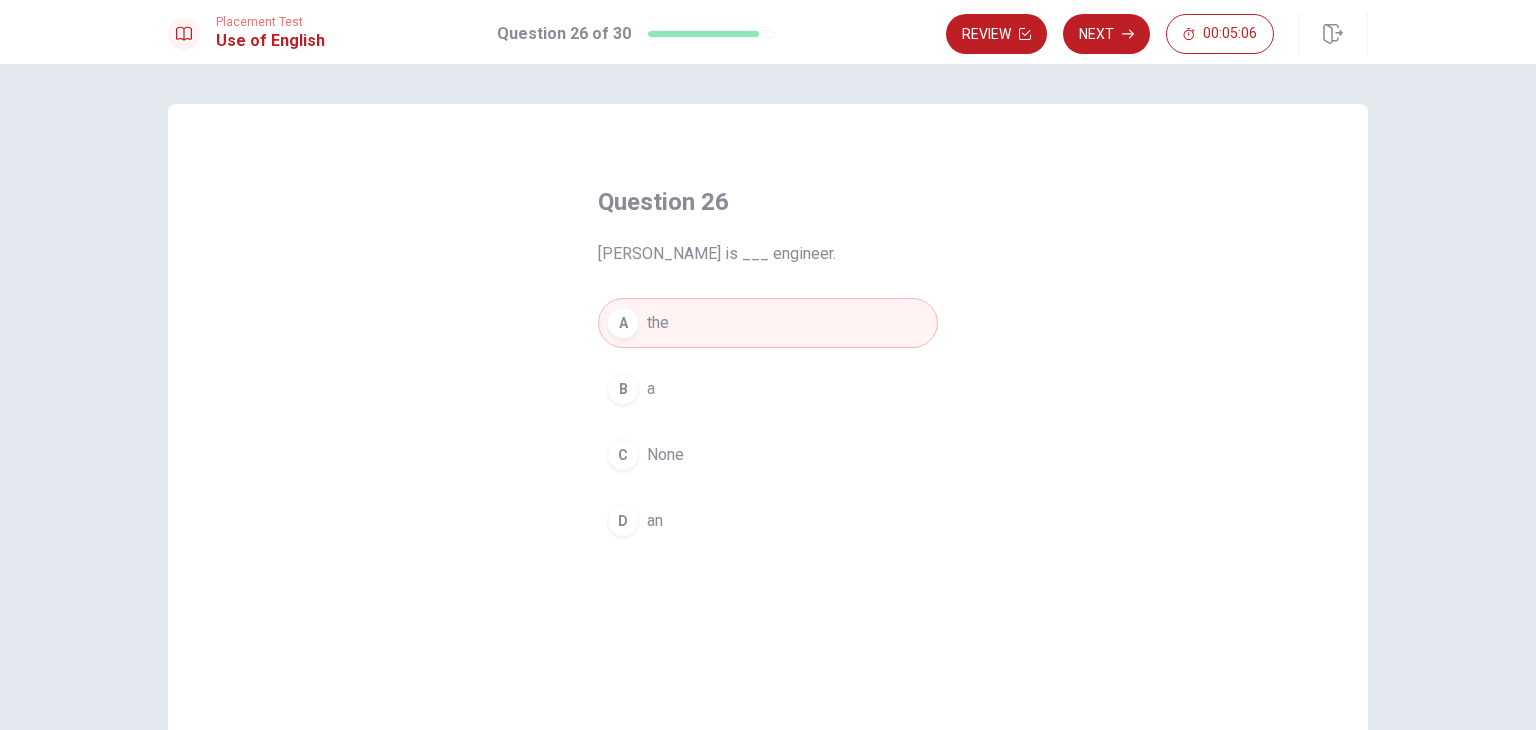 click on "B a" at bounding box center (768, 389) 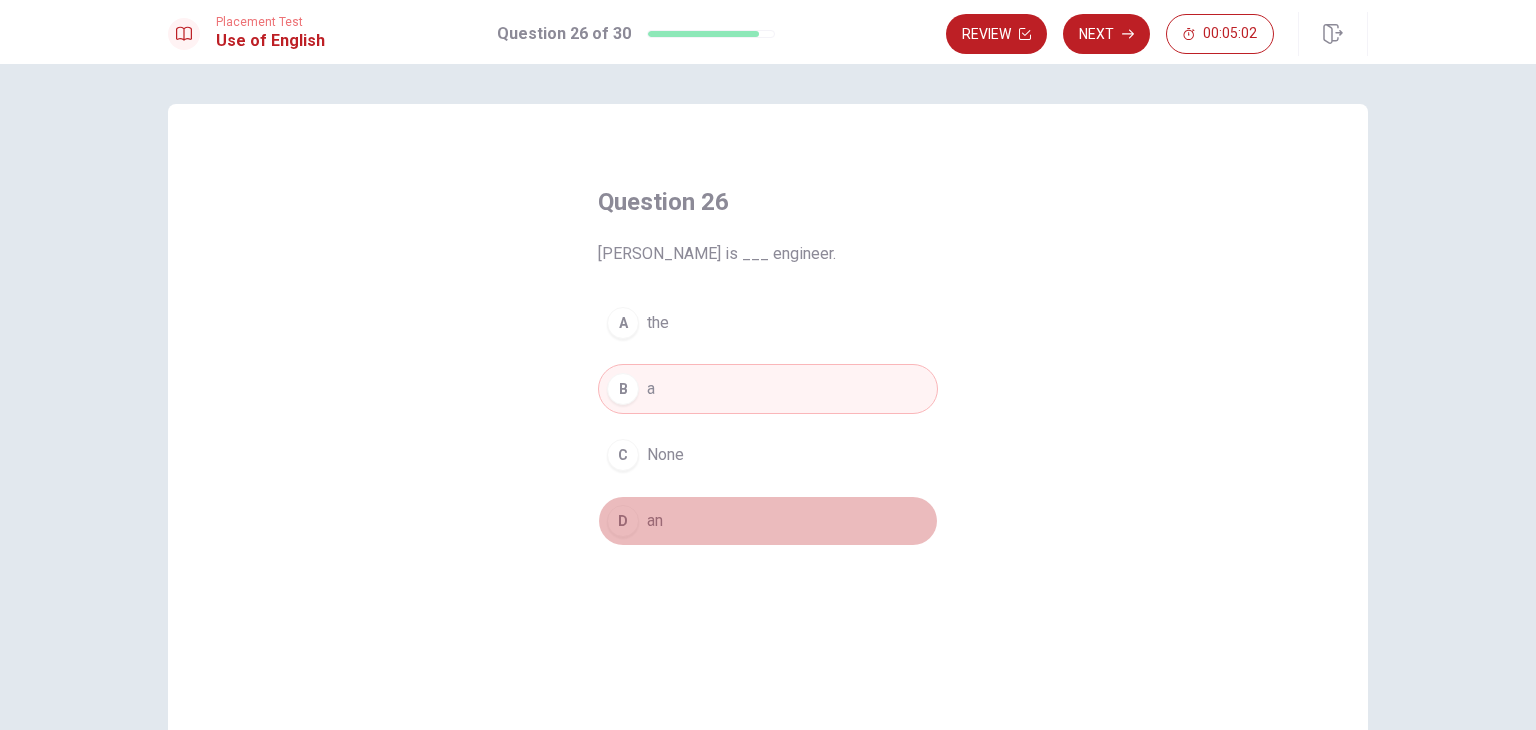 click on "D an" at bounding box center (768, 521) 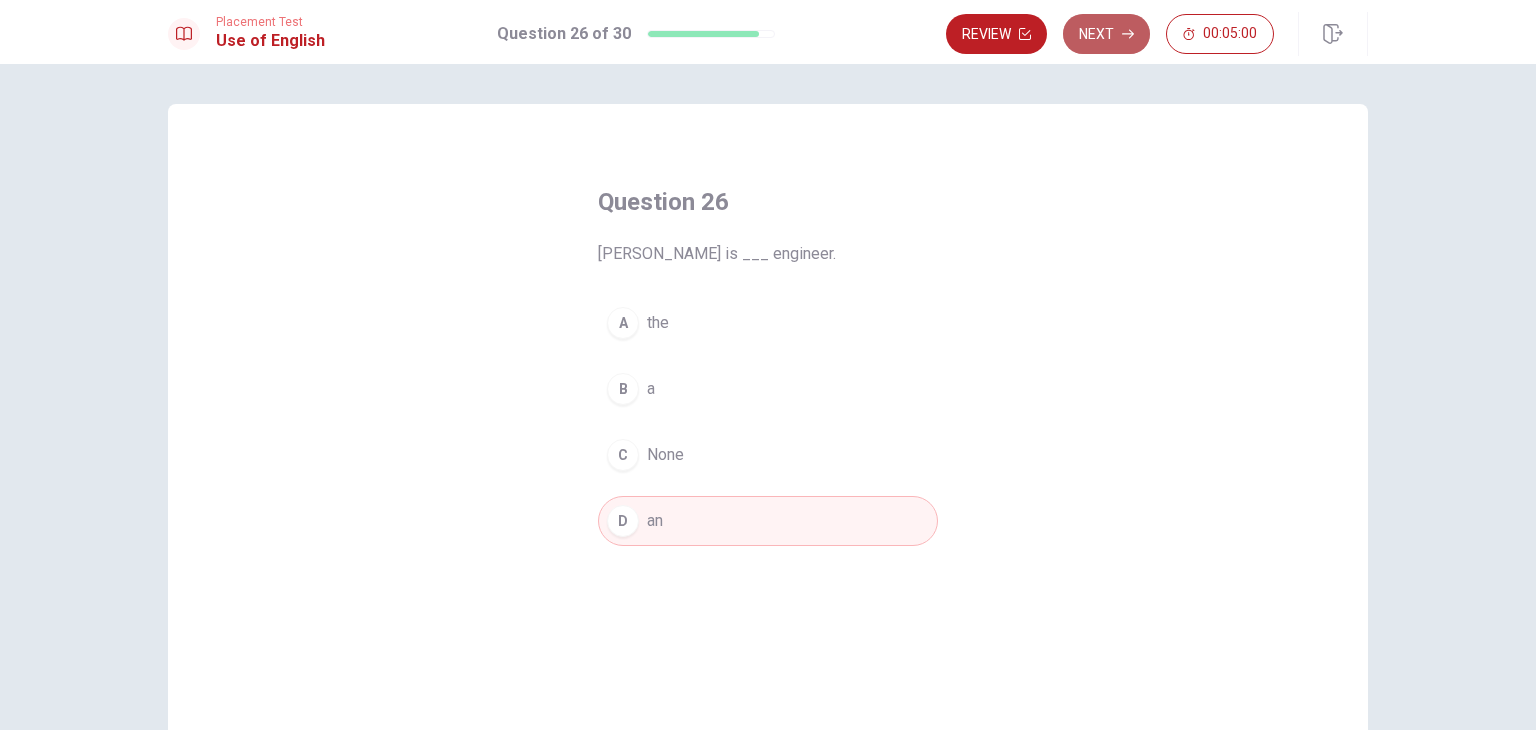 click 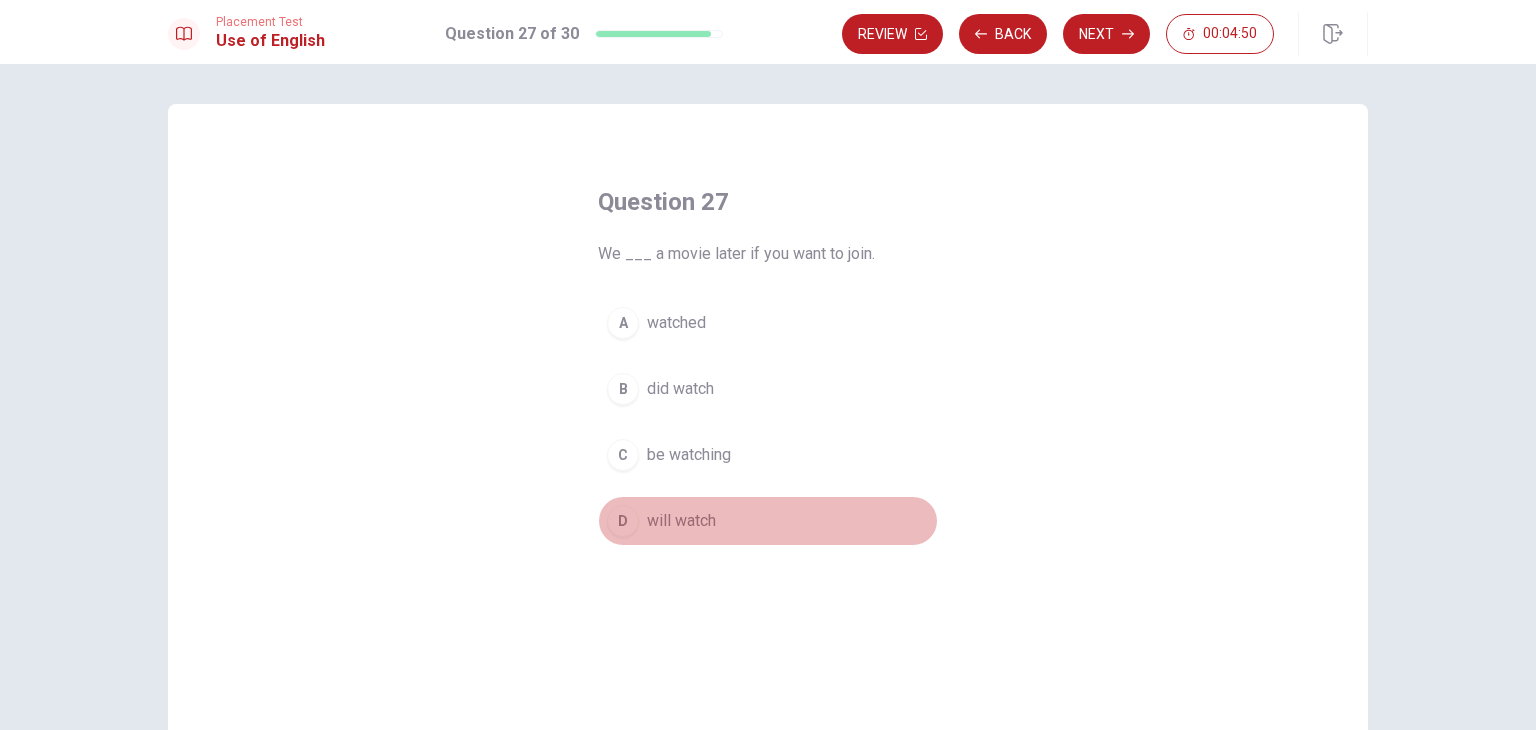 click on "will watch" at bounding box center [681, 521] 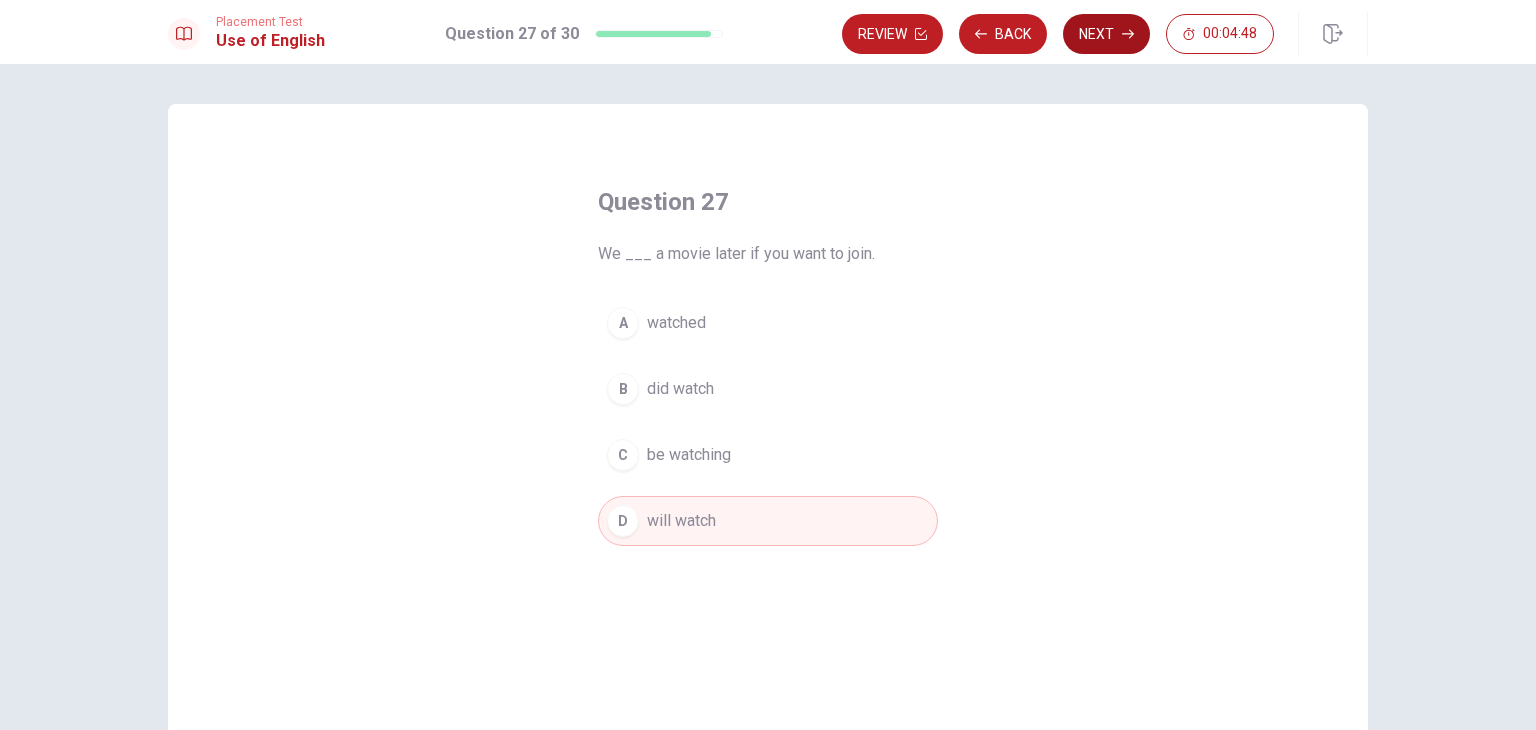 click on "Next" at bounding box center [1106, 34] 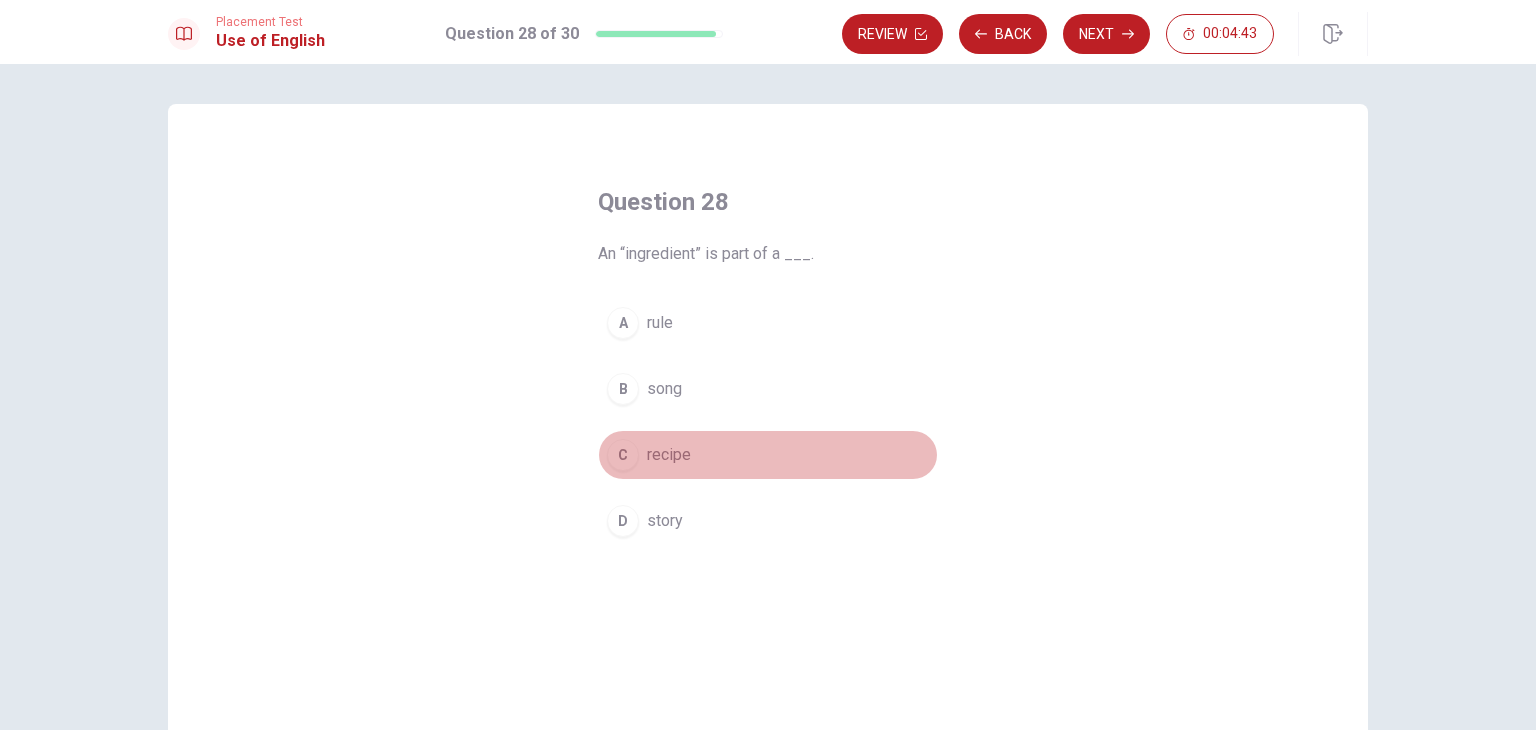 click on "recipe" at bounding box center (669, 455) 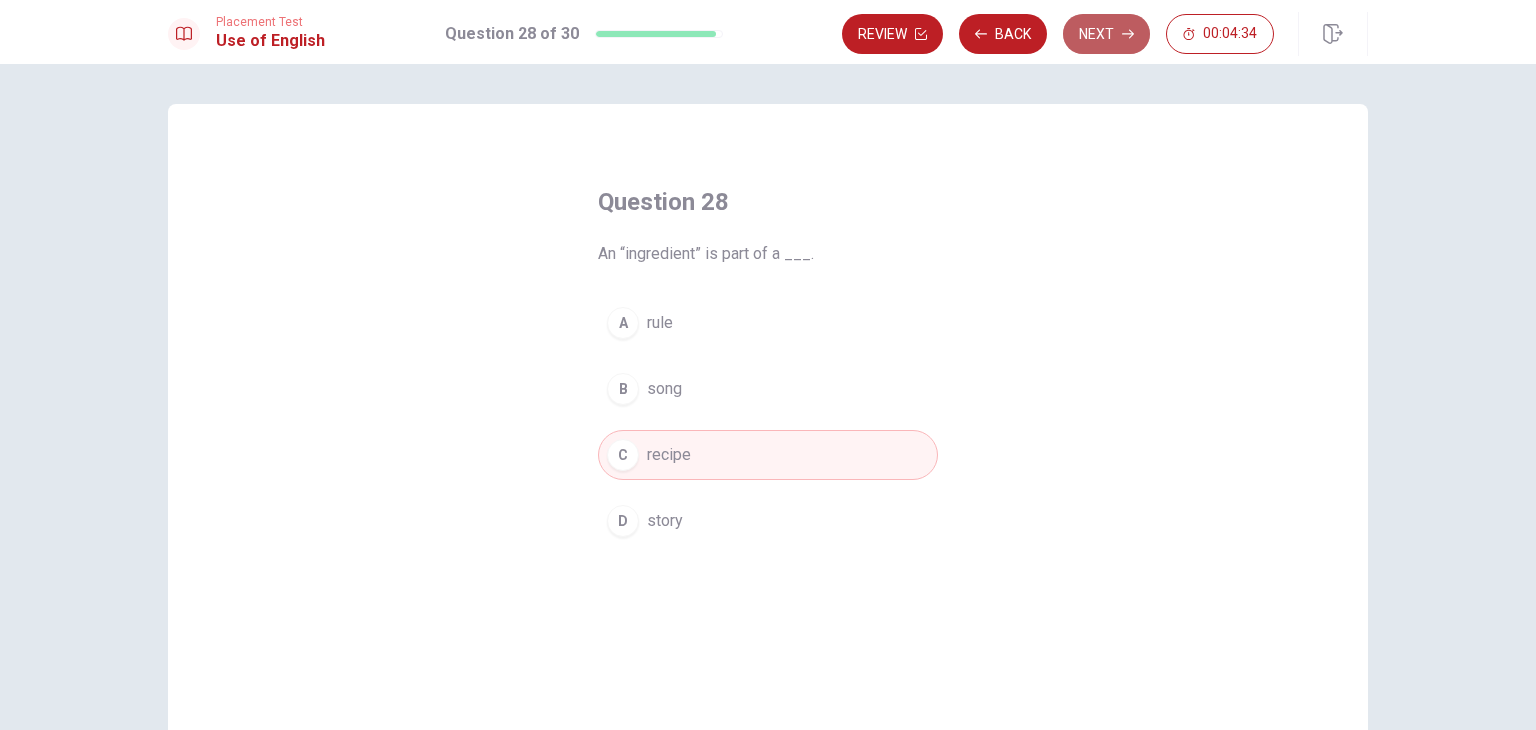 click on "Next" at bounding box center (1106, 34) 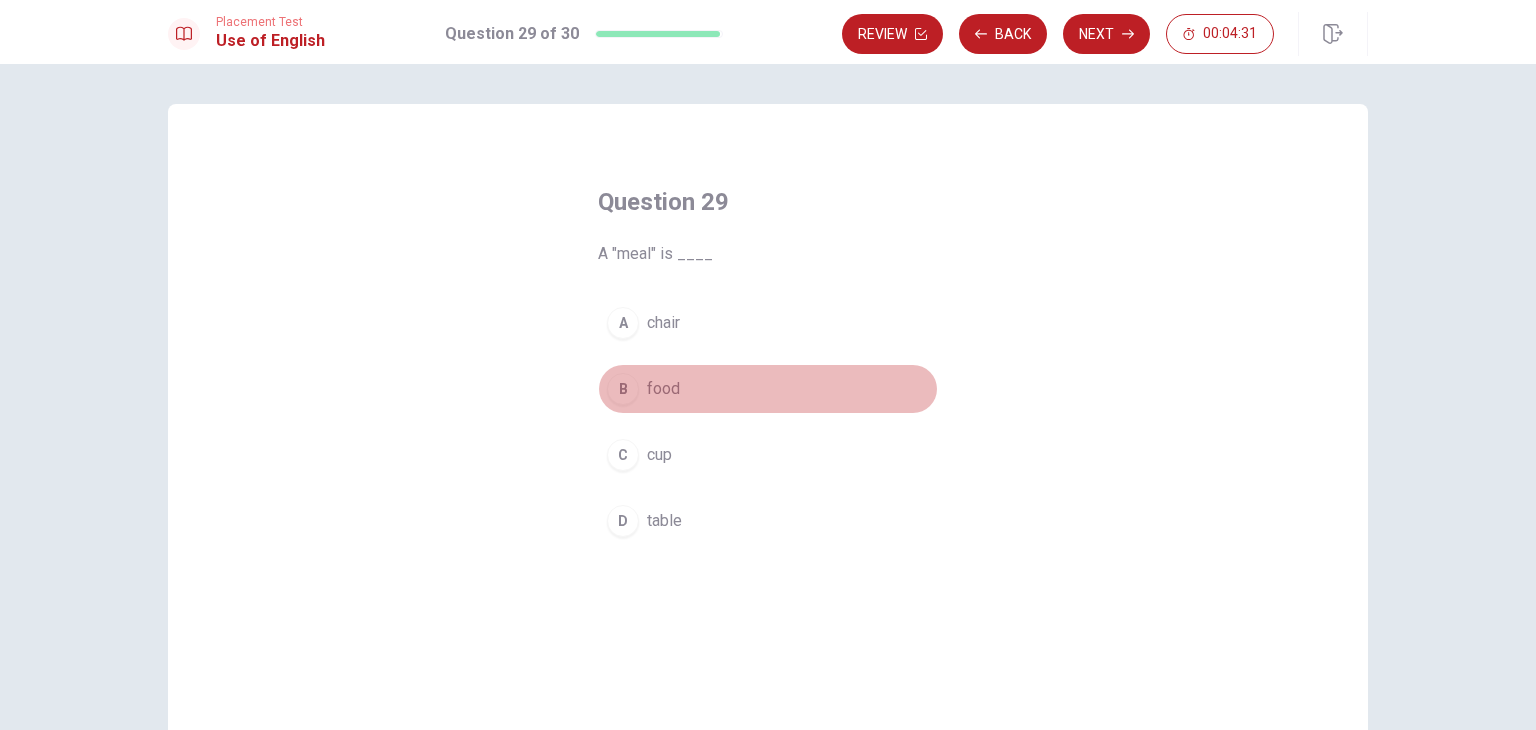 click on "food" at bounding box center (663, 389) 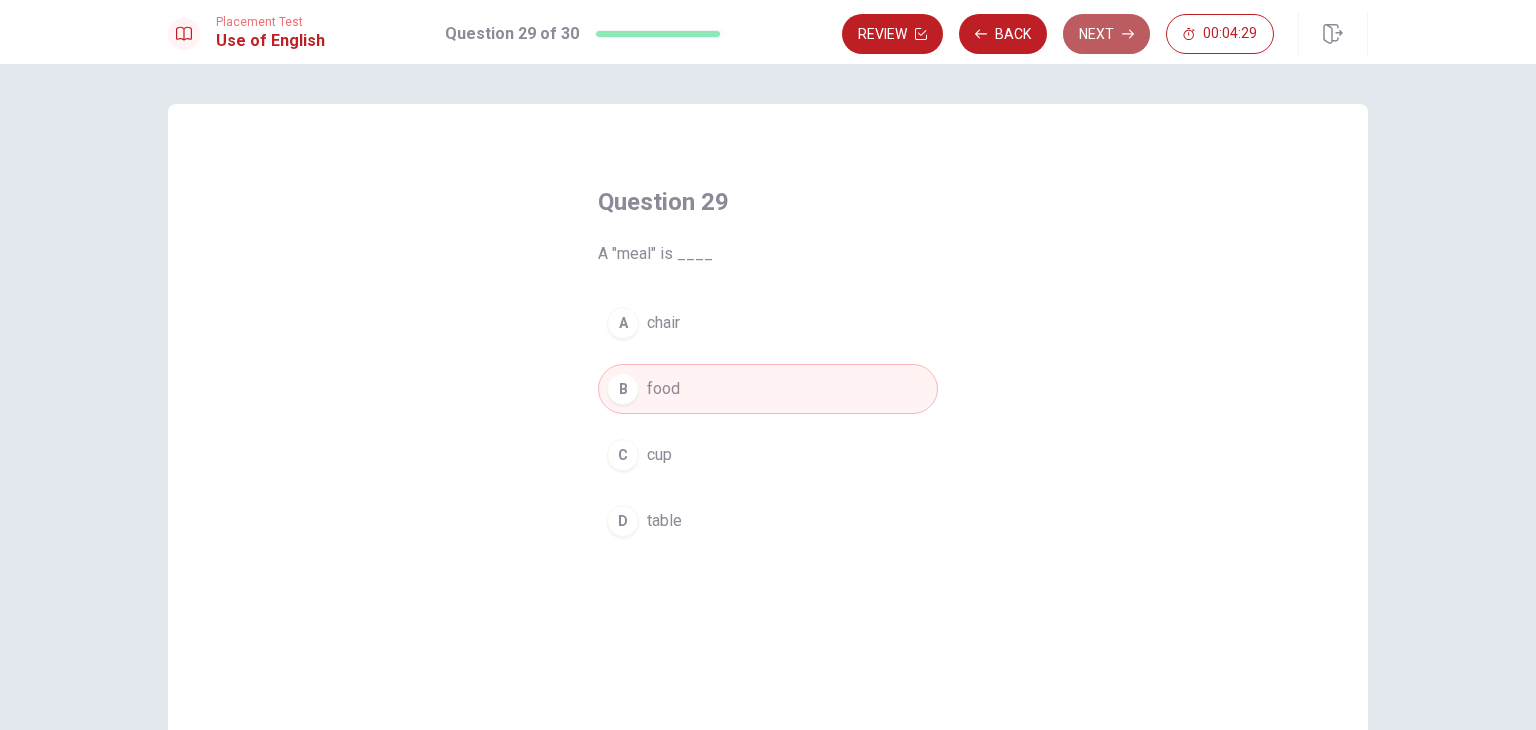 click on "Next" at bounding box center [1106, 34] 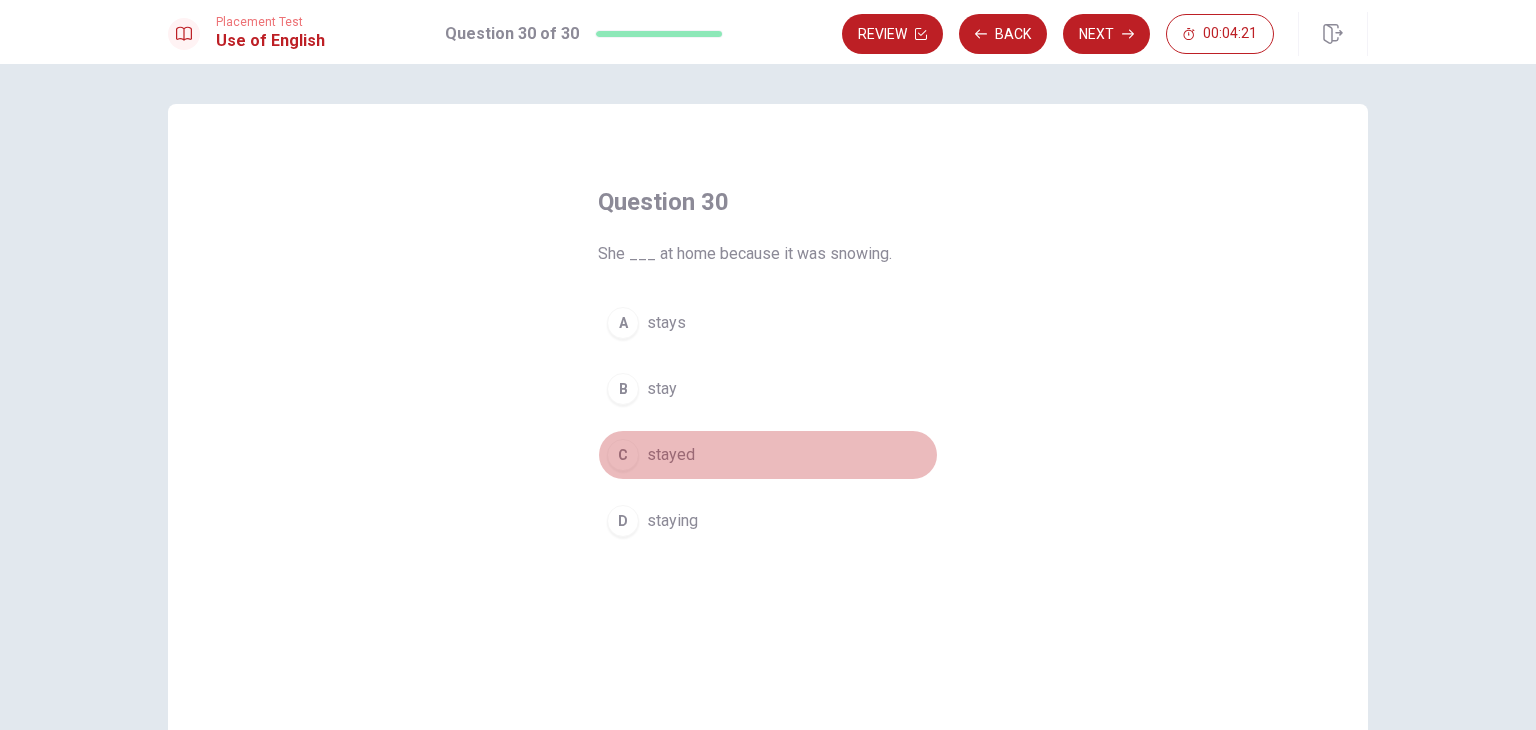 click on "stayed" at bounding box center [671, 455] 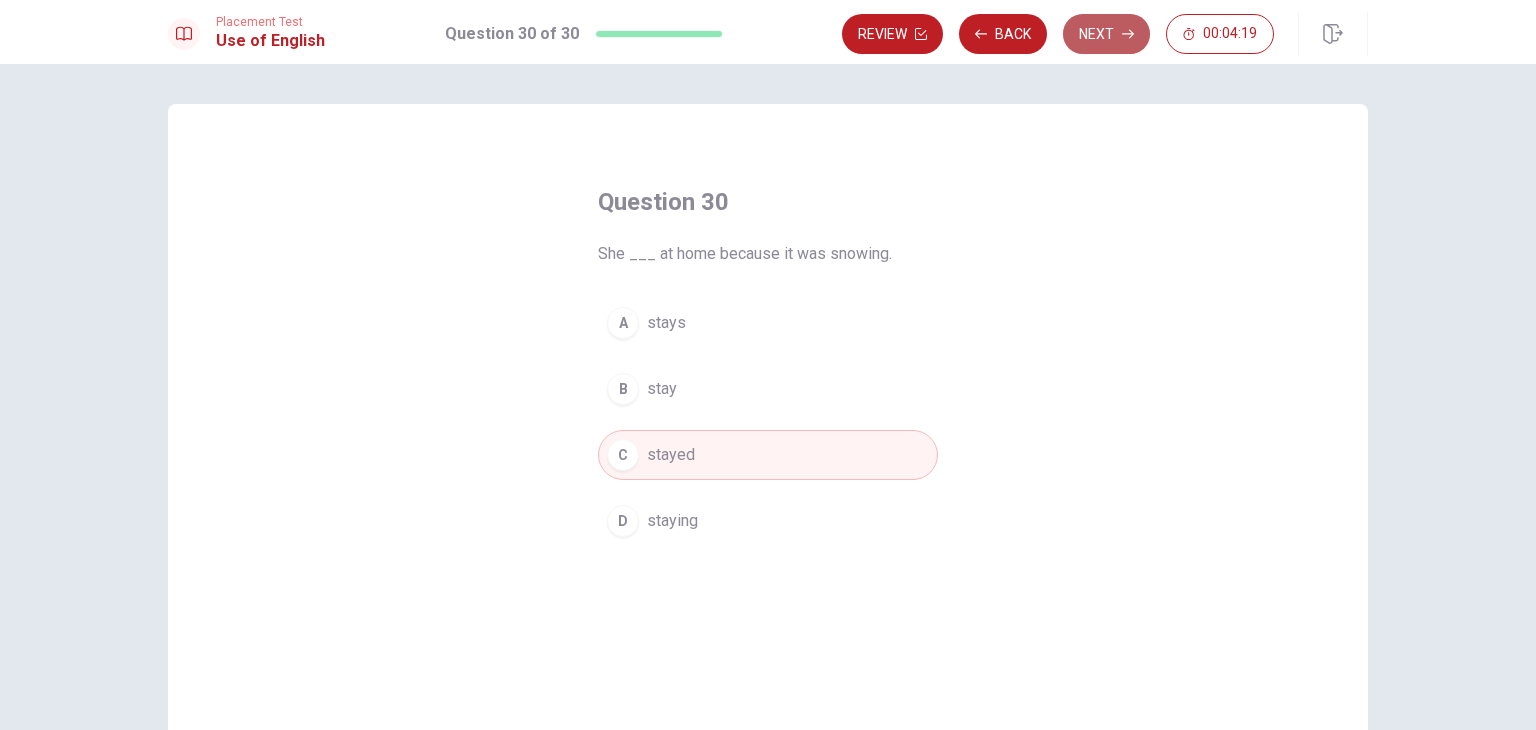 click on "Next" at bounding box center (1106, 34) 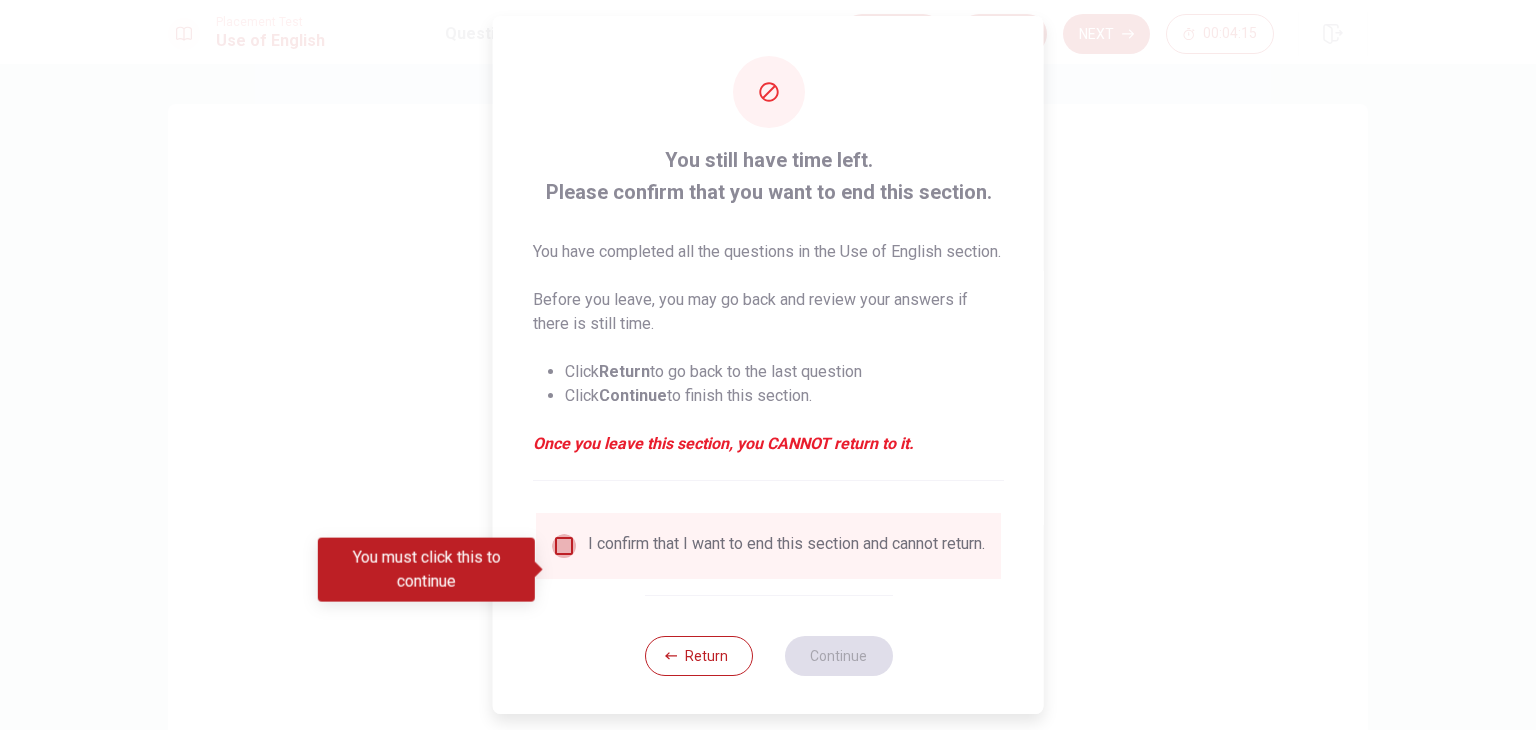 click at bounding box center (564, 546) 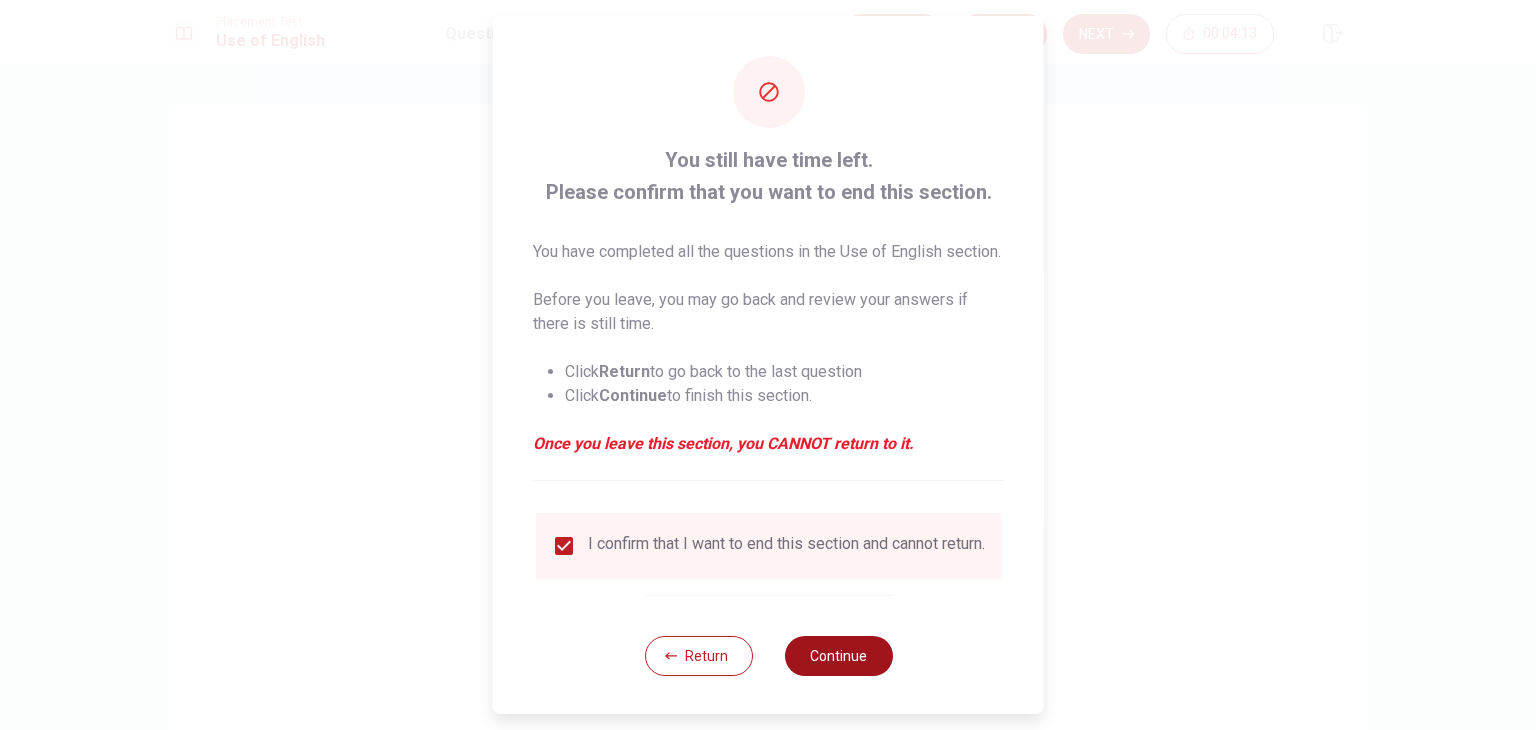 click on "Continue" at bounding box center (838, 656) 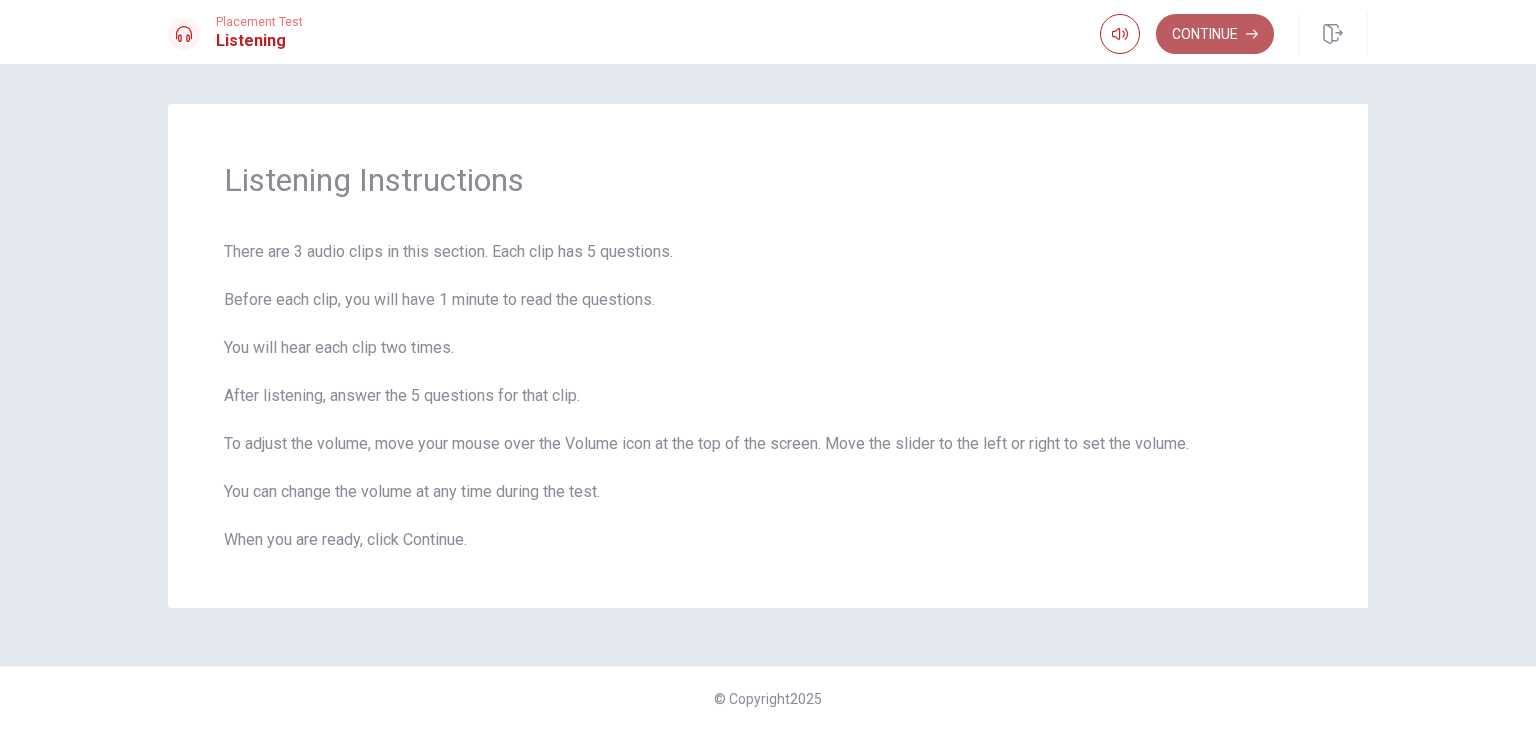 click on "Continue" at bounding box center [1215, 34] 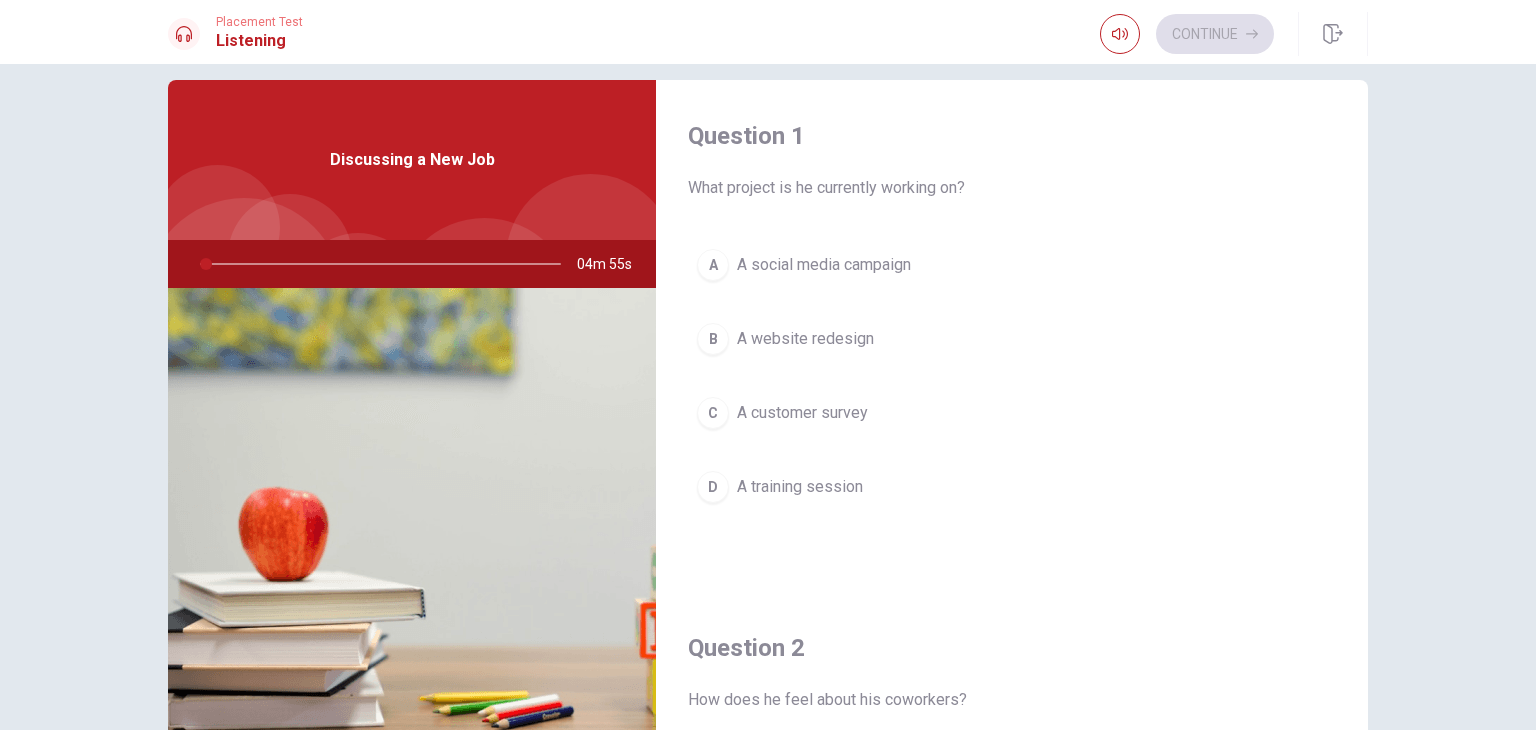 scroll, scrollTop: 28, scrollLeft: 0, axis: vertical 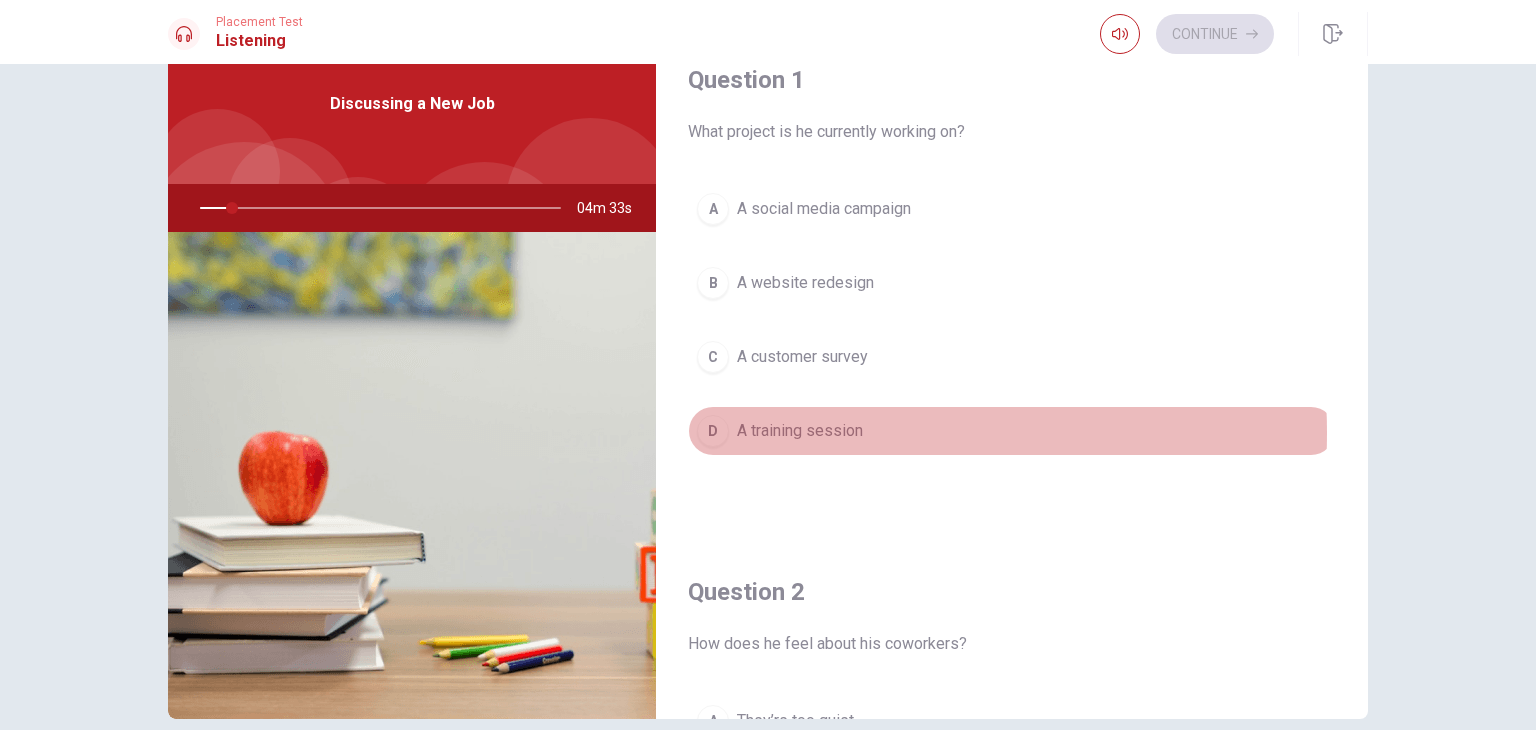 click on "A training session" at bounding box center [800, 431] 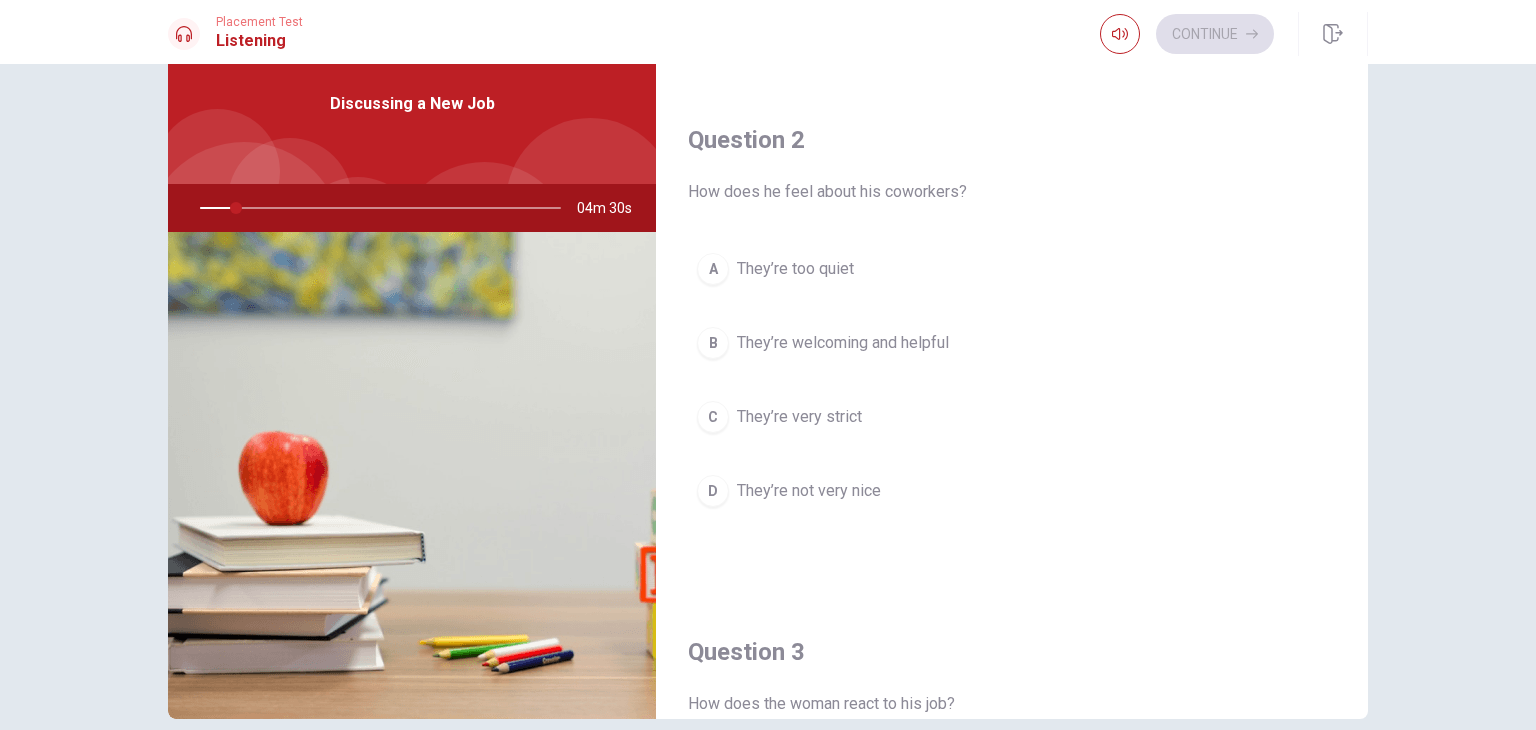 scroll, scrollTop: 456, scrollLeft: 0, axis: vertical 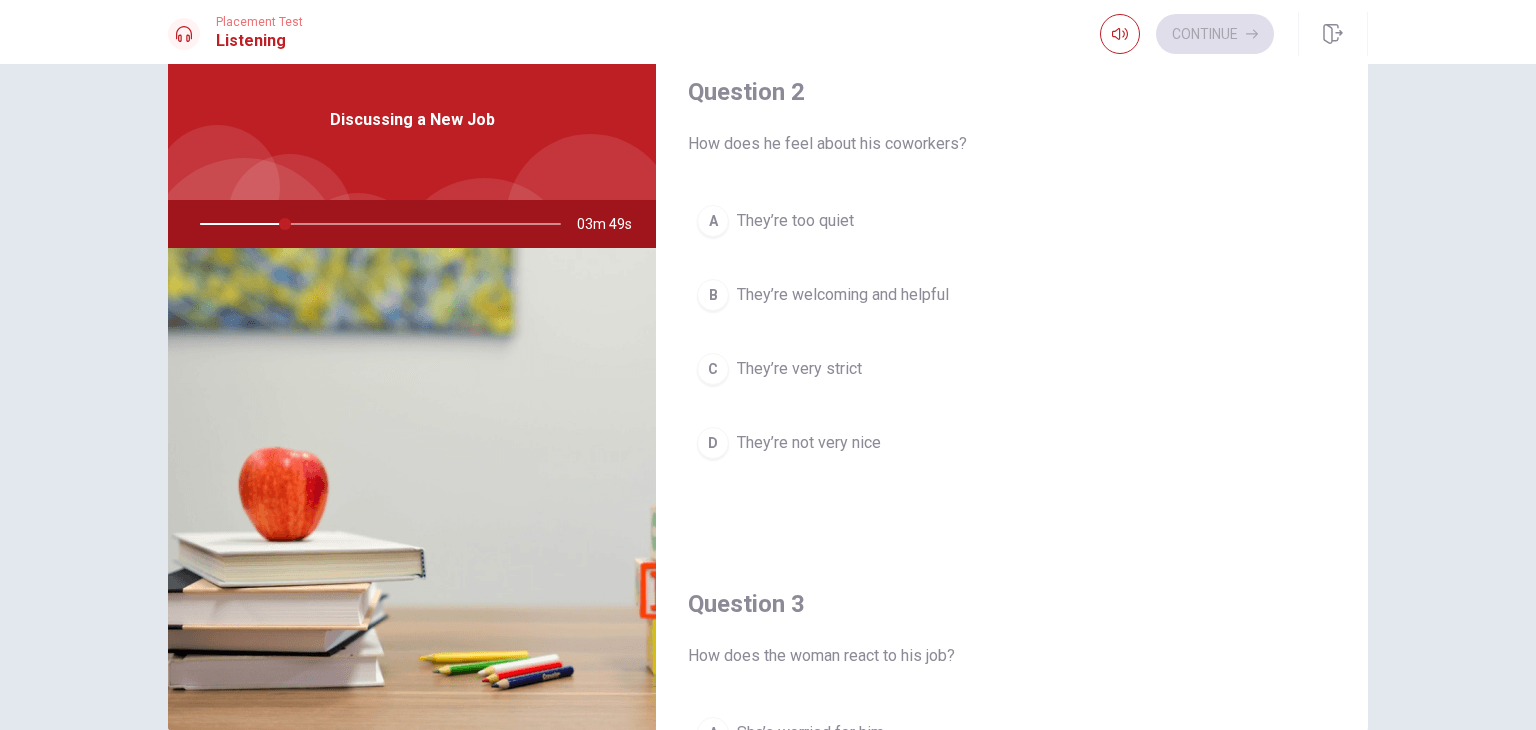 drag, startPoint x: 278, startPoint y: 222, endPoint x: 197, endPoint y: 233, distance: 81.7435 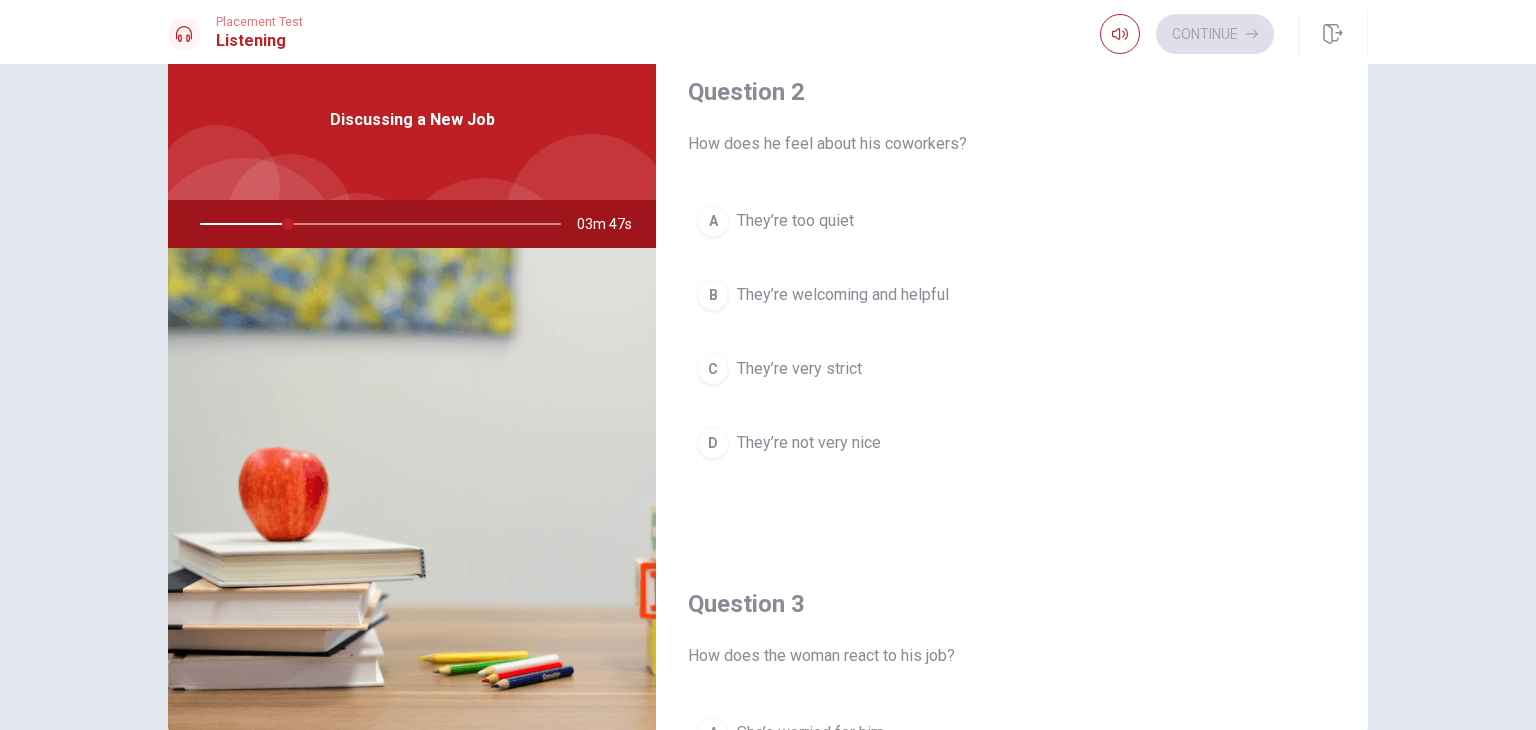 click on "Question 1 What project is he currently working on? A A social media campaign B A website redesign C A customer survey D A training session Question 2 How does he feel about his coworkers? A They’re too quiet B They’re welcoming and helpful C They’re very strict D They’re not very nice Question 3 How does the woman react to his job? A She’s worried for him B She thinks it’s a great opportunity C She has advice for him D She’s not interested Question 4 What is he learning about? A Teaching B Social media and advertising C Accounting D Engineering Question 5 Where does the man work? A A marketing agency B A school C A bank D A restaurant Discussing a New Job 03m 47s © Copyright  2025" at bounding box center (768, 397) 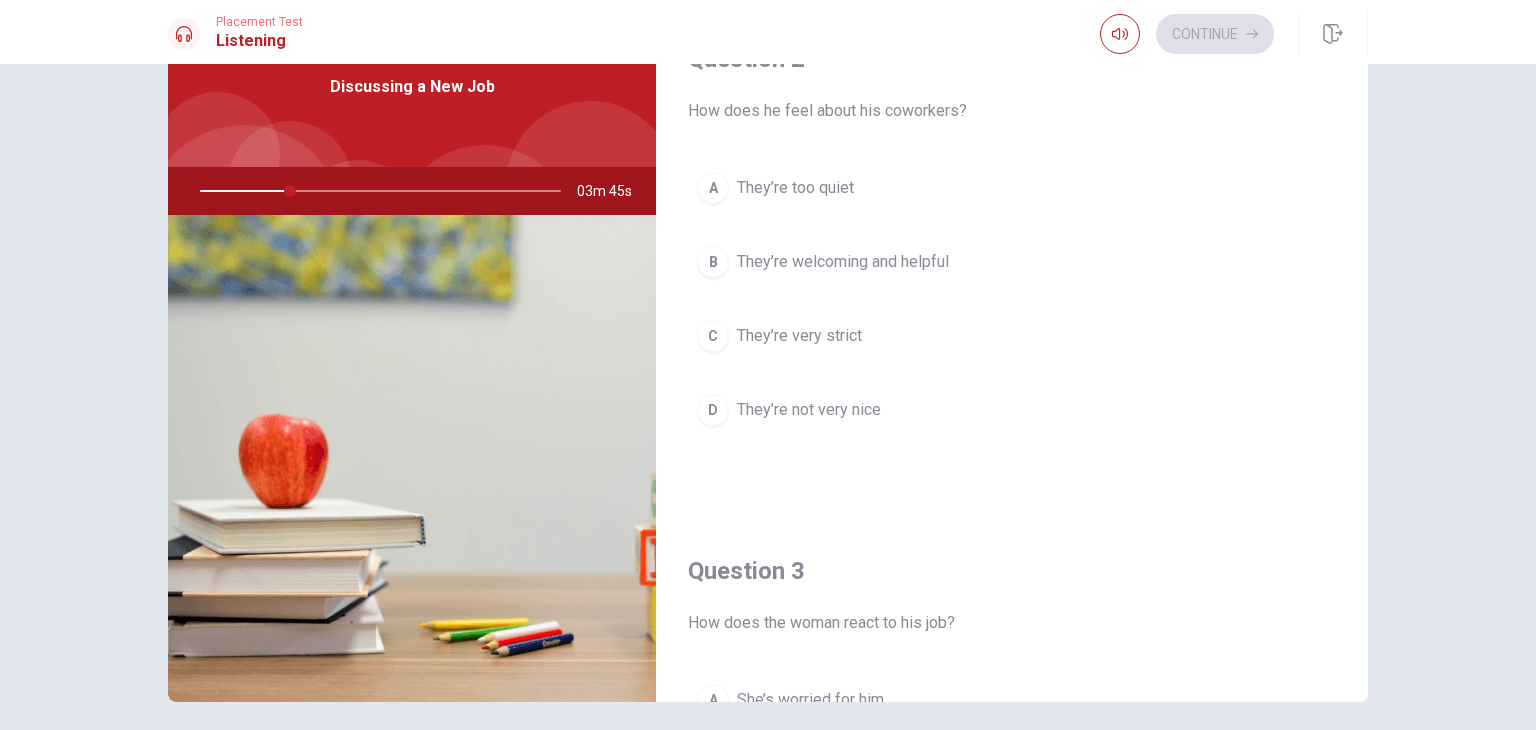 scroll, scrollTop: 112, scrollLeft: 0, axis: vertical 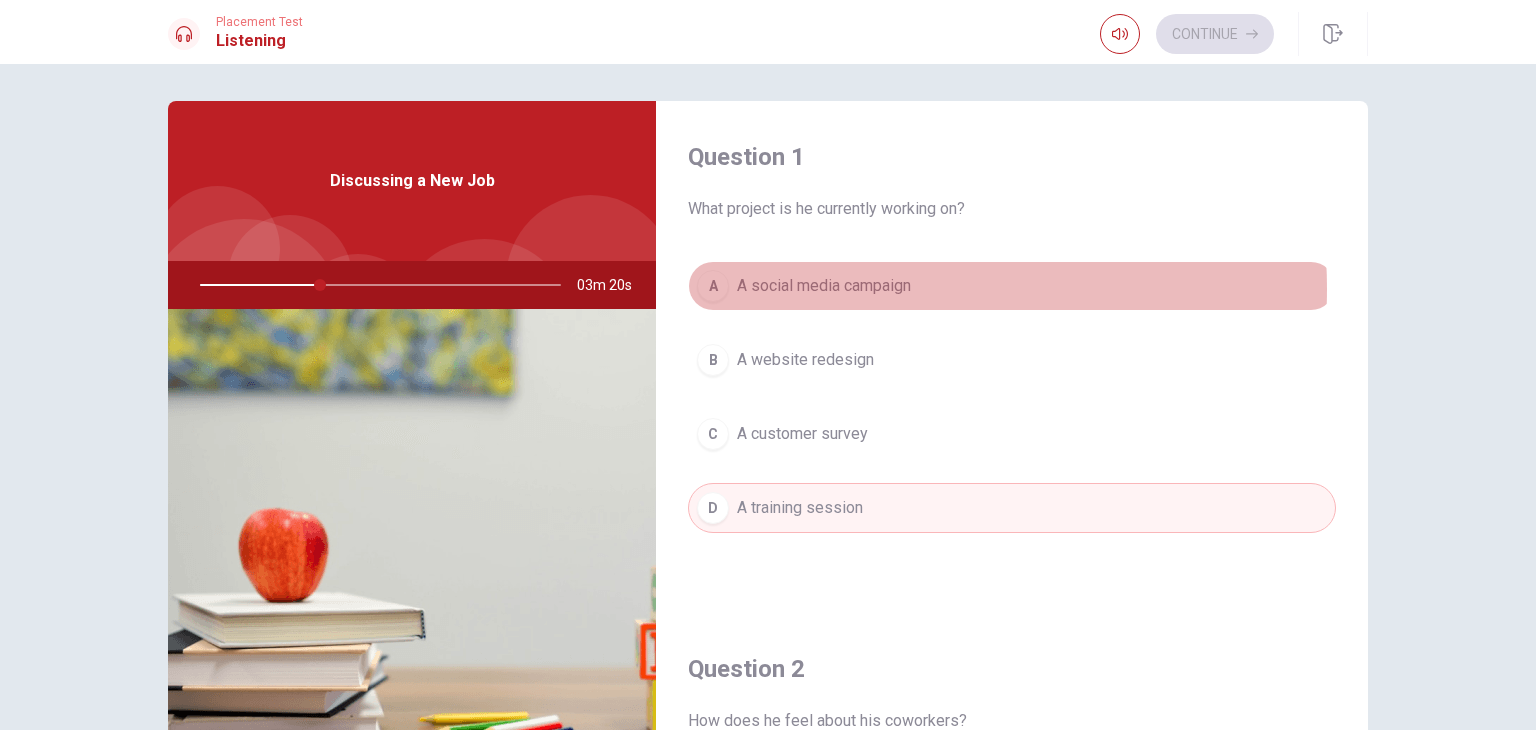 click on "A social media campaign" at bounding box center (824, 286) 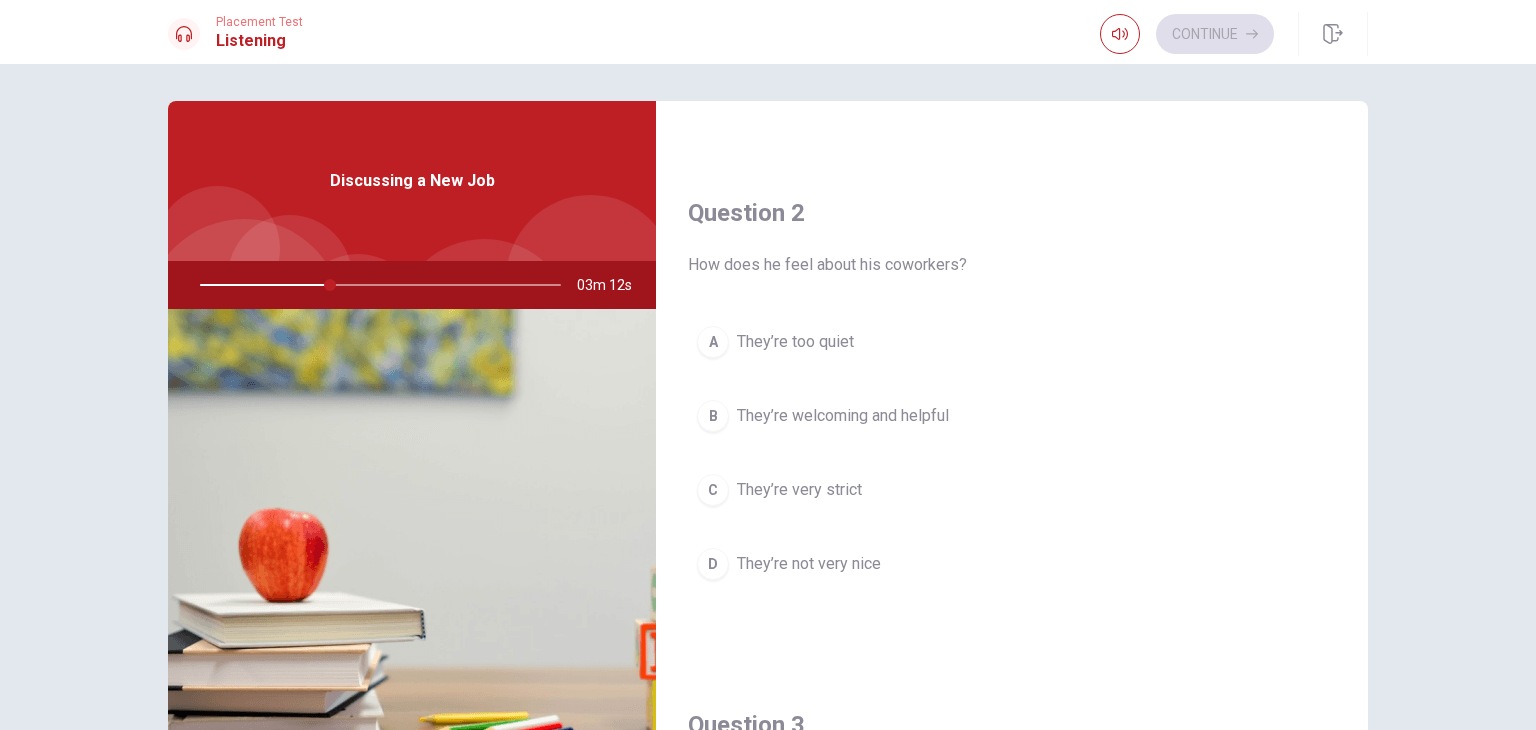 scroll, scrollTop: 513, scrollLeft: 0, axis: vertical 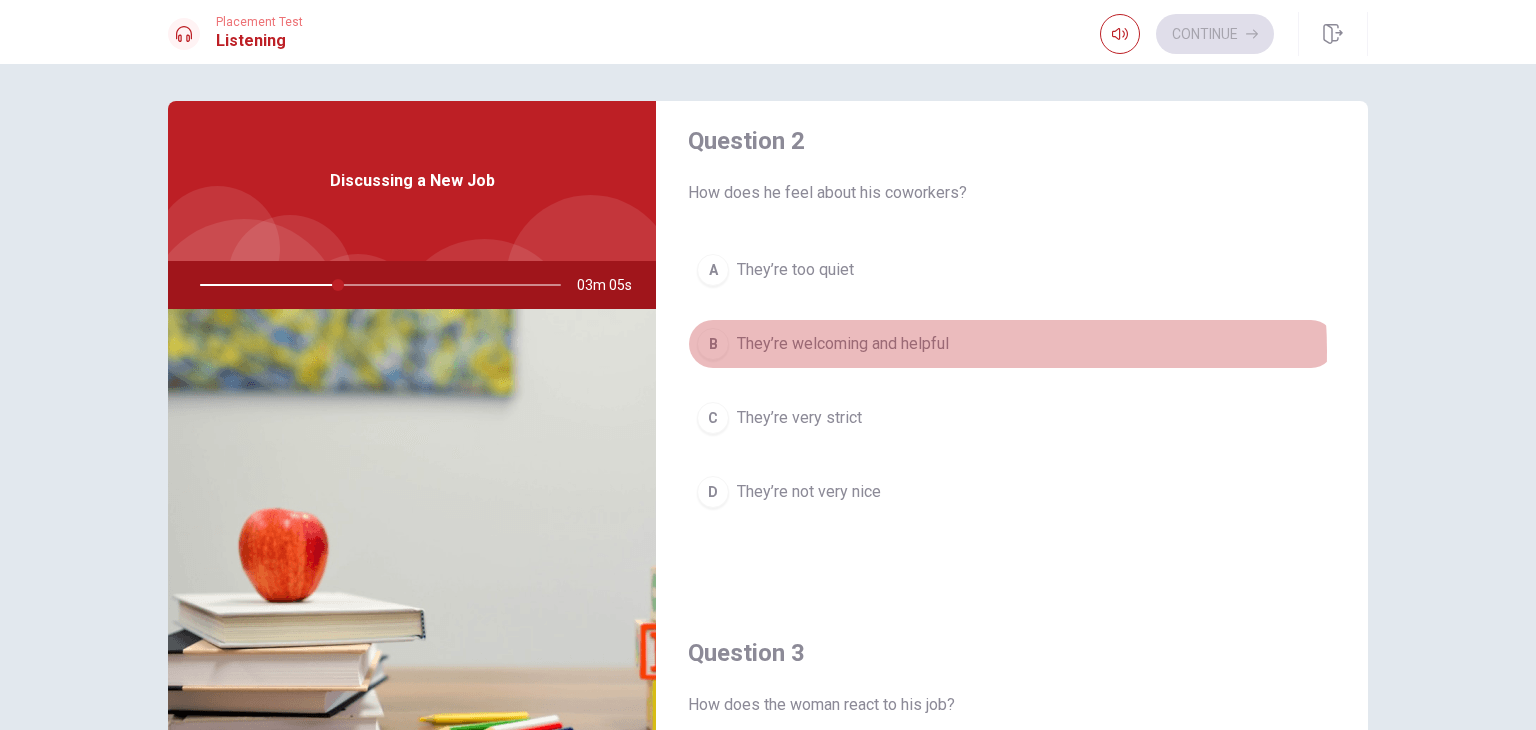 click on "They’re welcoming and helpful" at bounding box center [843, 344] 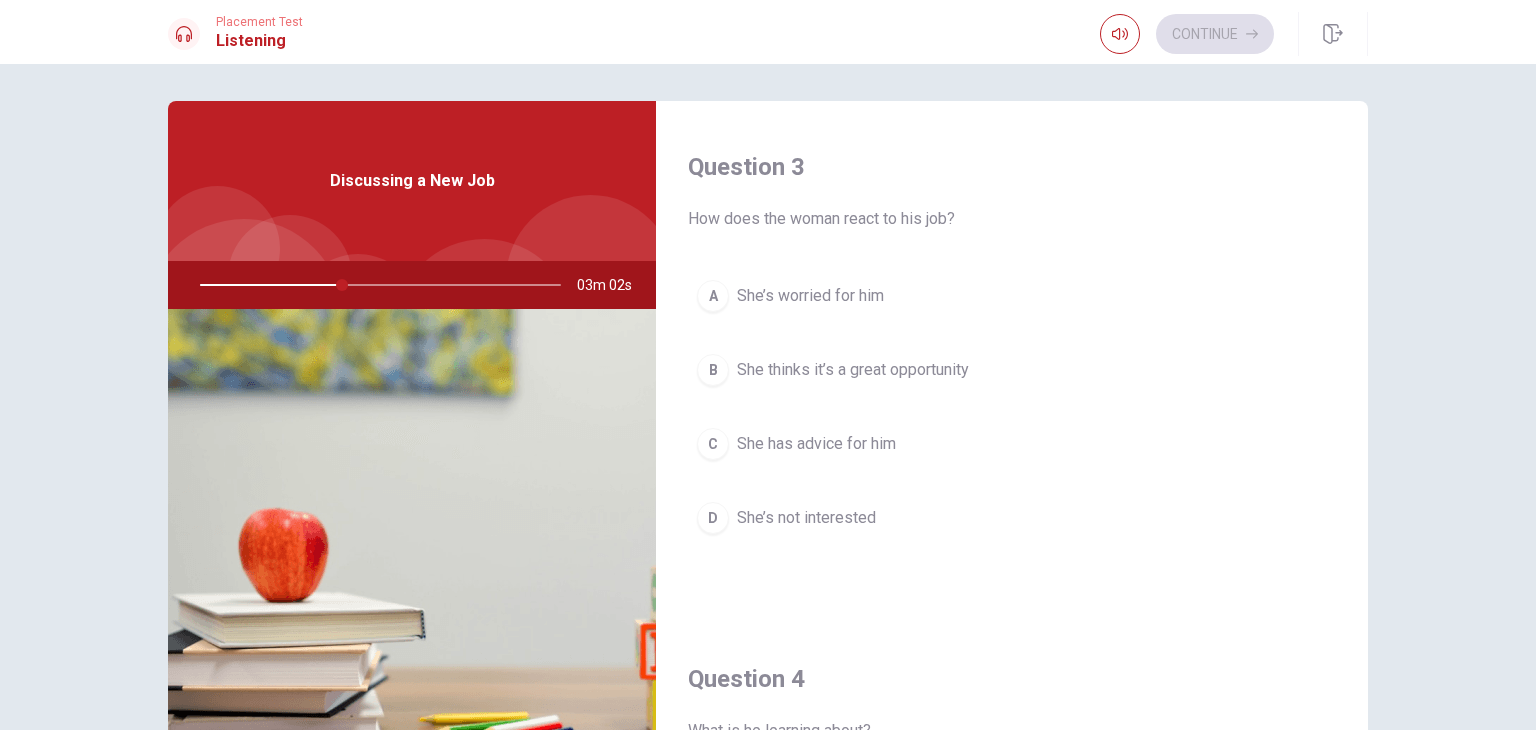 scroll, scrollTop: 1017, scrollLeft: 0, axis: vertical 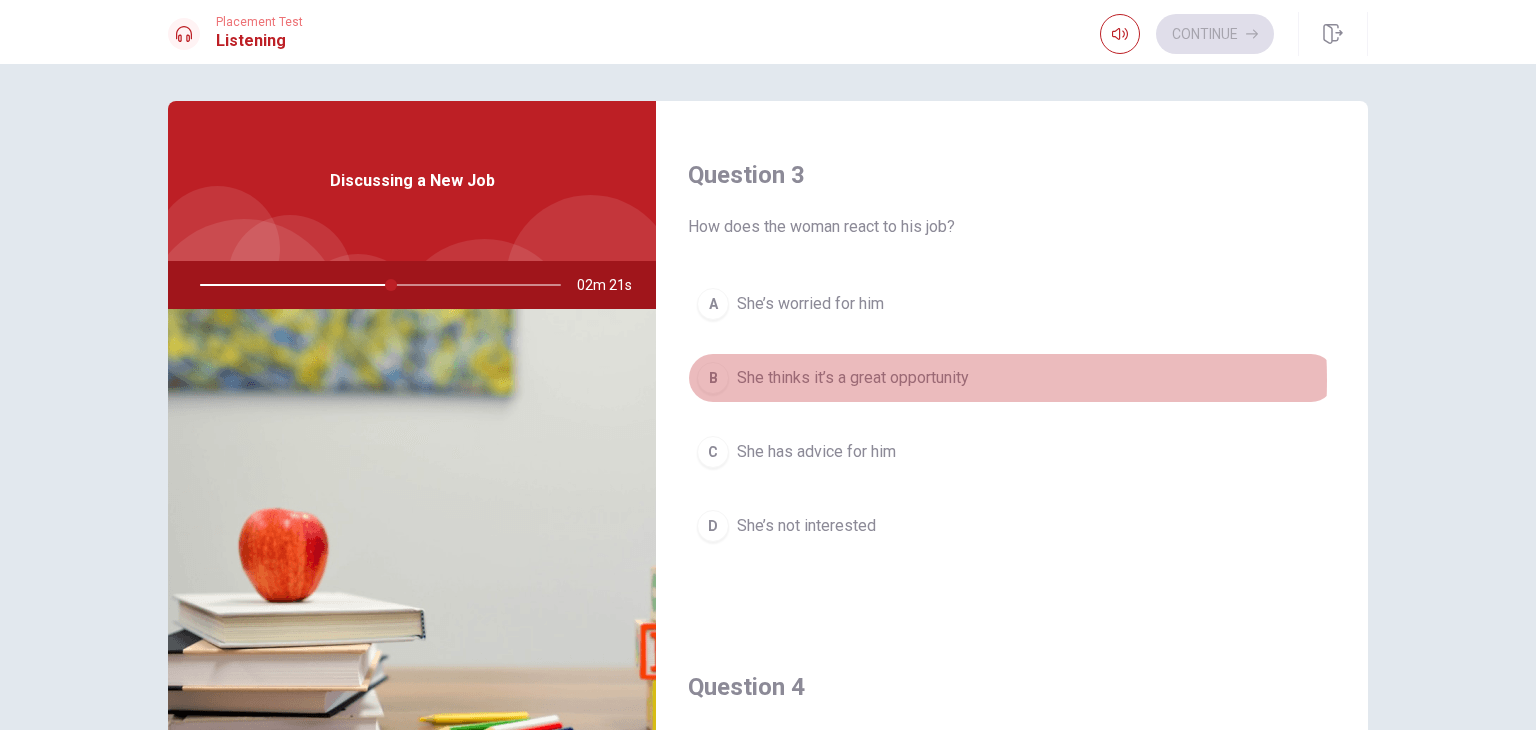 click on "She thinks it’s a great opportunity" at bounding box center (853, 378) 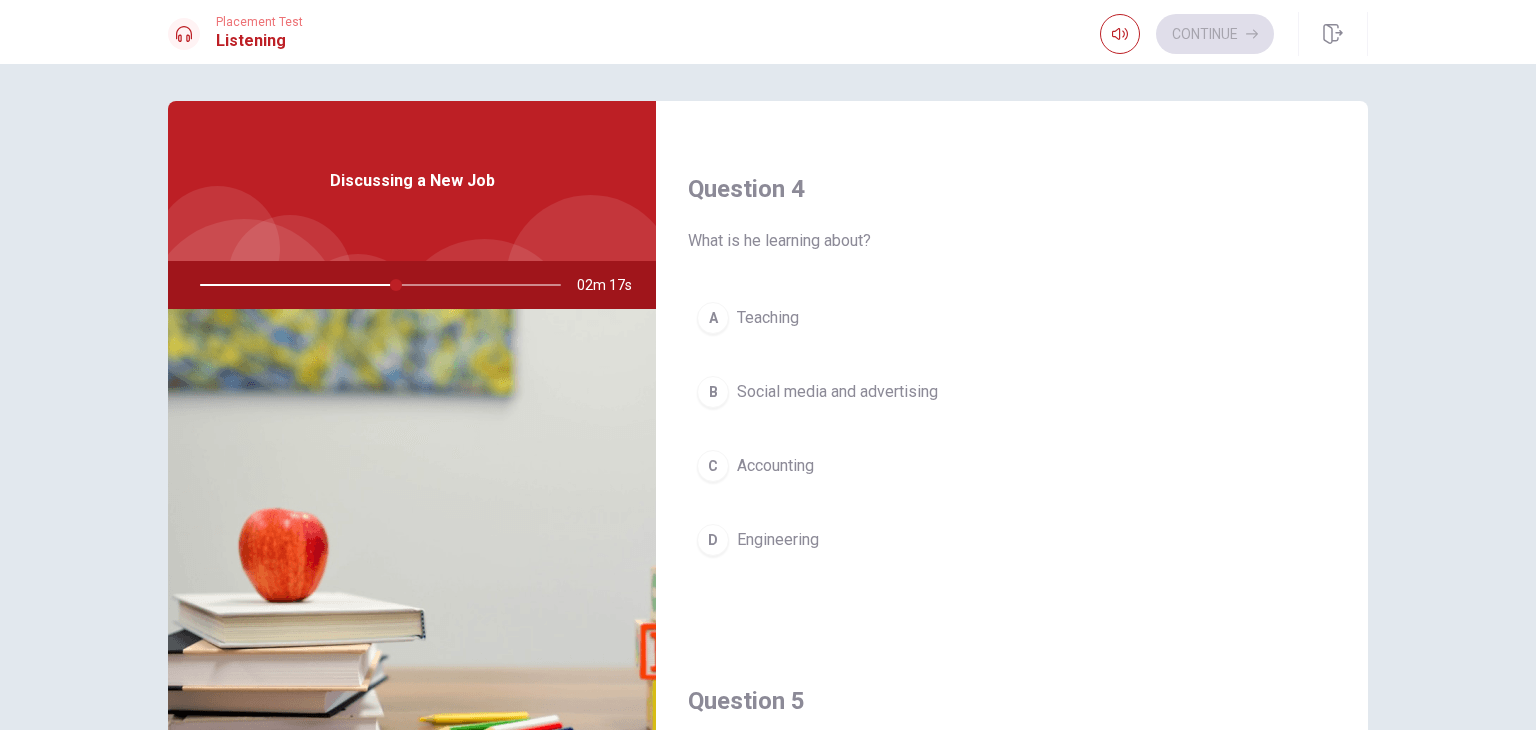 scroll, scrollTop: 1513, scrollLeft: 0, axis: vertical 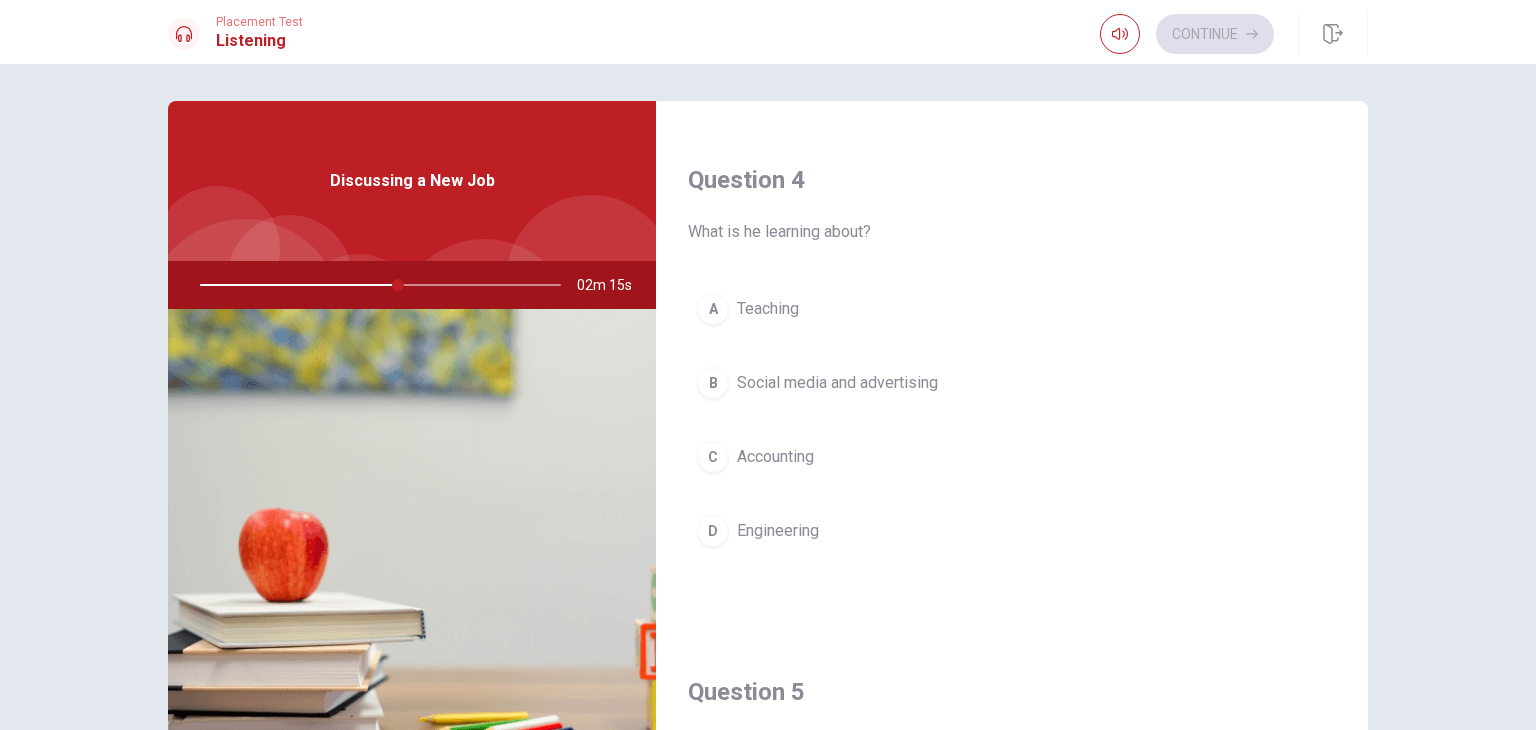 drag, startPoint x: 1364, startPoint y: 589, endPoint x: 1356, endPoint y: 615, distance: 27.202942 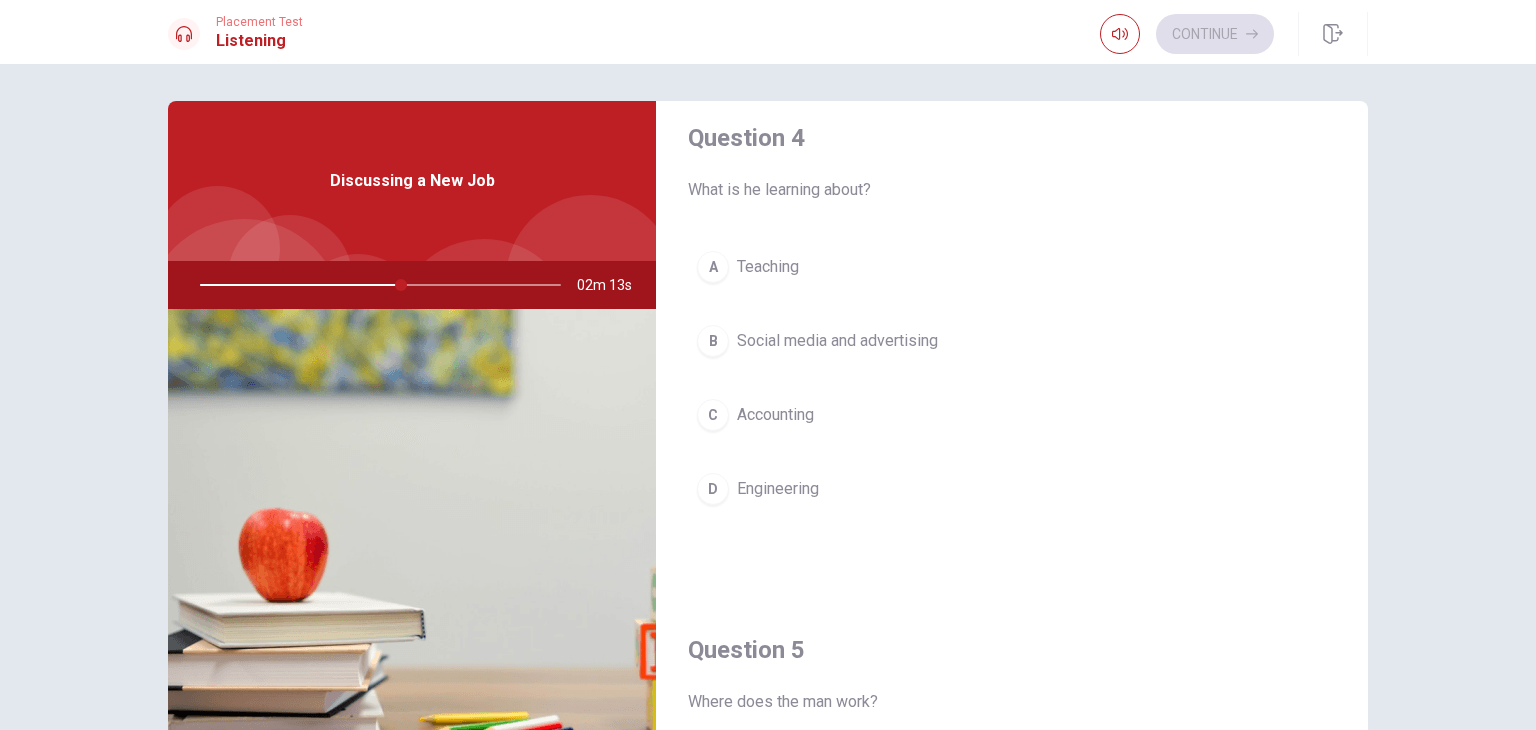 scroll, scrollTop: 1561, scrollLeft: 0, axis: vertical 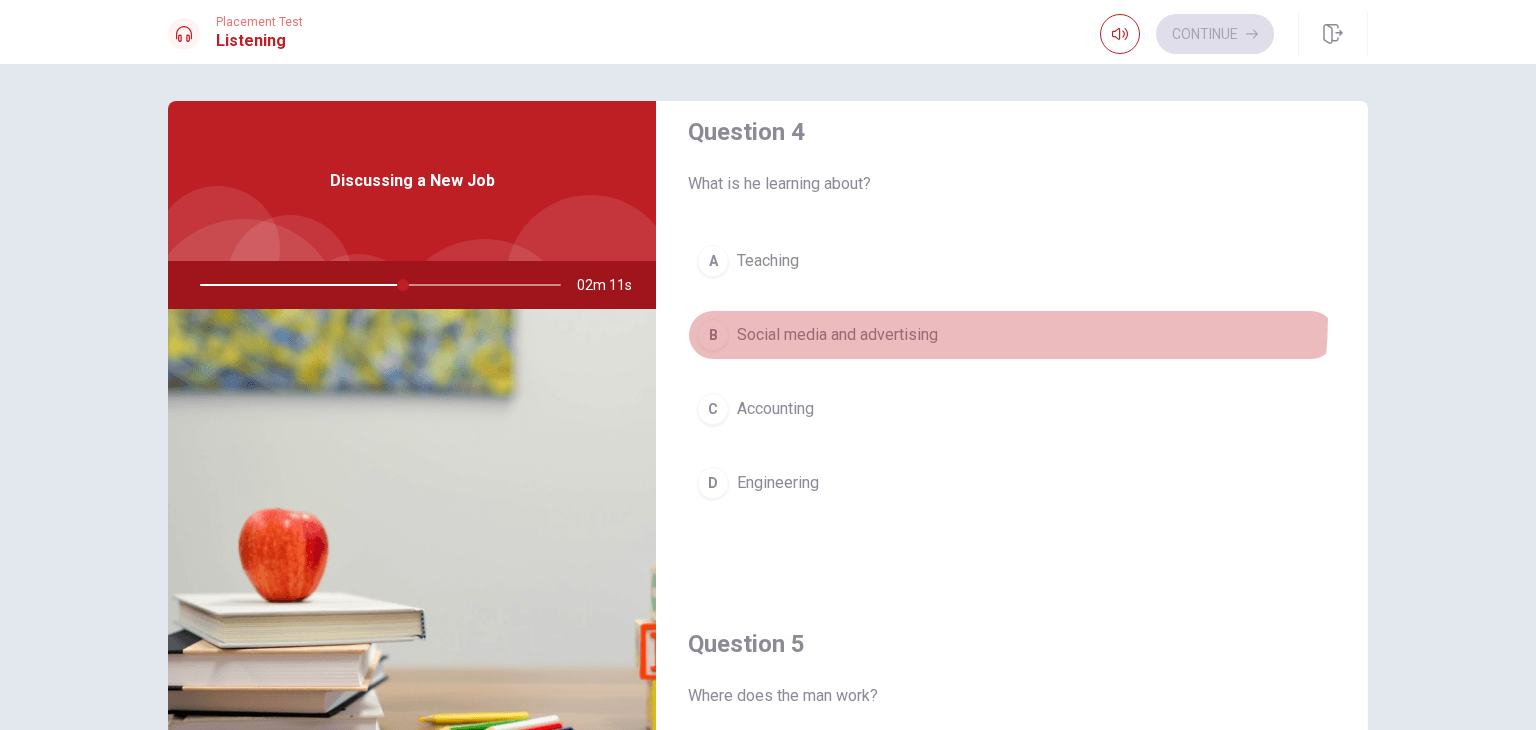 click on "B Social media and advertising" at bounding box center (1012, 335) 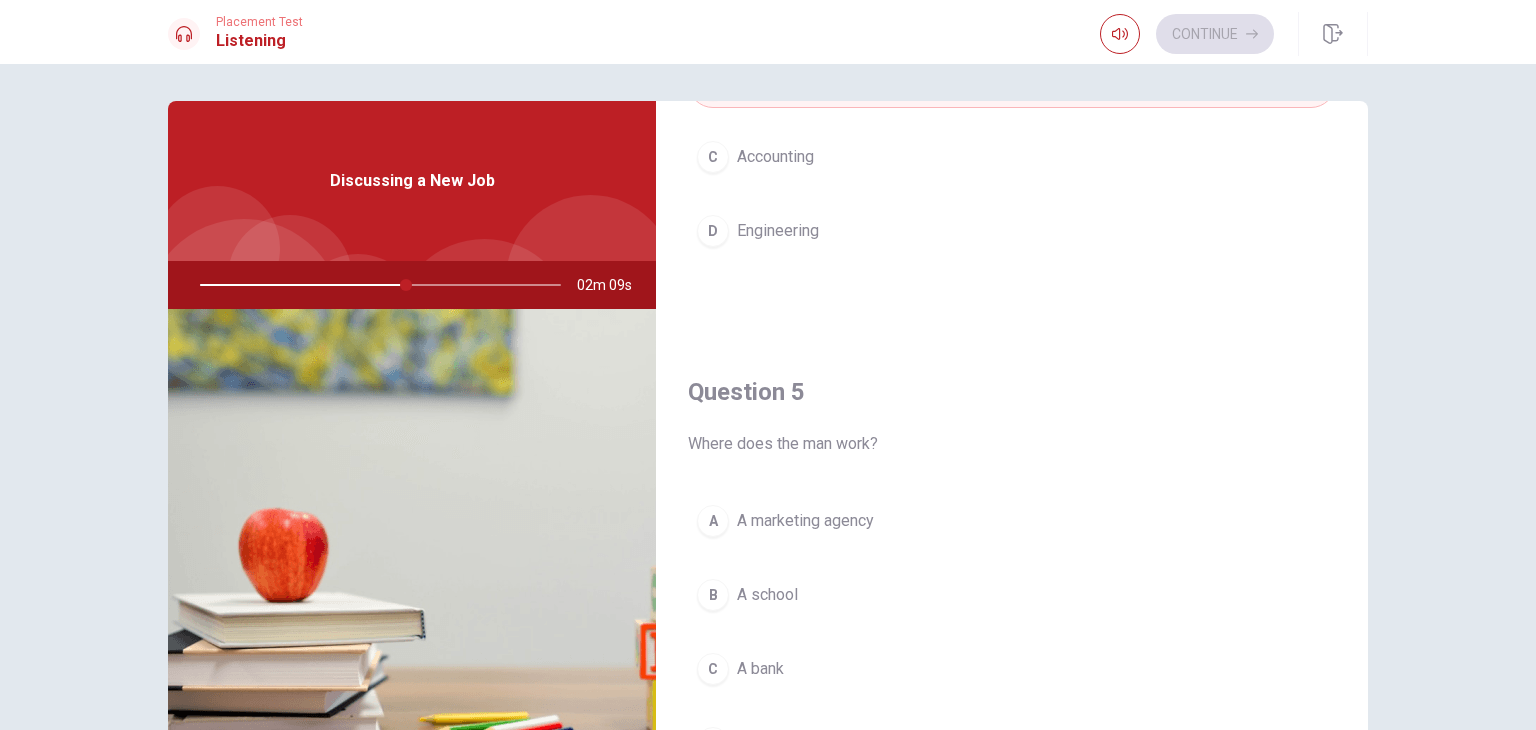 scroll, scrollTop: 1856, scrollLeft: 0, axis: vertical 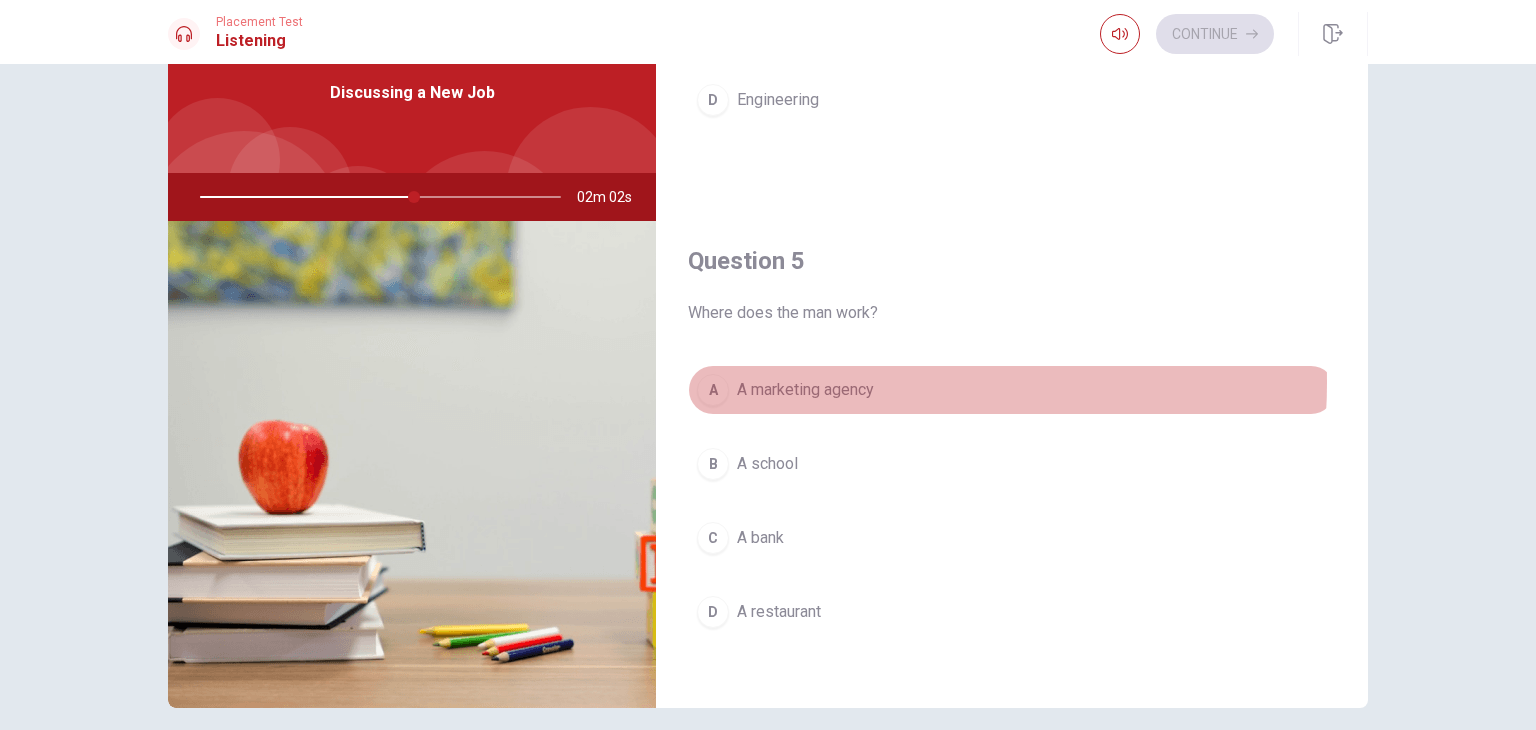 click on "A marketing agency" at bounding box center [805, 390] 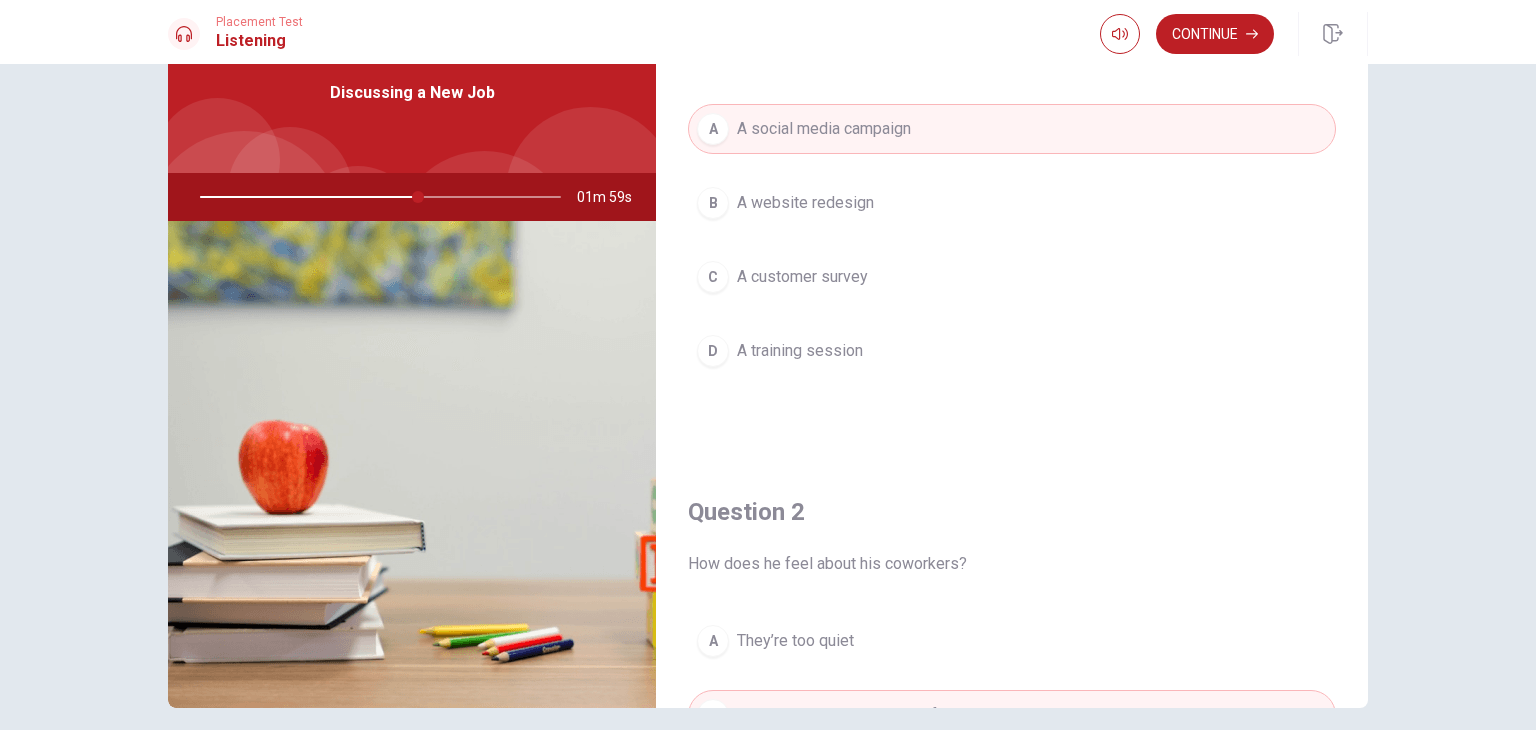 scroll, scrollTop: 0, scrollLeft: 0, axis: both 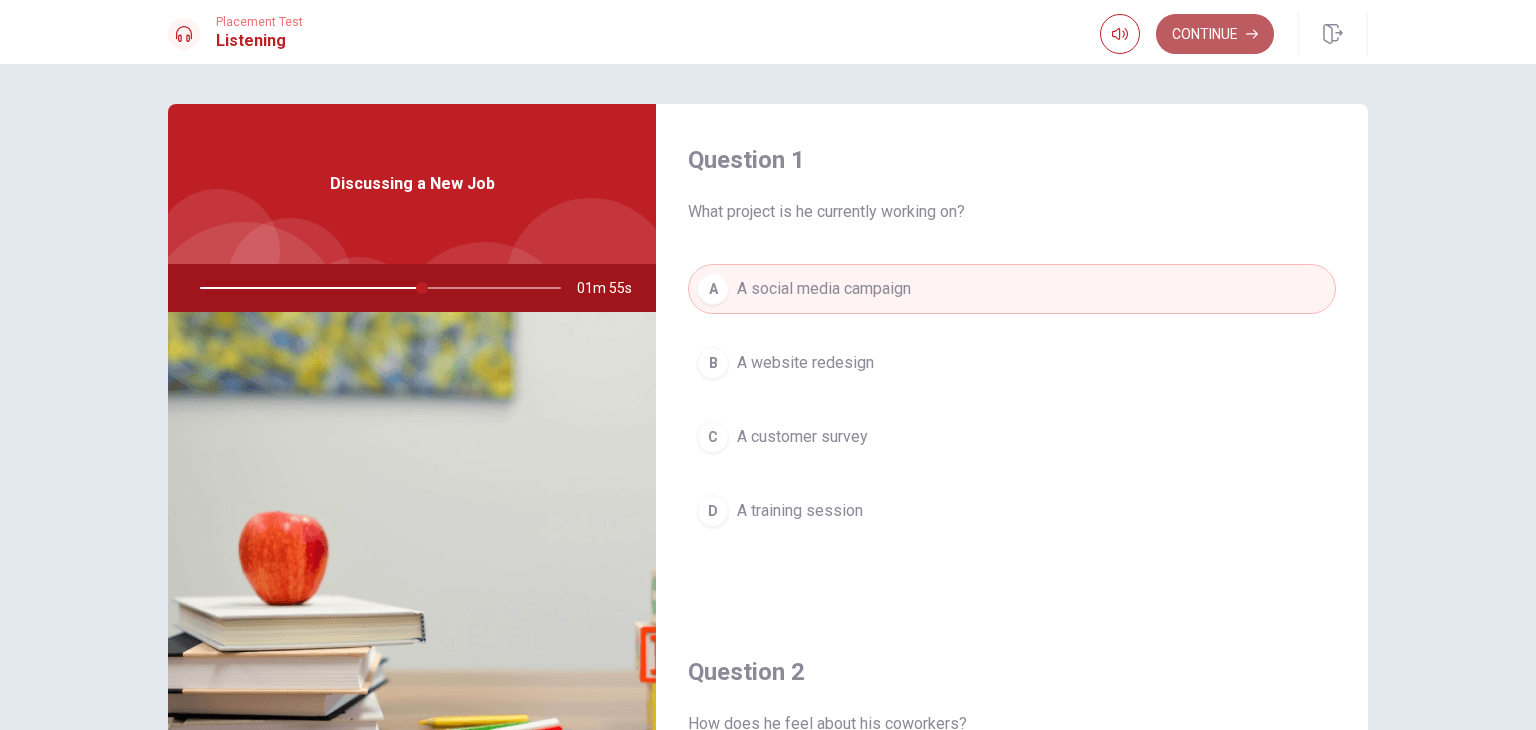 click on "Continue" at bounding box center (1215, 34) 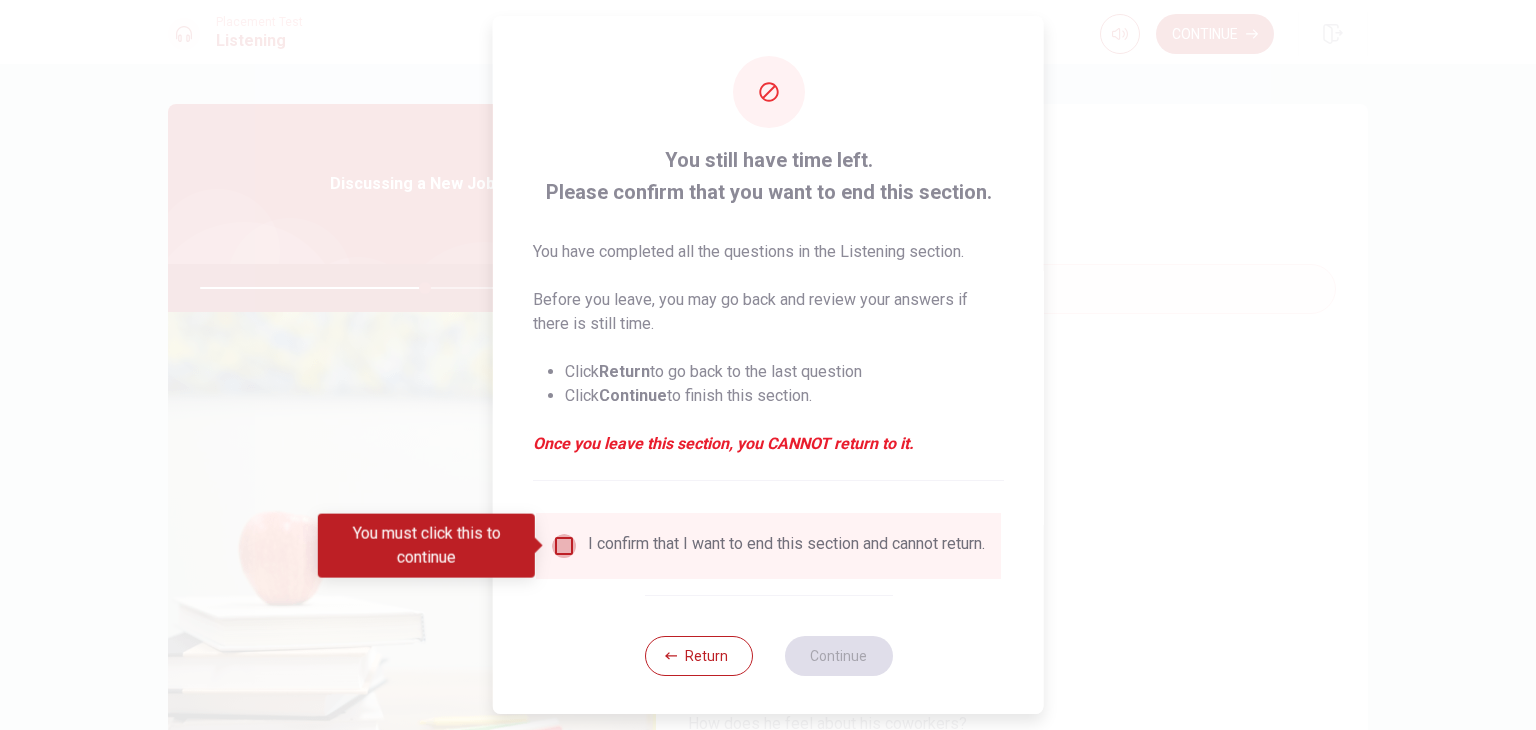 click at bounding box center (564, 546) 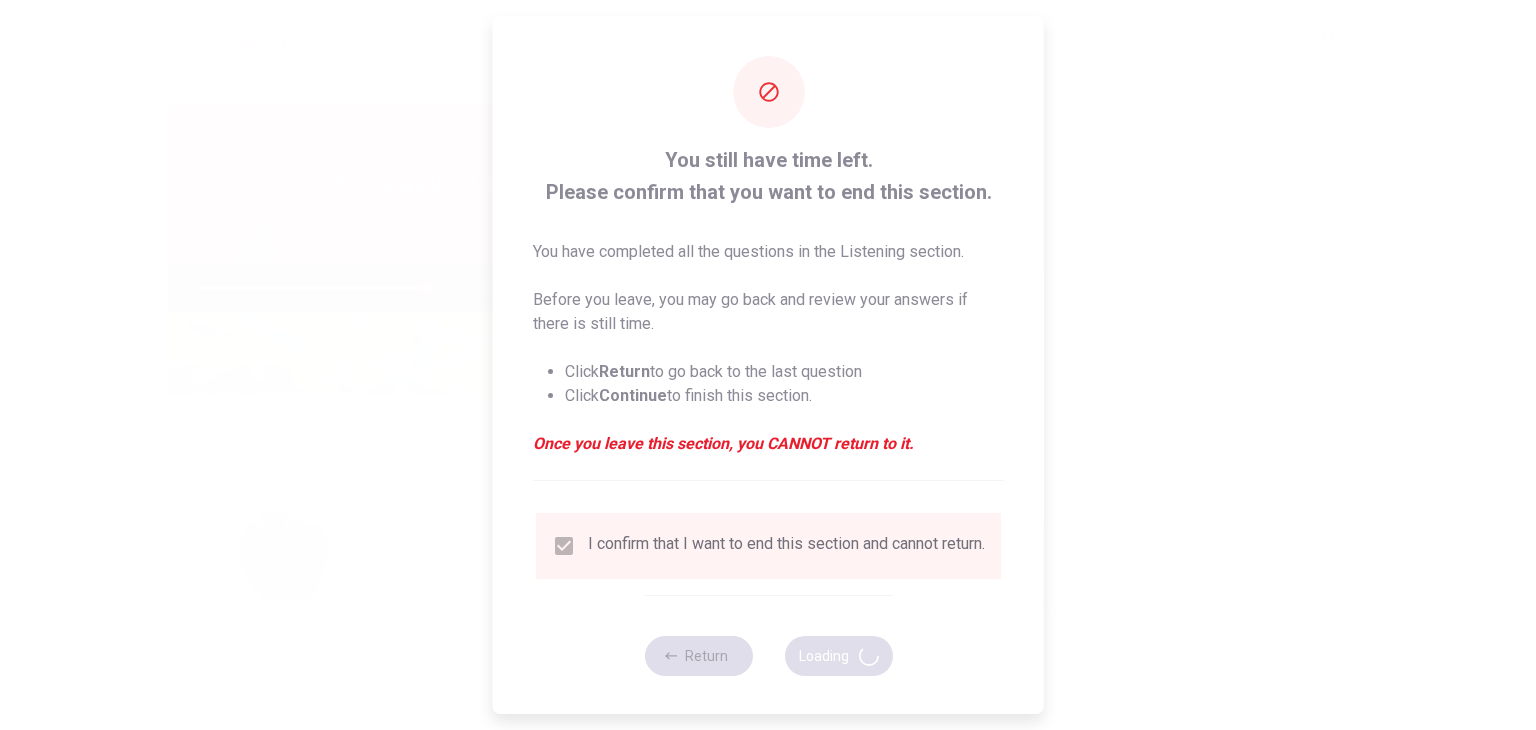 type on "64" 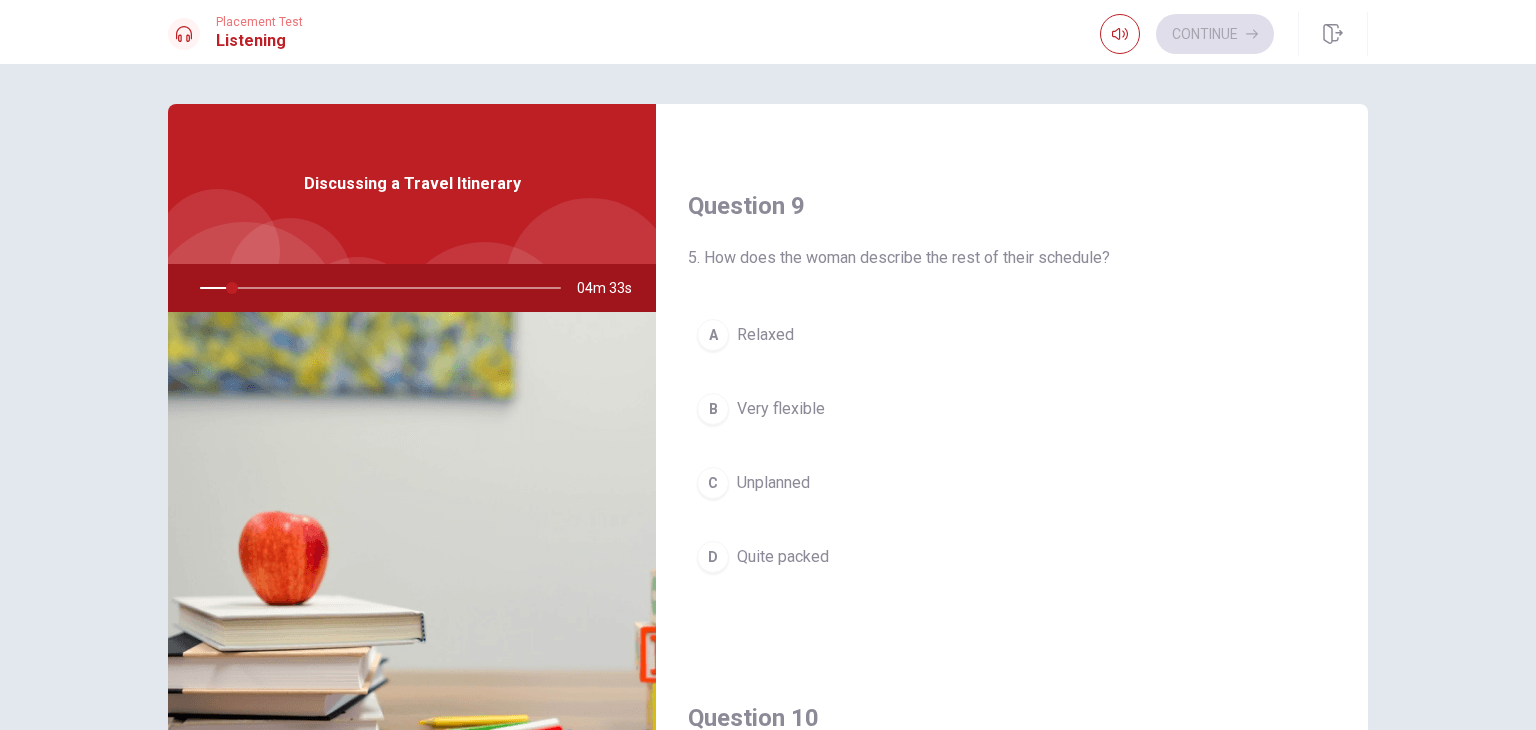 scroll, scrollTop: 1520, scrollLeft: 0, axis: vertical 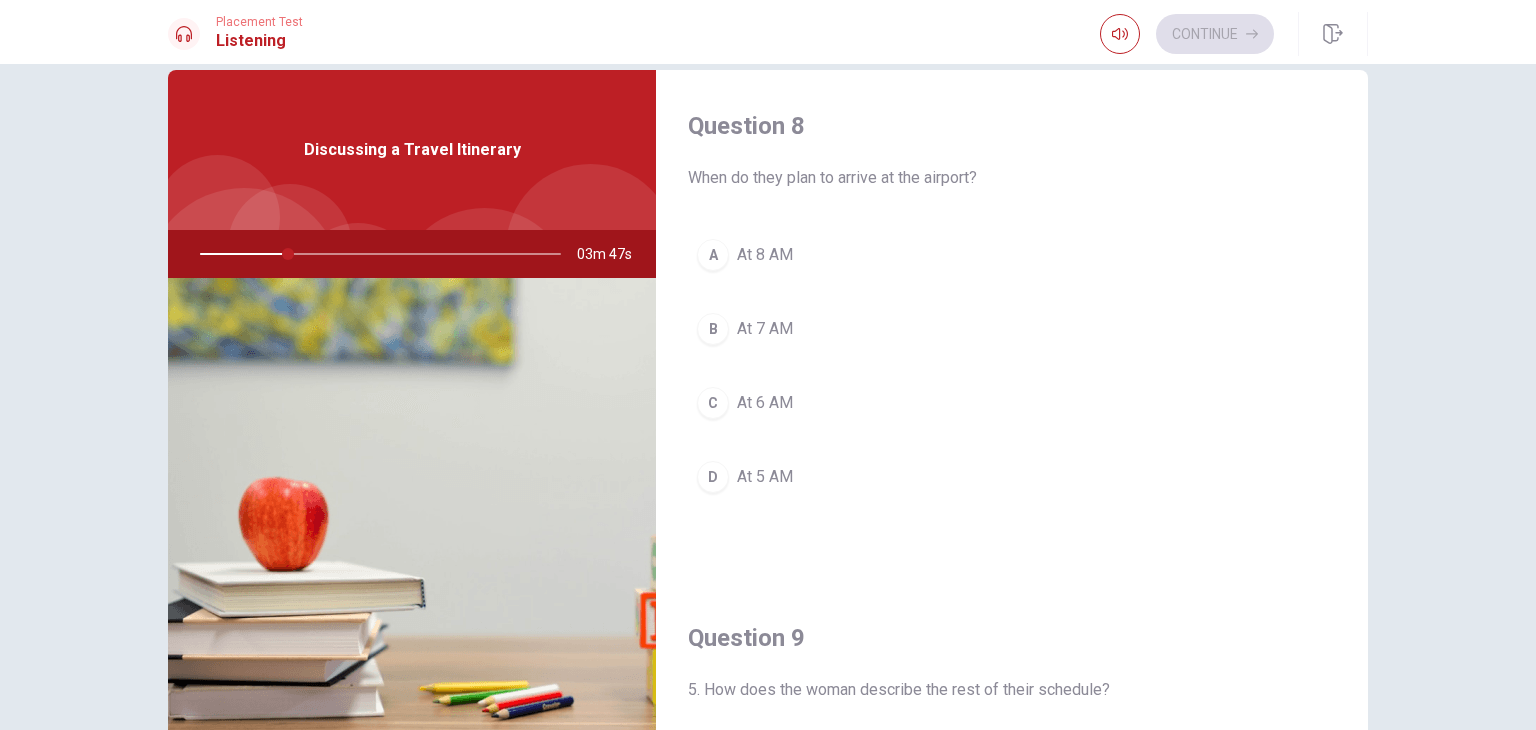drag, startPoint x: 1340, startPoint y: 376, endPoint x: 1346, endPoint y: 387, distance: 12.529964 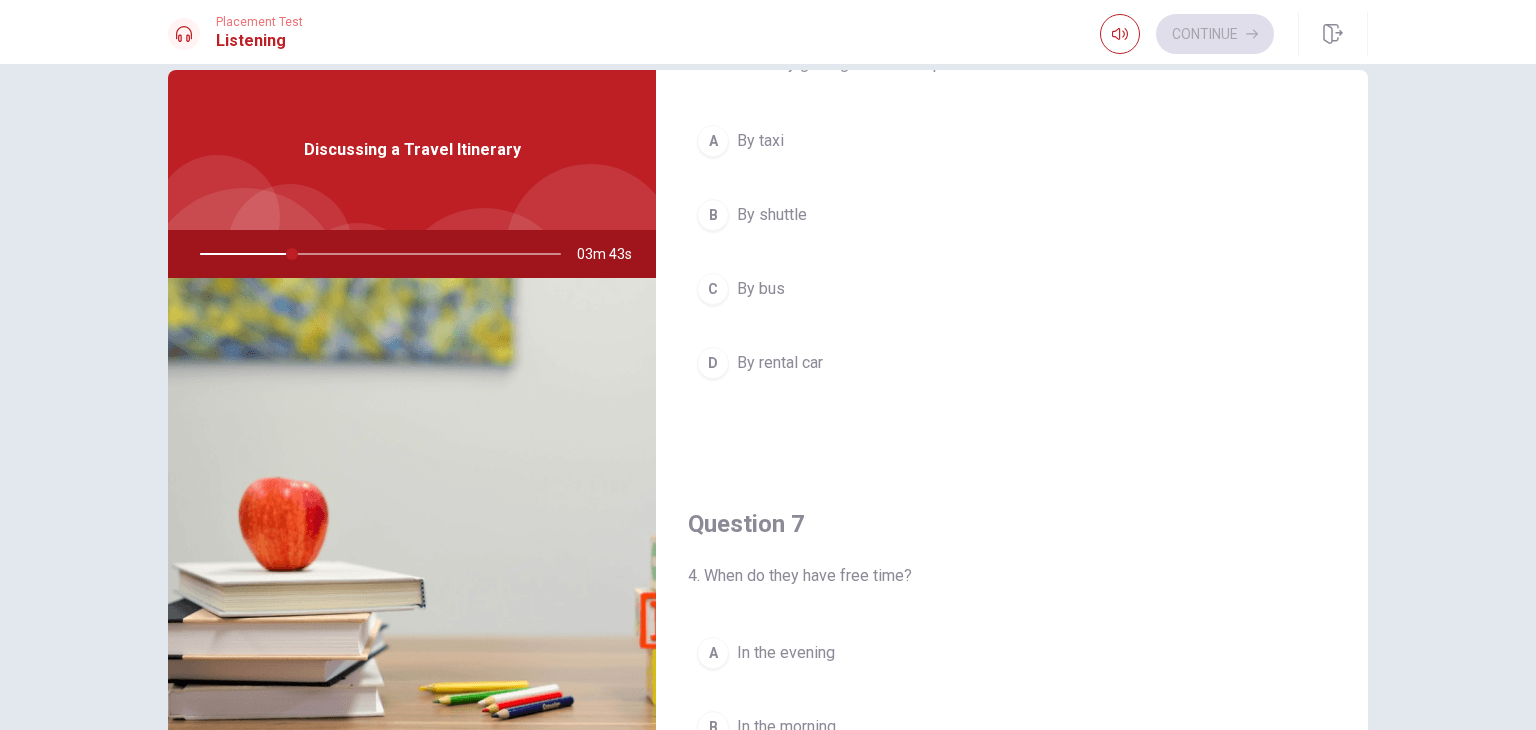 scroll, scrollTop: 0, scrollLeft: 0, axis: both 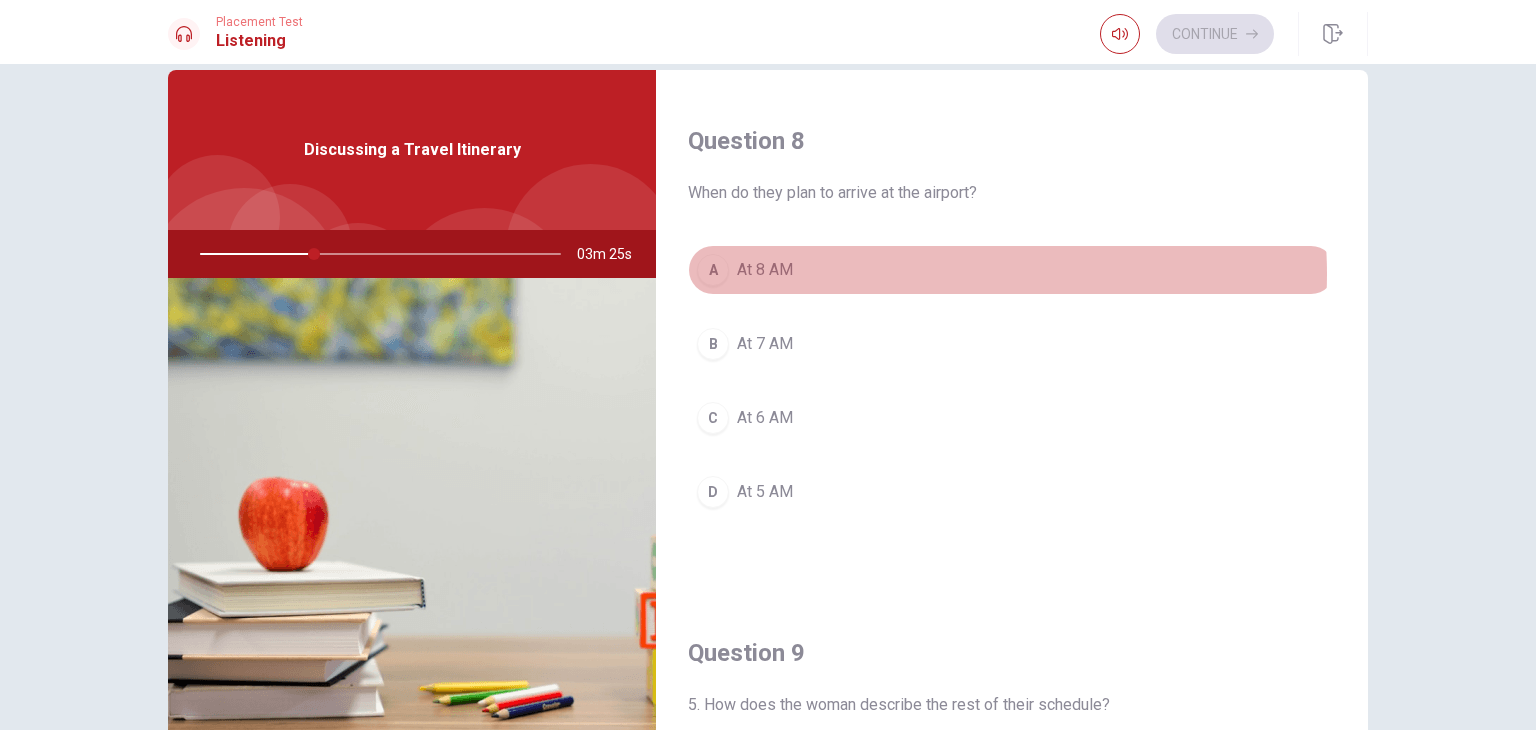click on "A At 8 AM" at bounding box center [1012, 270] 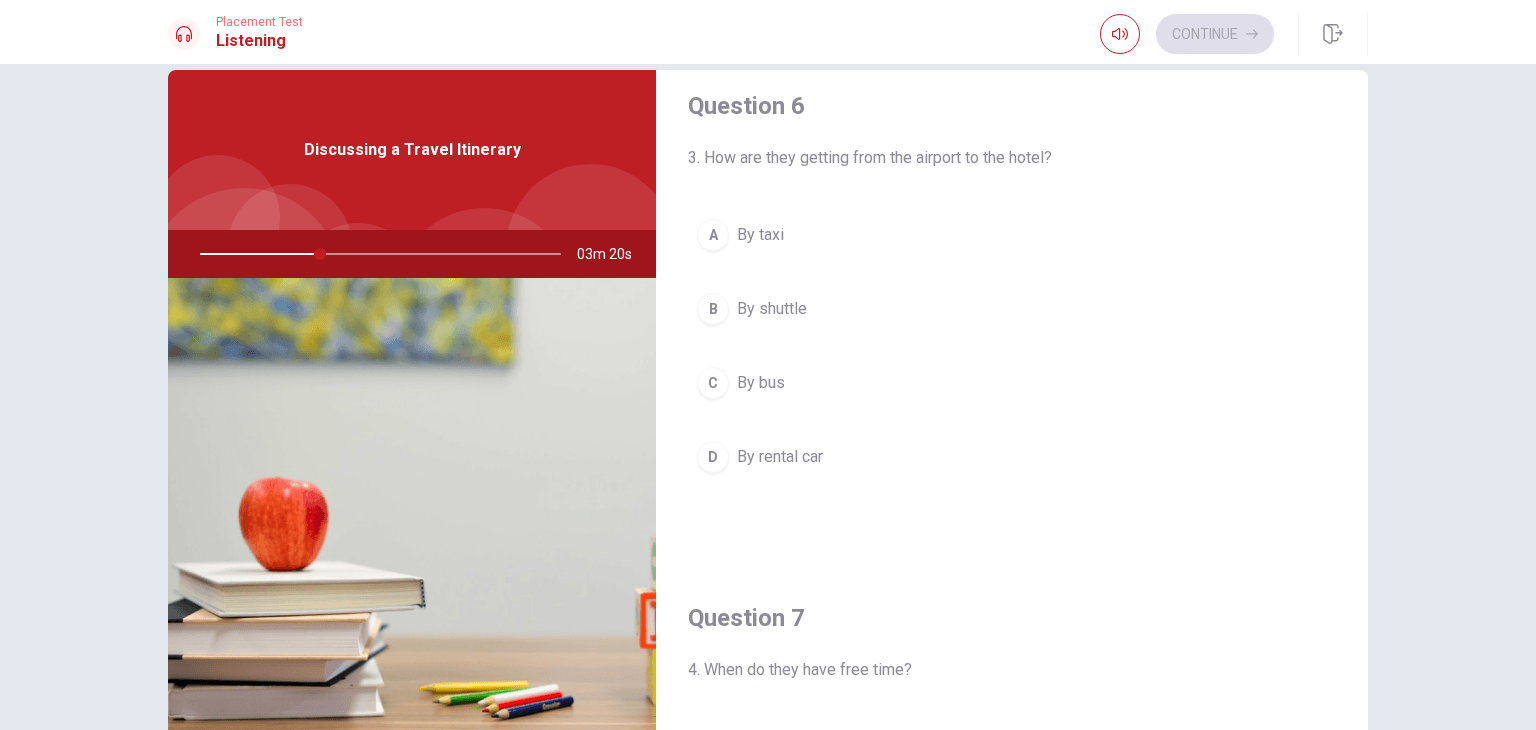 scroll, scrollTop: 0, scrollLeft: 0, axis: both 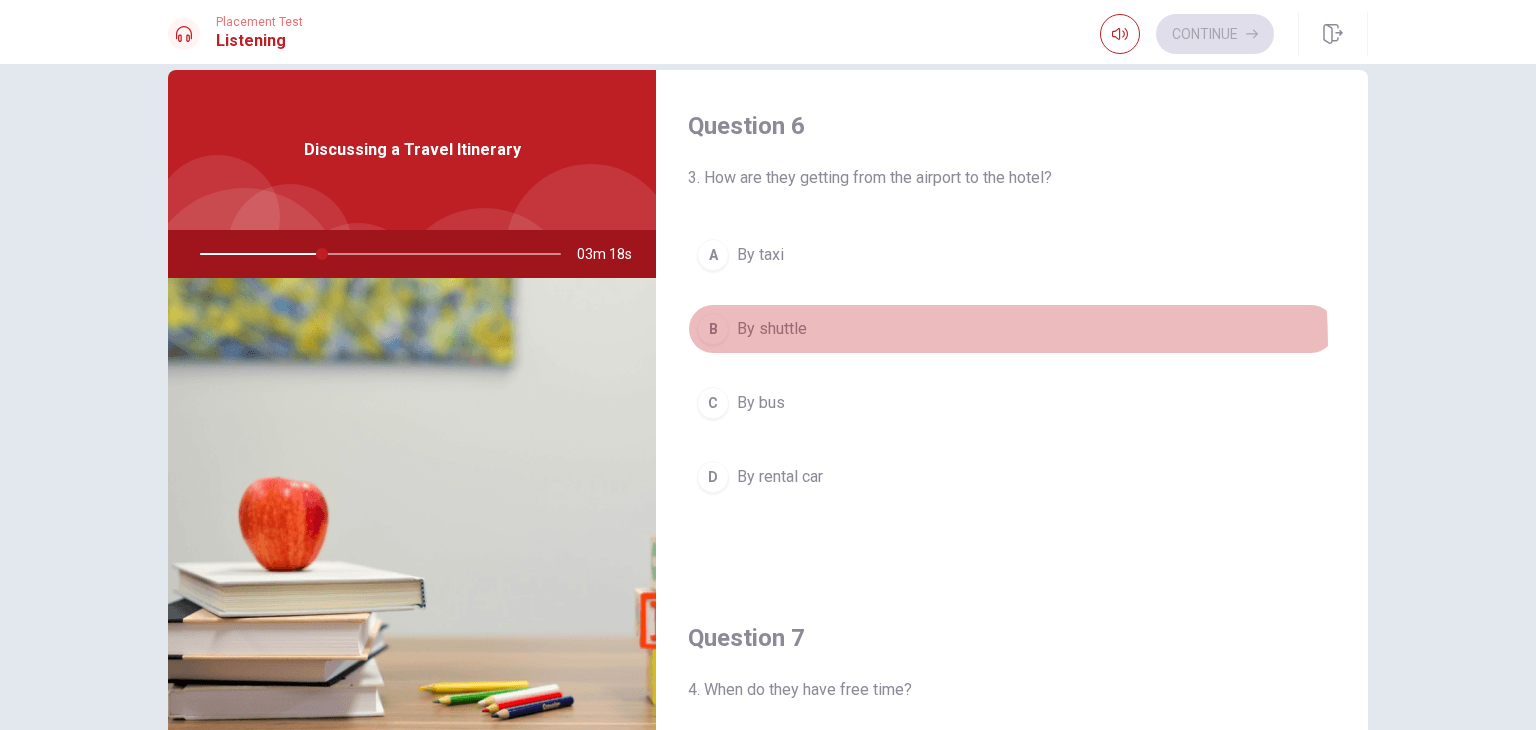click on "B By shuttle" at bounding box center (1012, 329) 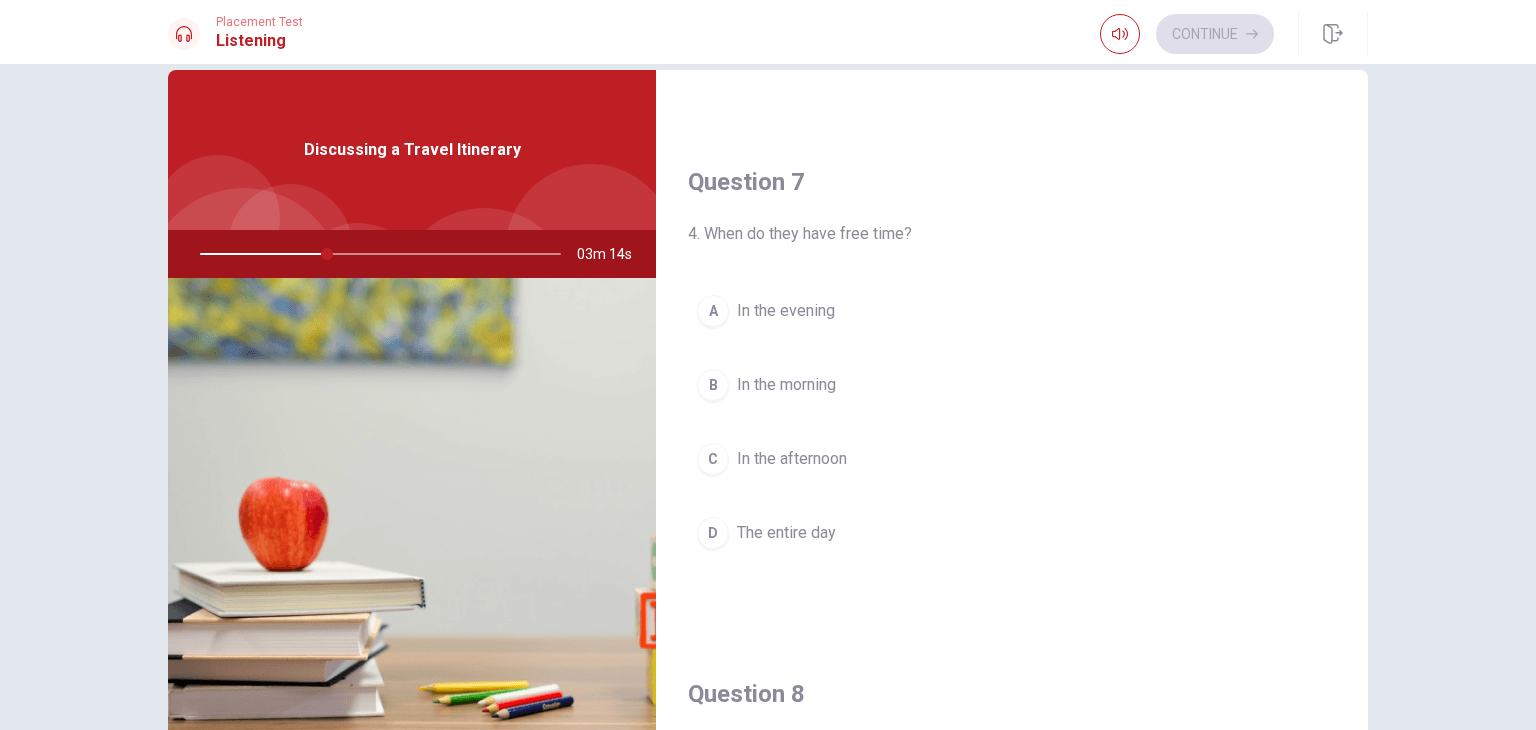 scroll, scrollTop: 483, scrollLeft: 0, axis: vertical 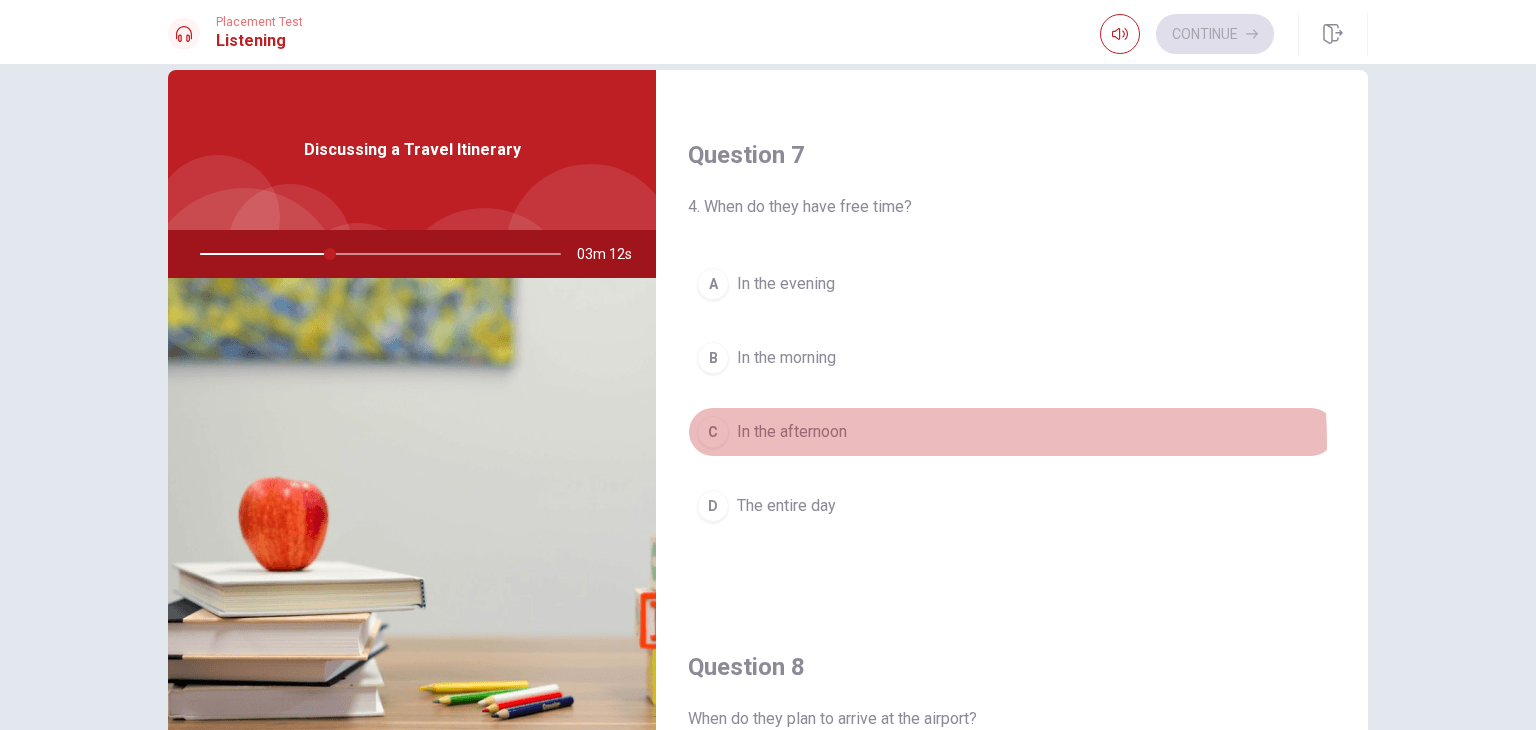 click on "C In the afternoon" at bounding box center (1012, 432) 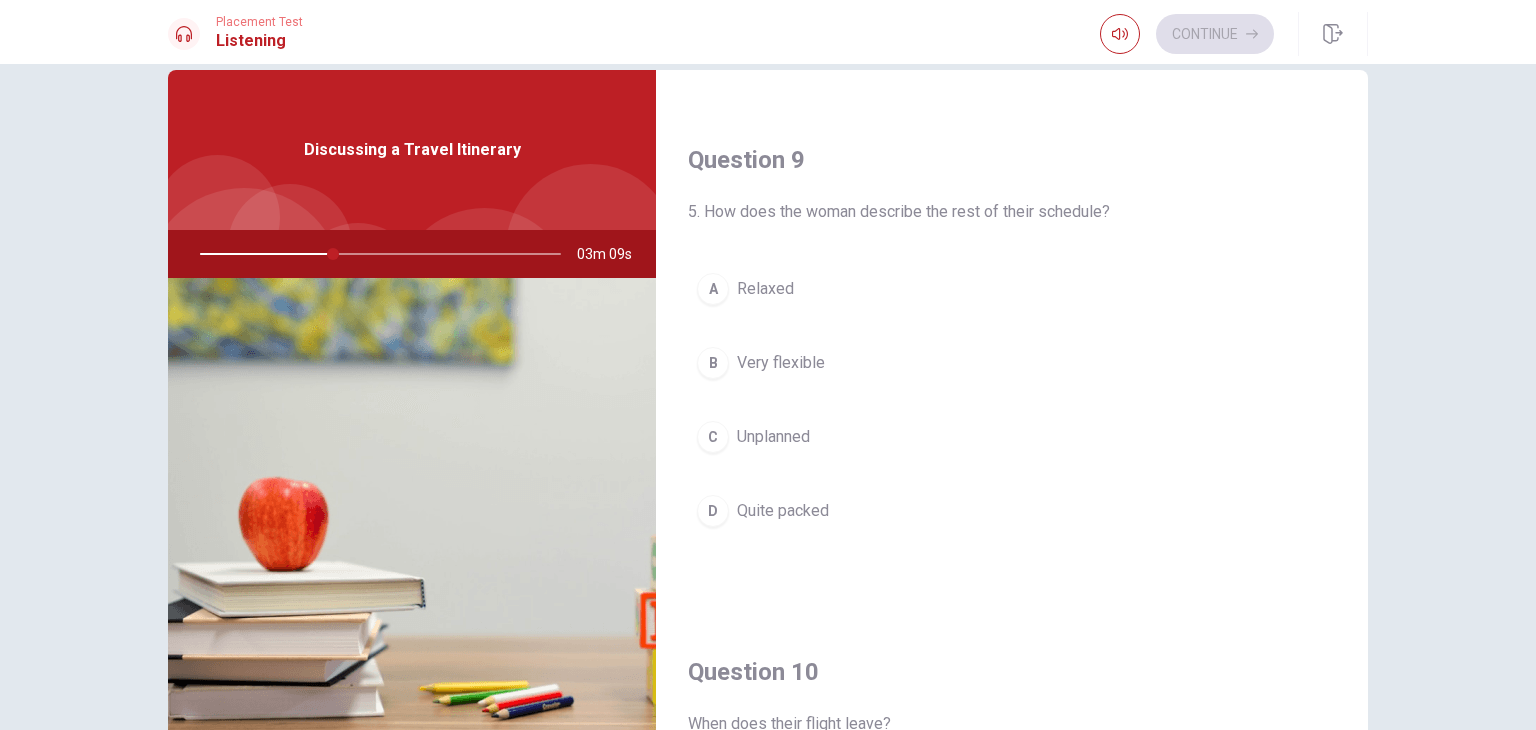 scroll, scrollTop: 1511, scrollLeft: 0, axis: vertical 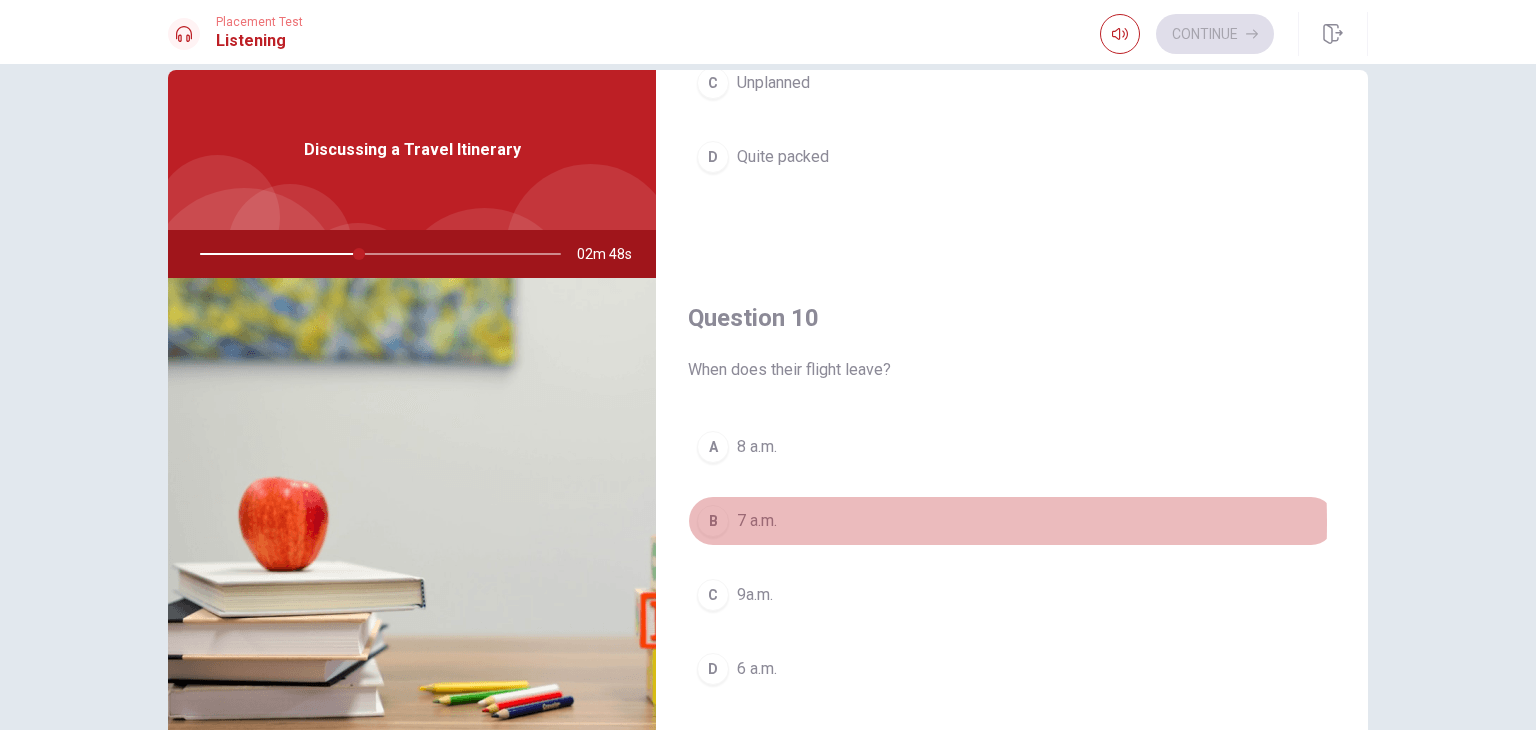 click on "B 7 a.m." at bounding box center [1012, 521] 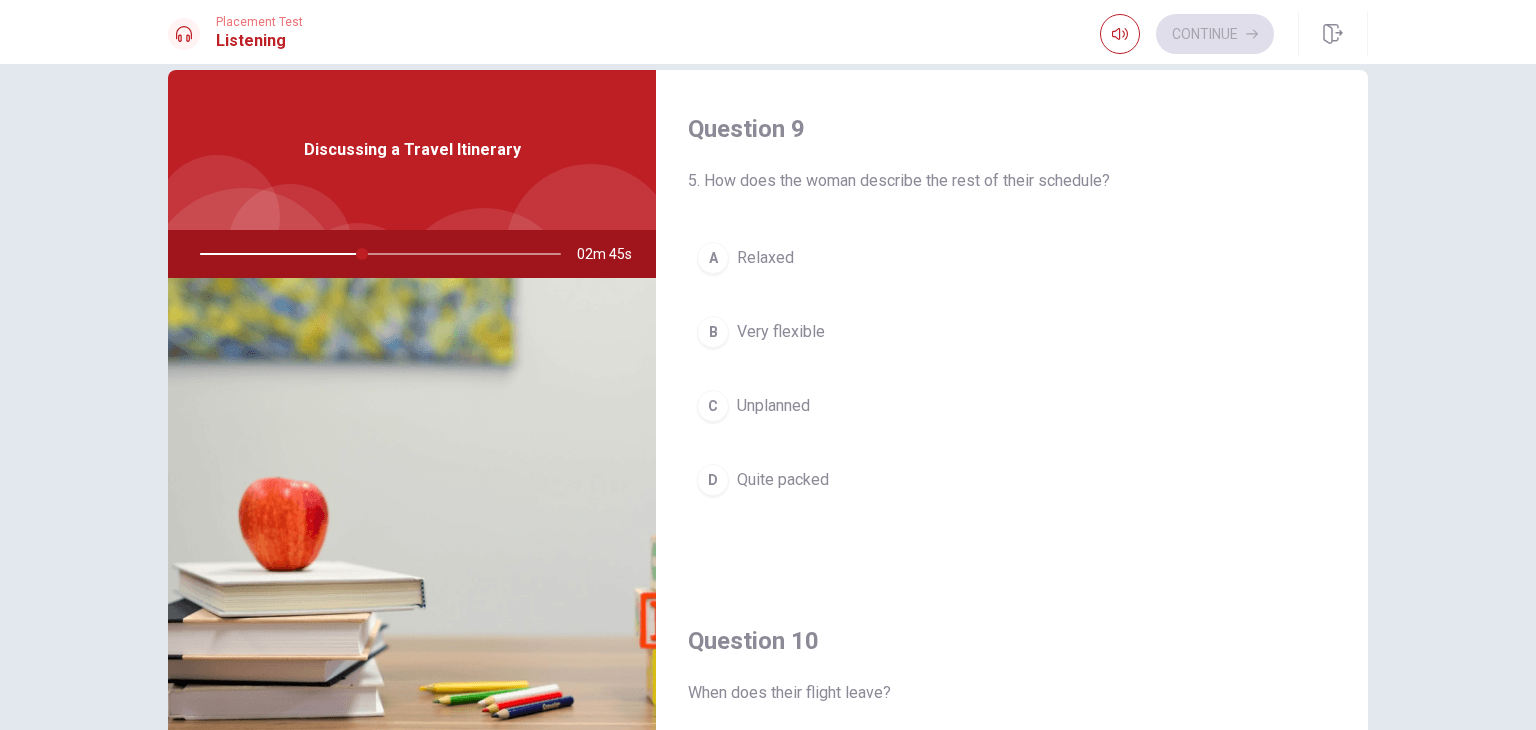 scroll, scrollTop: 1530, scrollLeft: 0, axis: vertical 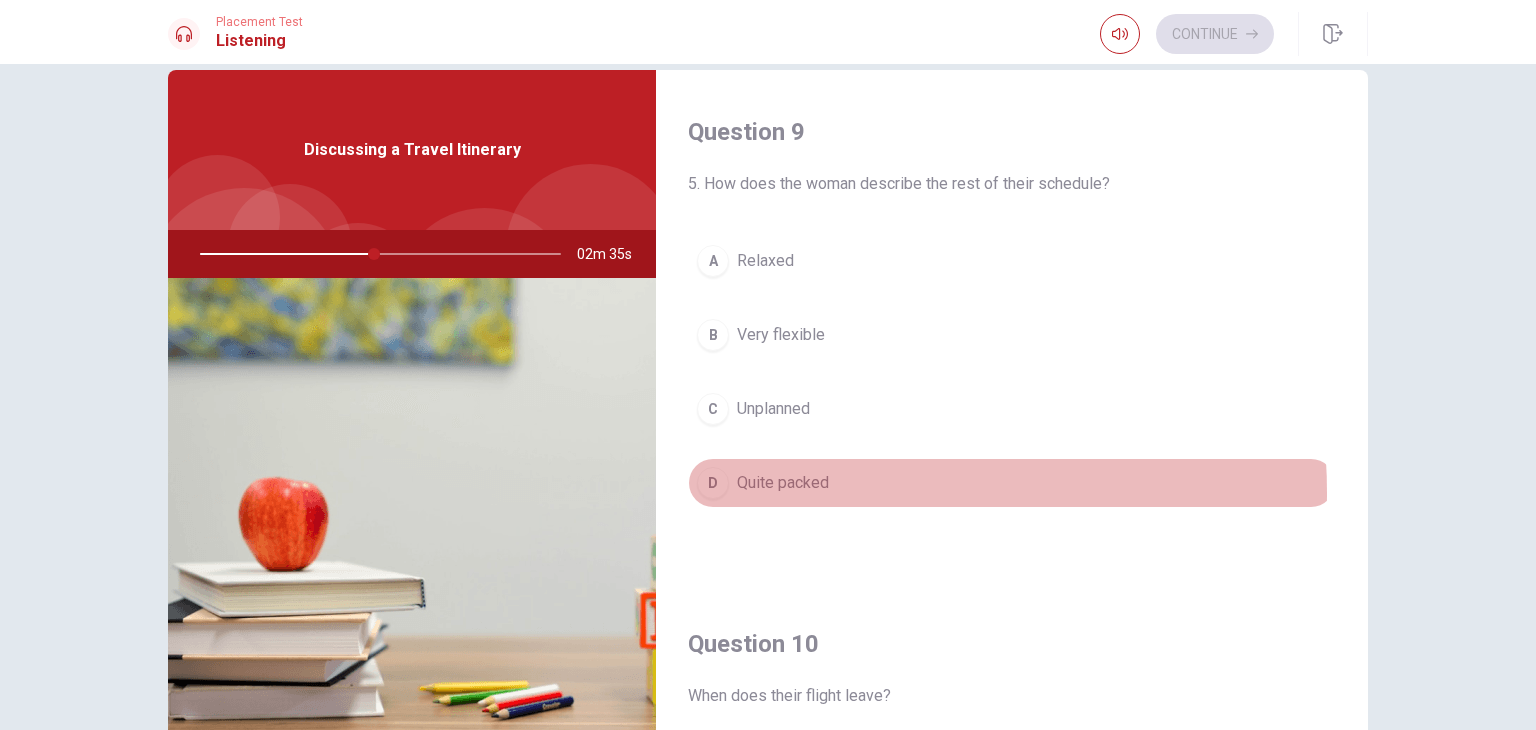 click on "Quite packed" at bounding box center [783, 483] 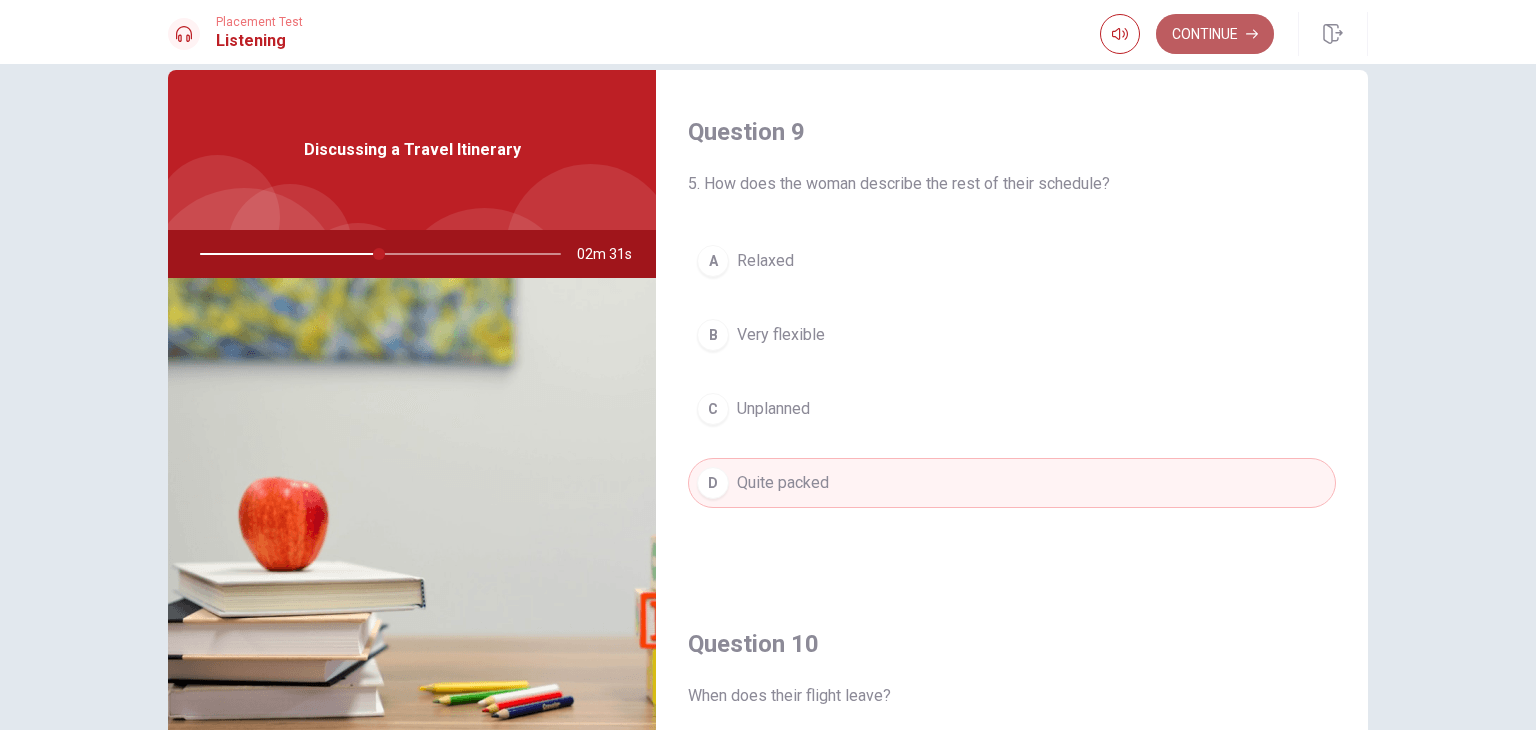 click on "Continue" at bounding box center (1215, 34) 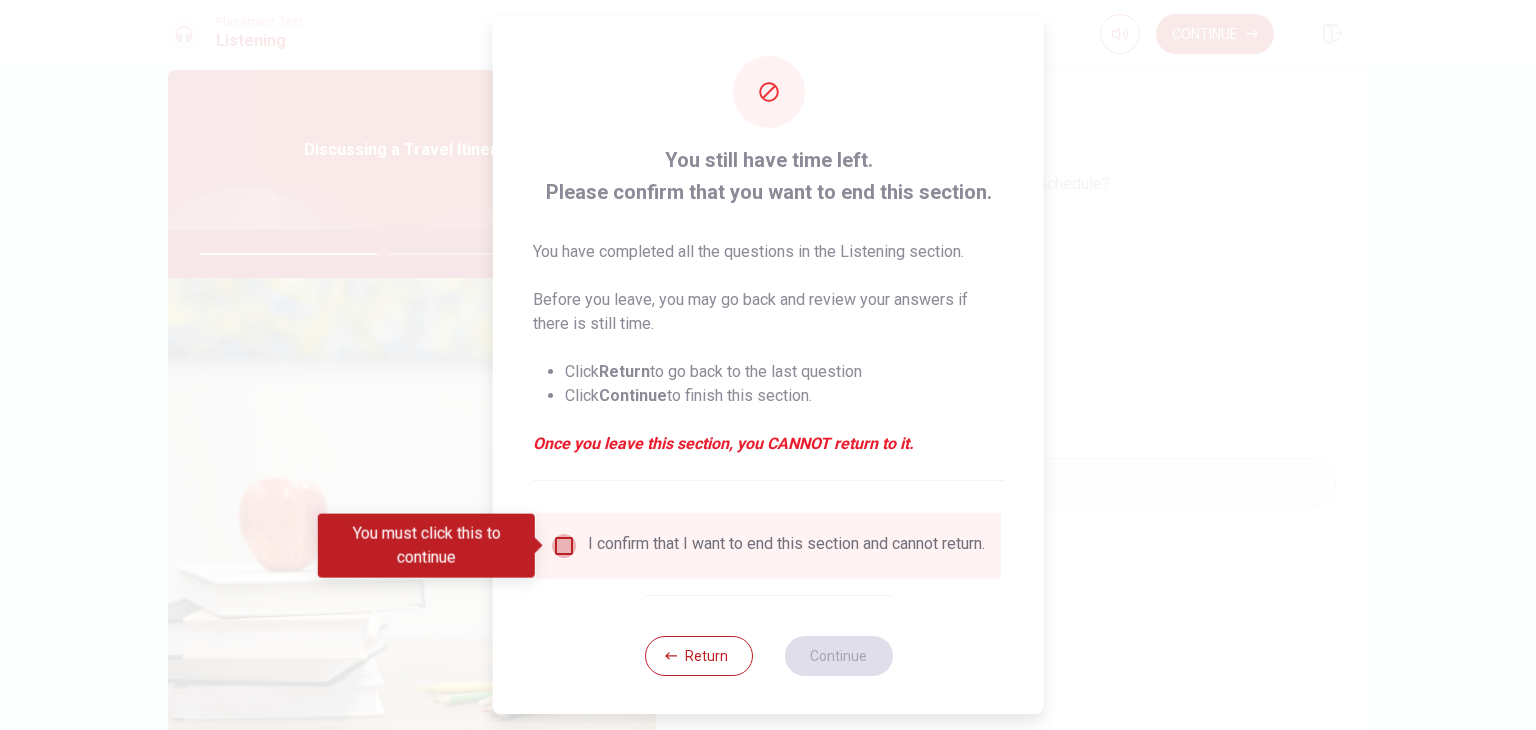 click at bounding box center [564, 546] 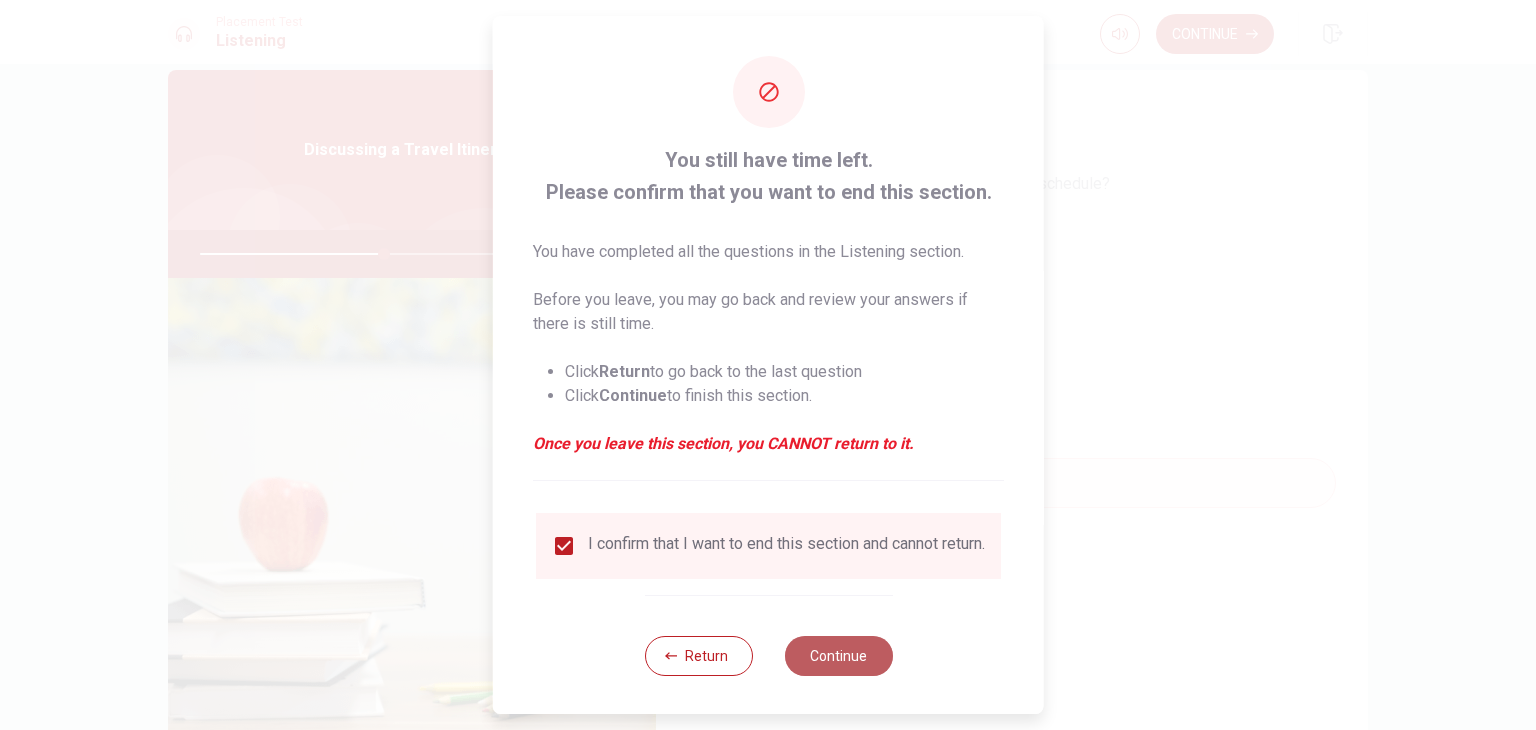 click on "Continue" at bounding box center (838, 656) 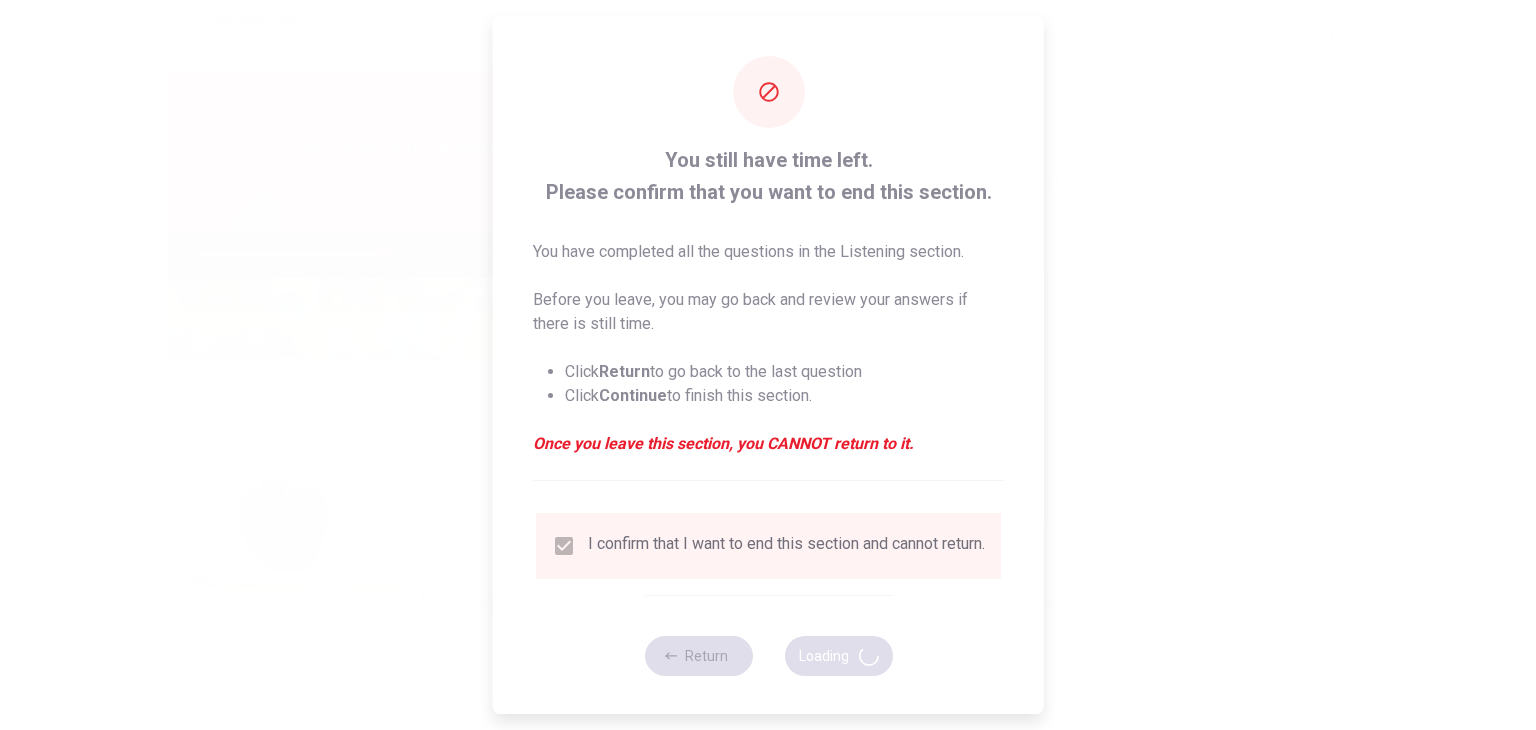 type on "52" 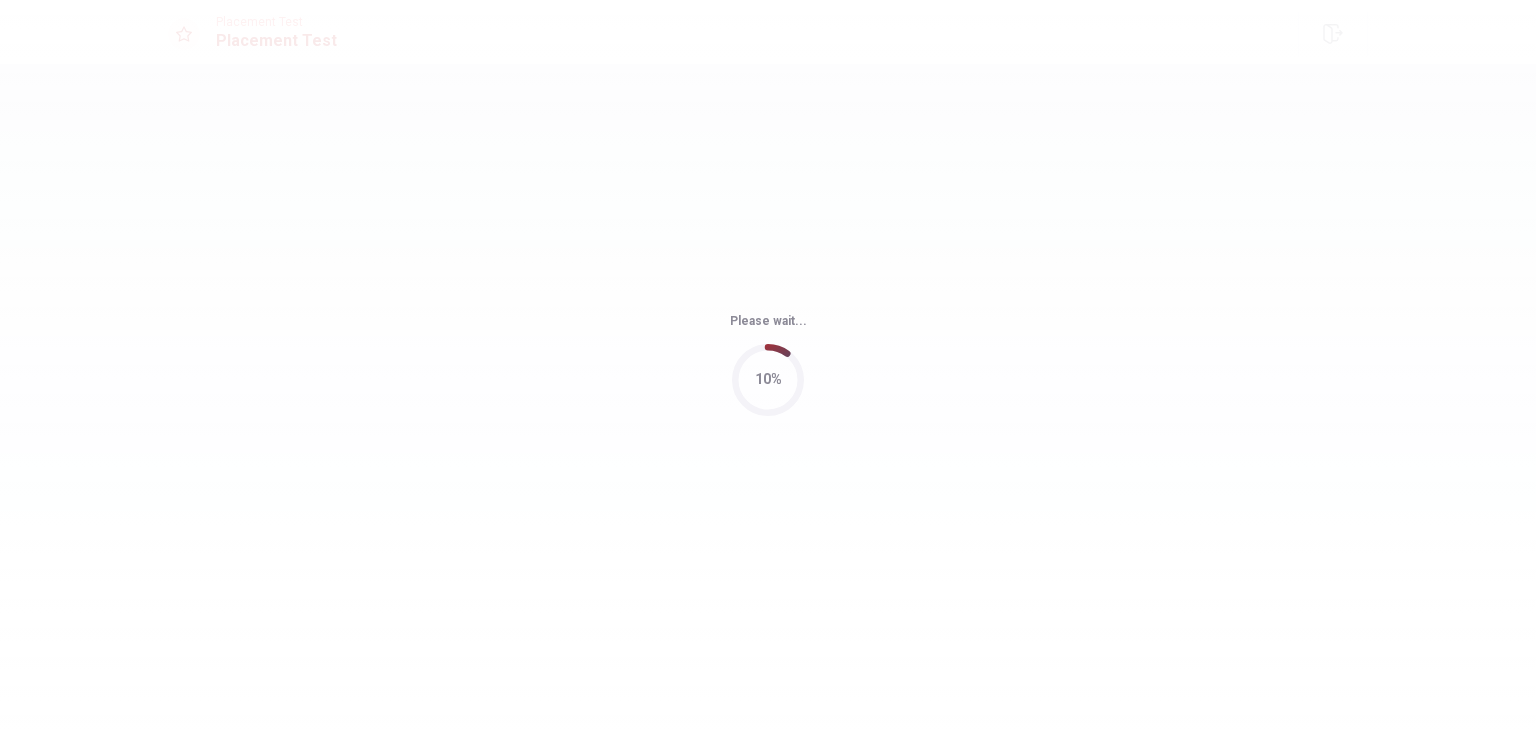 scroll, scrollTop: 0, scrollLeft: 0, axis: both 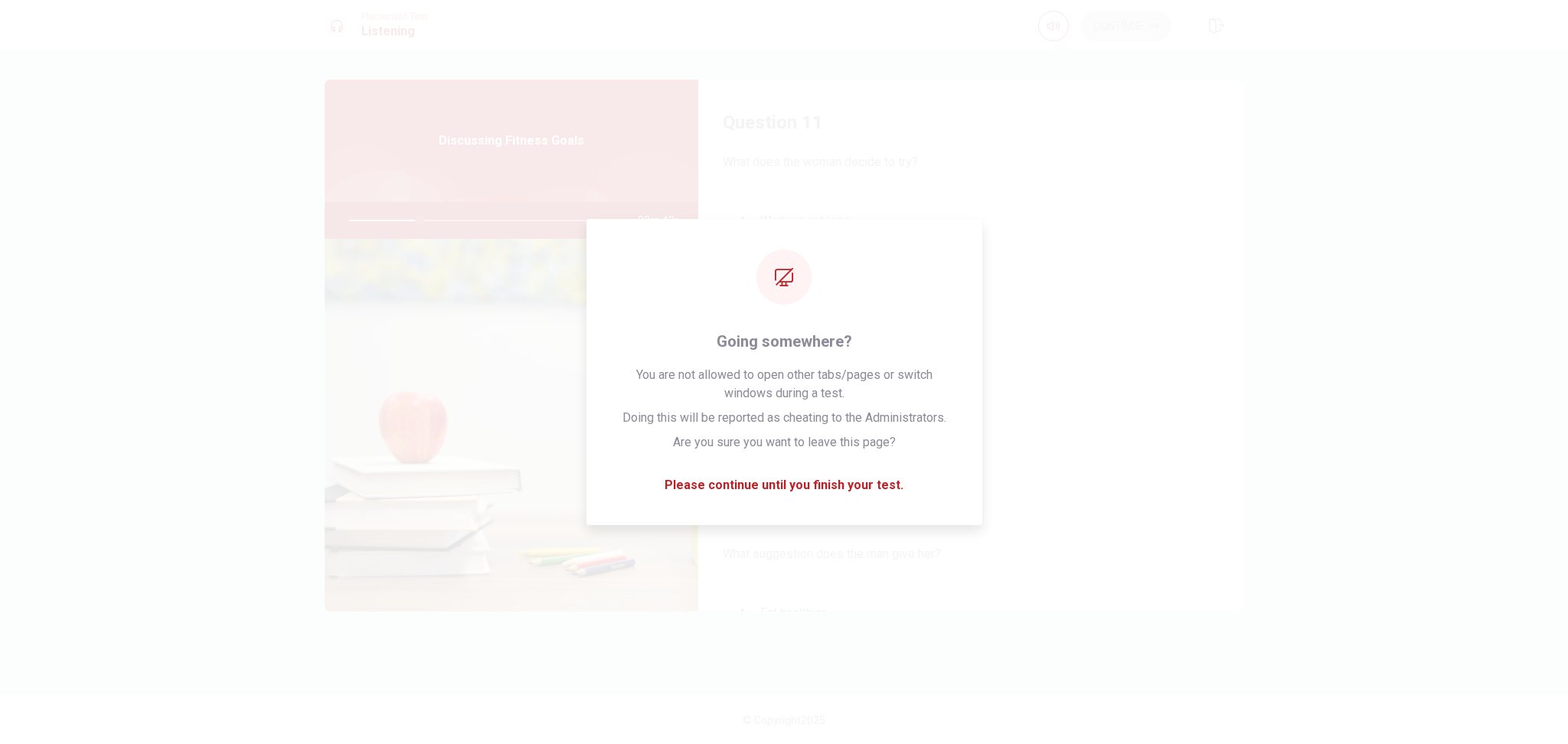 drag, startPoint x: 1138, startPoint y: 0, endPoint x: 786, endPoint y: 566, distance: 666.52832 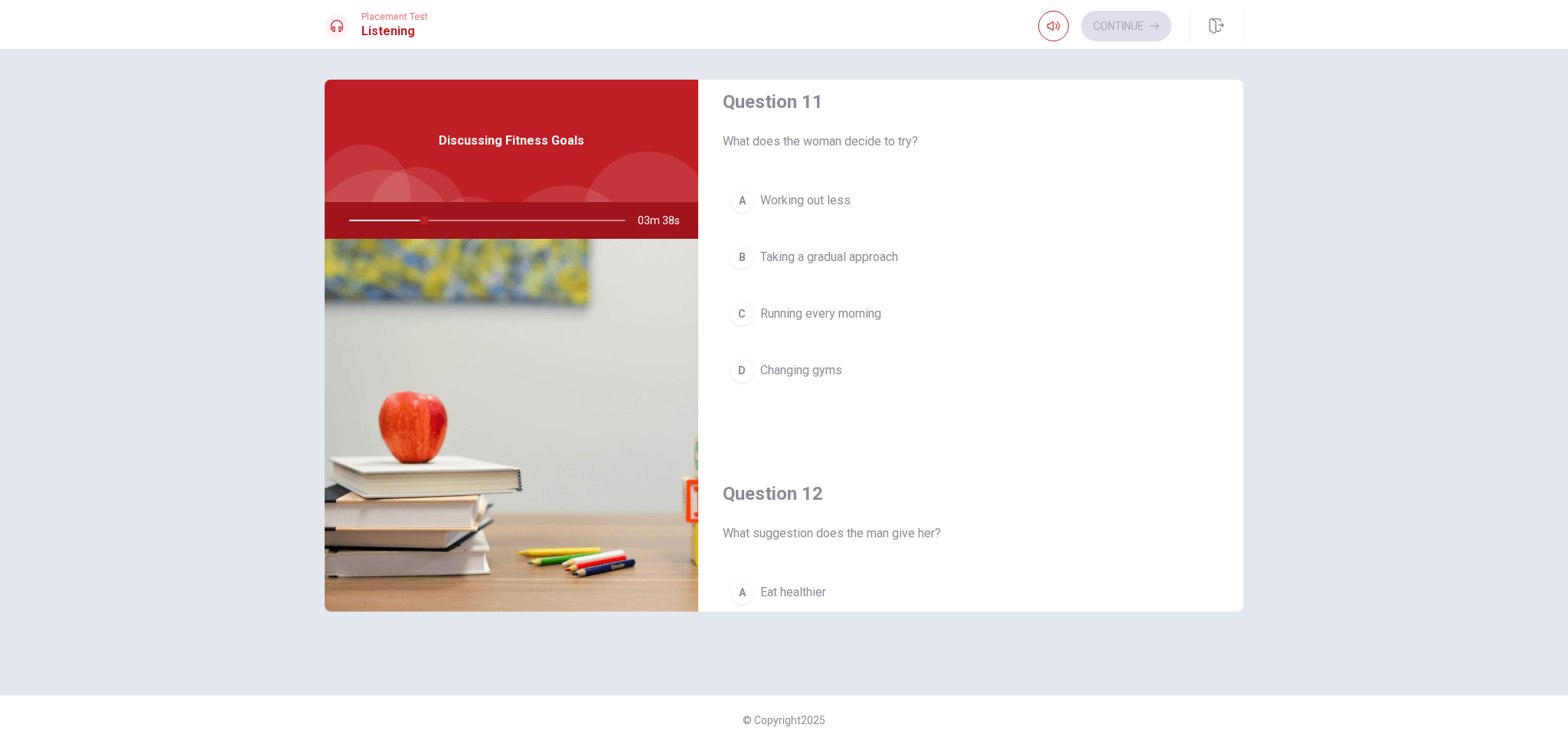 scroll, scrollTop: 0, scrollLeft: 0, axis: both 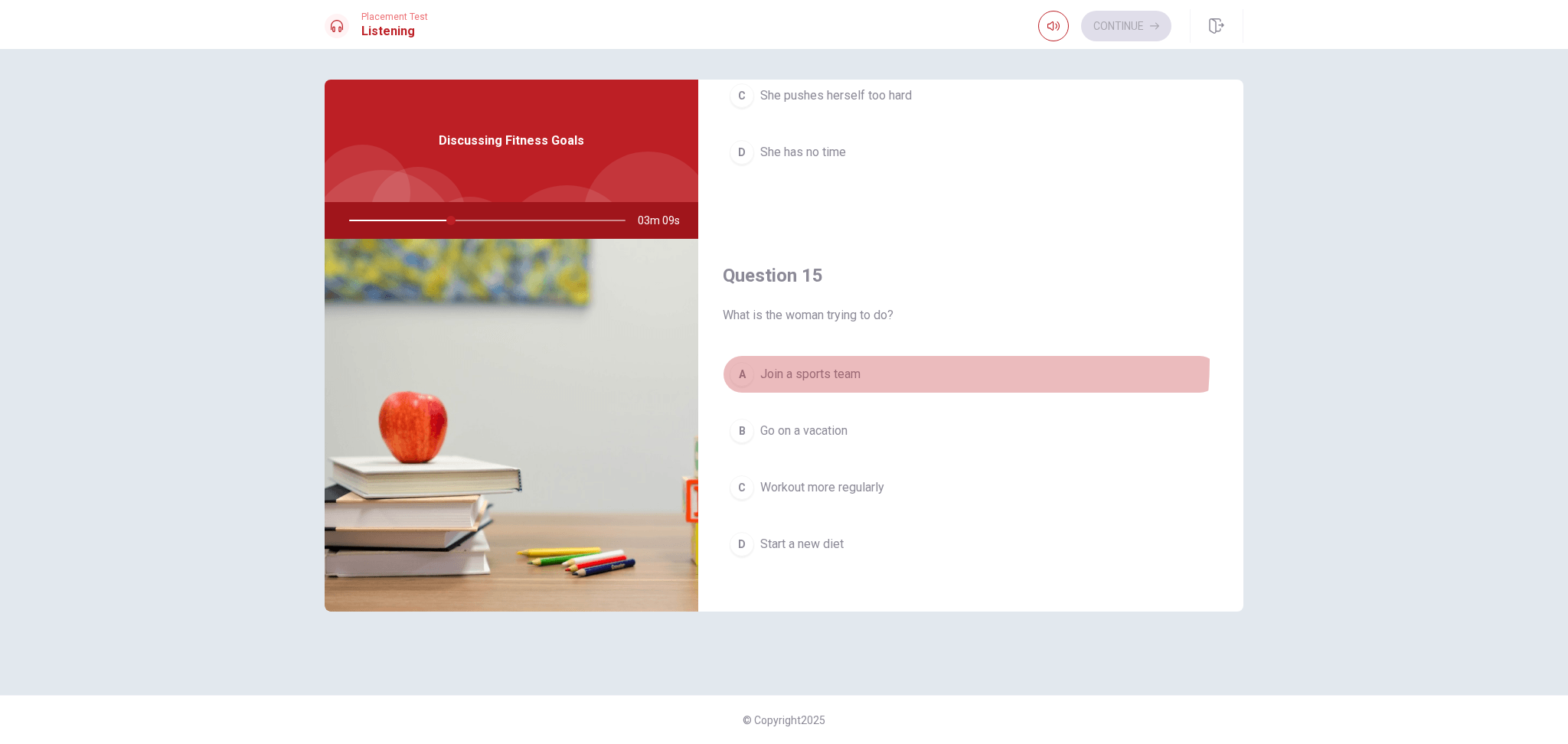 click on "A Join a sports team" at bounding box center (971, 374) 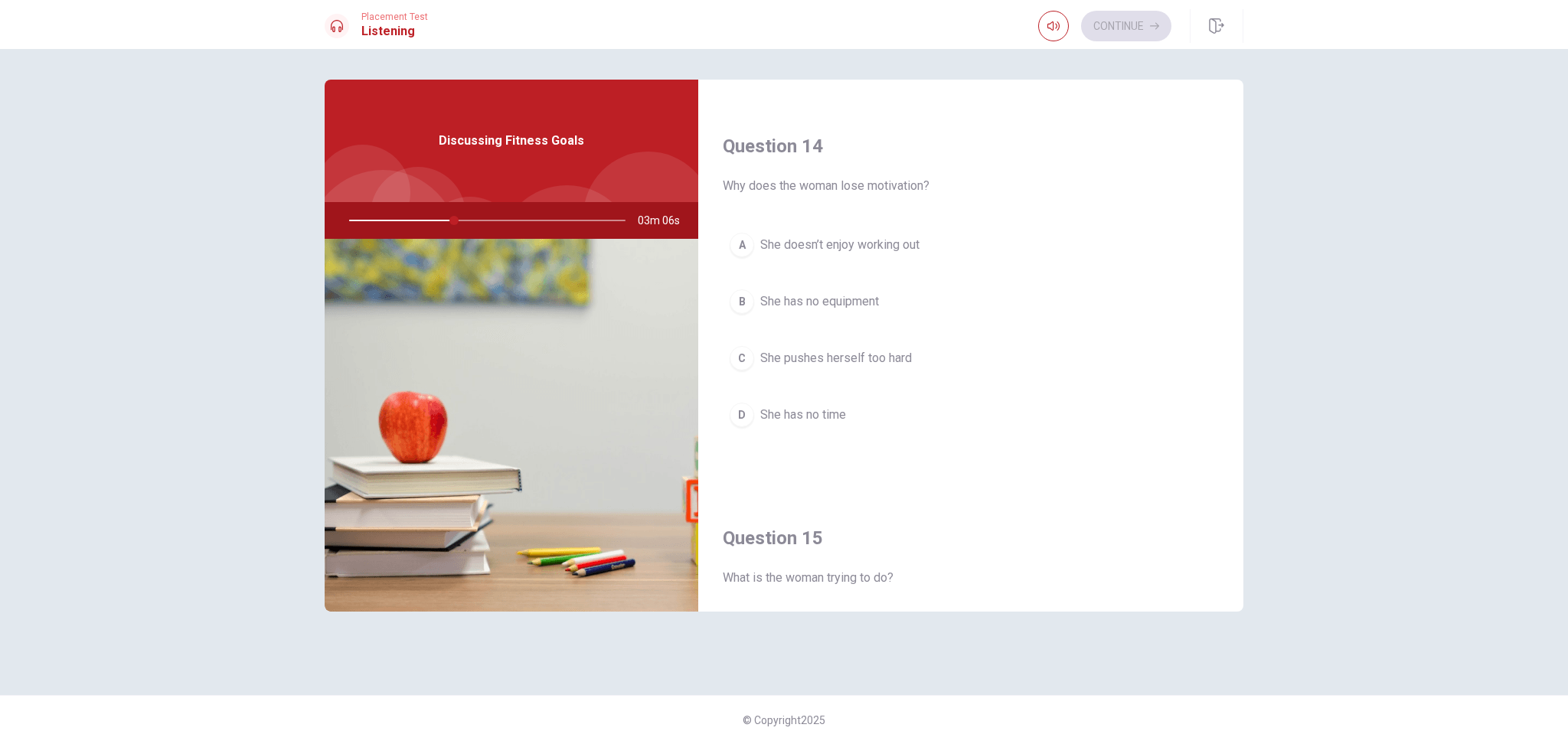 scroll, scrollTop: 1155, scrollLeft: 0, axis: vertical 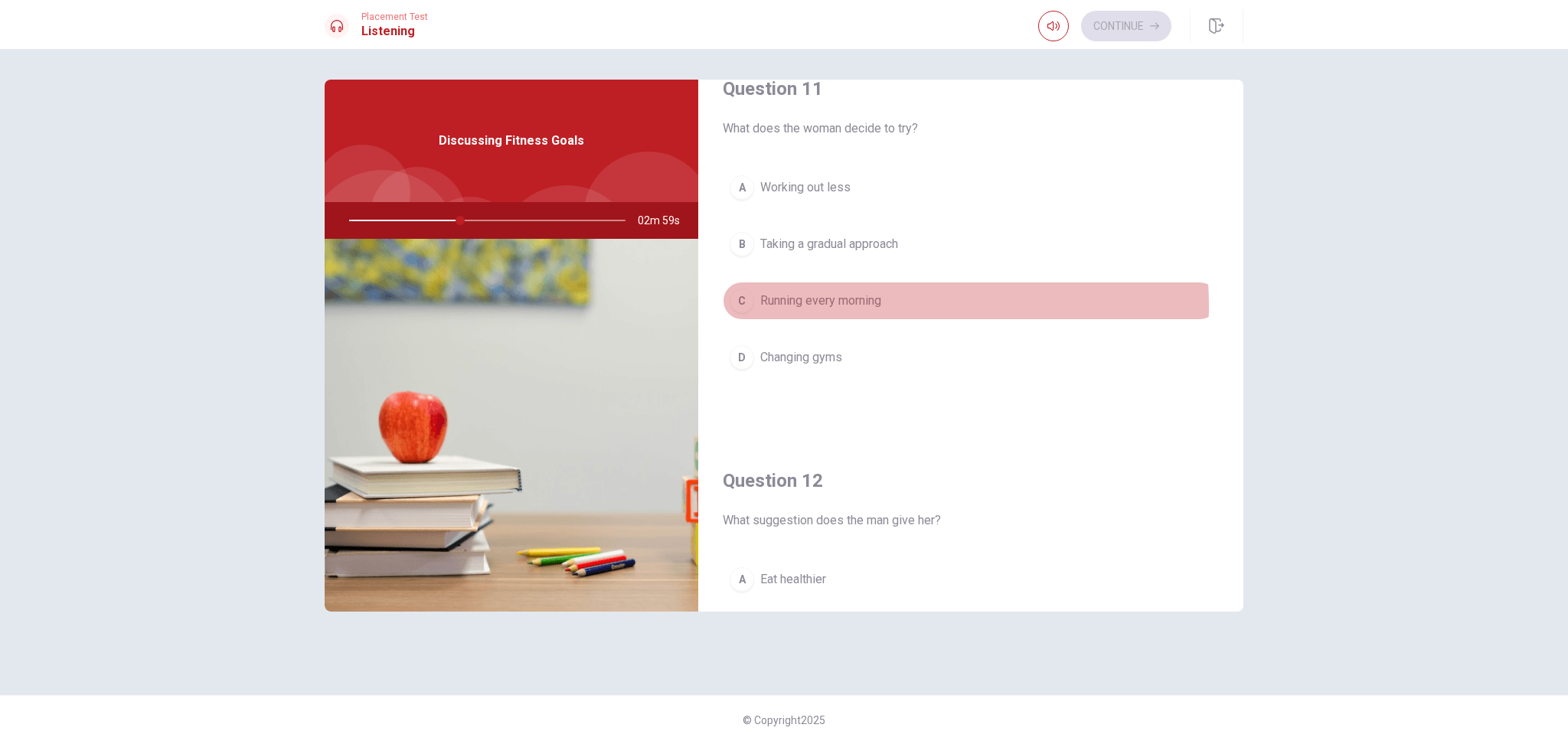 click on "Running every morning" at bounding box center [821, 301] 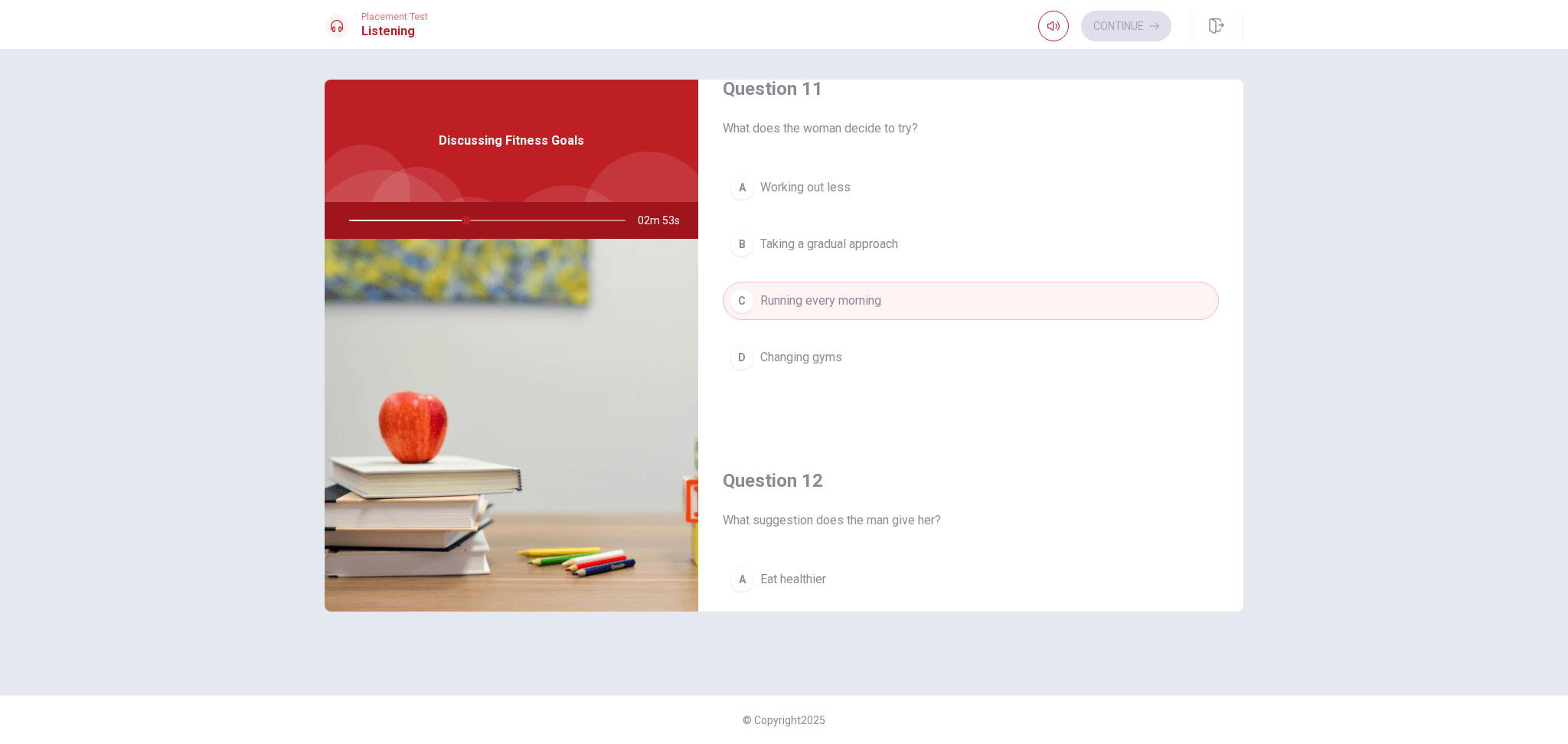 click on "A Working out less" at bounding box center [971, 188] 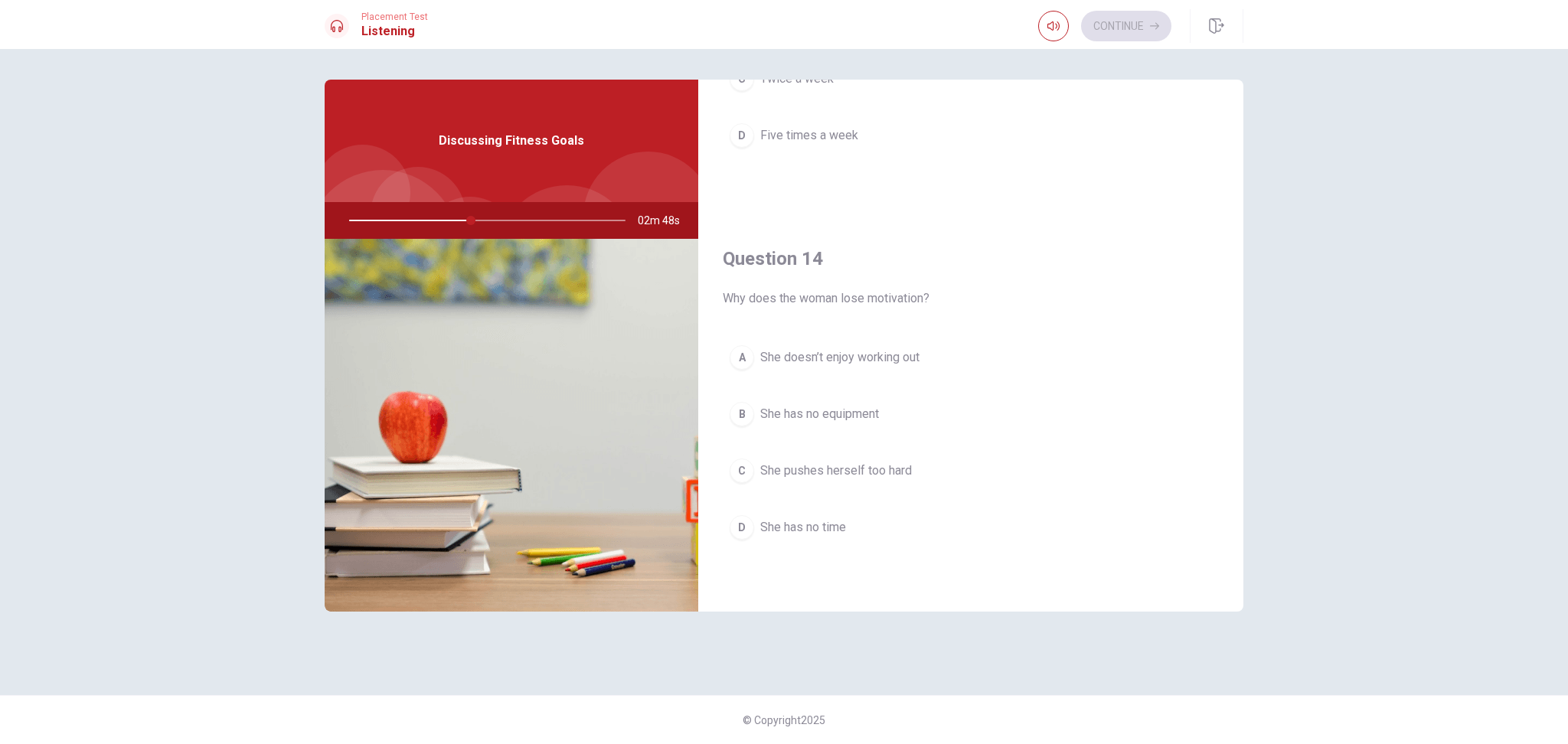 scroll, scrollTop: 1043, scrollLeft: 0, axis: vertical 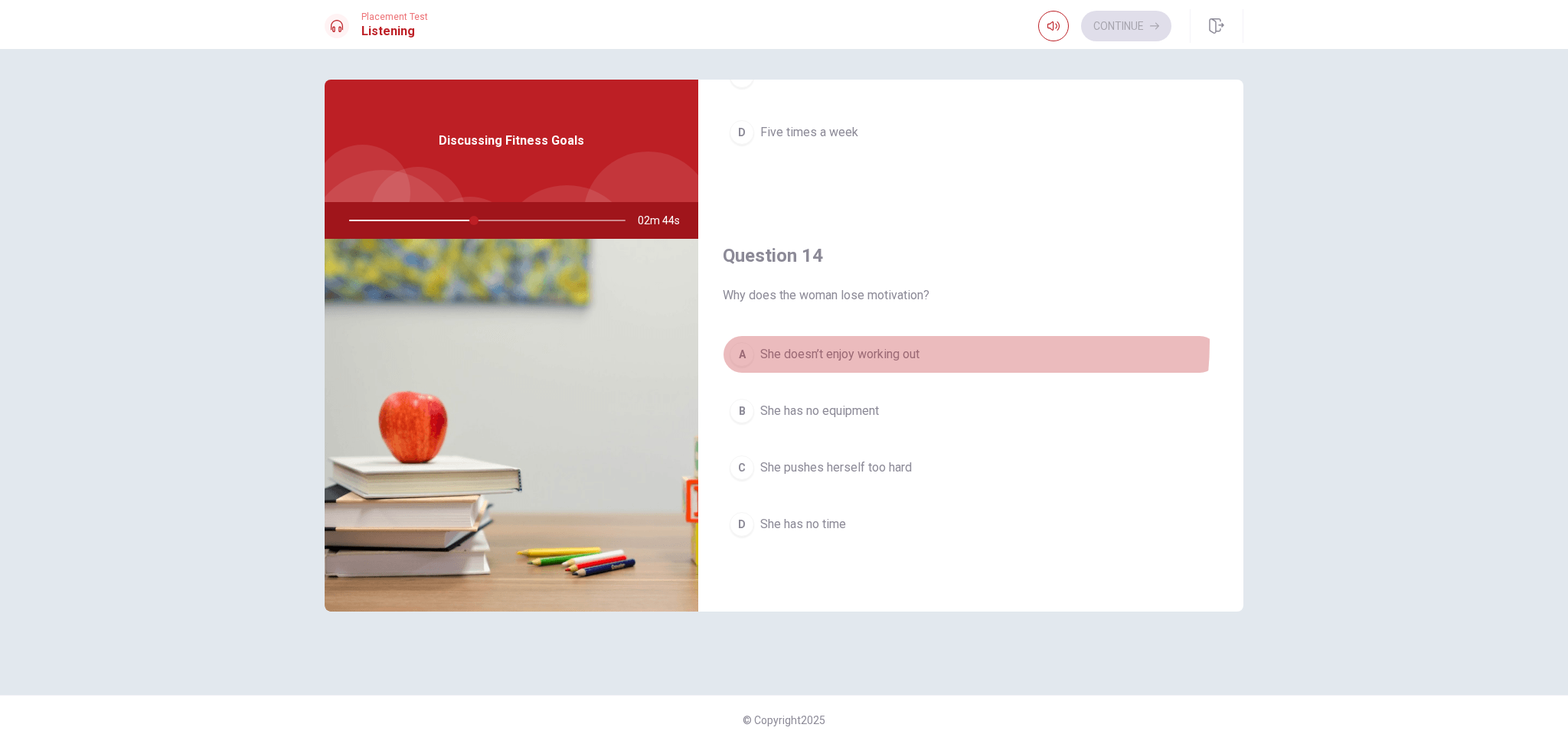 click on "A She doesn’t enjoy working out" at bounding box center [971, 354] 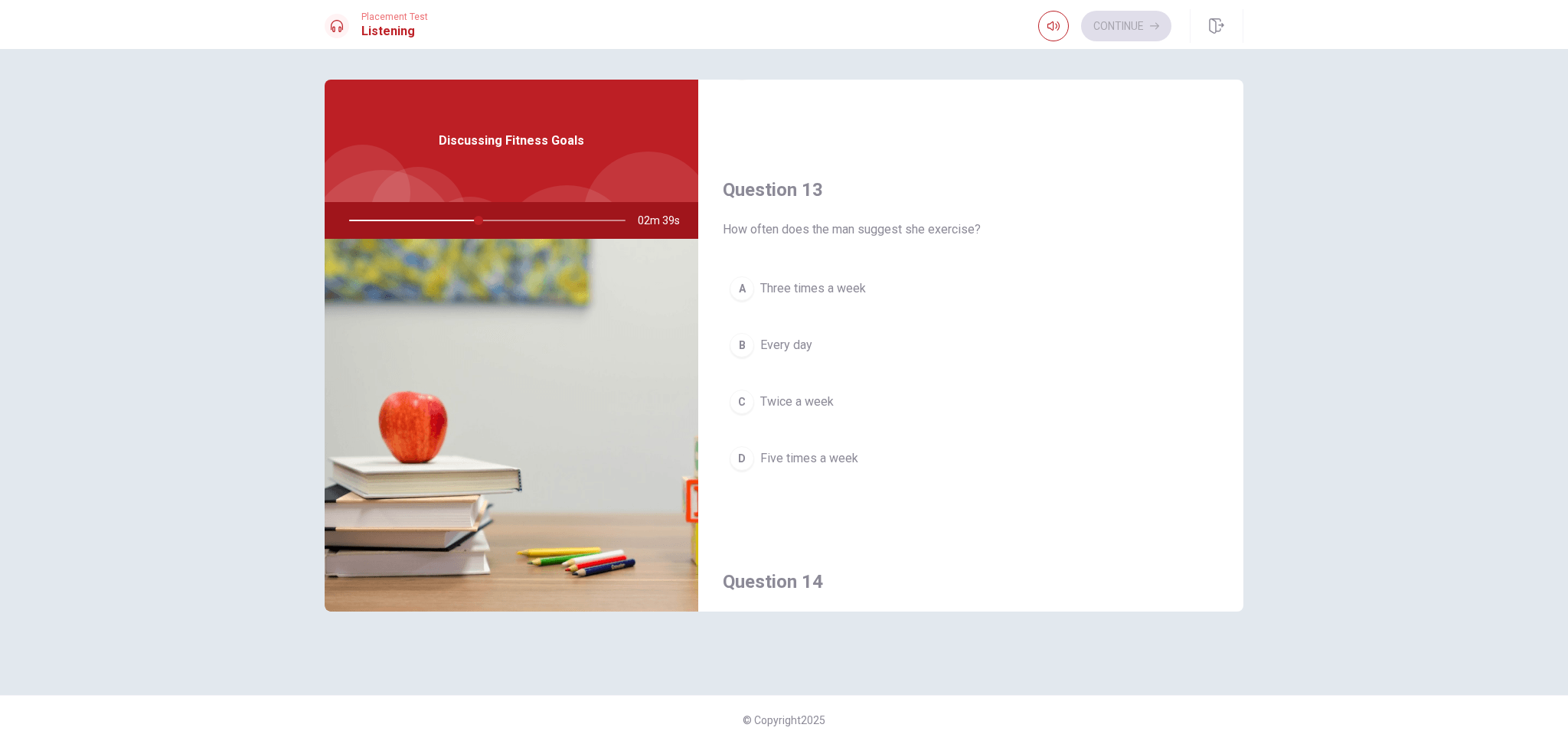 scroll, scrollTop: 704, scrollLeft: 0, axis: vertical 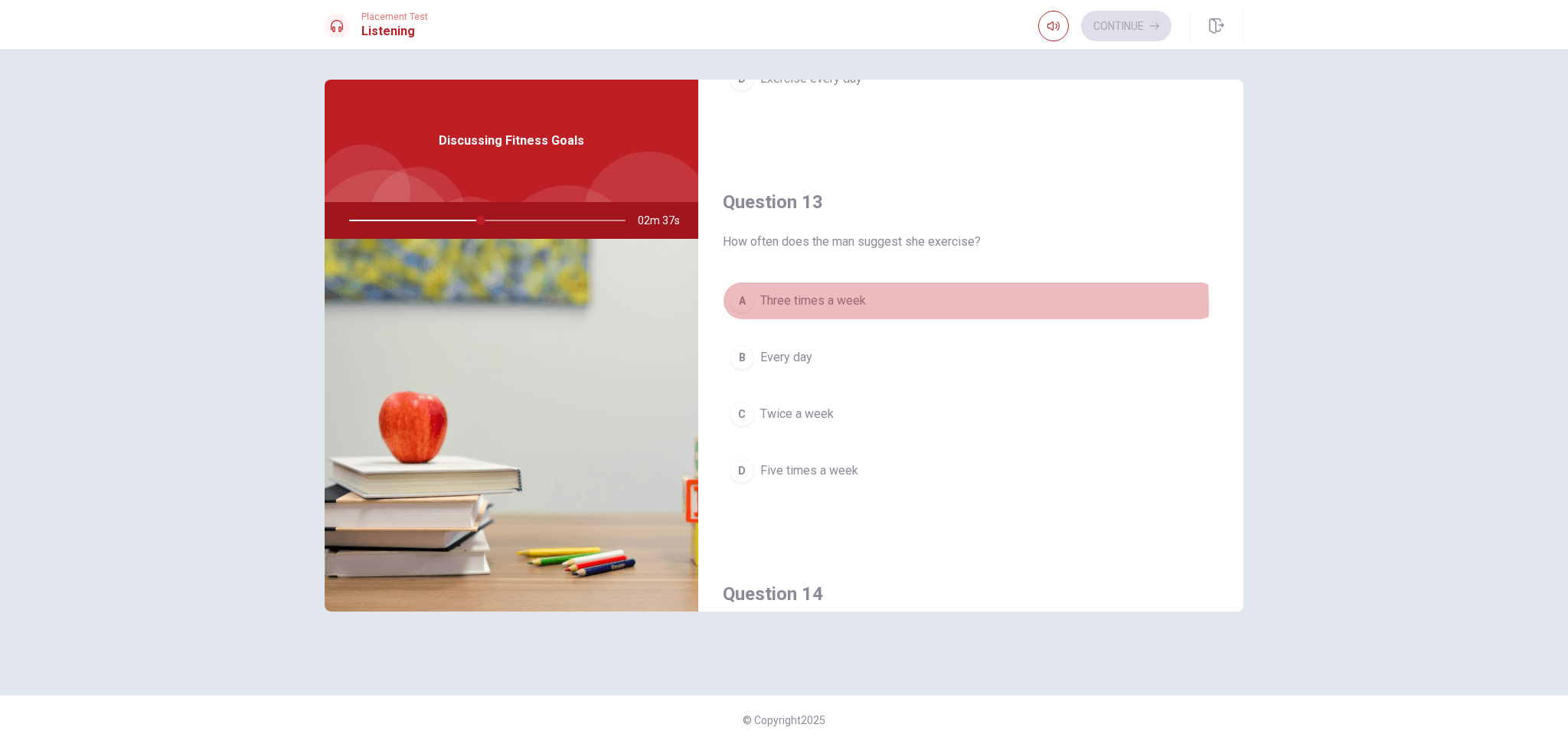 click on "Three times a week" at bounding box center [813, 301] 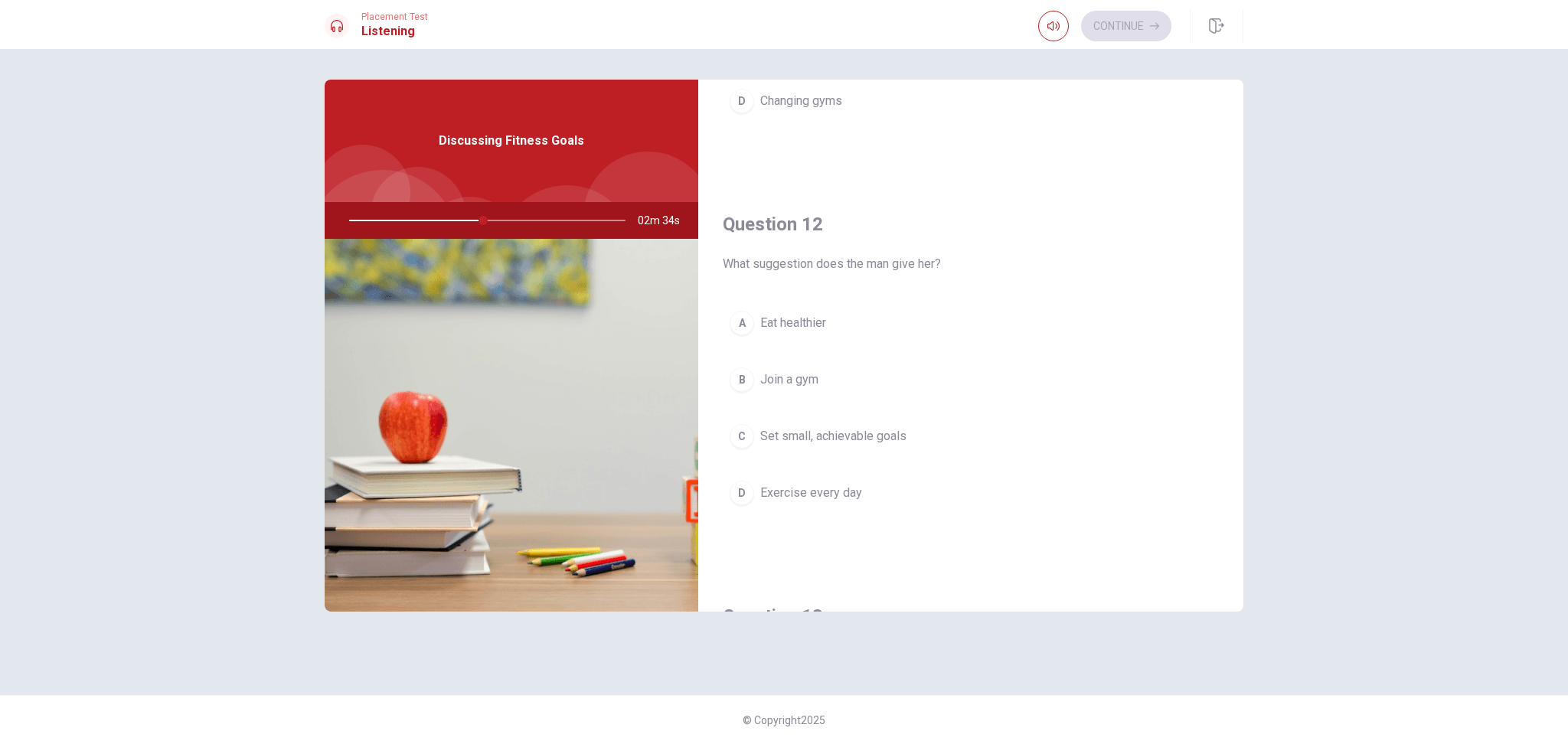 scroll, scrollTop: 302, scrollLeft: 0, axis: vertical 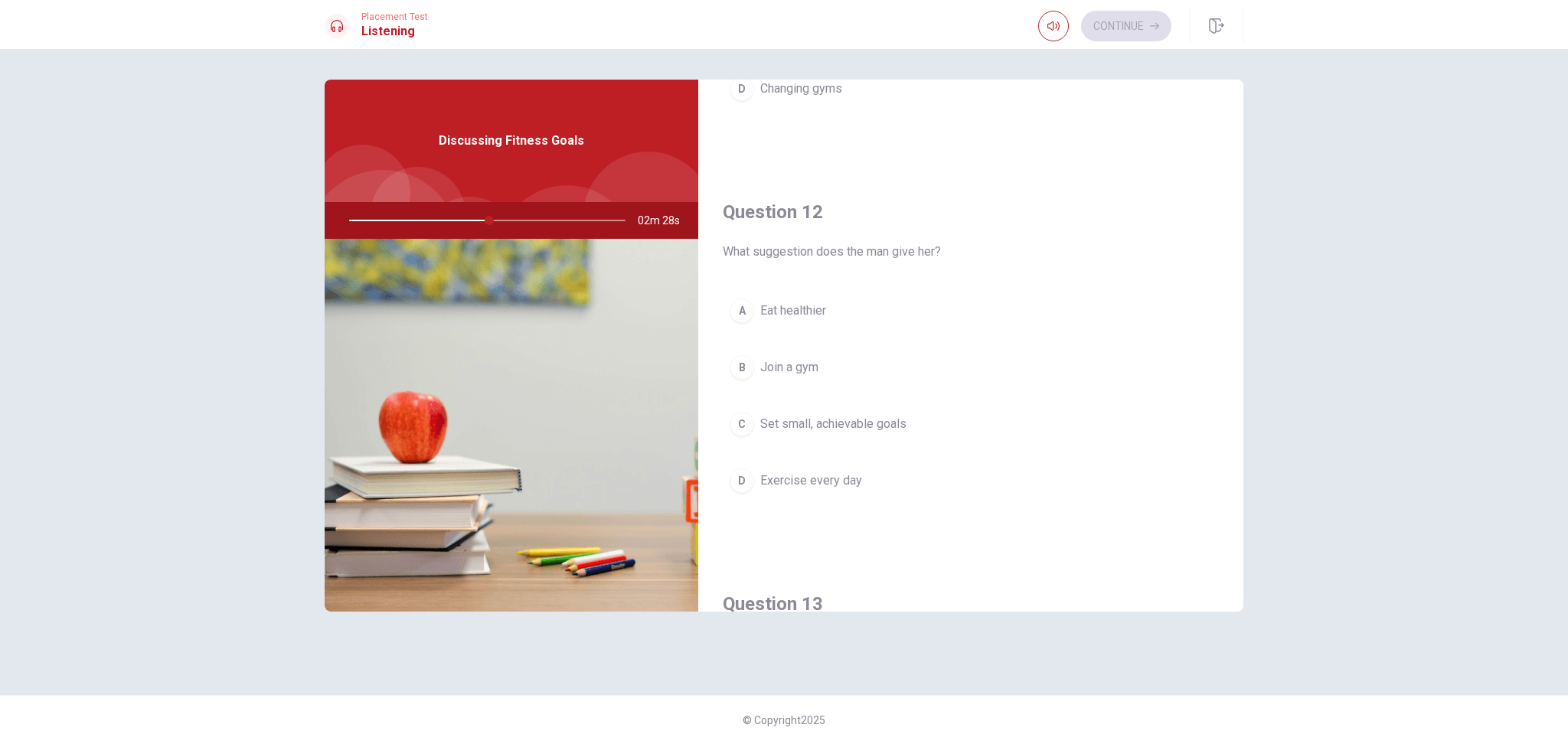 drag, startPoint x: 1244, startPoint y: 209, endPoint x: 1227, endPoint y: 184, distance: 30.23243 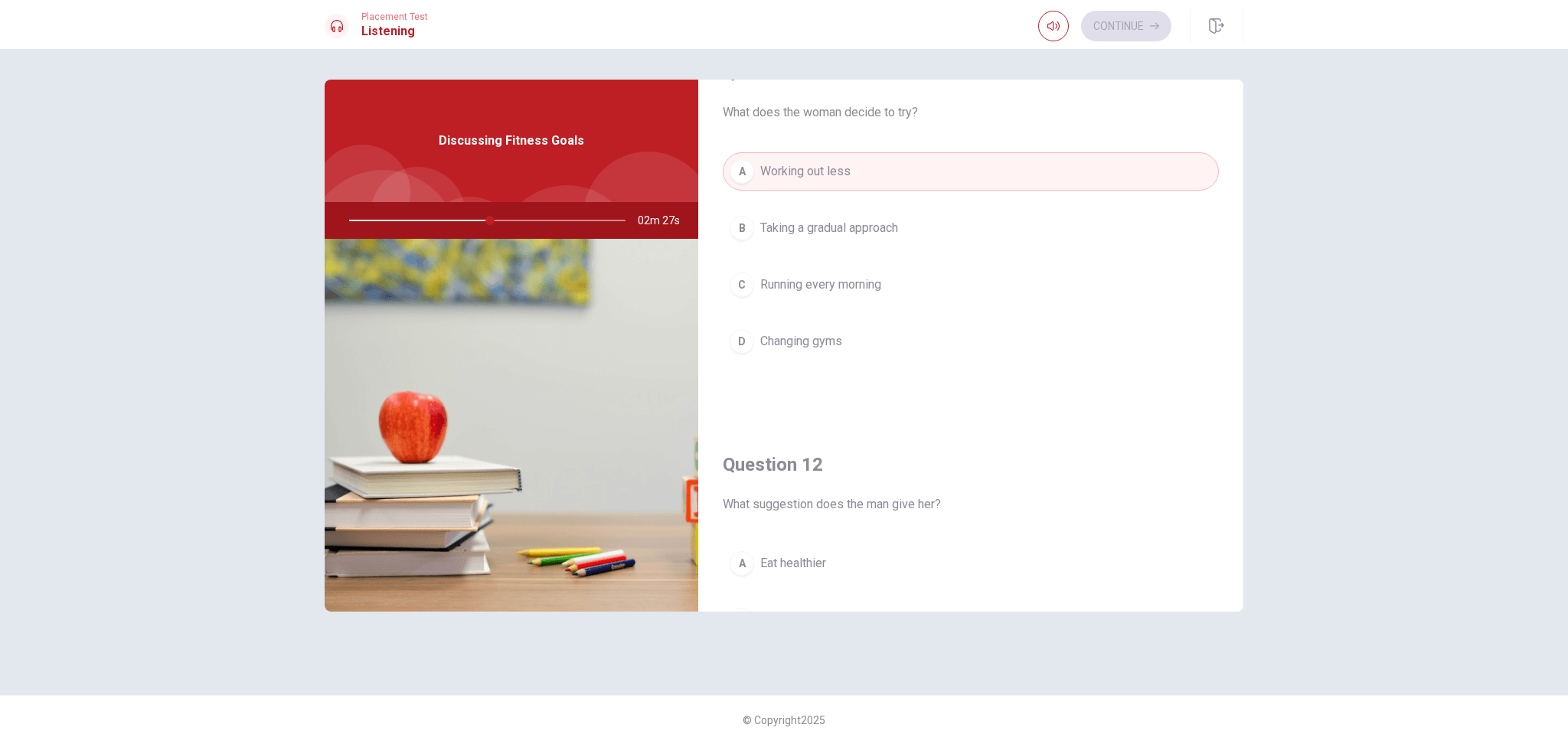 scroll, scrollTop: 0, scrollLeft: 0, axis: both 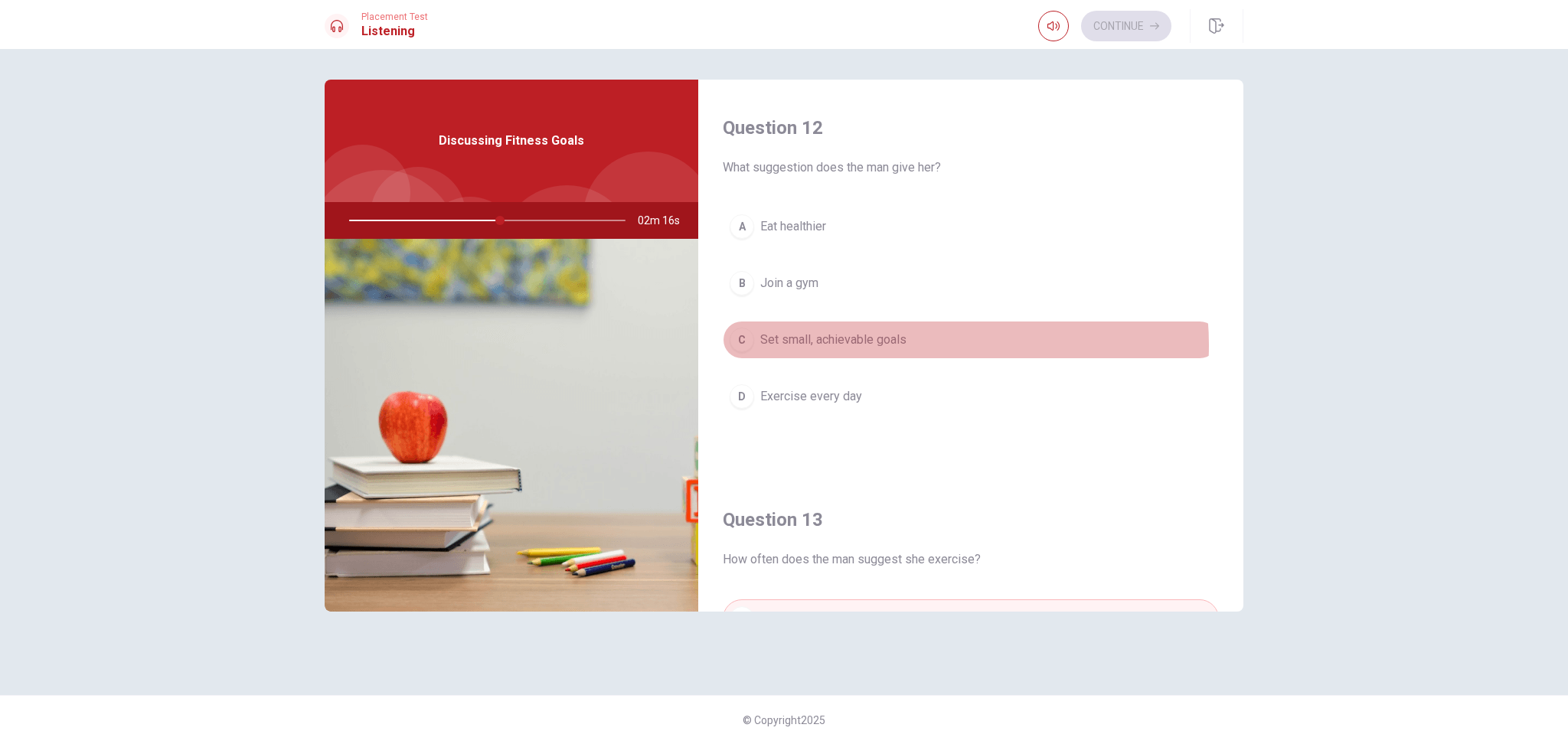 click on "Set small, achievable goals" at bounding box center (833, 340) 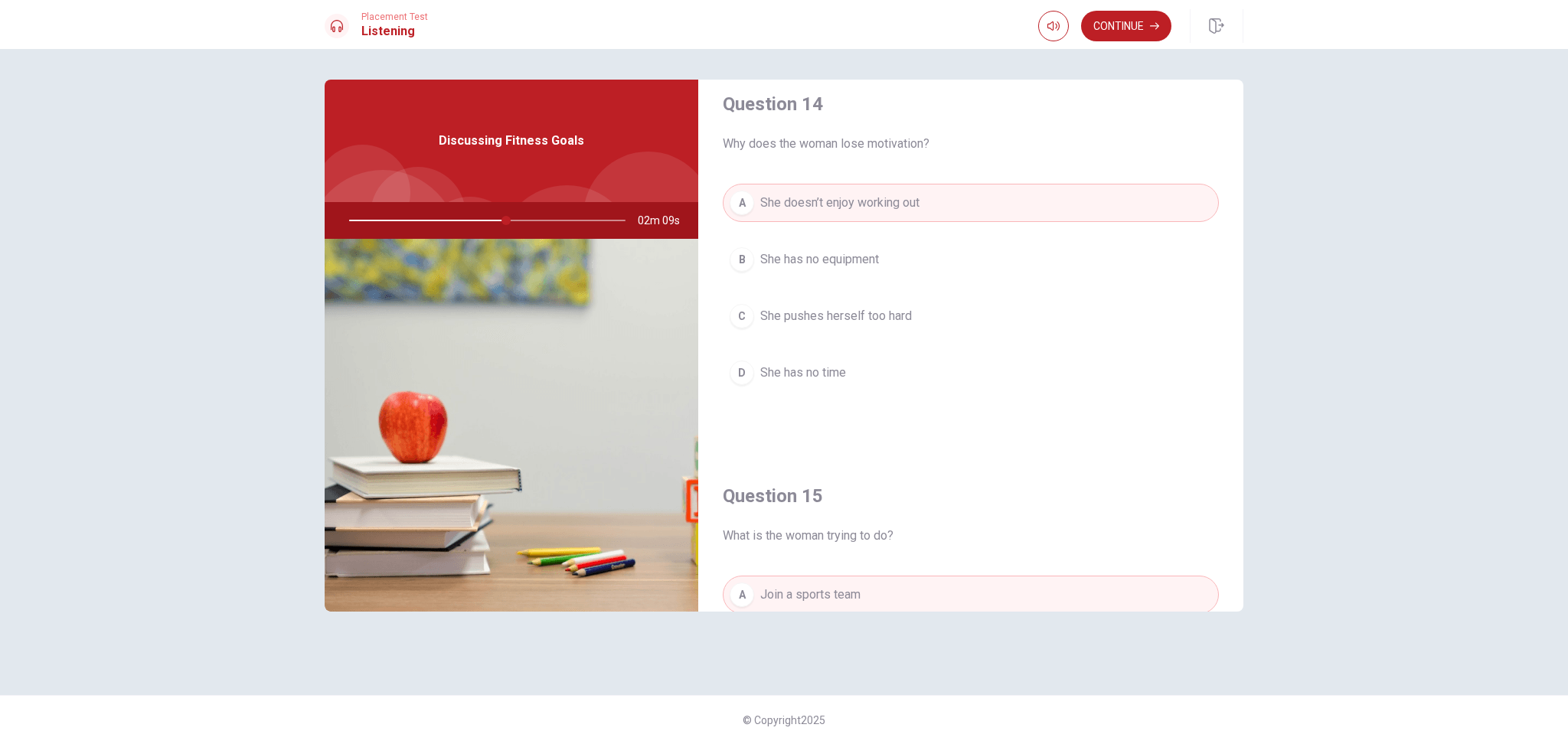 scroll, scrollTop: 1197, scrollLeft: 0, axis: vertical 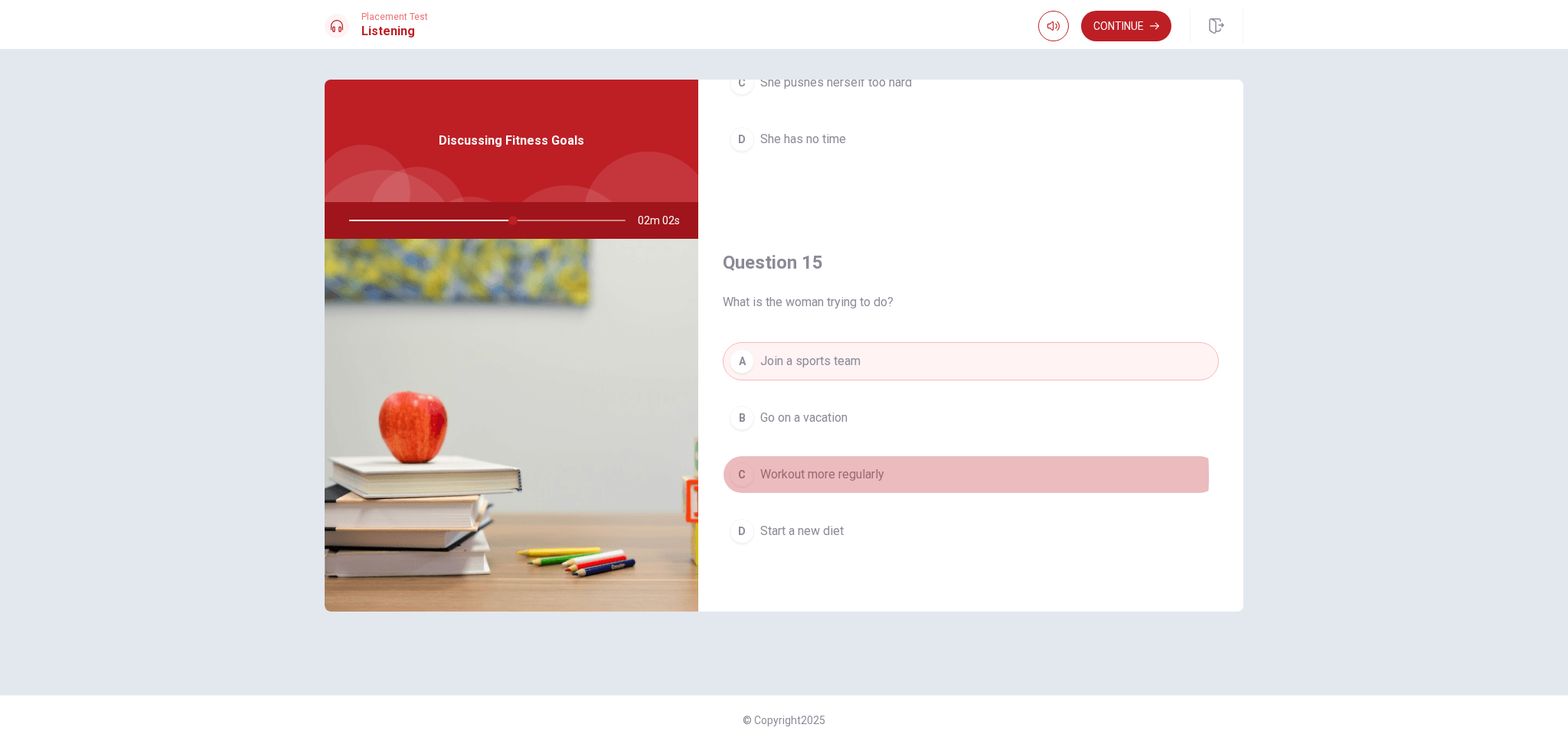 click on "Workout more regularly" at bounding box center (822, 475) 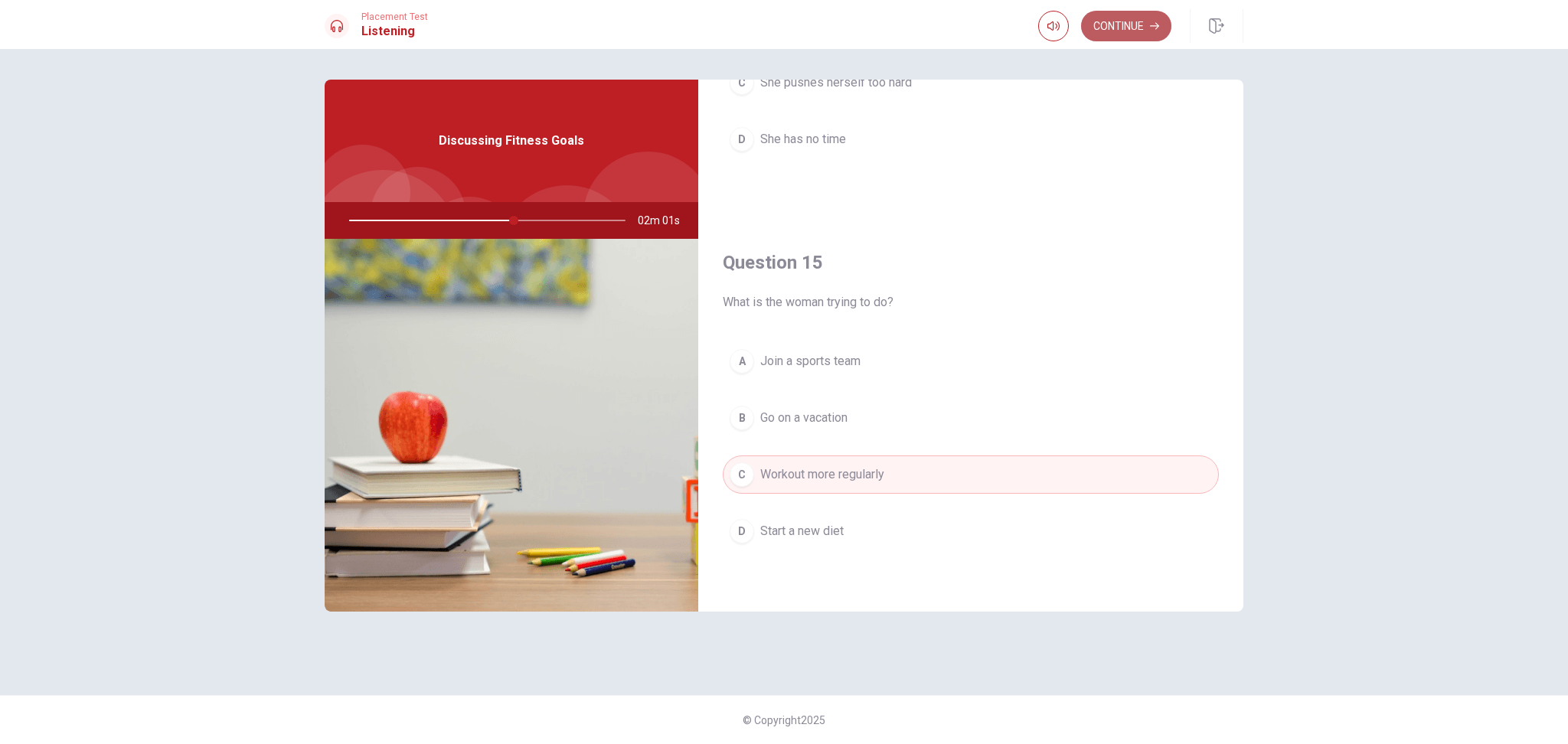 click on "Continue" at bounding box center [1126, 26] 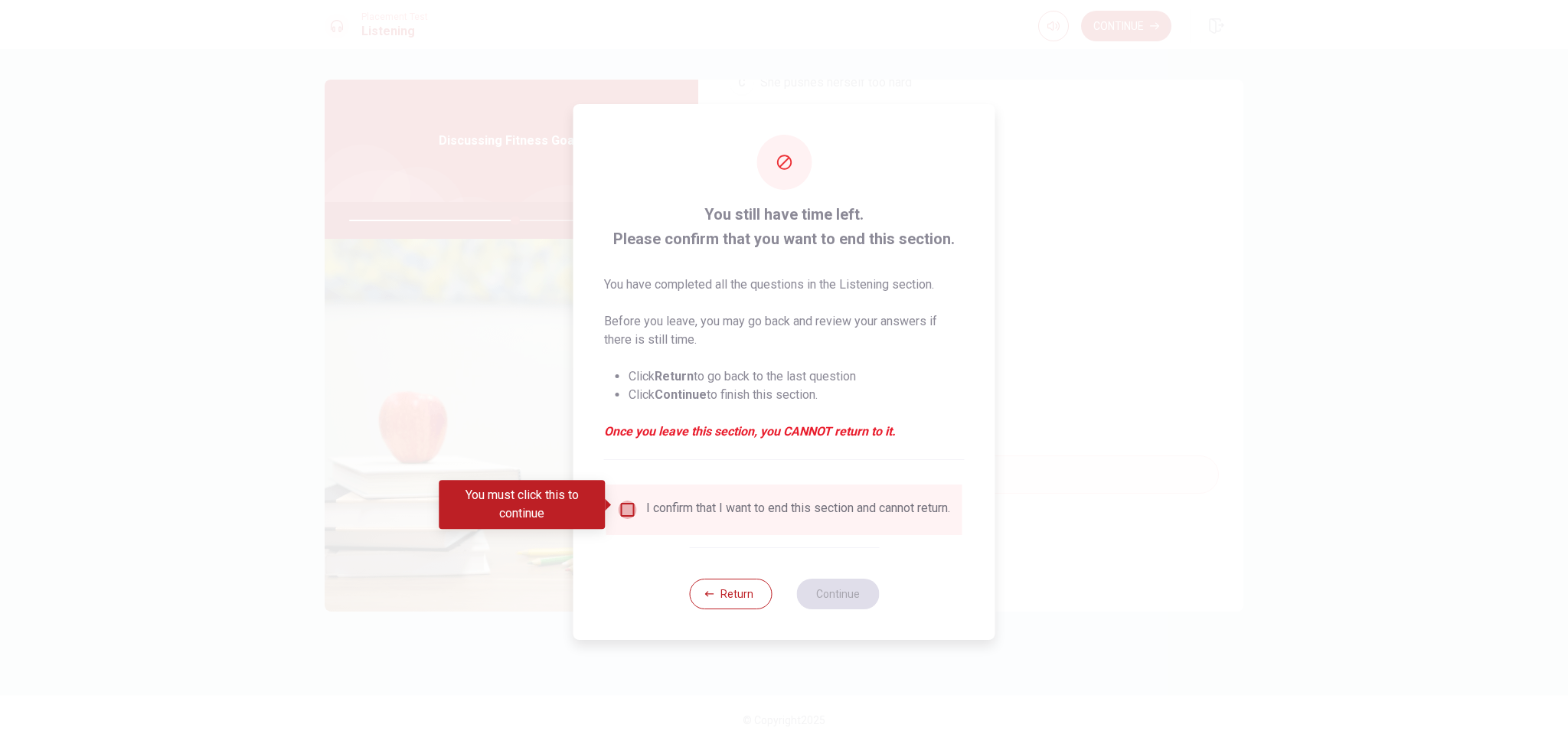 click at bounding box center [628, 510] 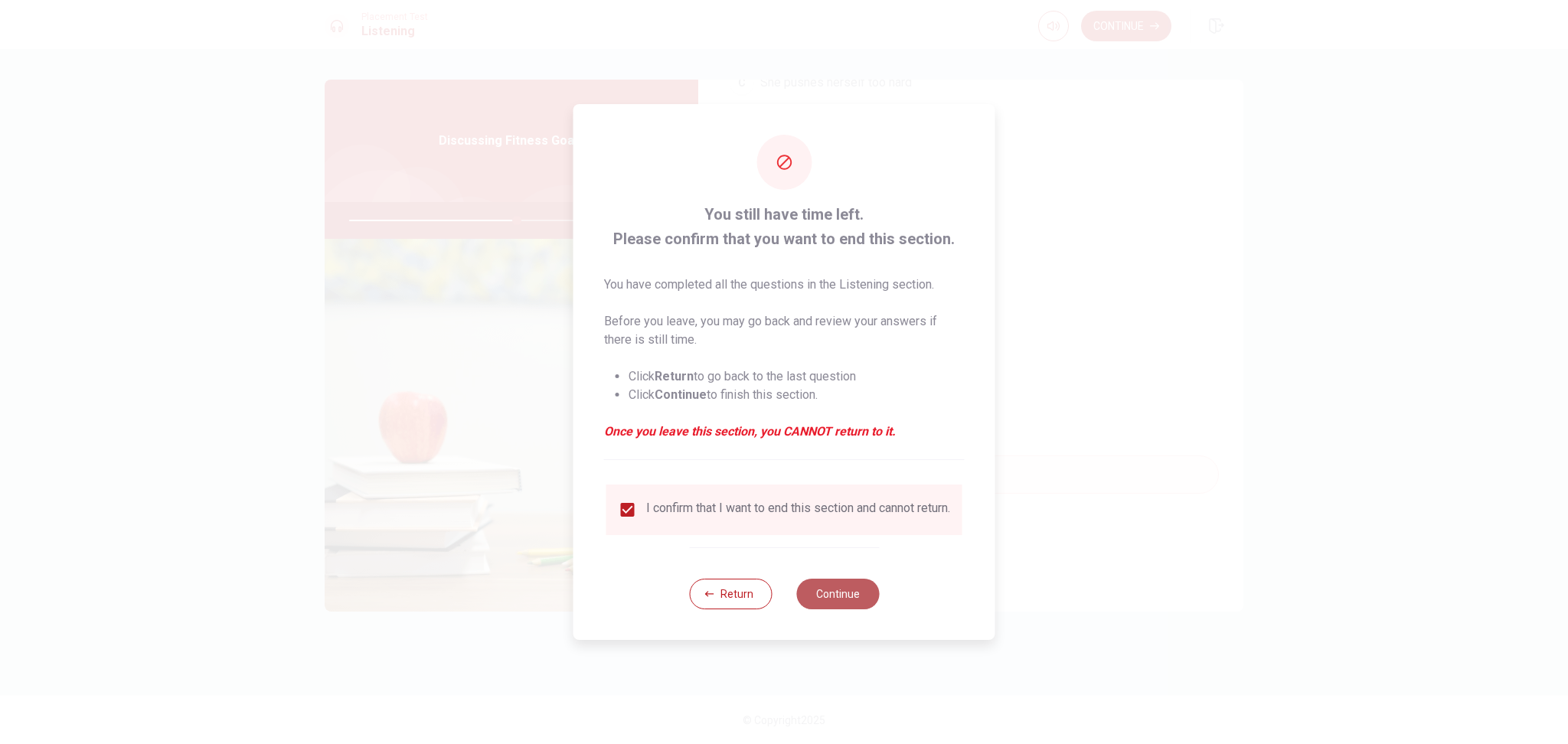 click on "Continue" at bounding box center (838, 594) 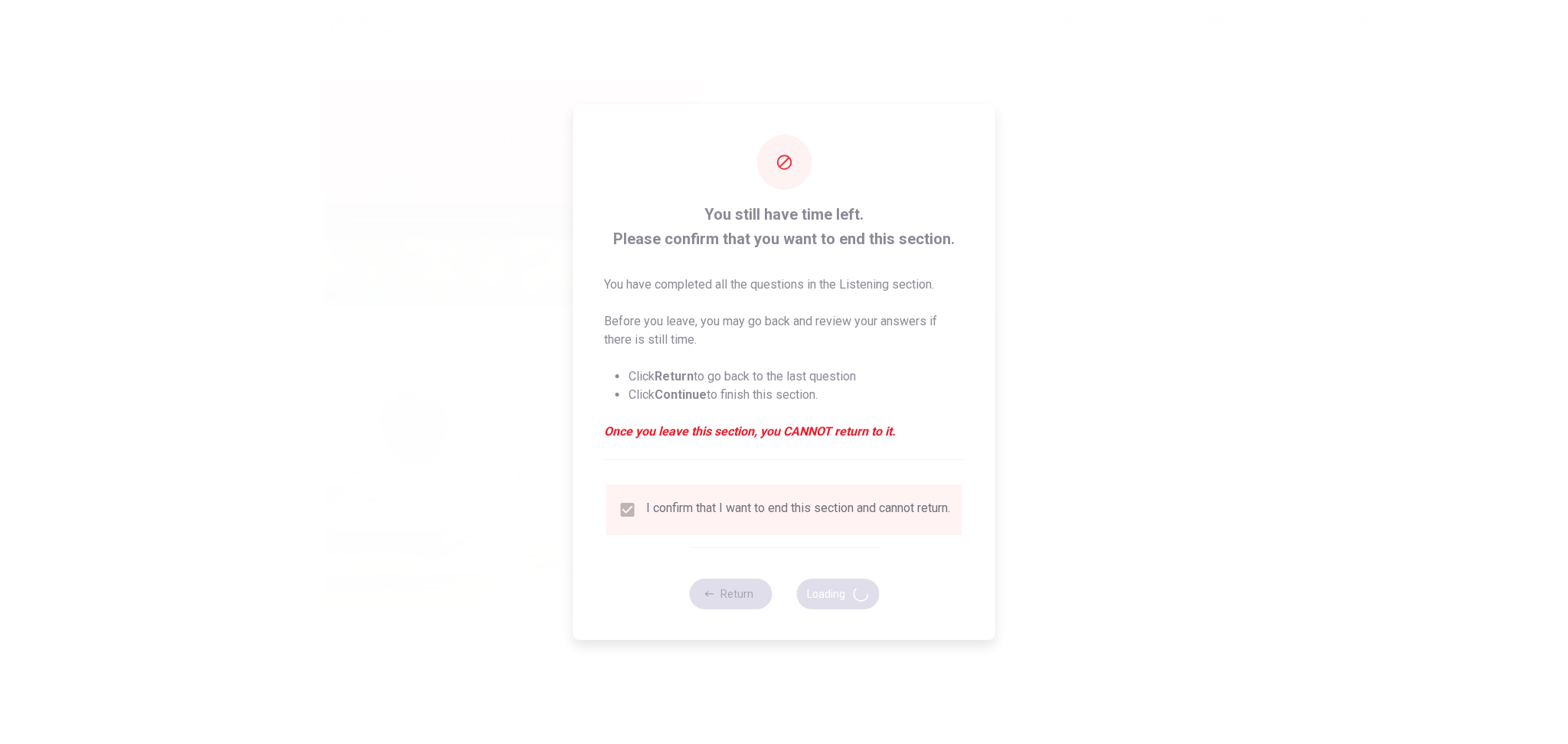 type on "62" 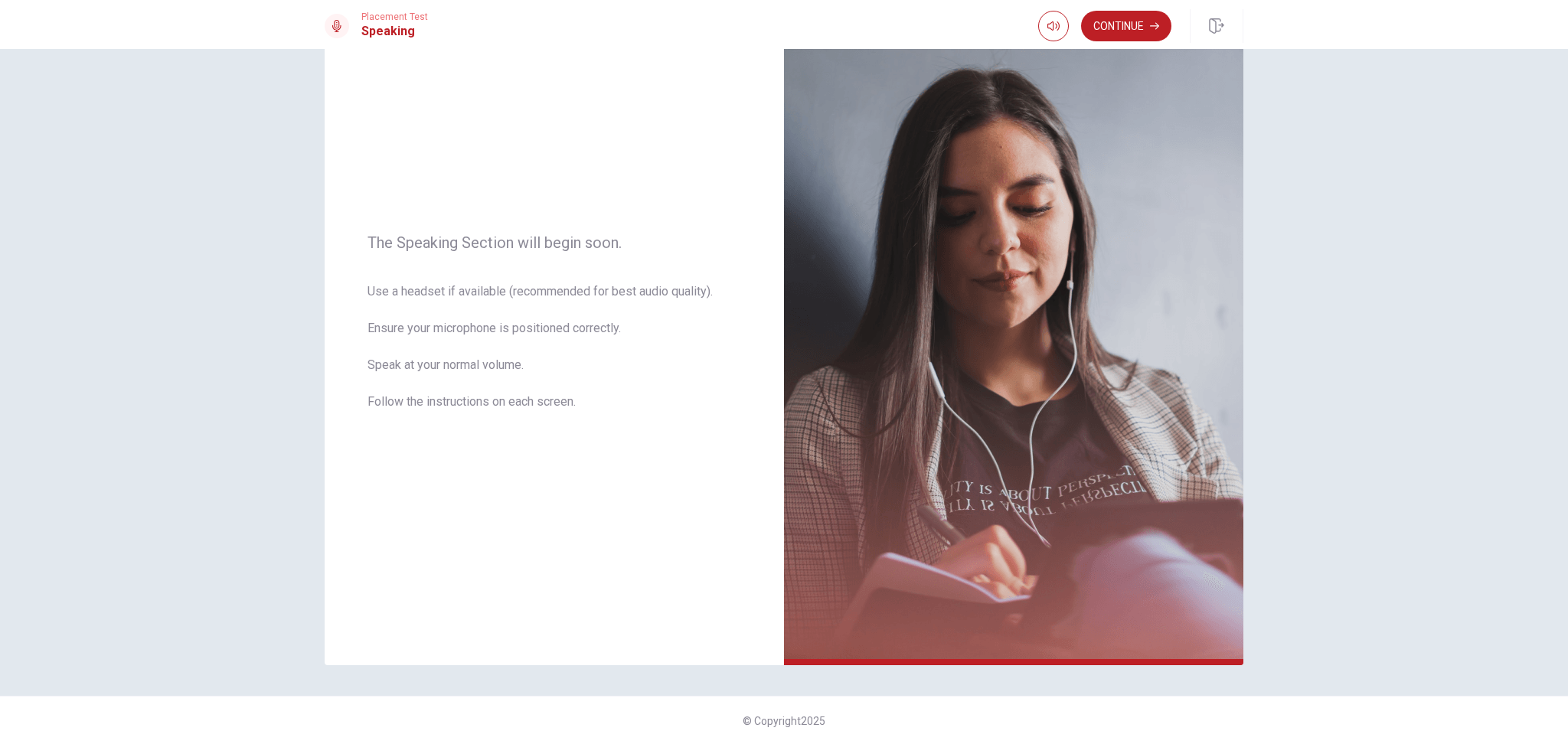 scroll, scrollTop: 81, scrollLeft: 0, axis: vertical 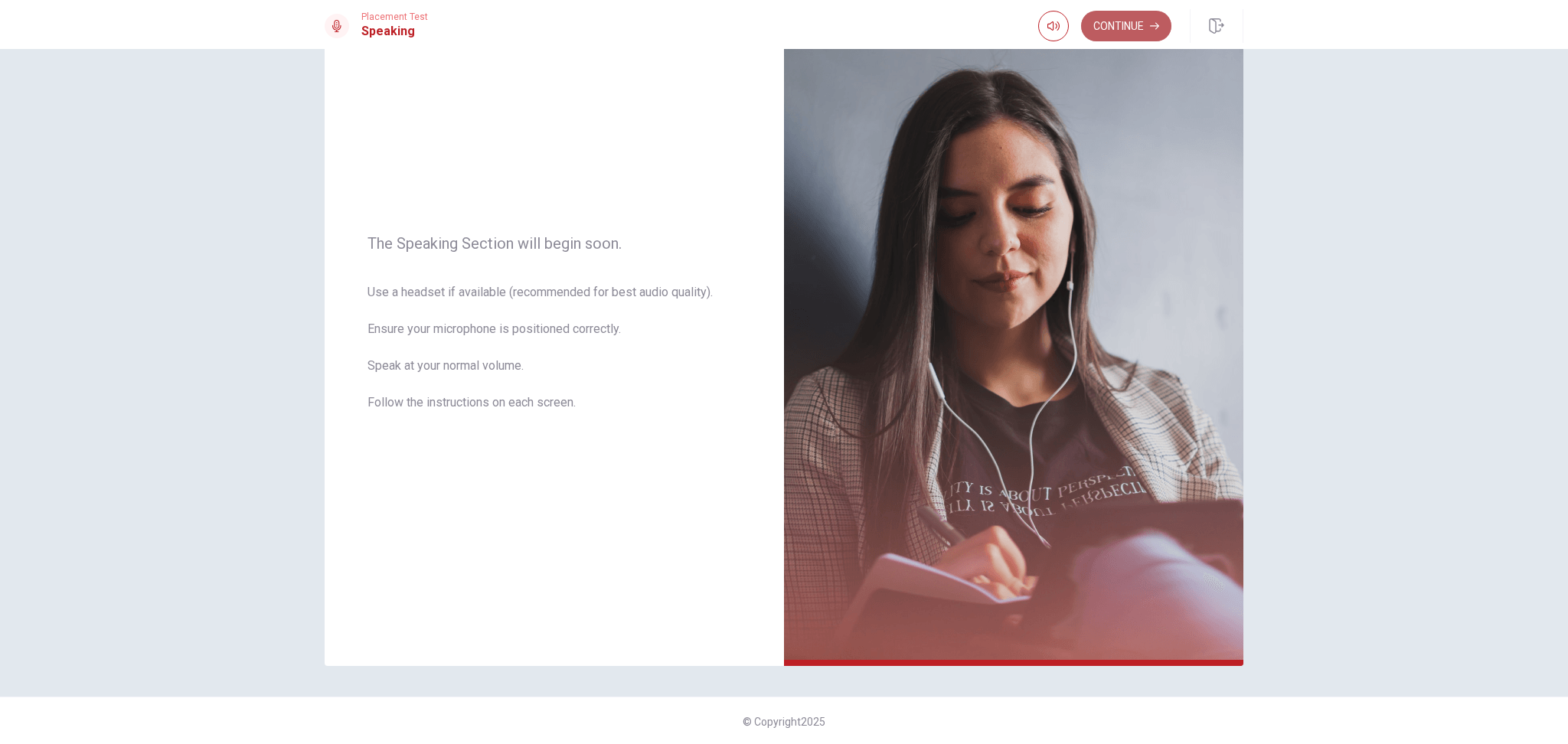 click on "Continue" at bounding box center [1126, 26] 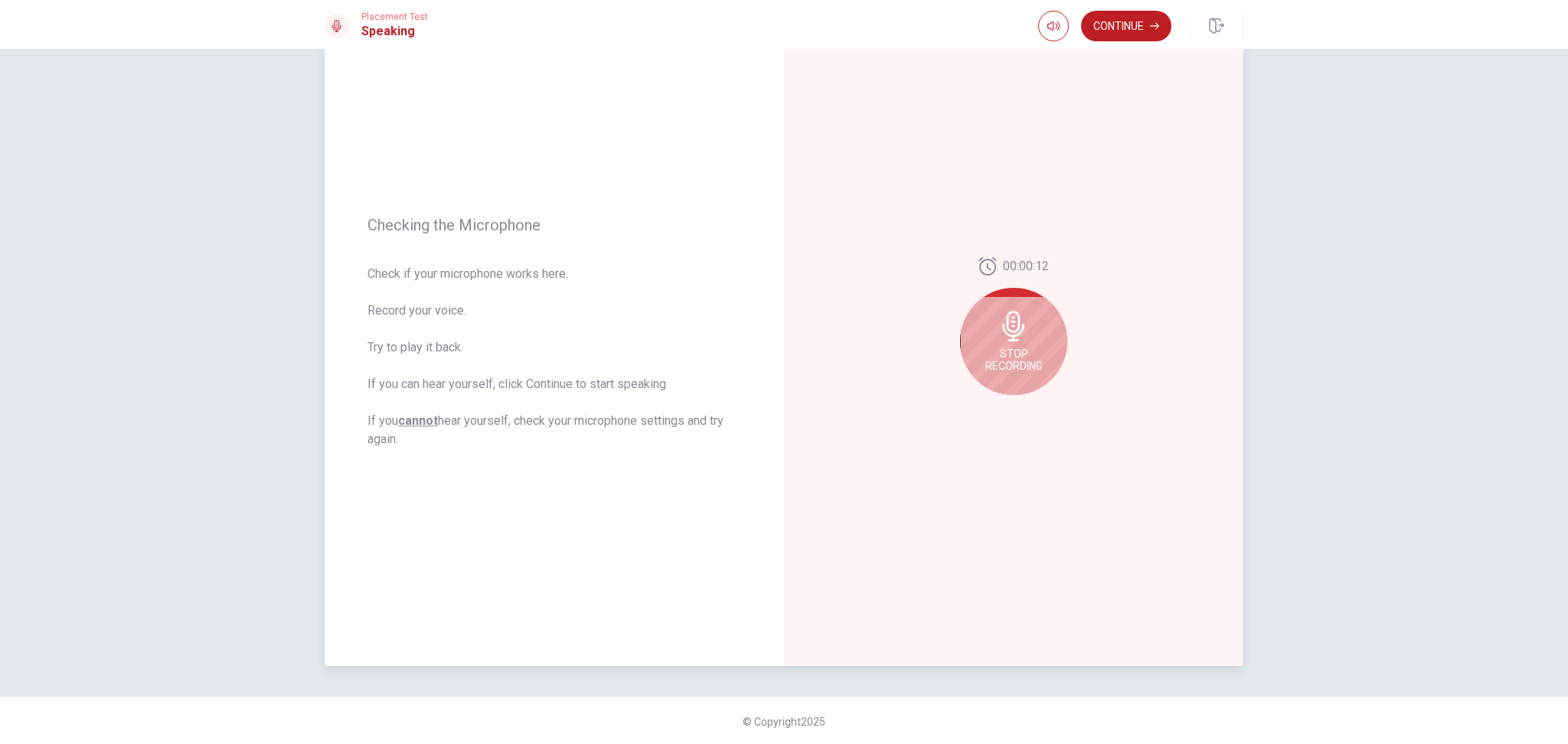click on "Stop   Recording" at bounding box center [1014, 341] 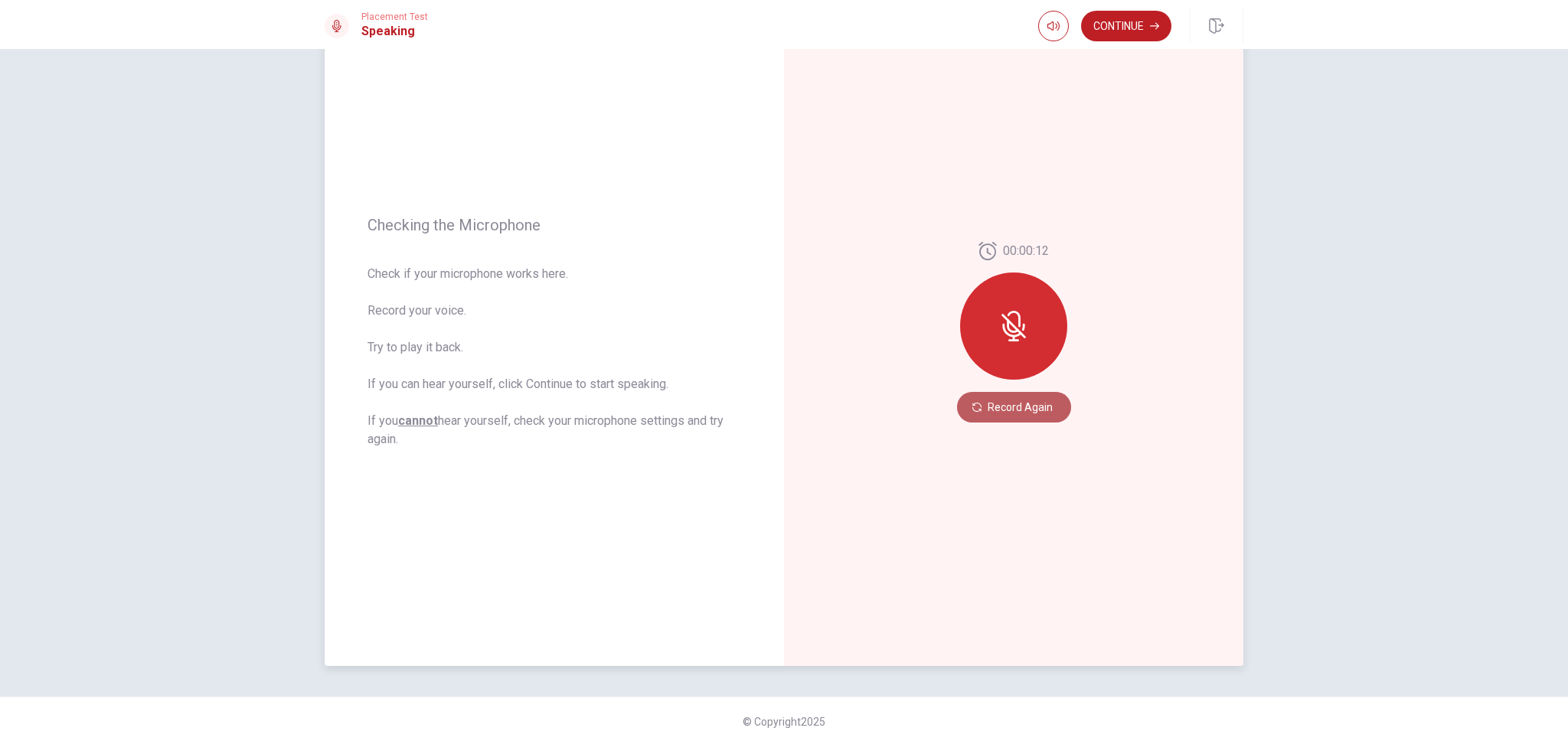 click on "Record Again" at bounding box center (1014, 407) 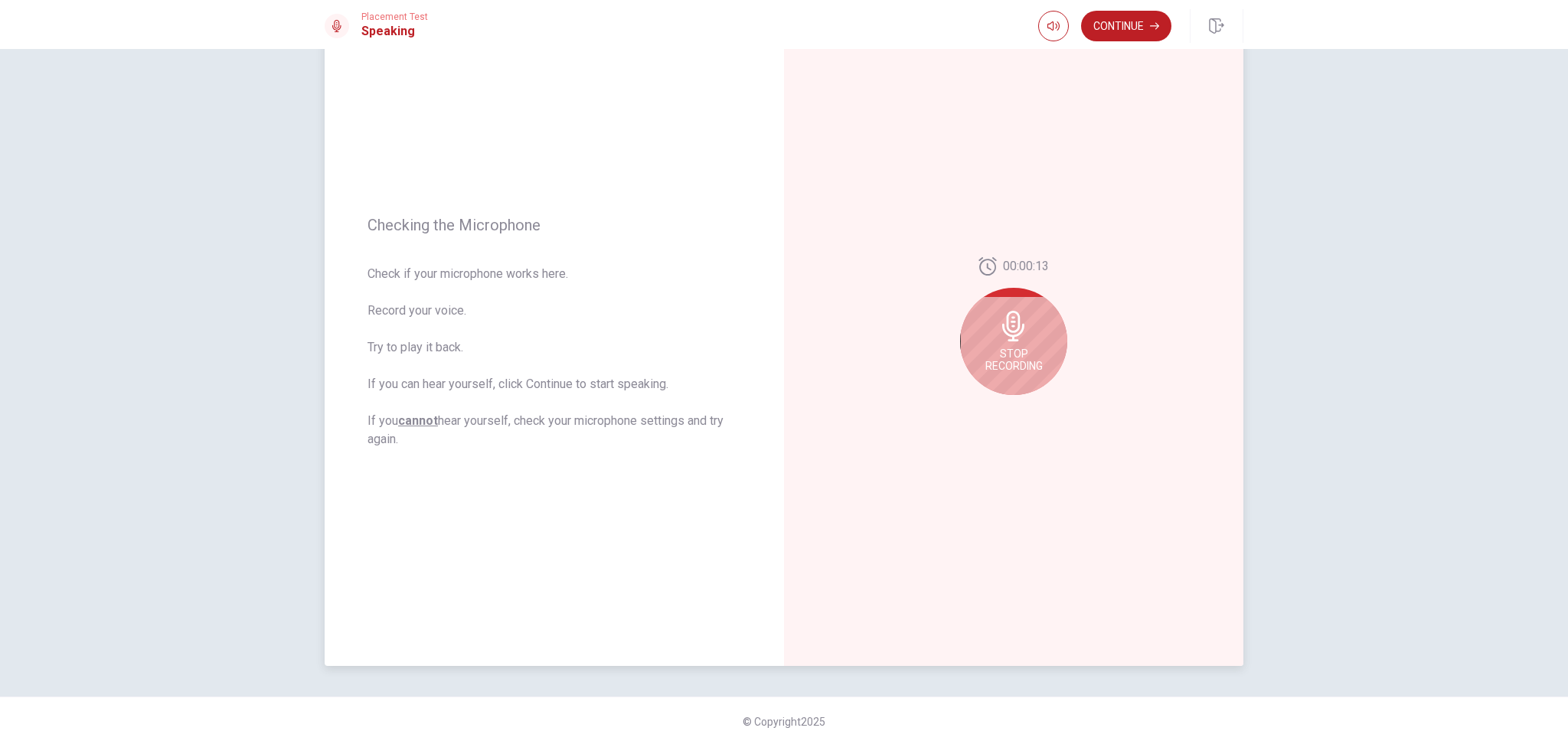 click on "Stop   Recording" at bounding box center [1014, 341] 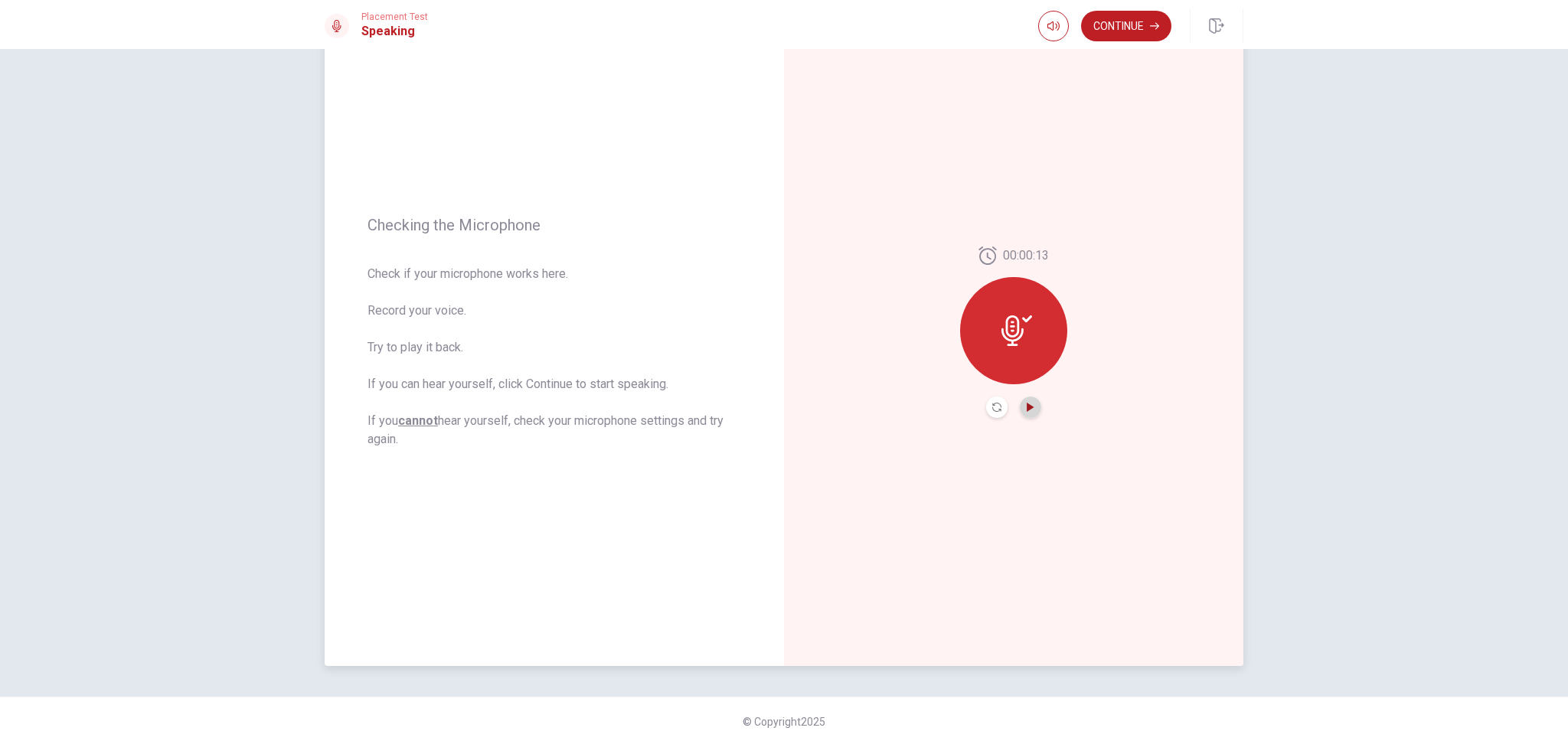 click 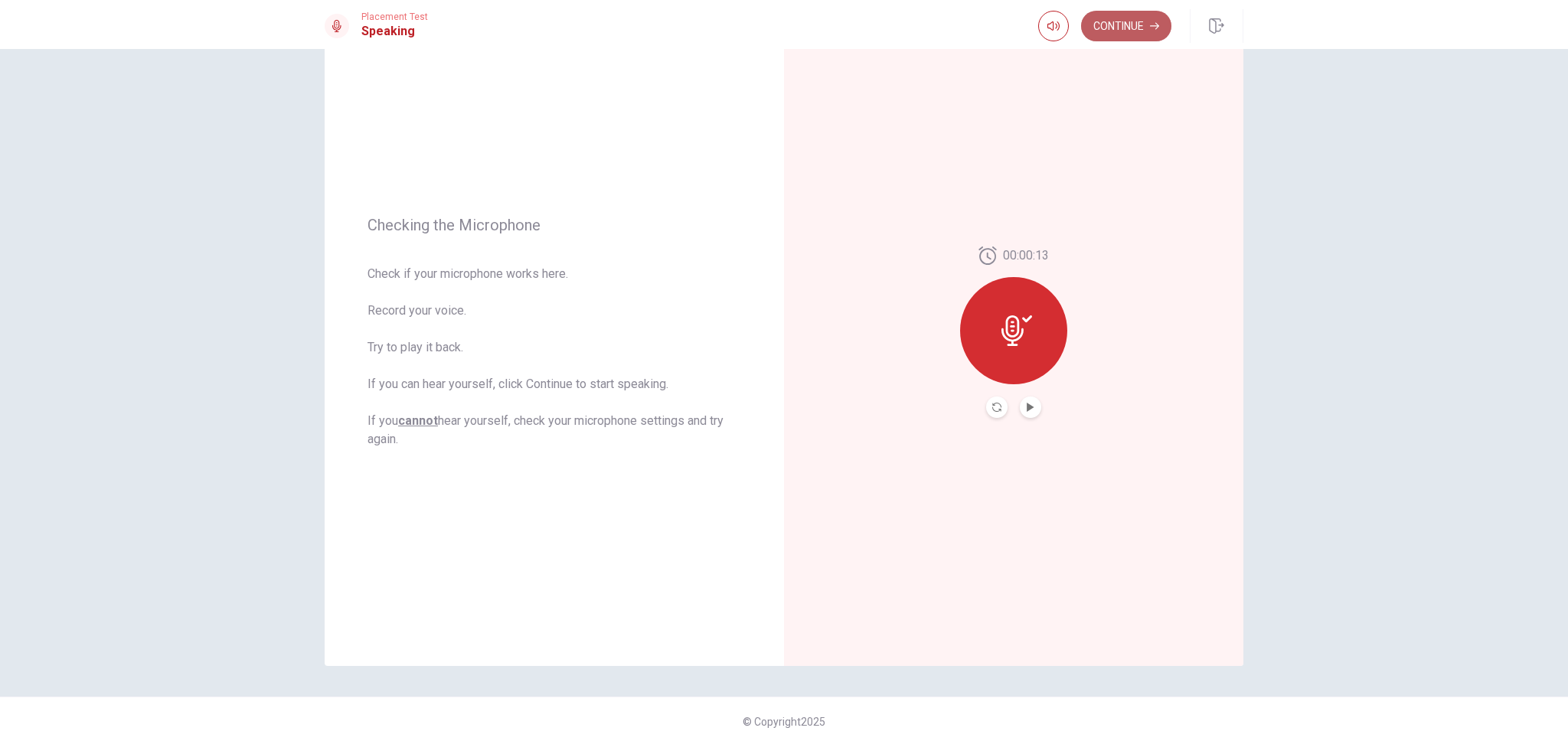 click on "Continue" at bounding box center (1126, 26) 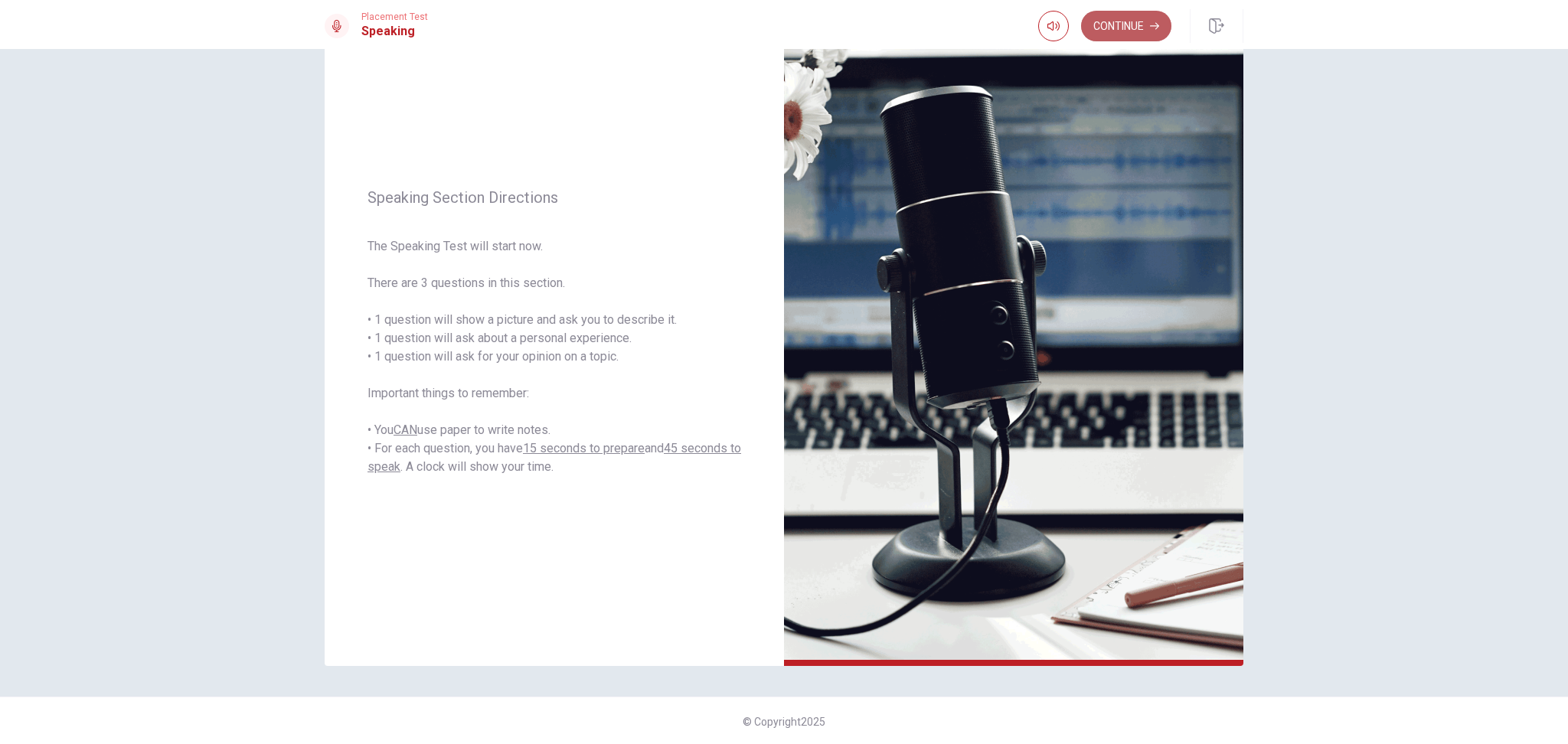 click on "Continue" at bounding box center [1126, 26] 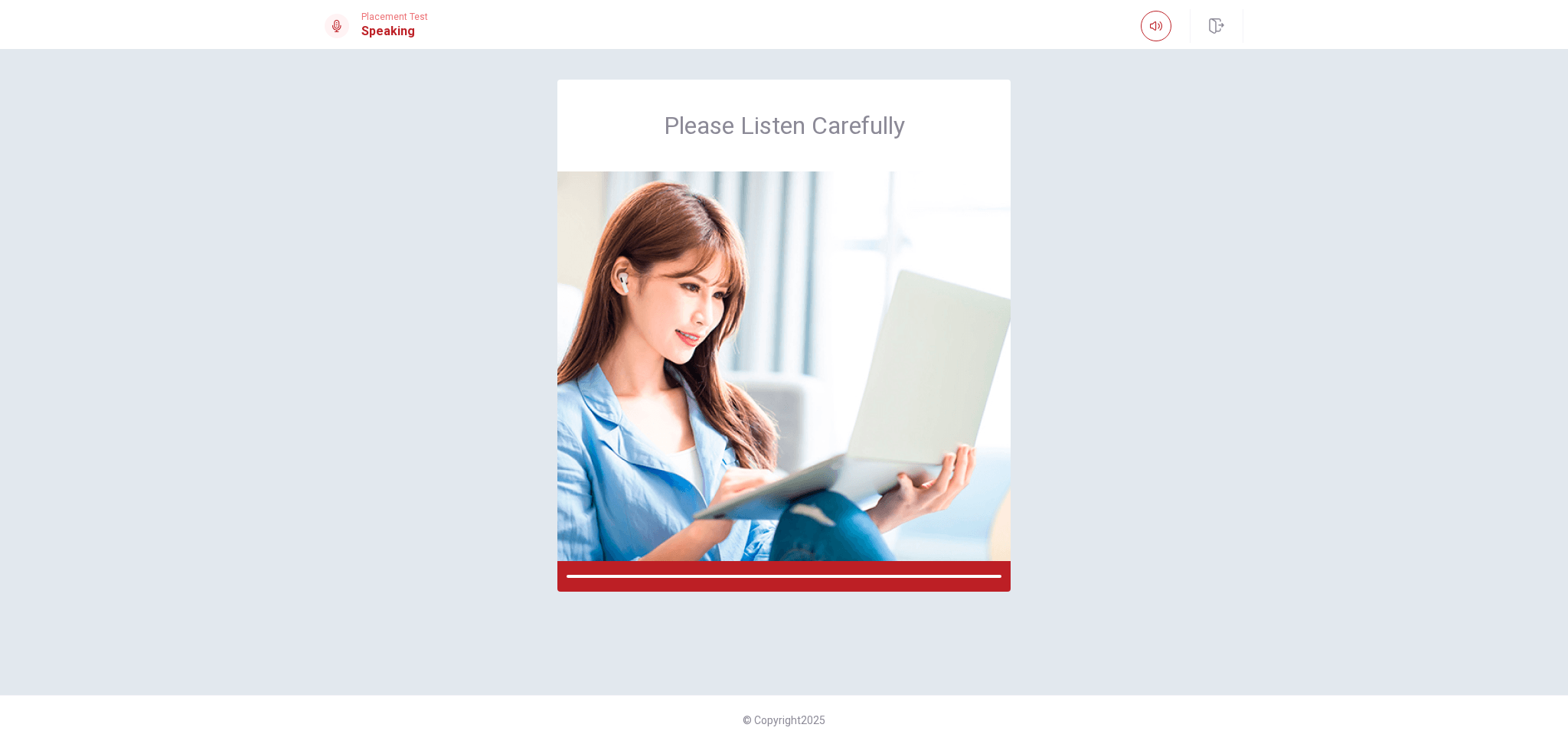 scroll, scrollTop: 0, scrollLeft: 0, axis: both 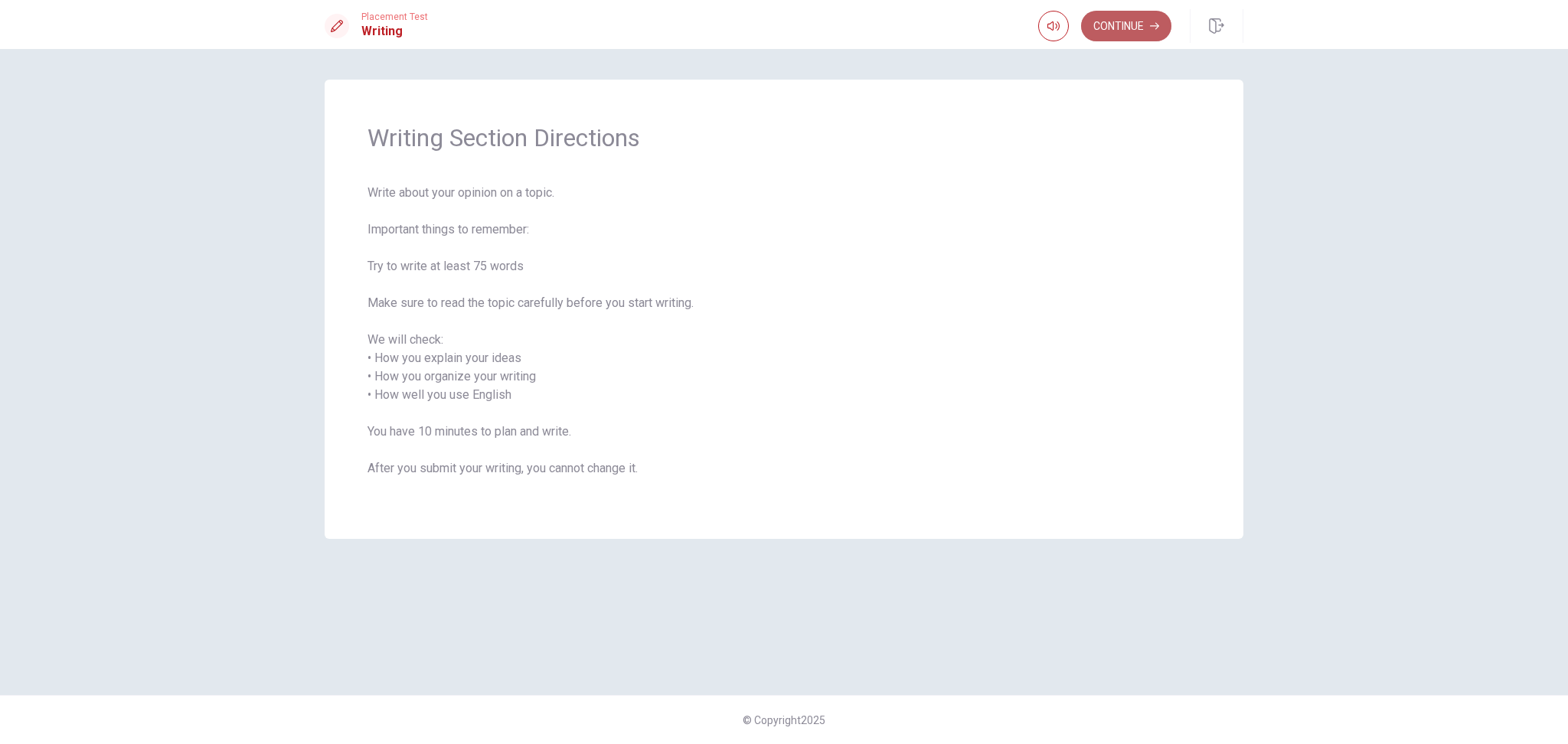 click on "Continue" at bounding box center (1126, 26) 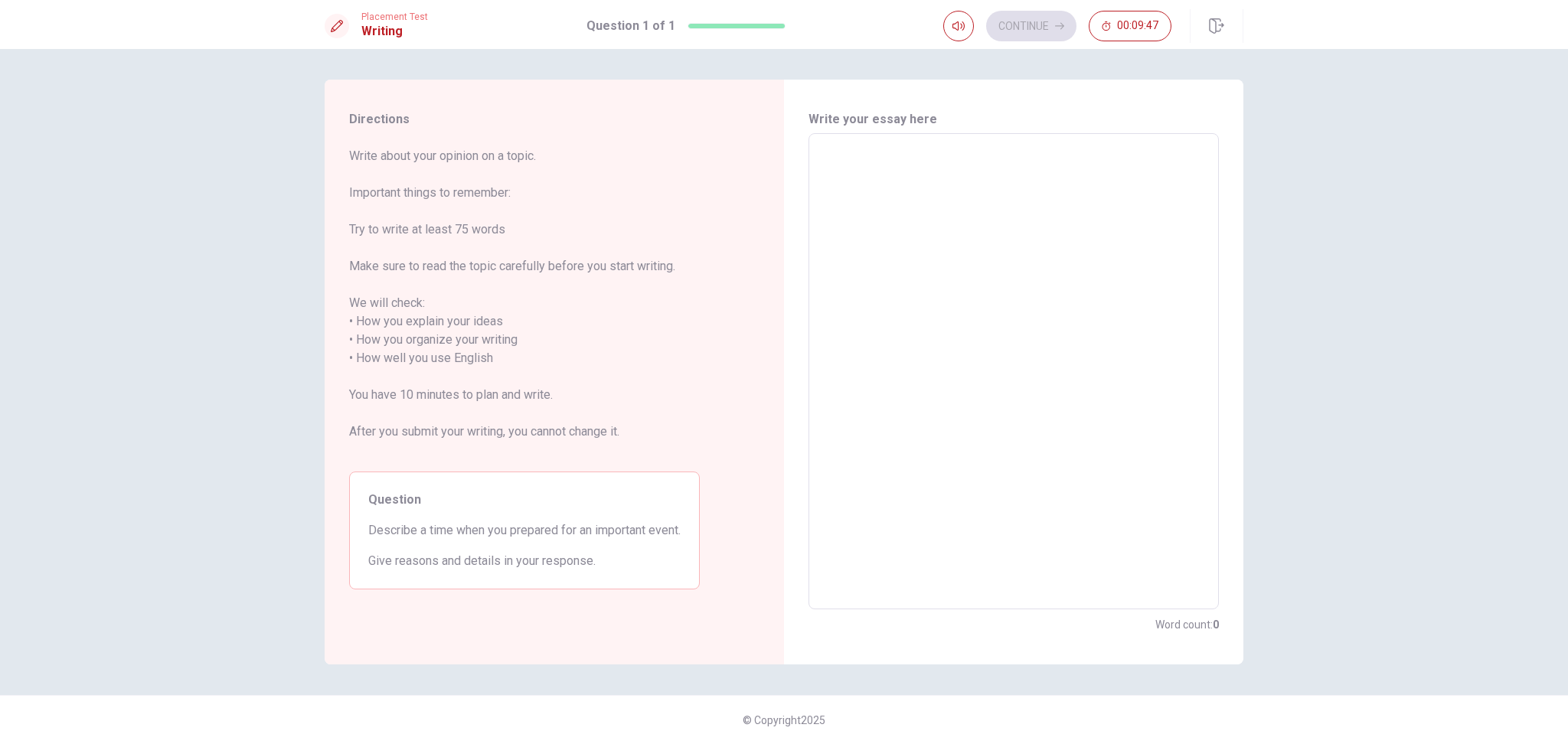 drag, startPoint x: 427, startPoint y: 328, endPoint x: 482, endPoint y: 321, distance: 55.44367 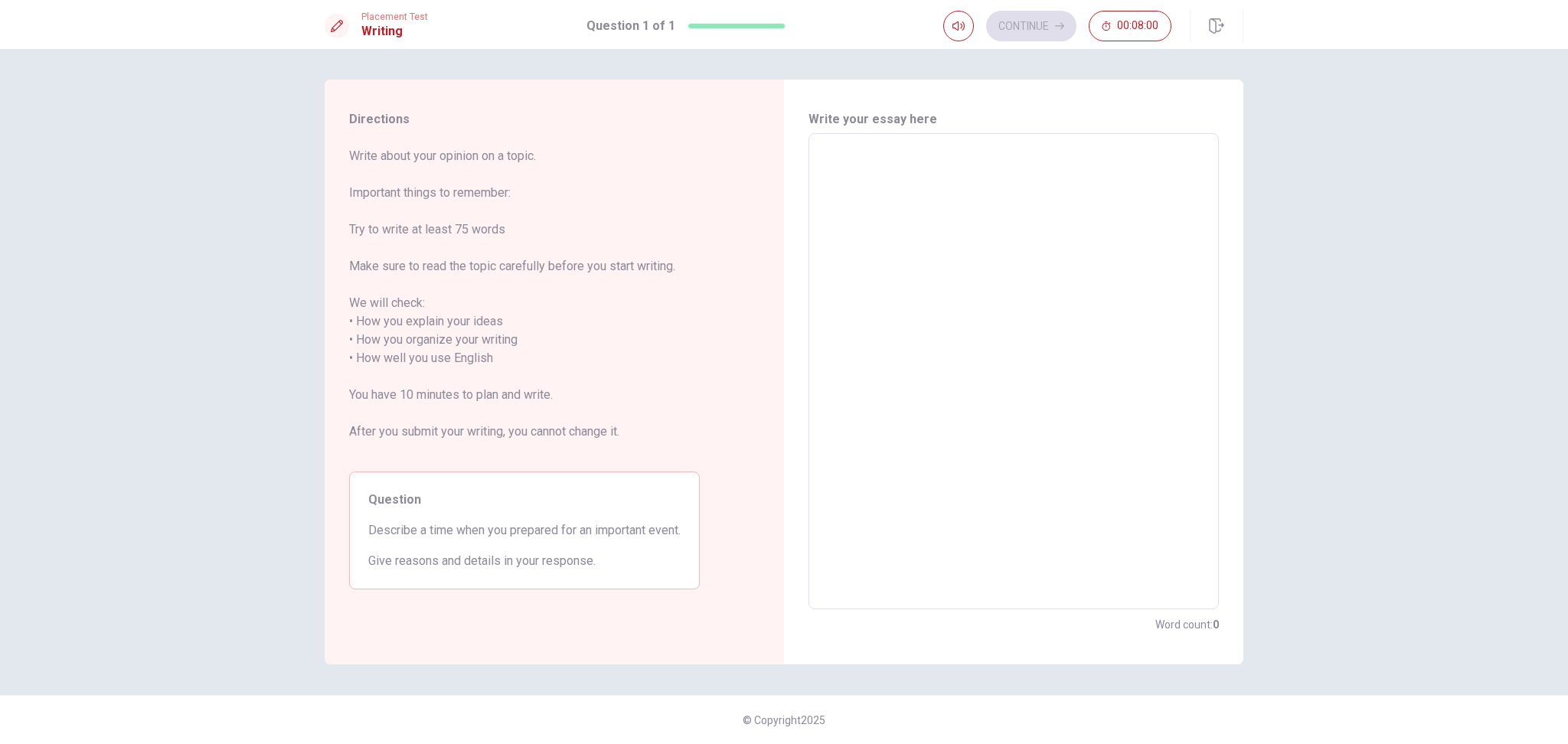 click at bounding box center [1014, 371] 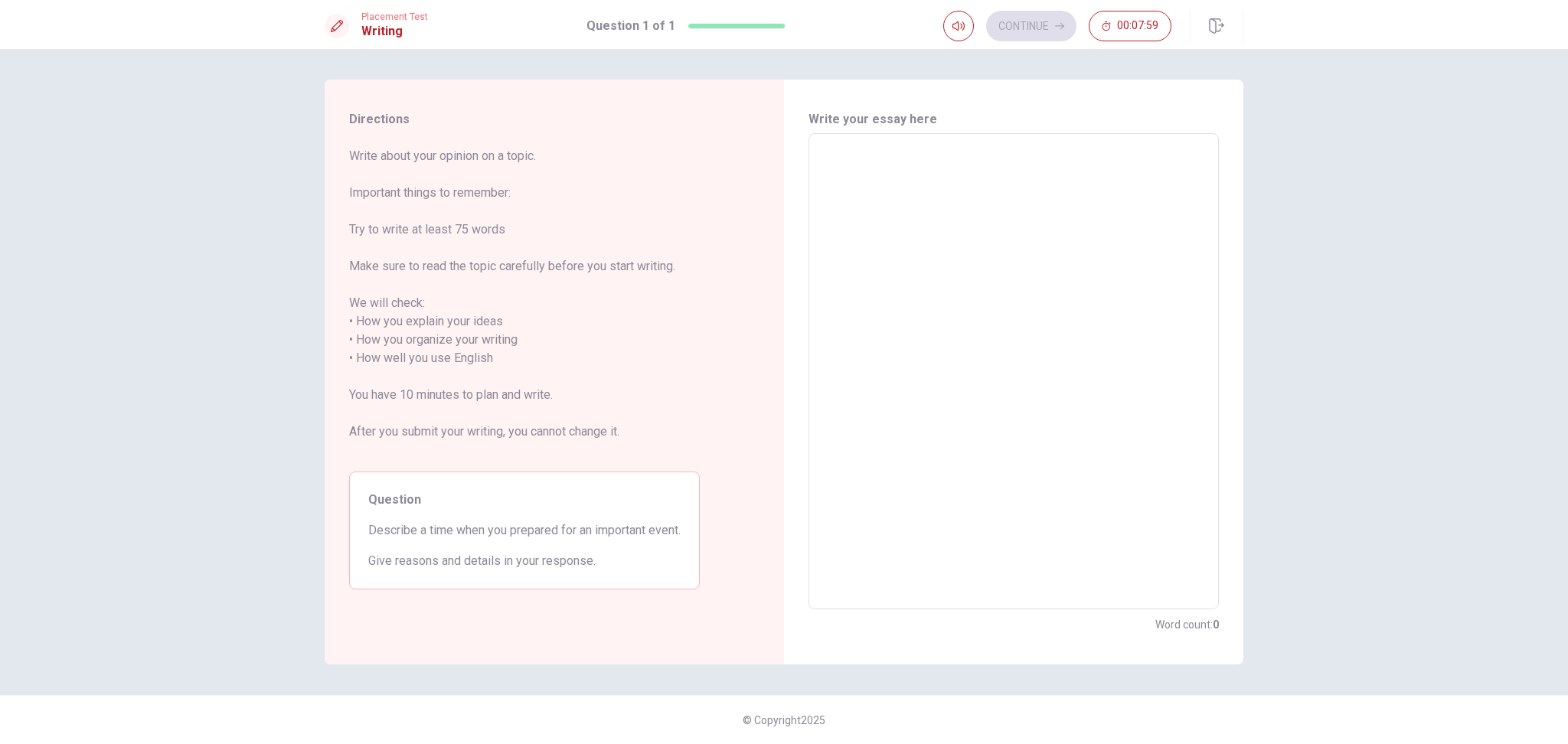 type on "I" 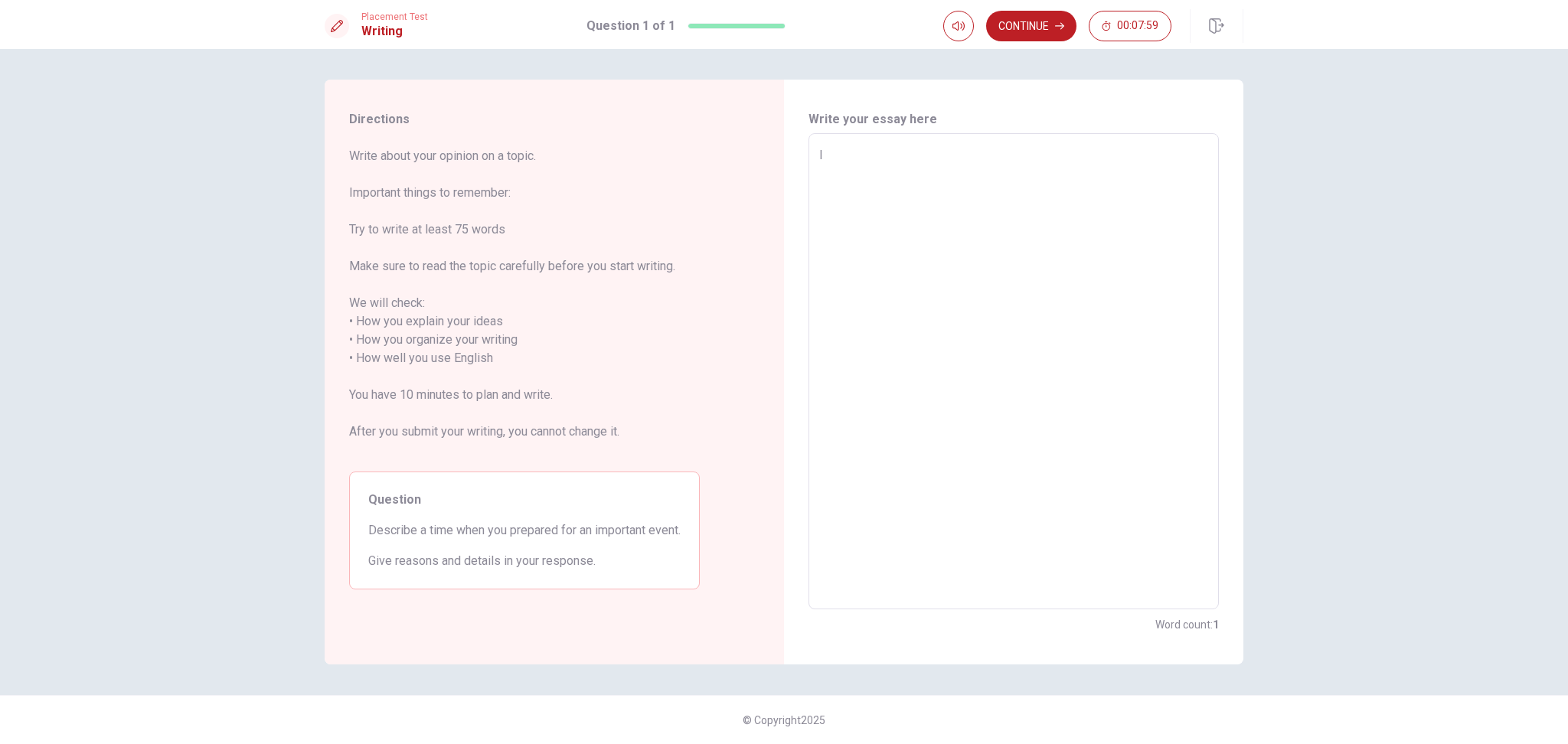 type on "x" 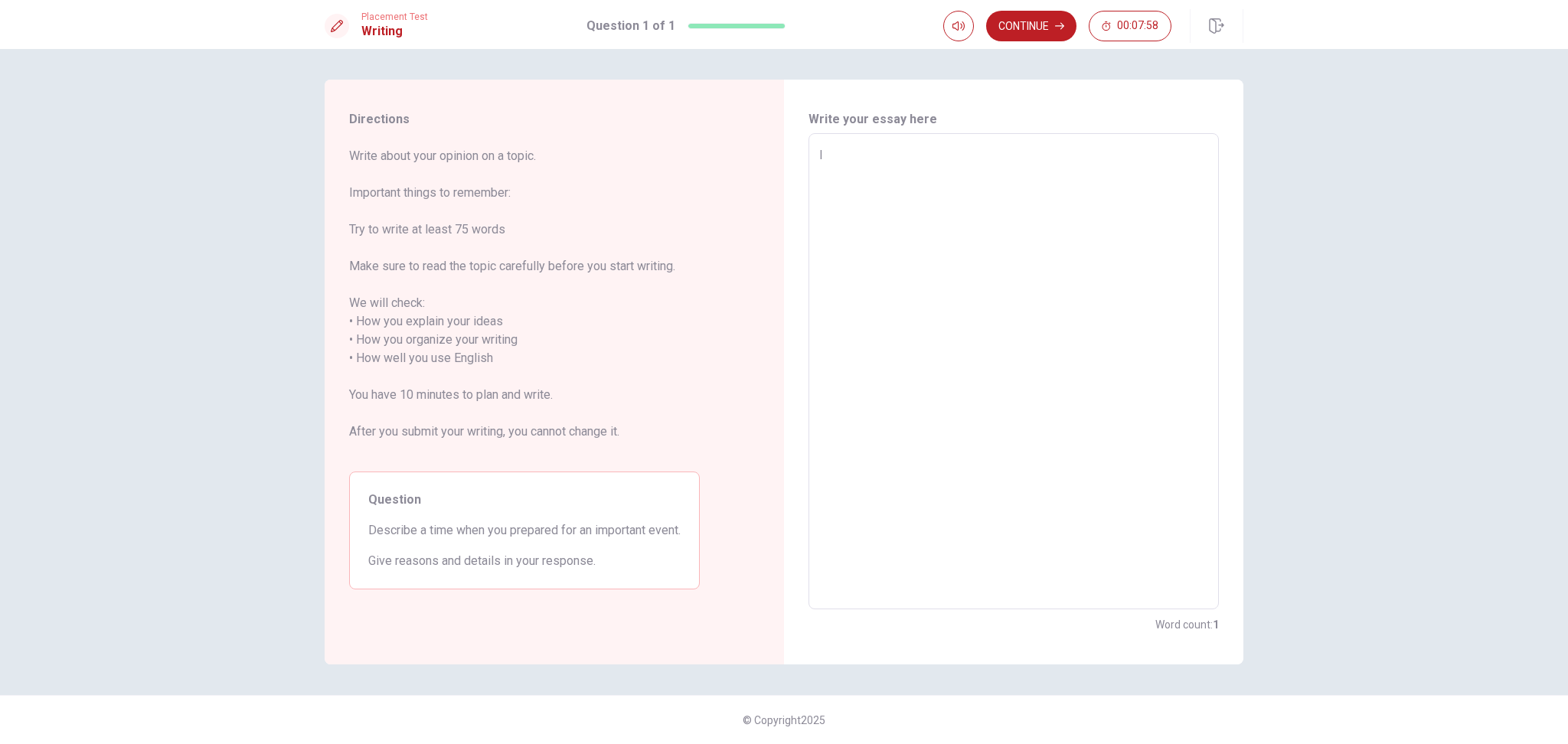 type on "x" 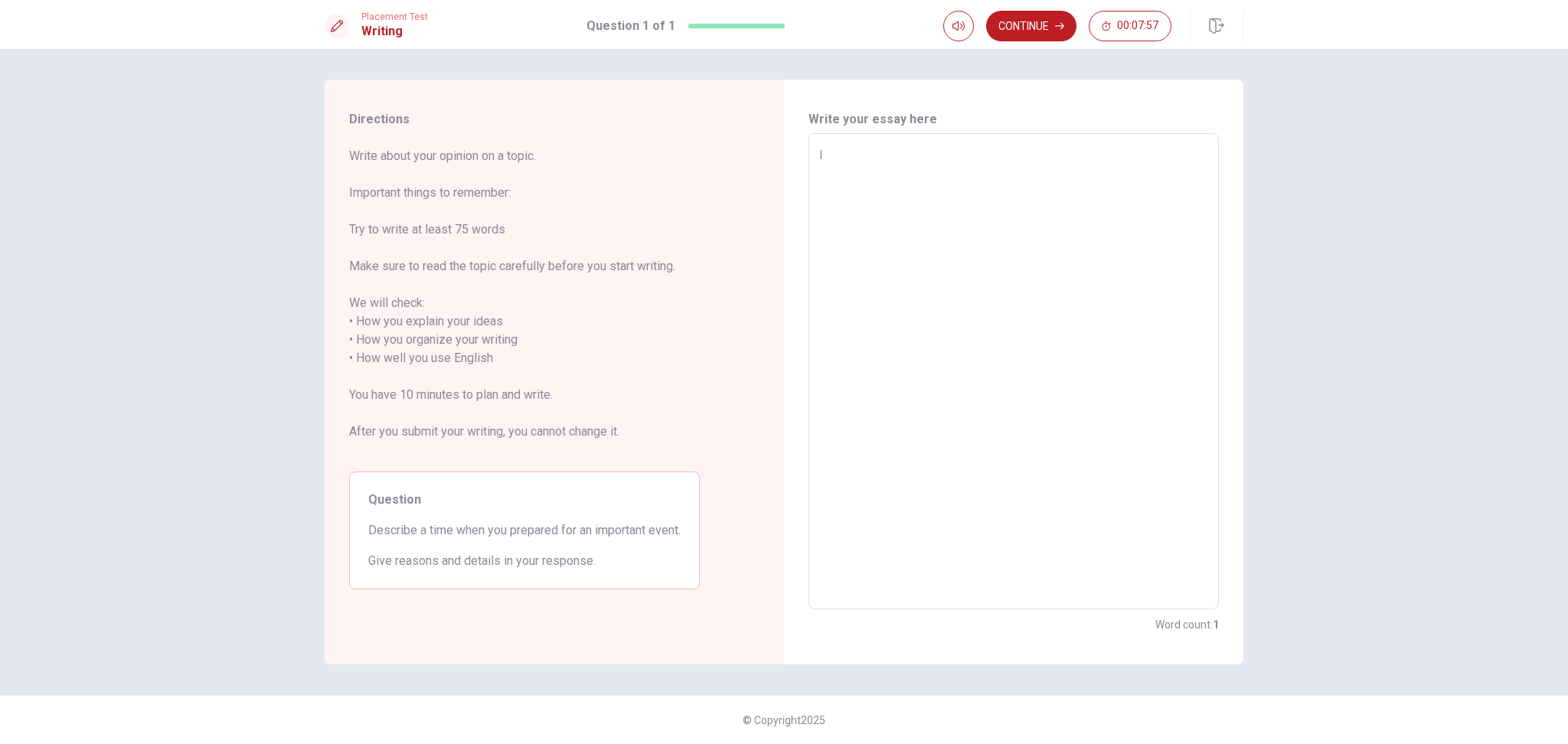 type on "I p" 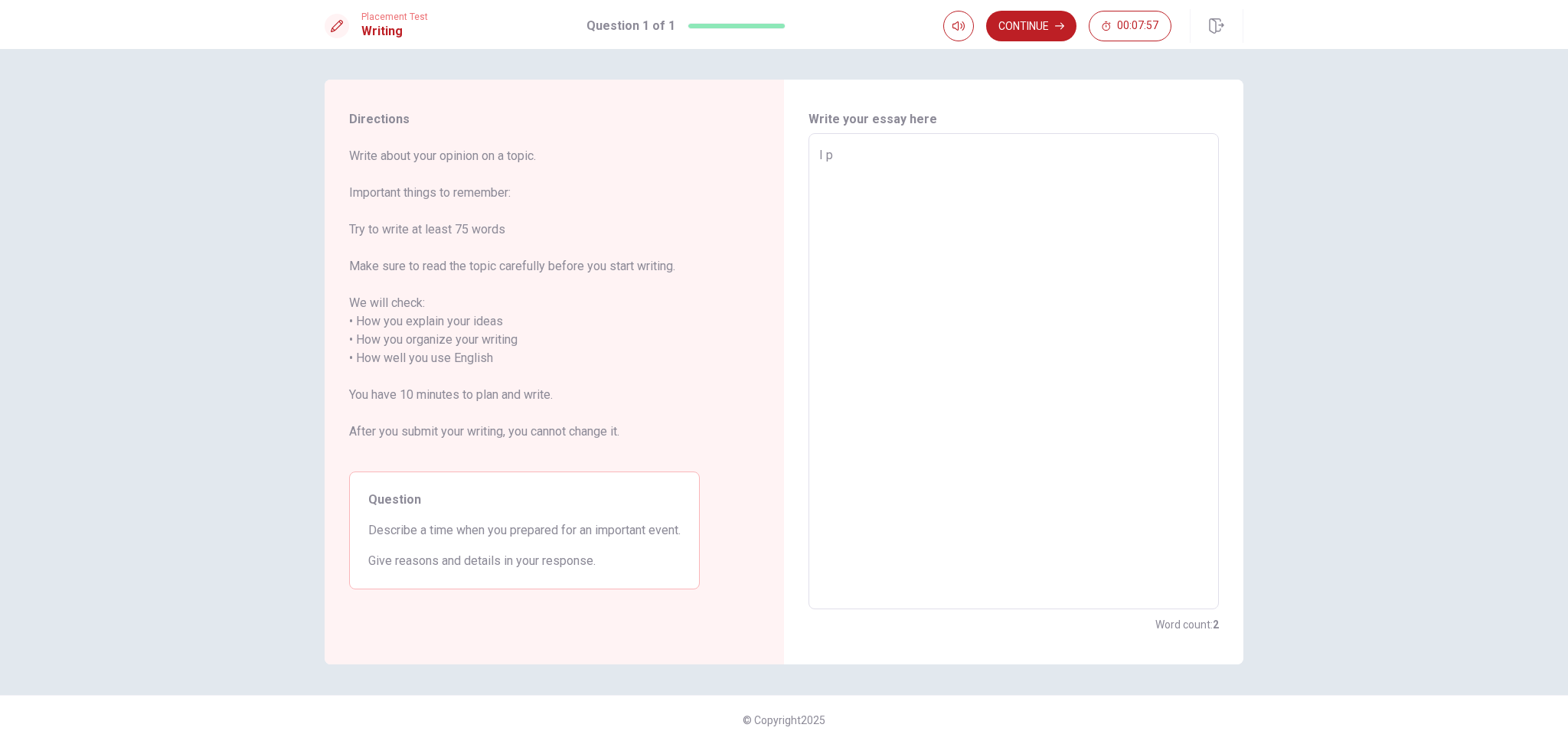 type on "x" 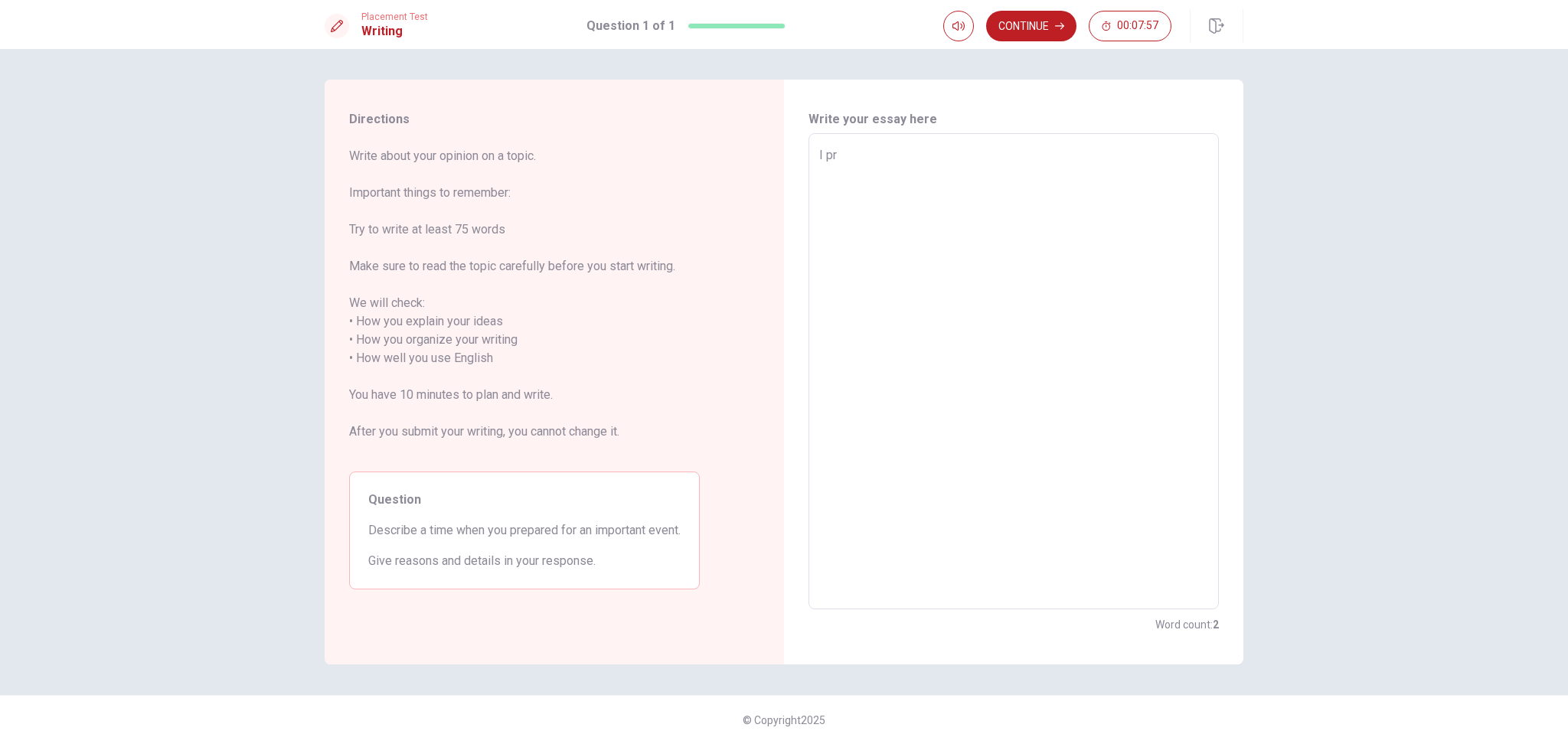 type on "x" 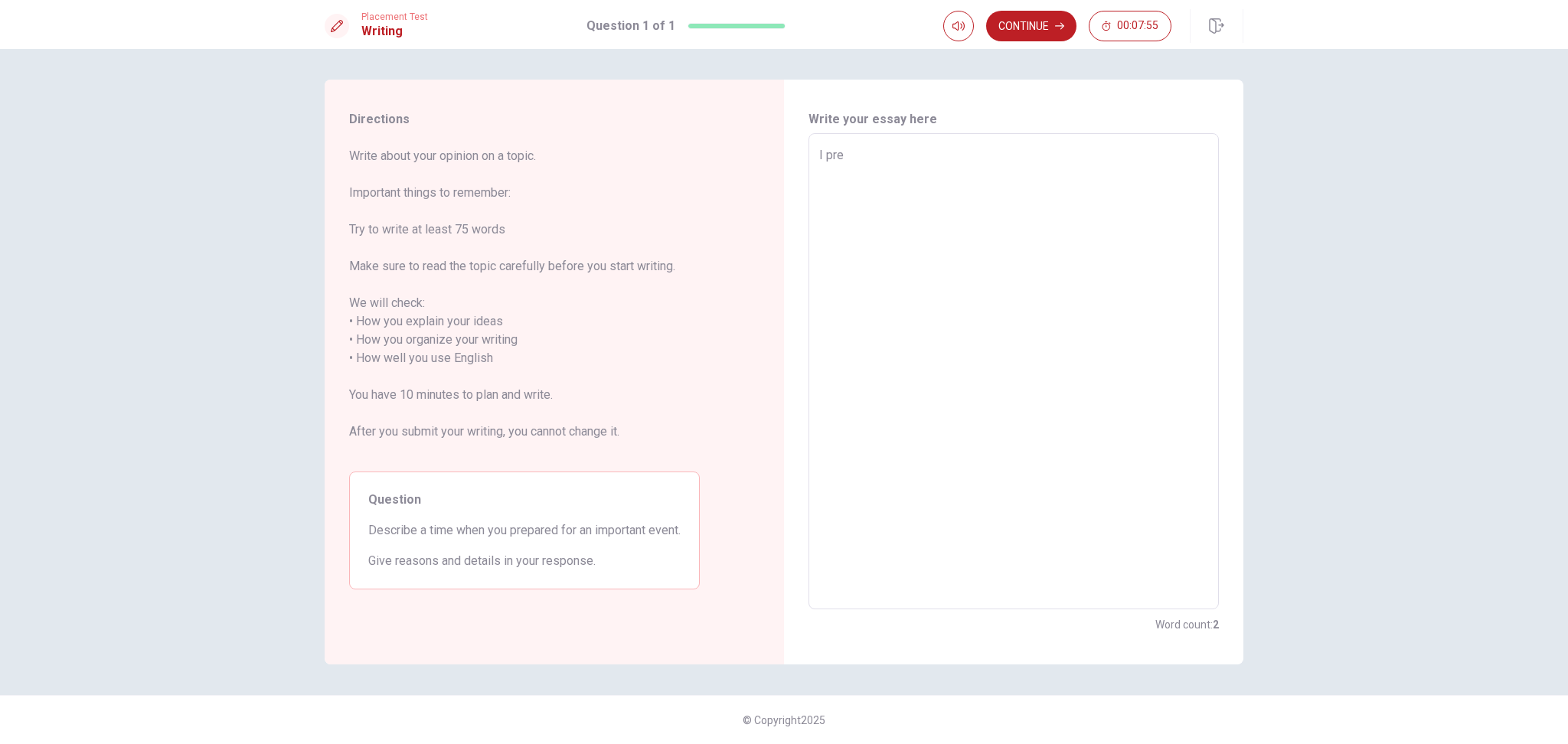 type on "x" 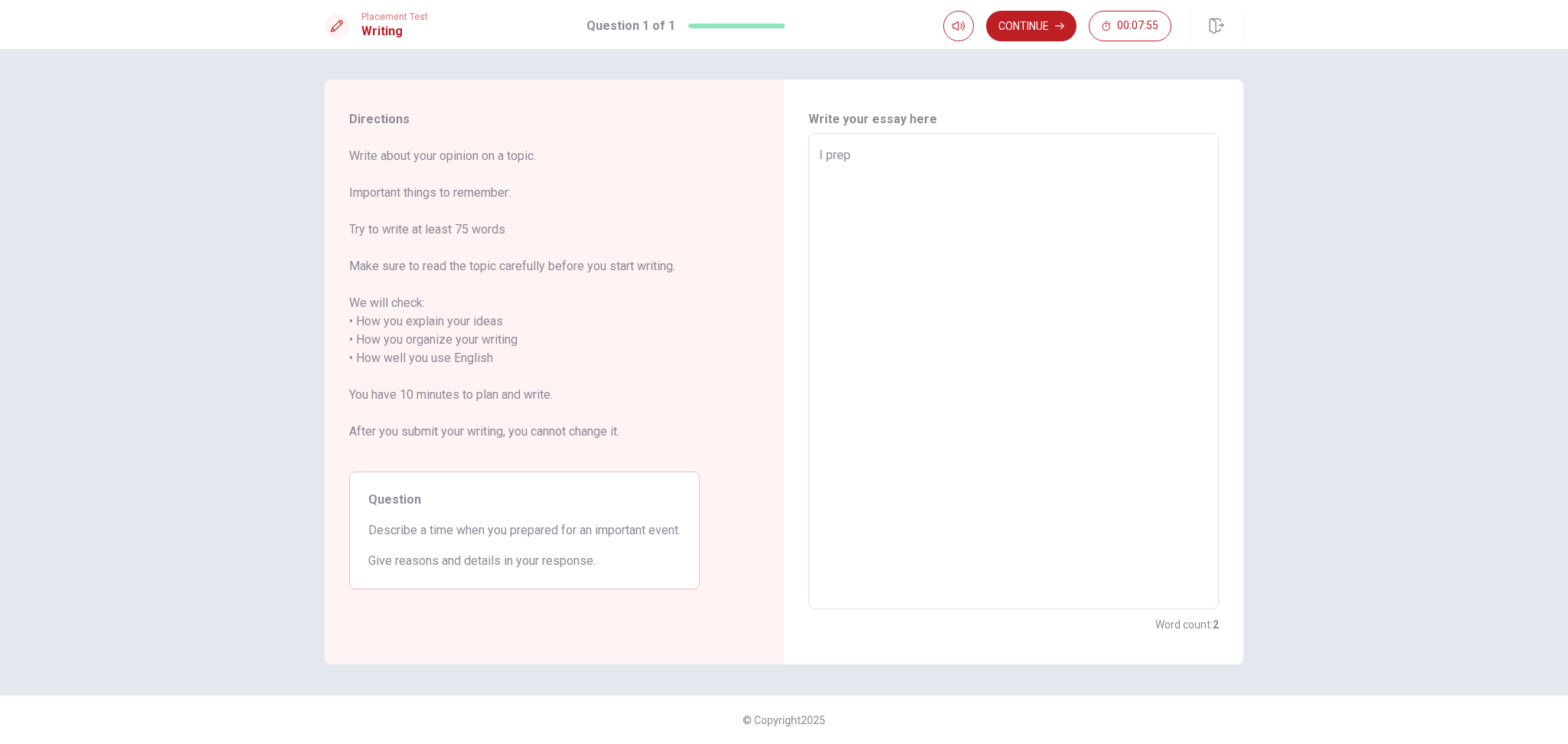 type on "x" 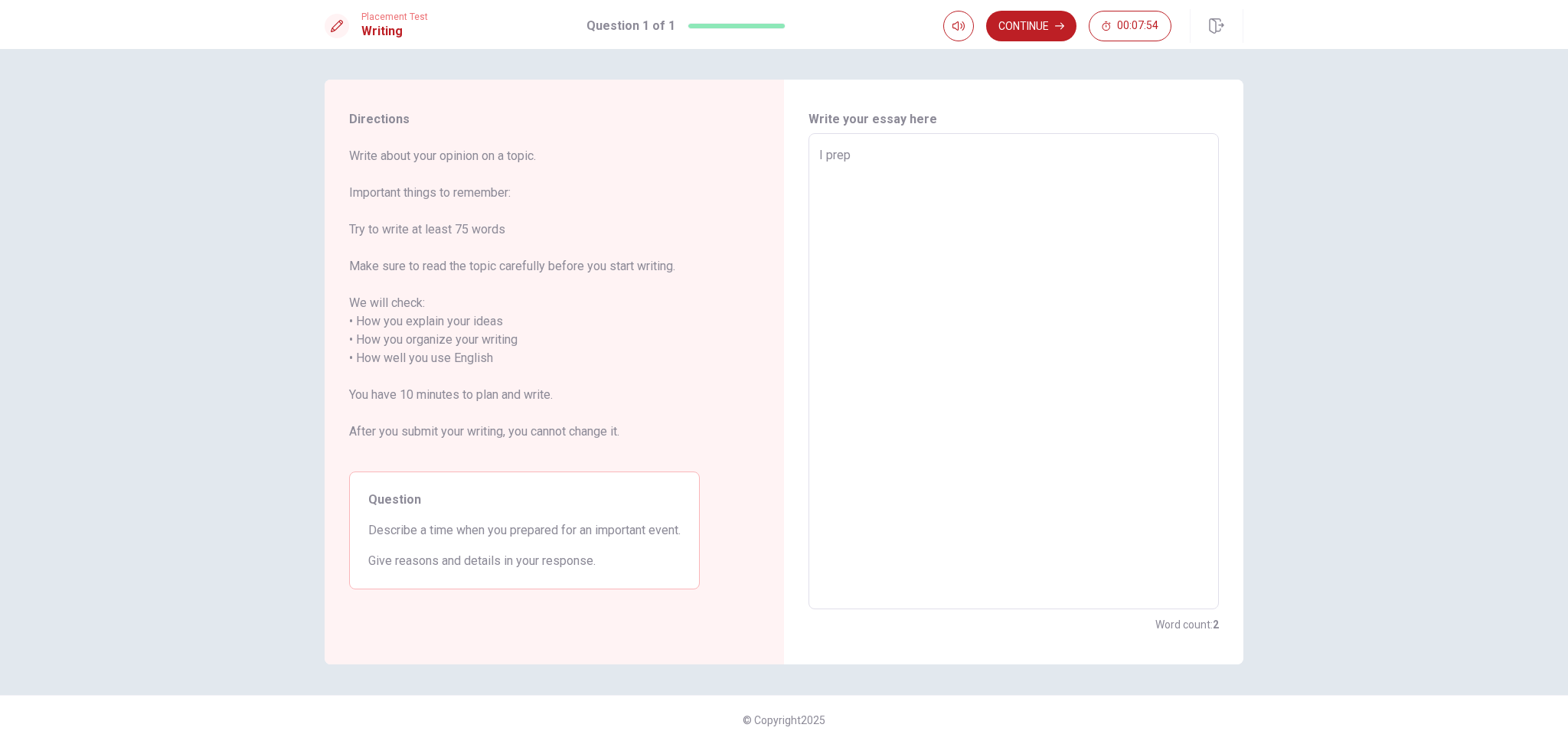 type on "I prepa" 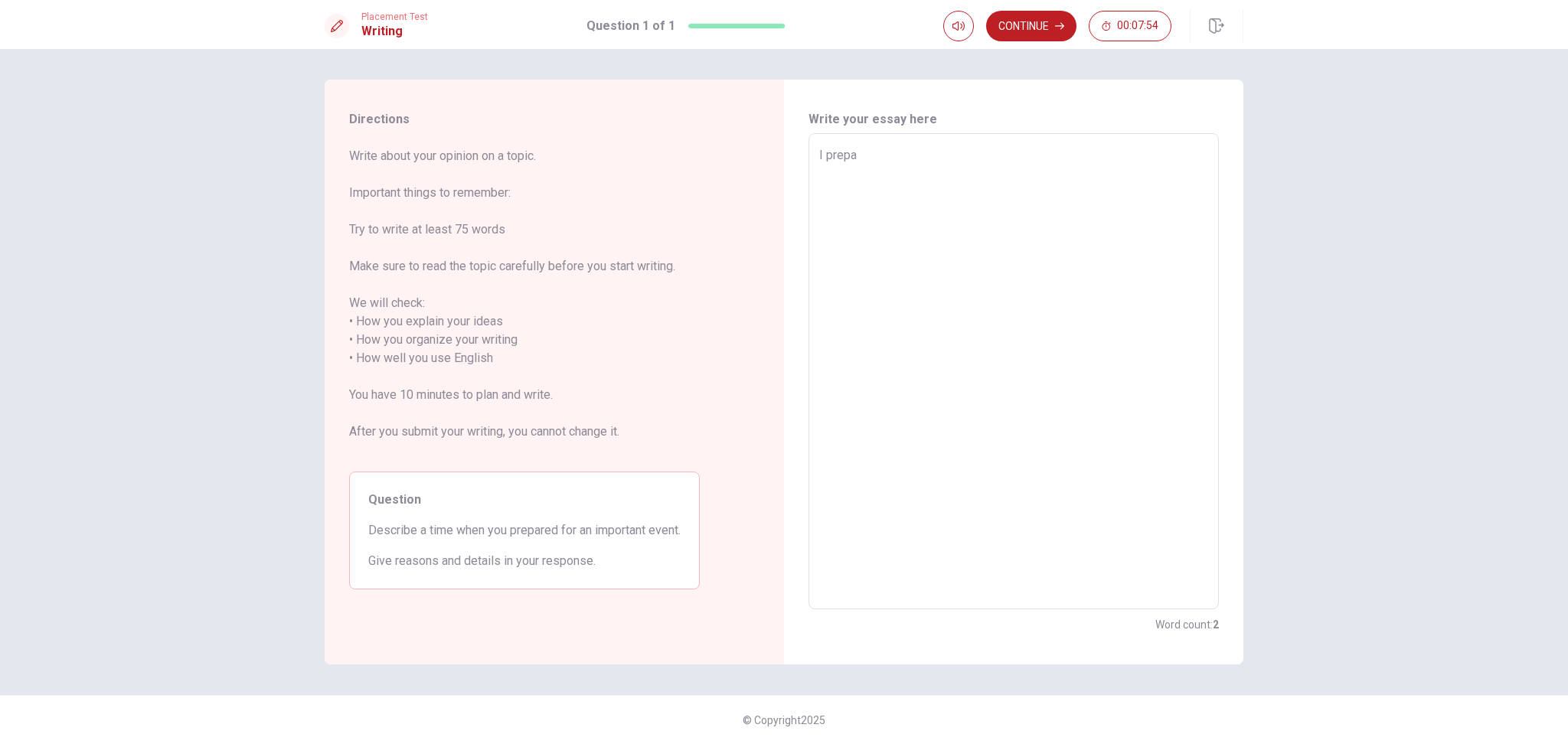 type on "x" 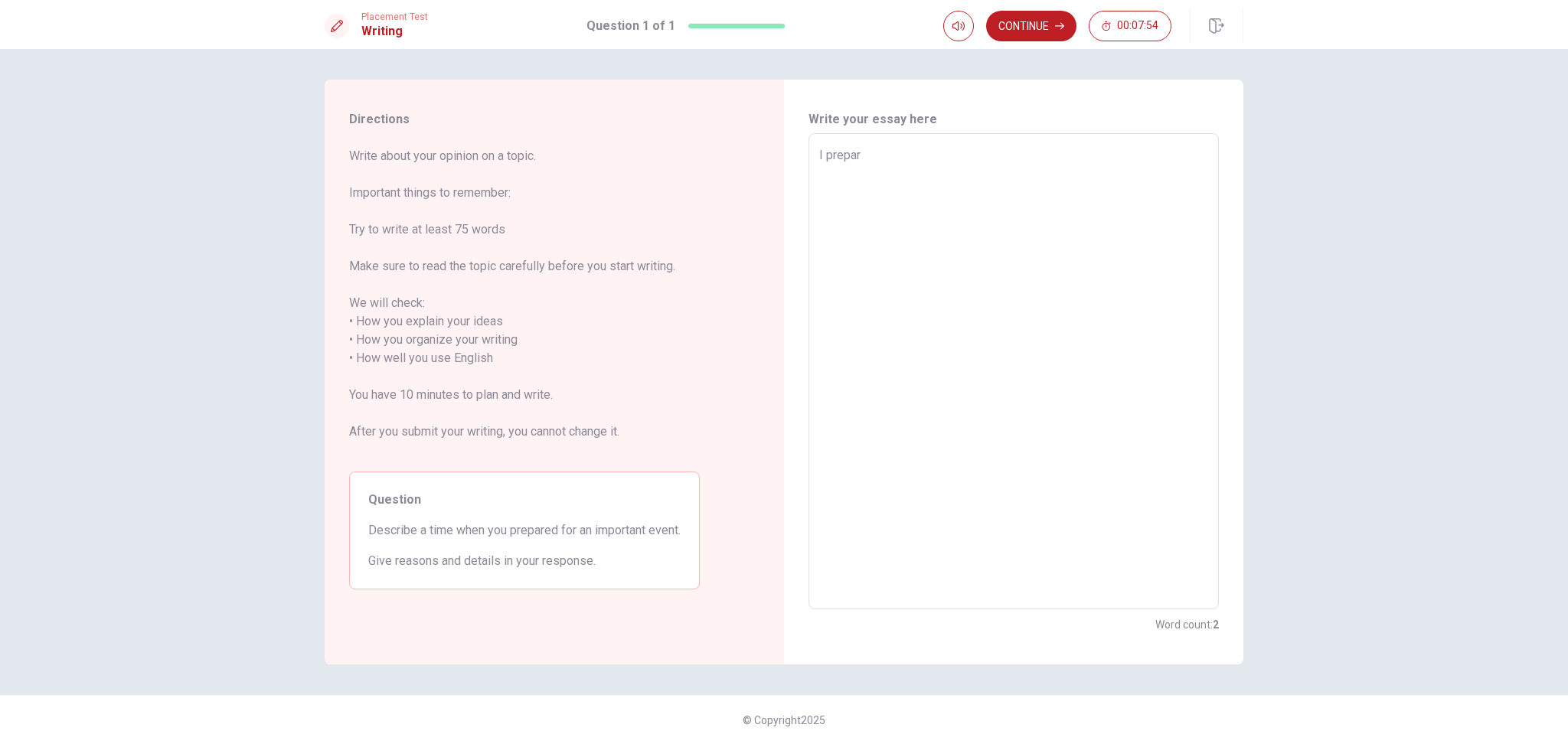 type on "x" 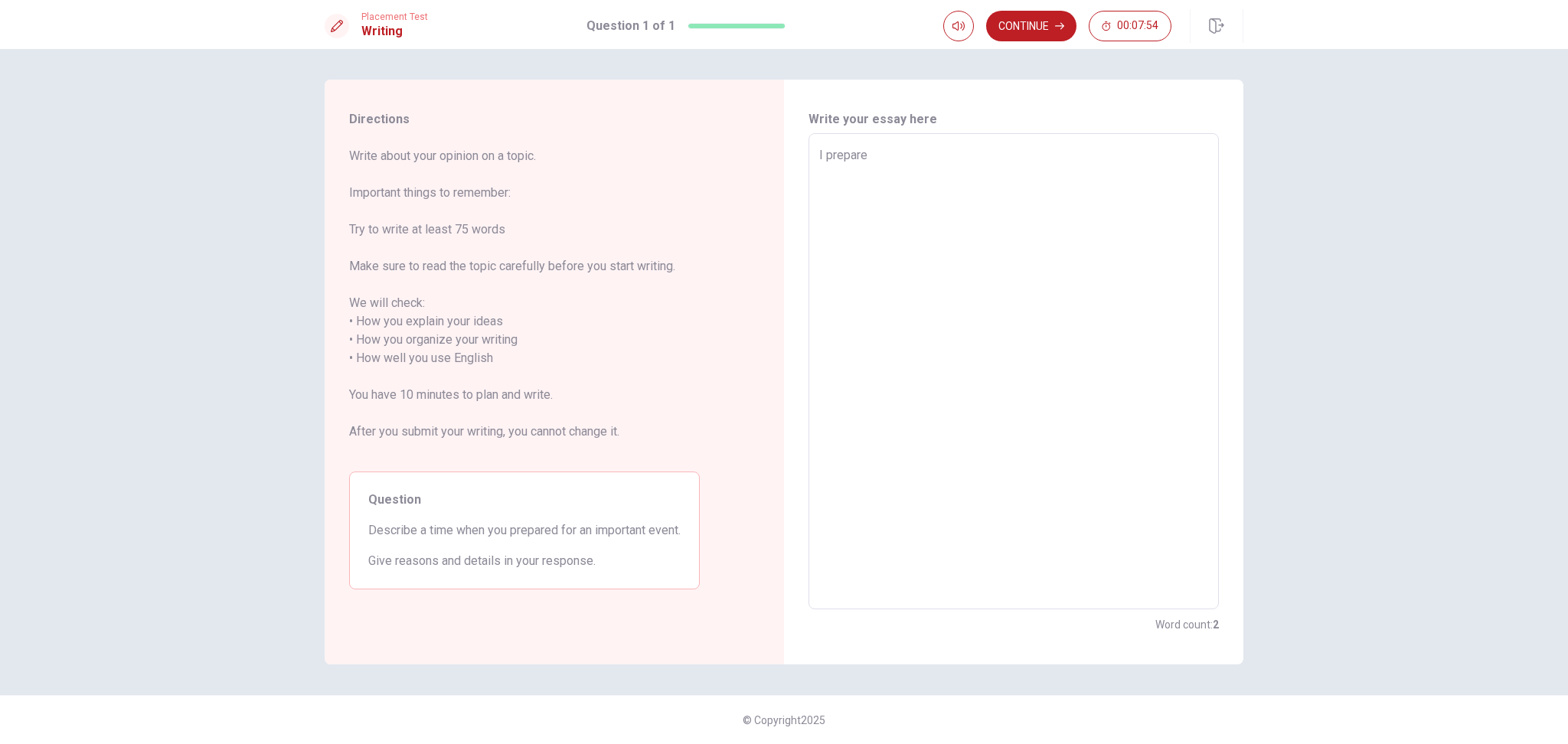 type on "x" 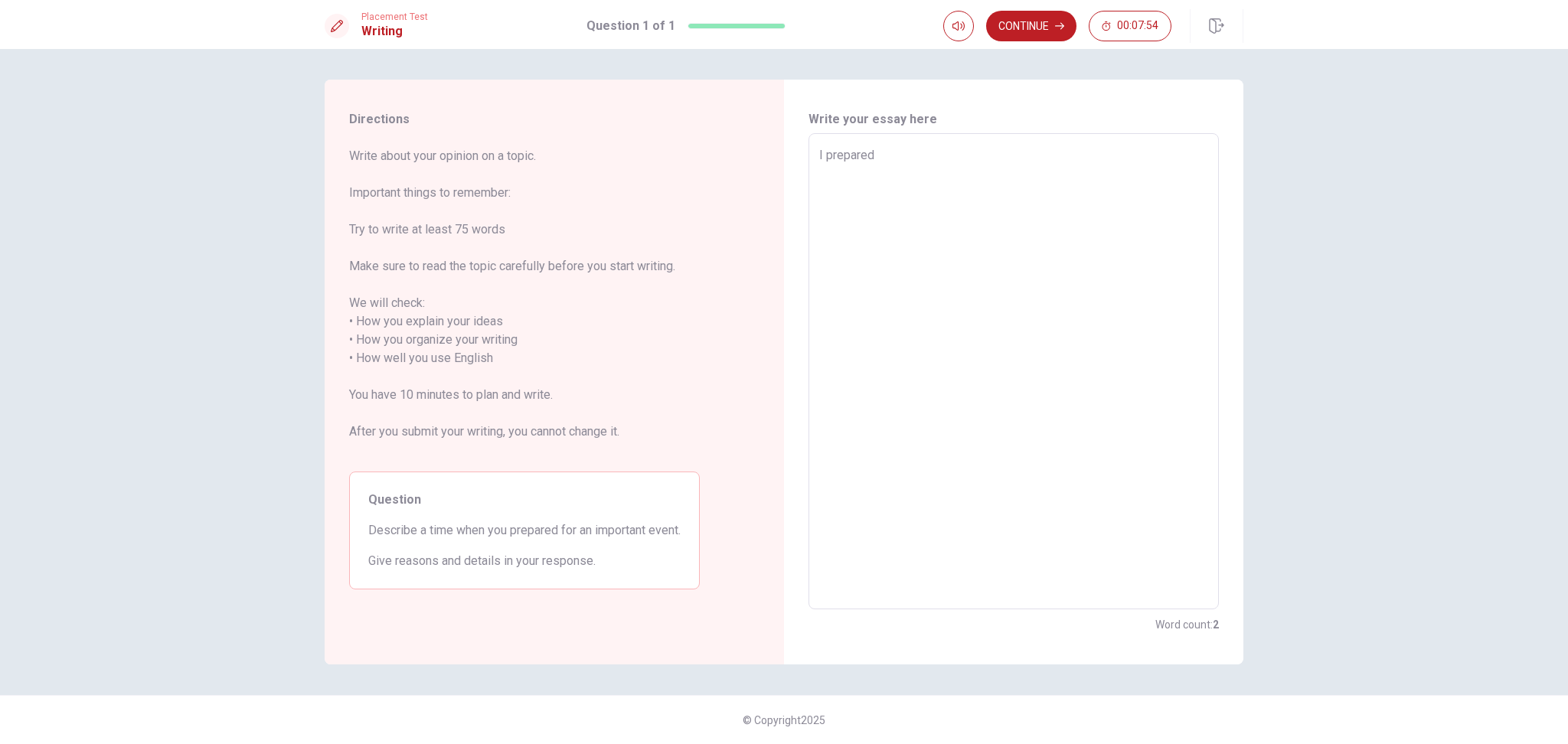 type on "x" 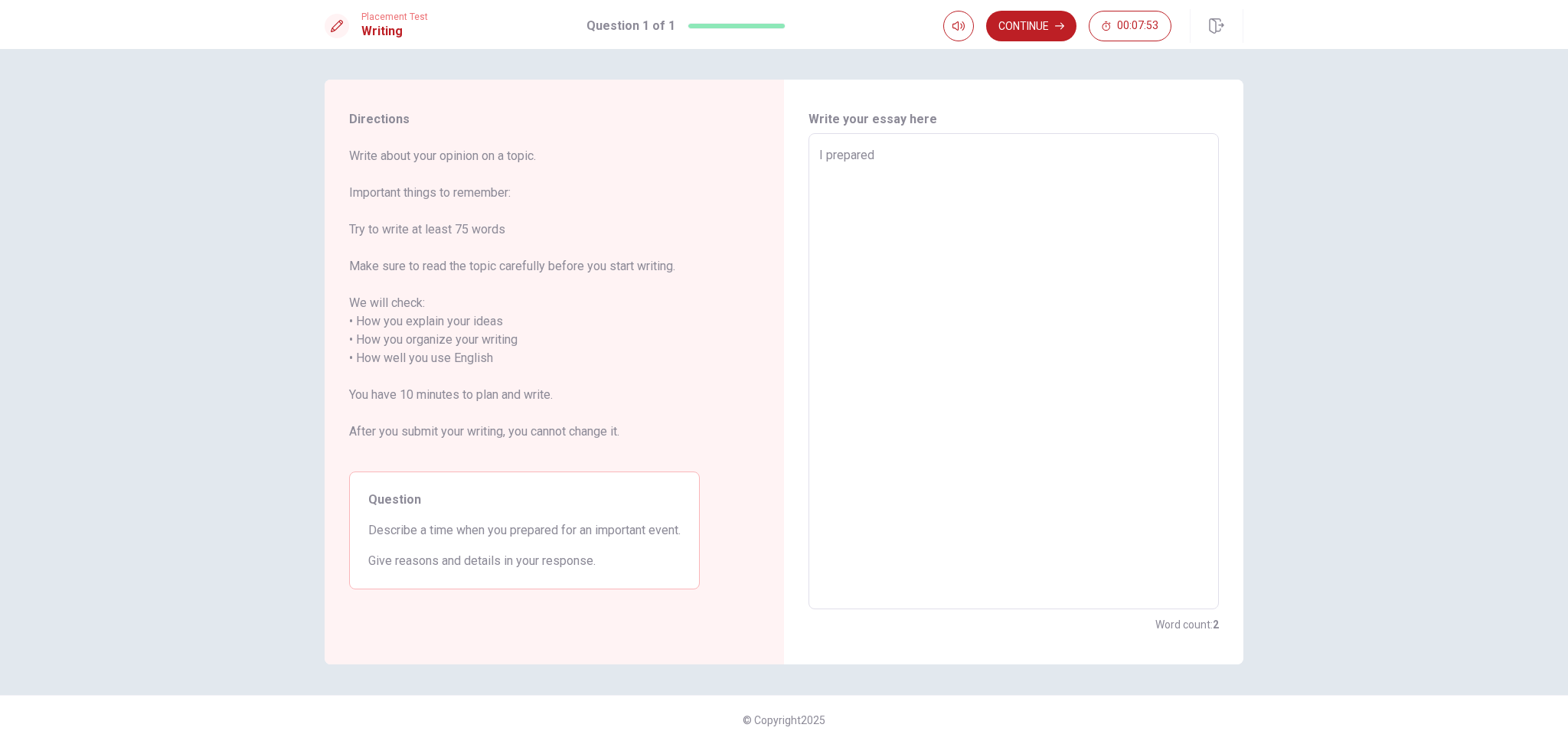 type on "I prepared" 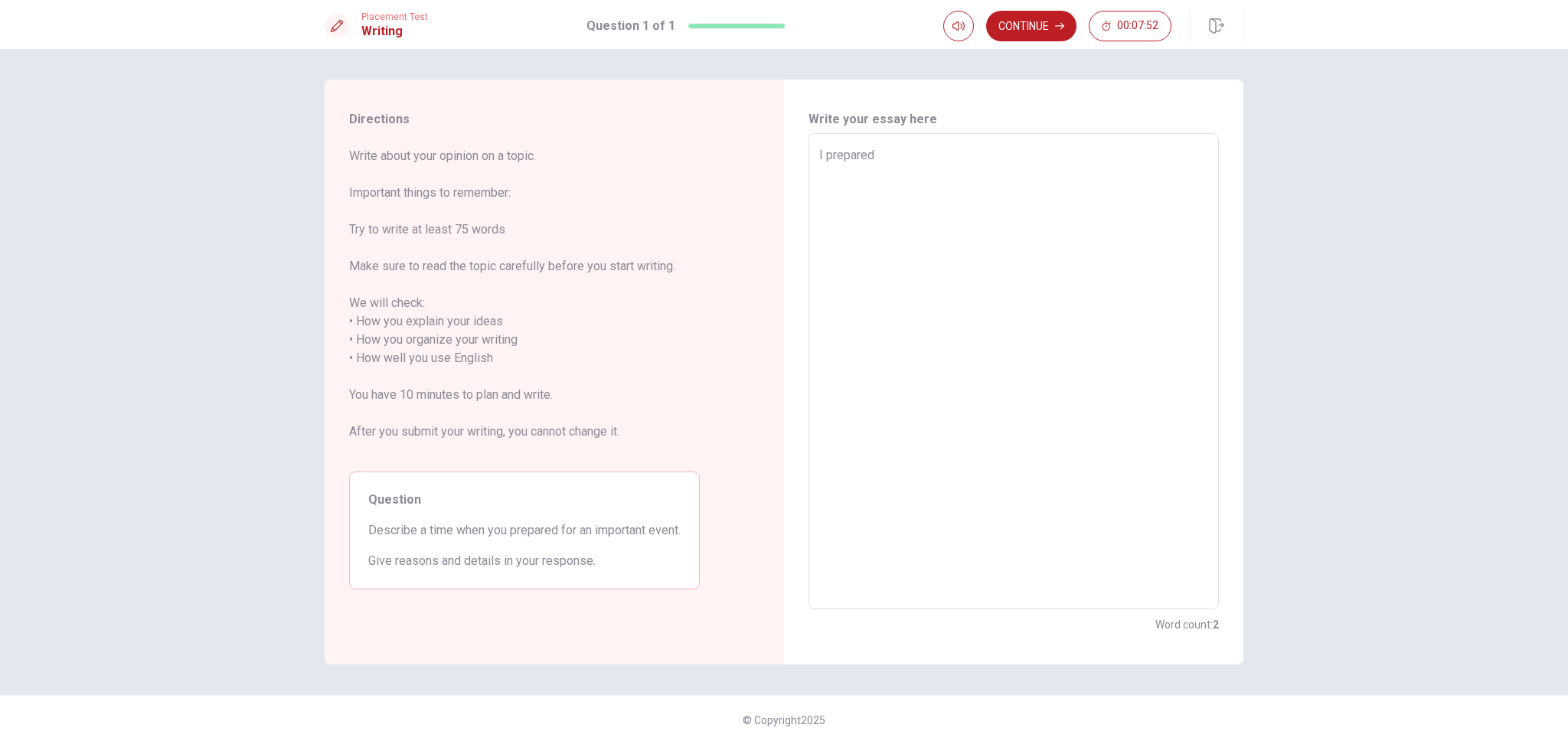 type on "I prepared f" 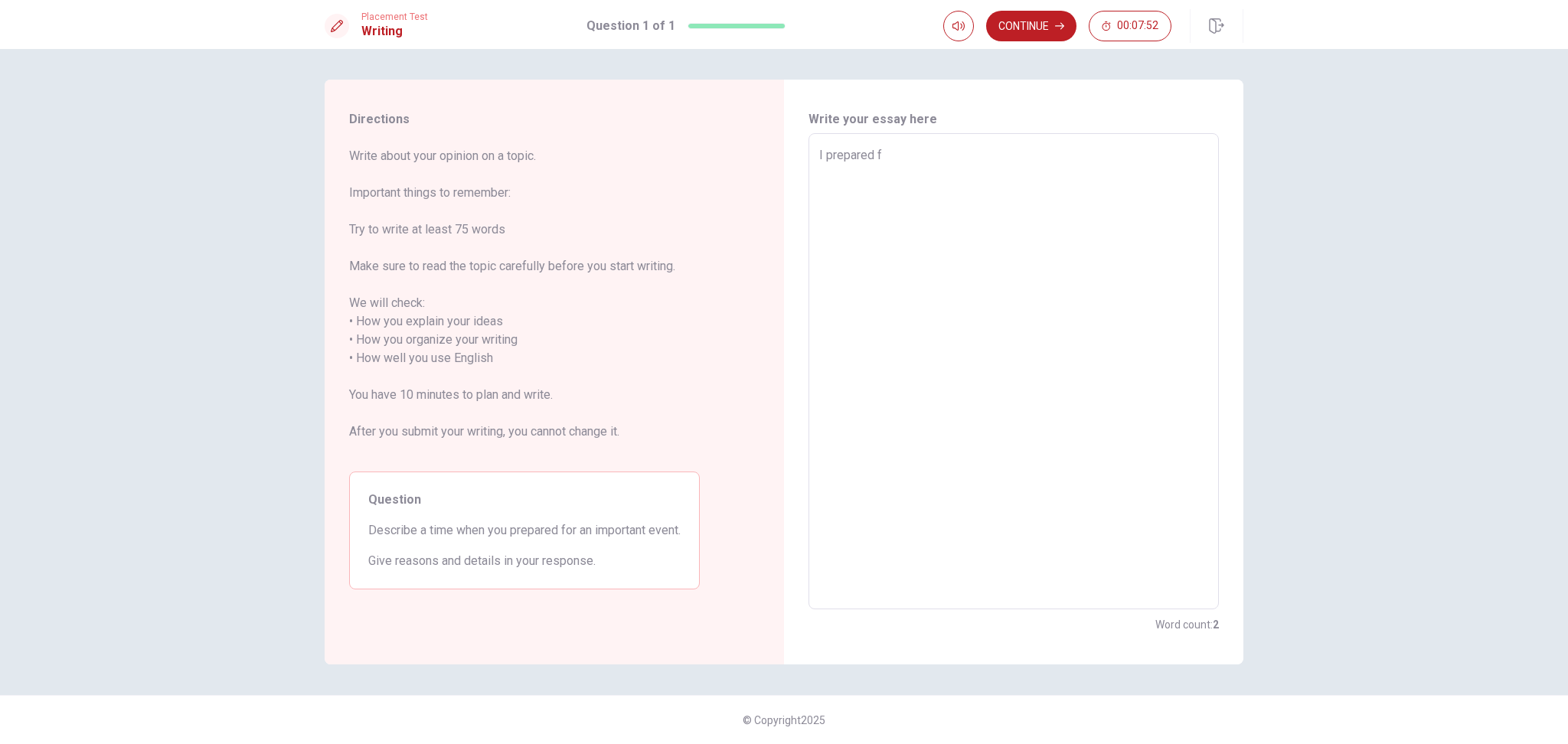 type on "x" 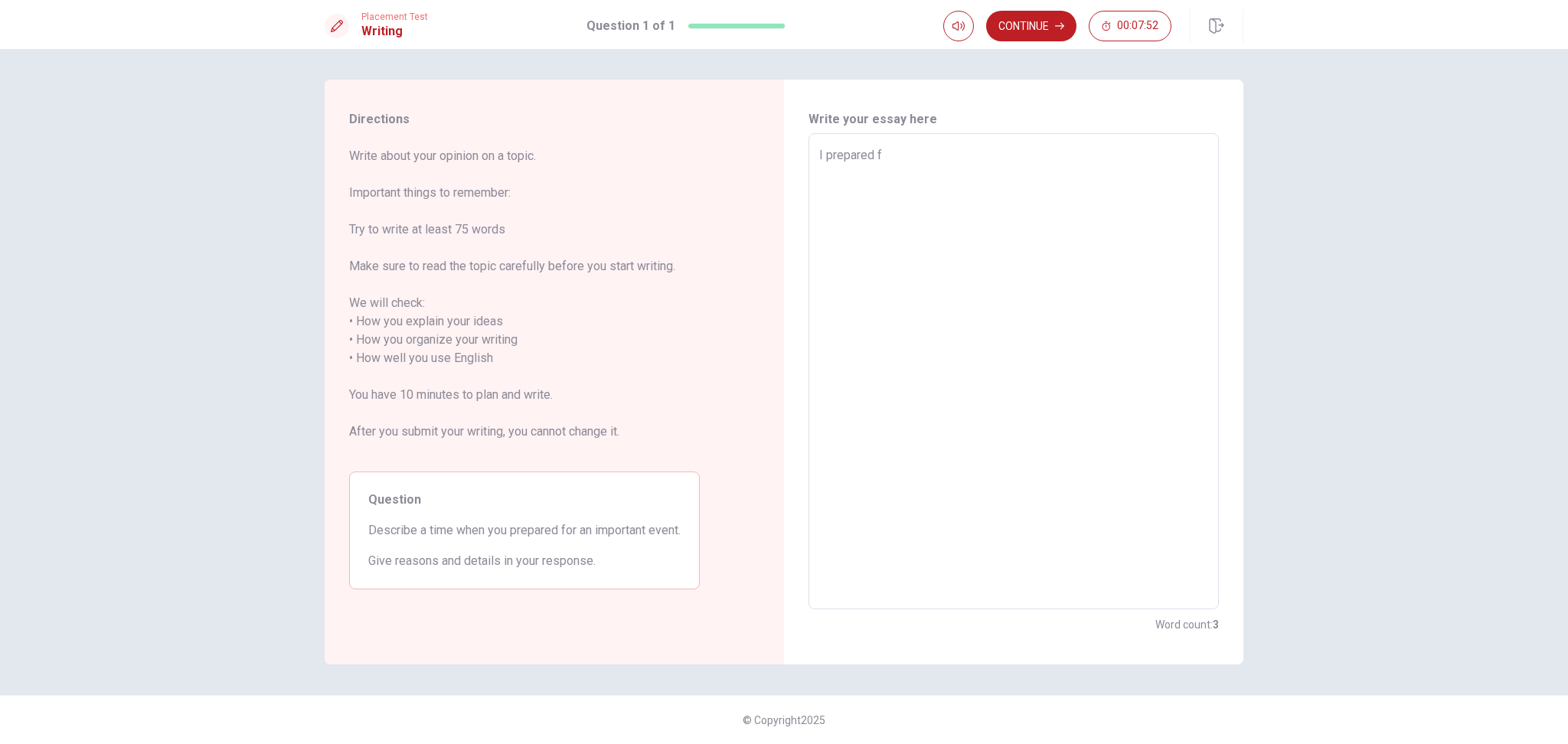 type on "I prepared fo" 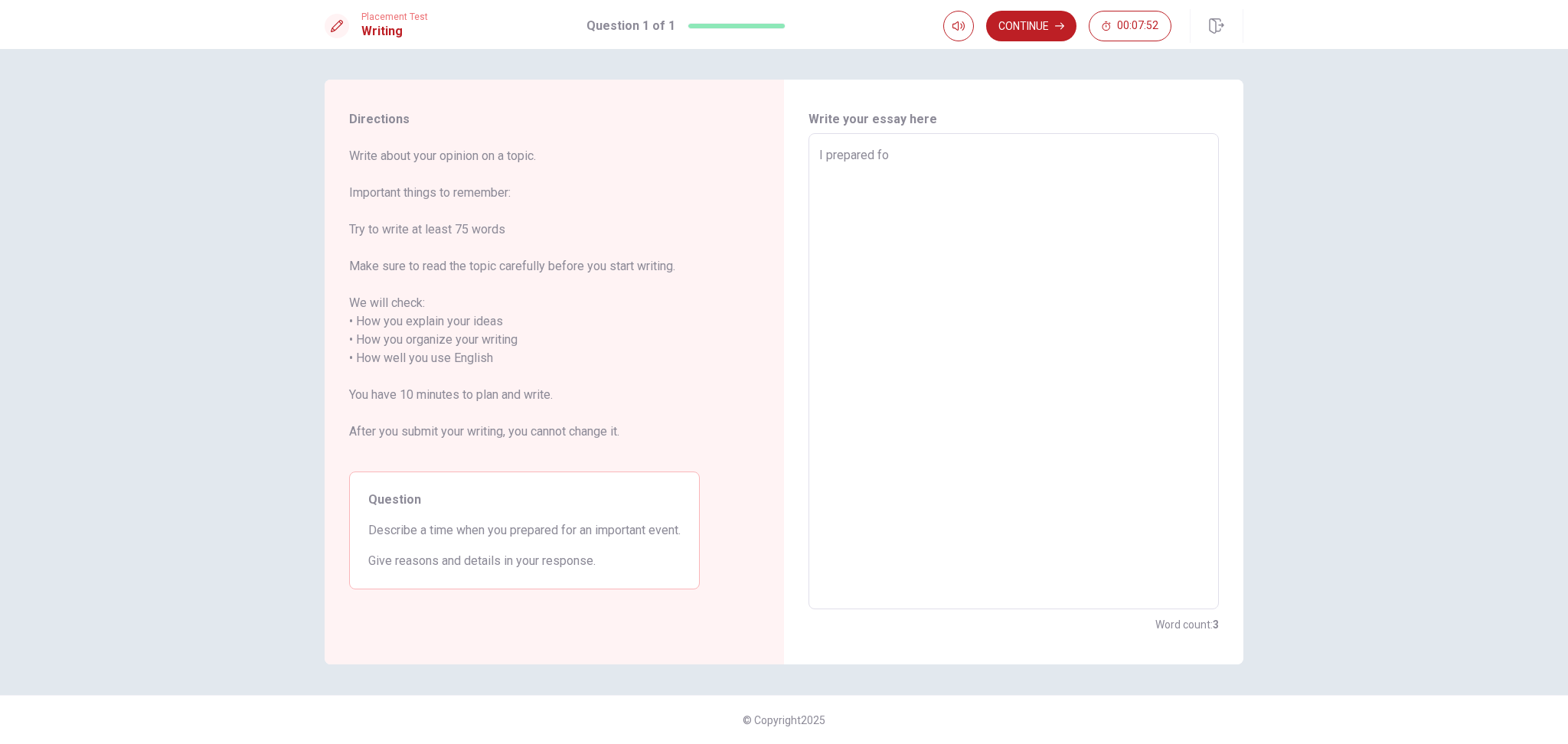 type on "x" 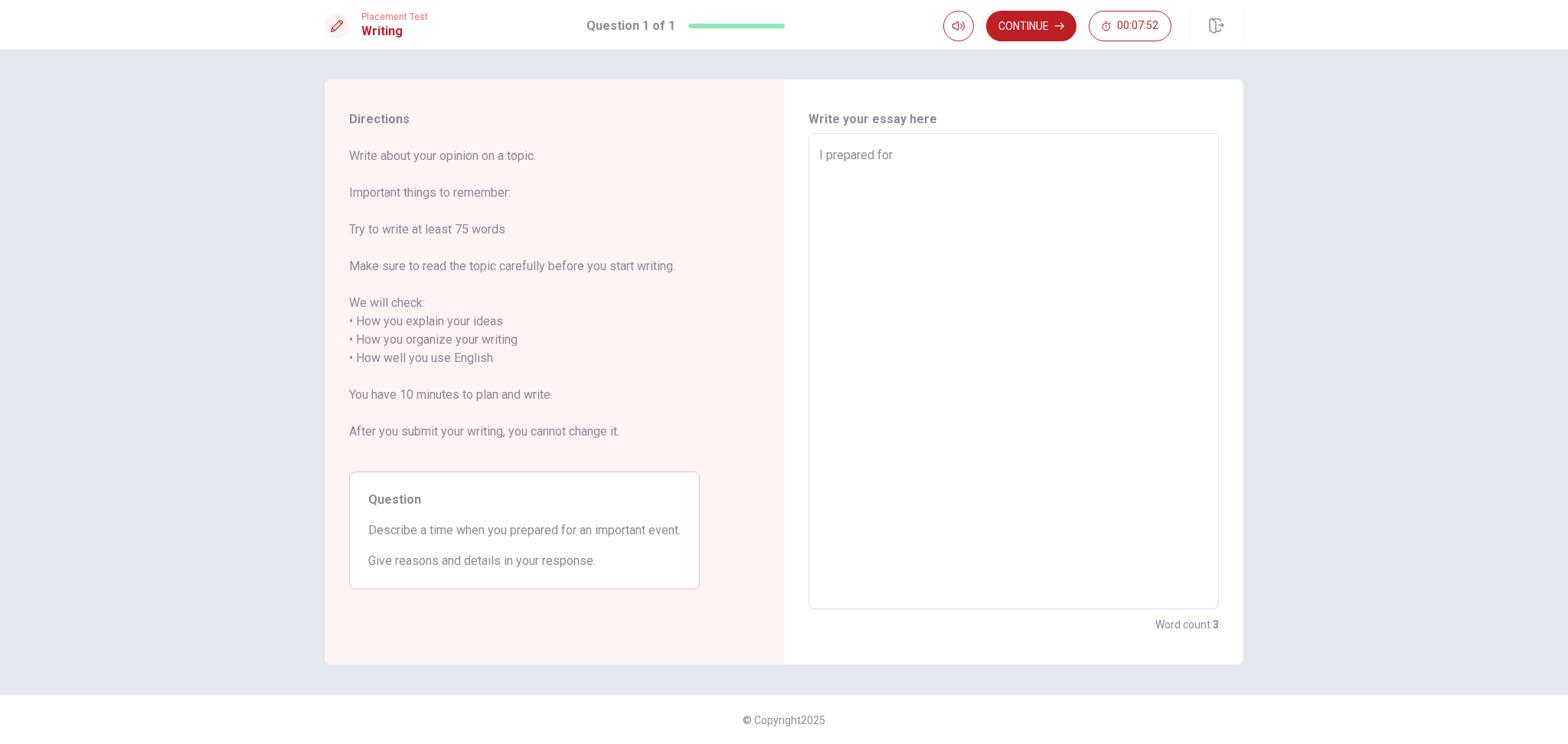 type on "x" 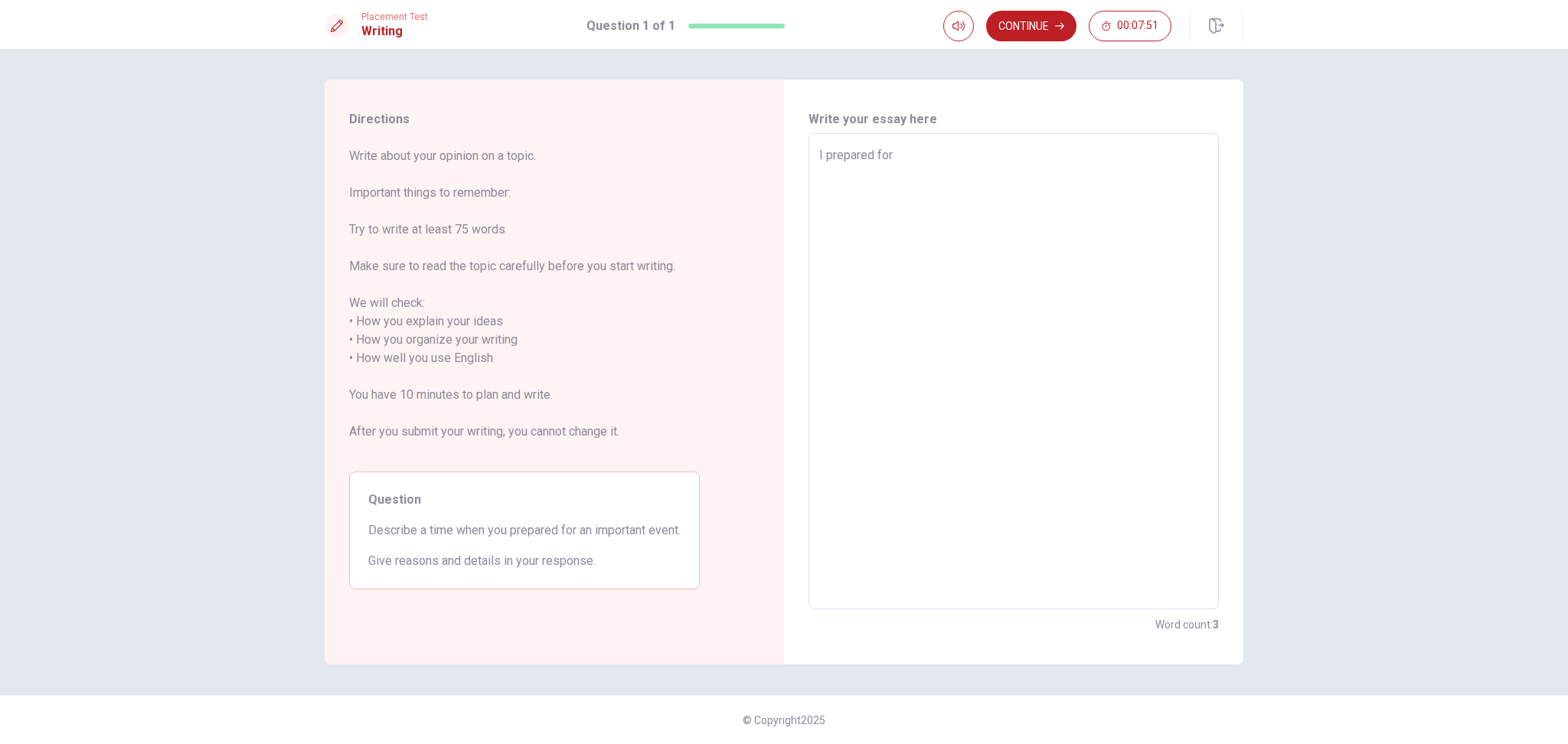 type on "I prepared for" 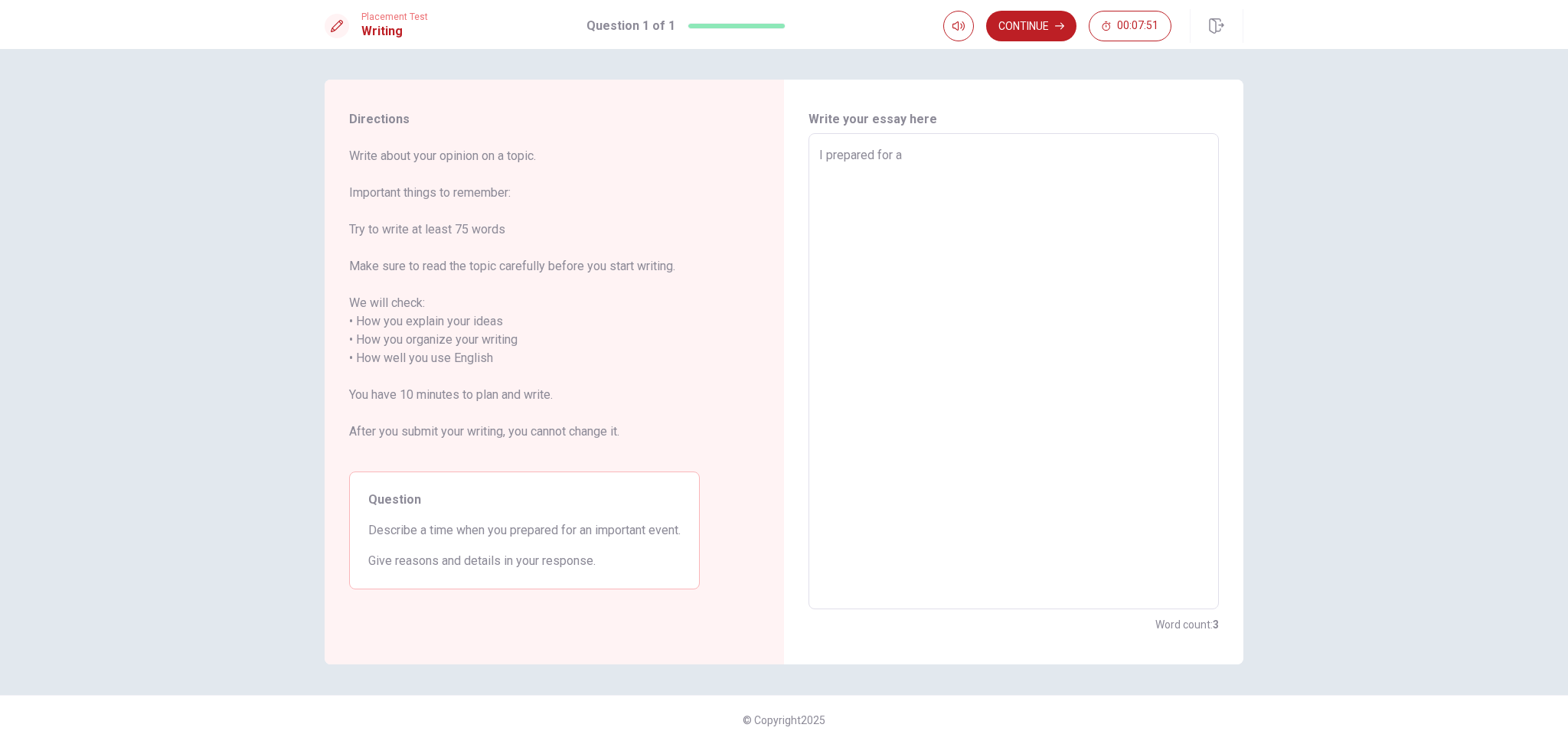 type on "x" 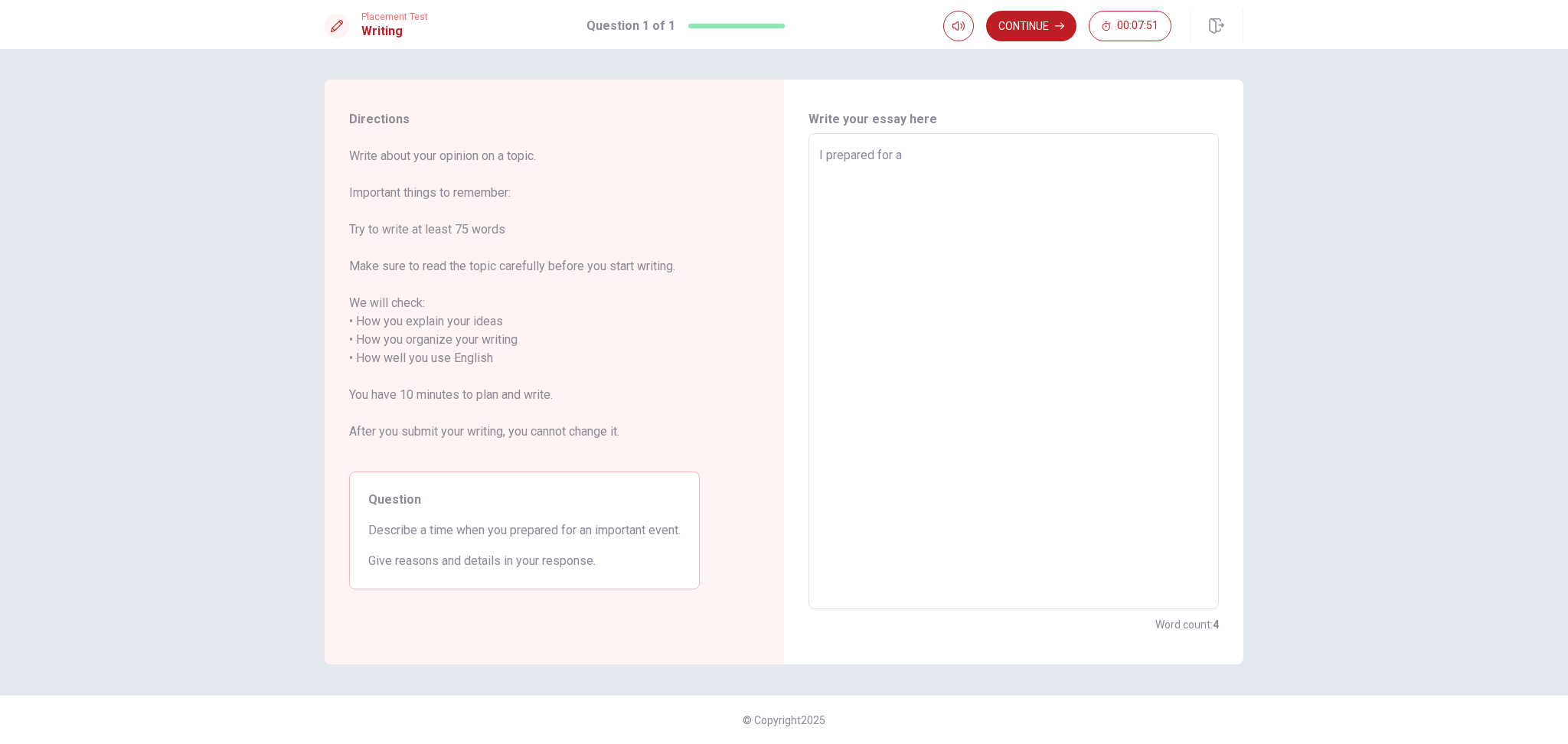type on "I prepared for an" 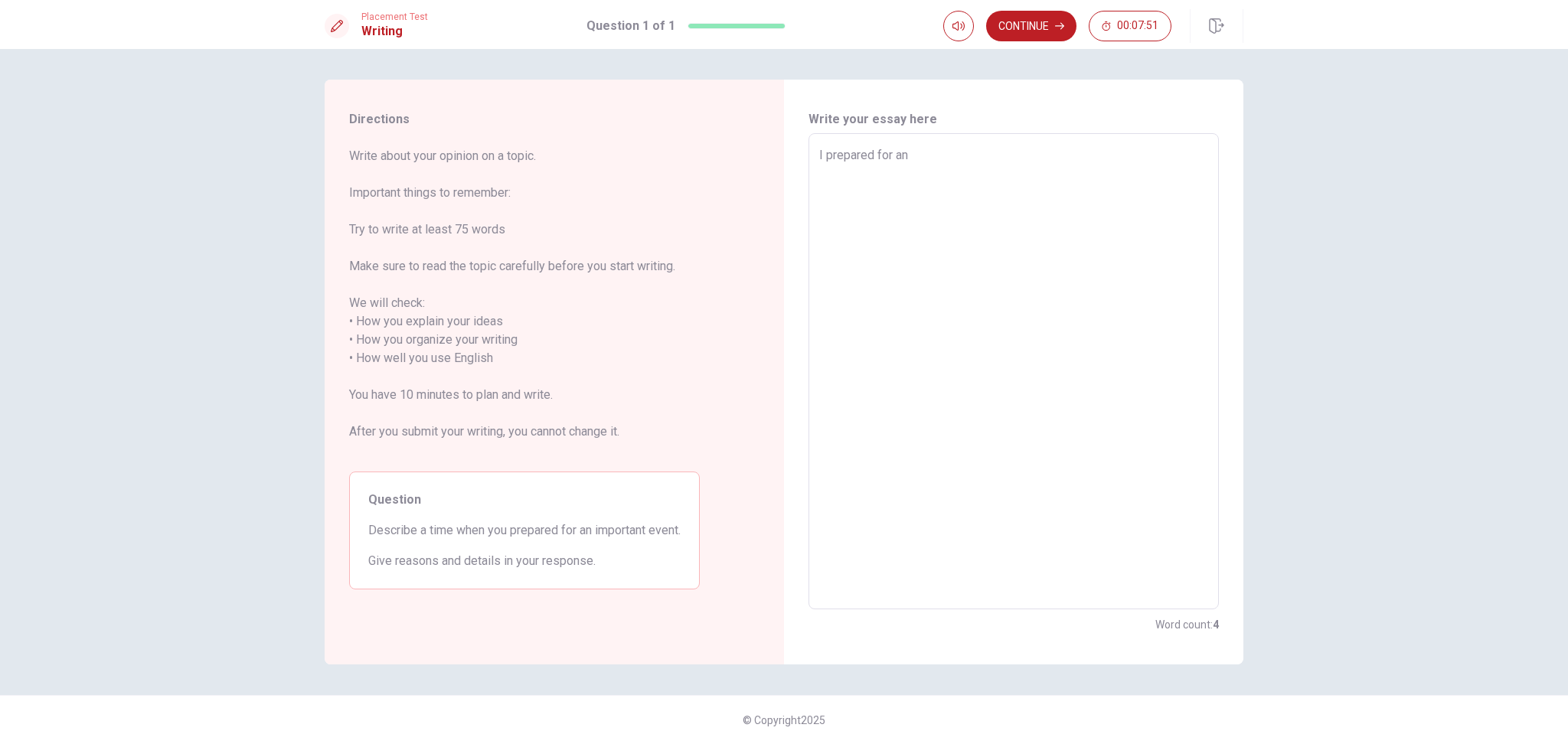 type on "x" 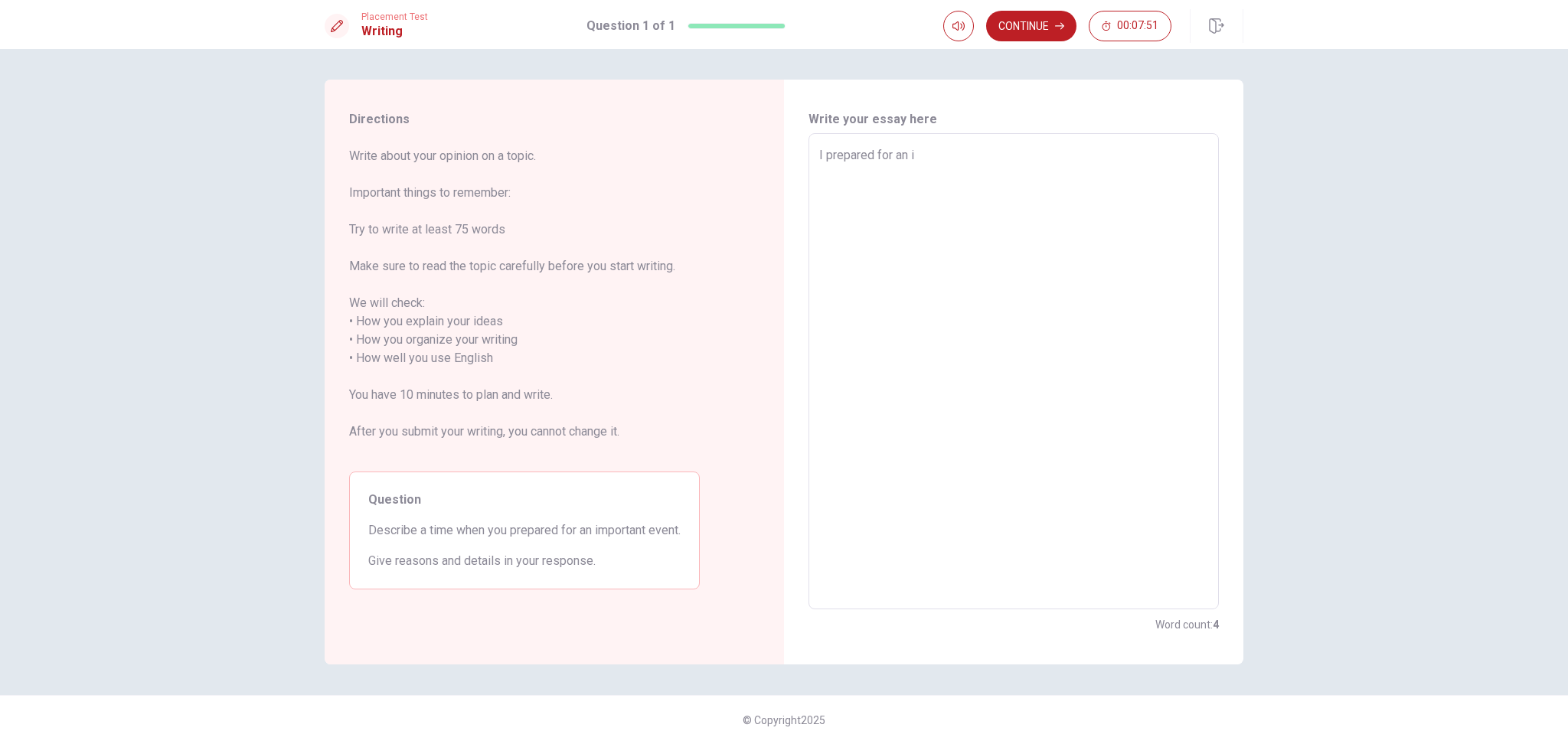 type on "x" 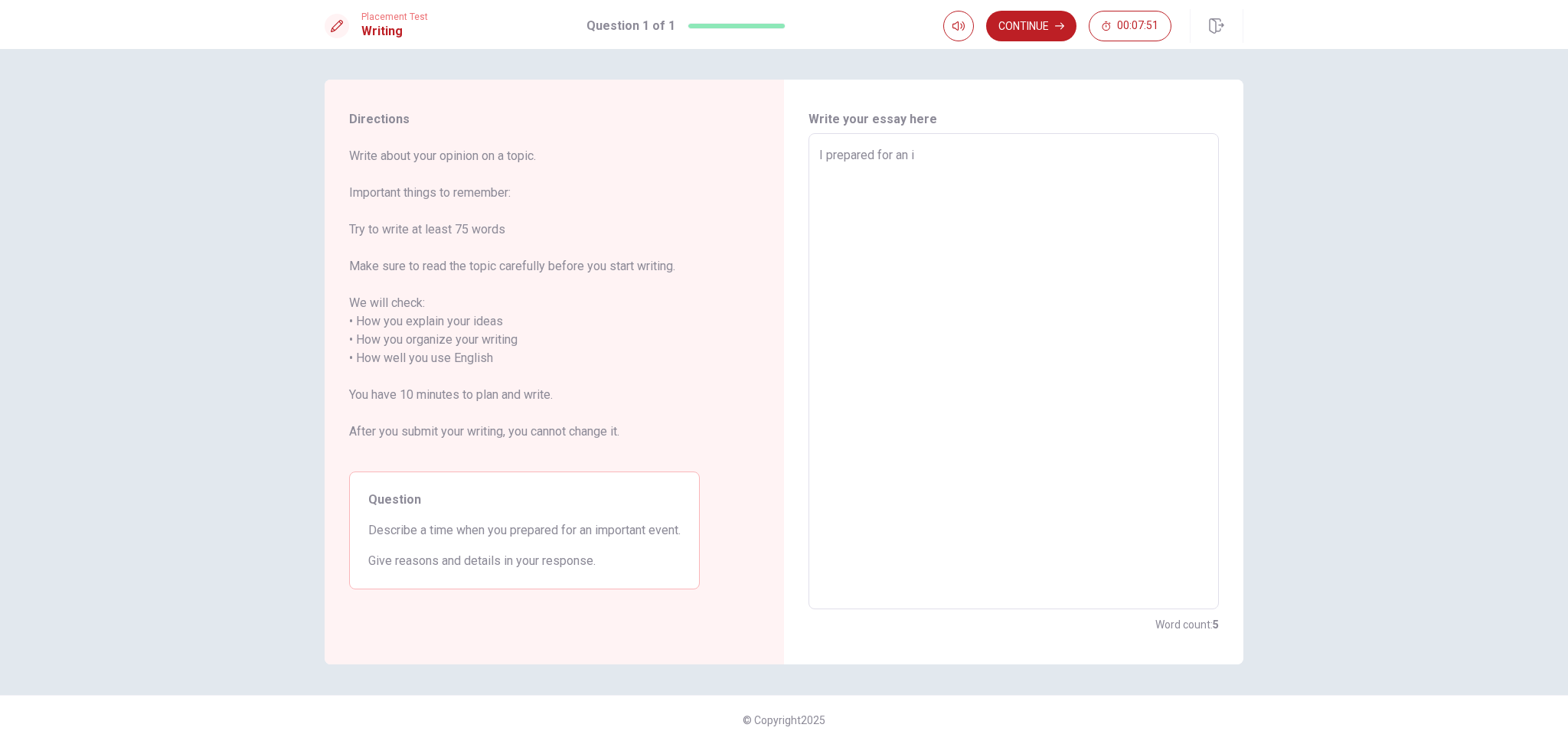 type on "I prepared for an im" 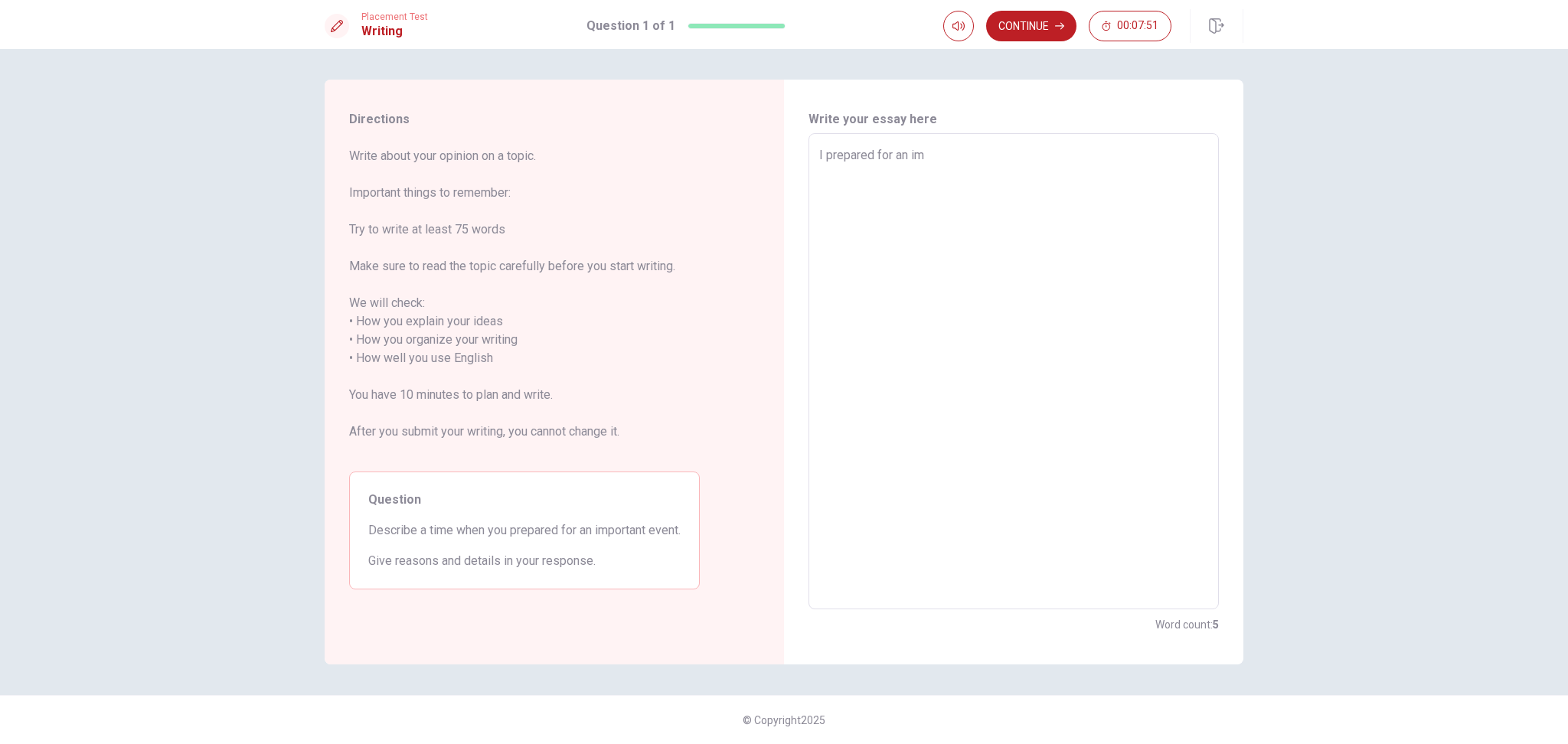 type on "x" 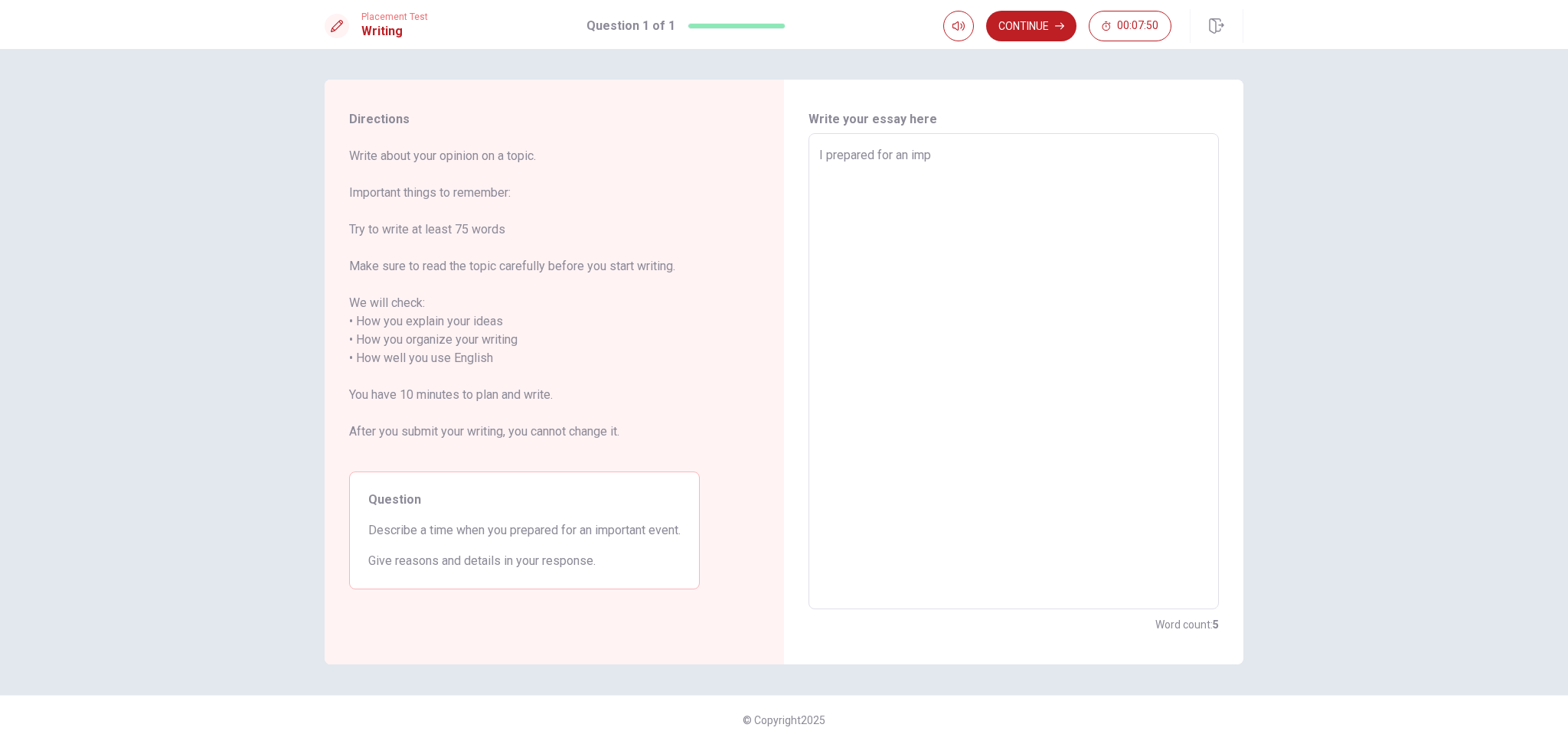 type on "x" 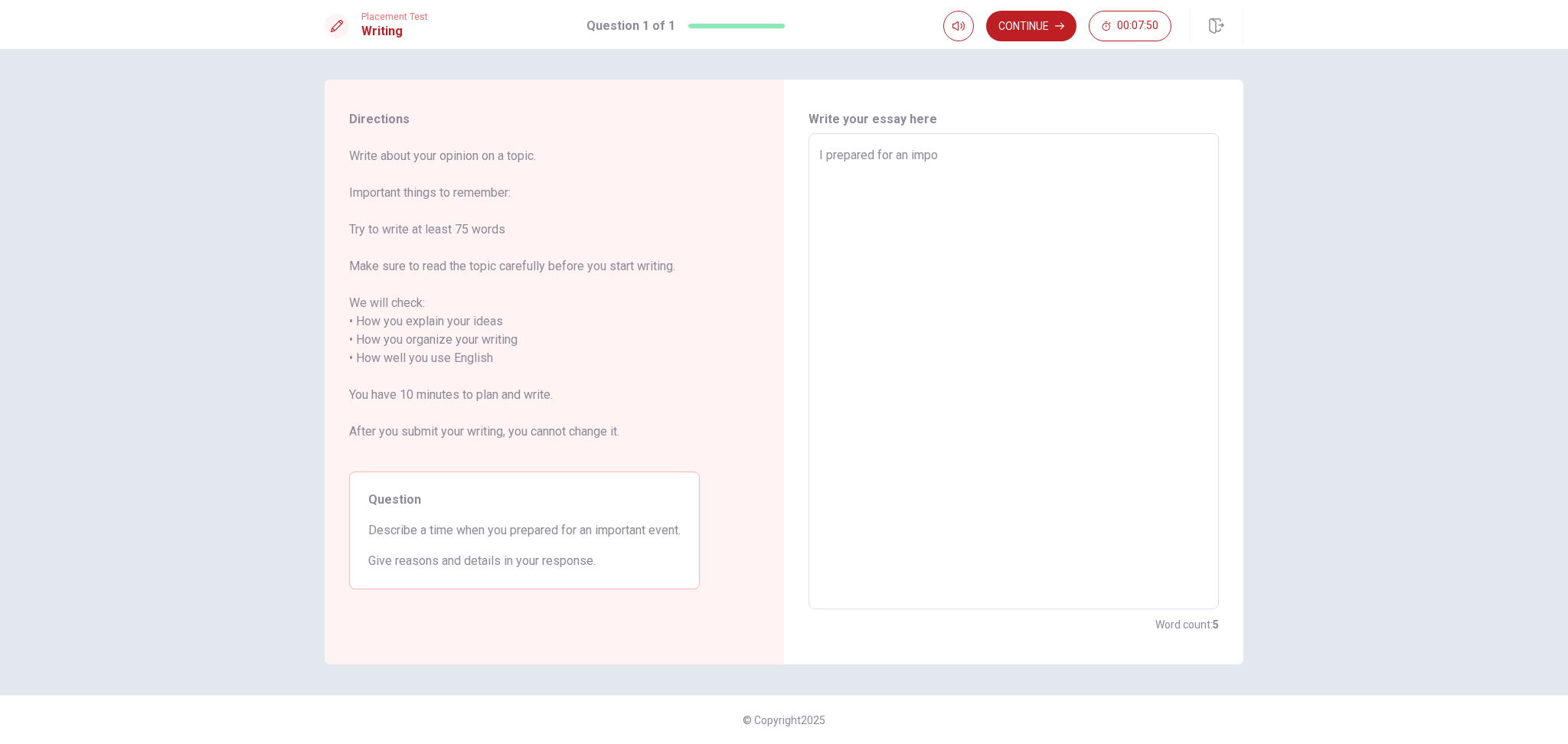 type on "x" 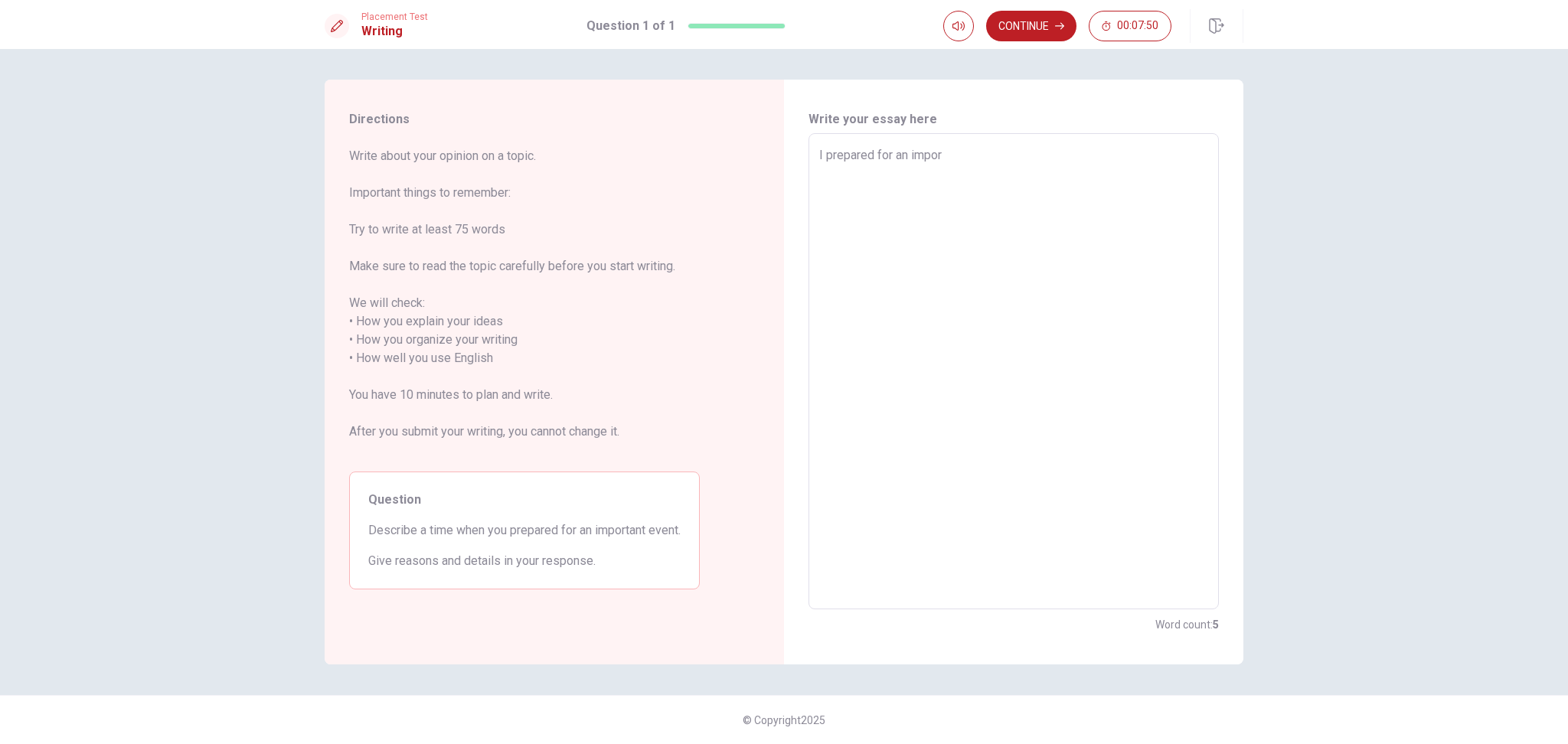 type on "x" 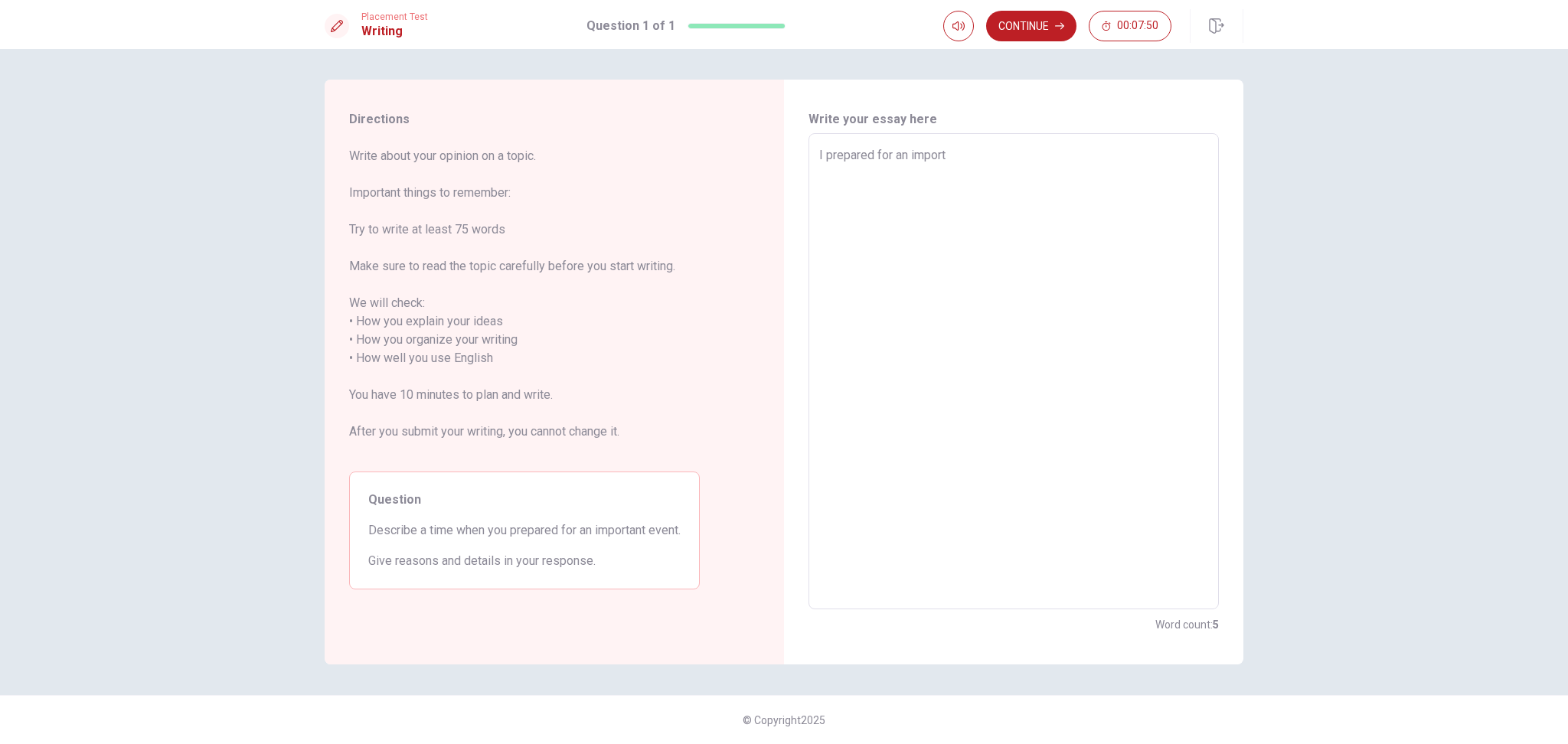 type on "x" 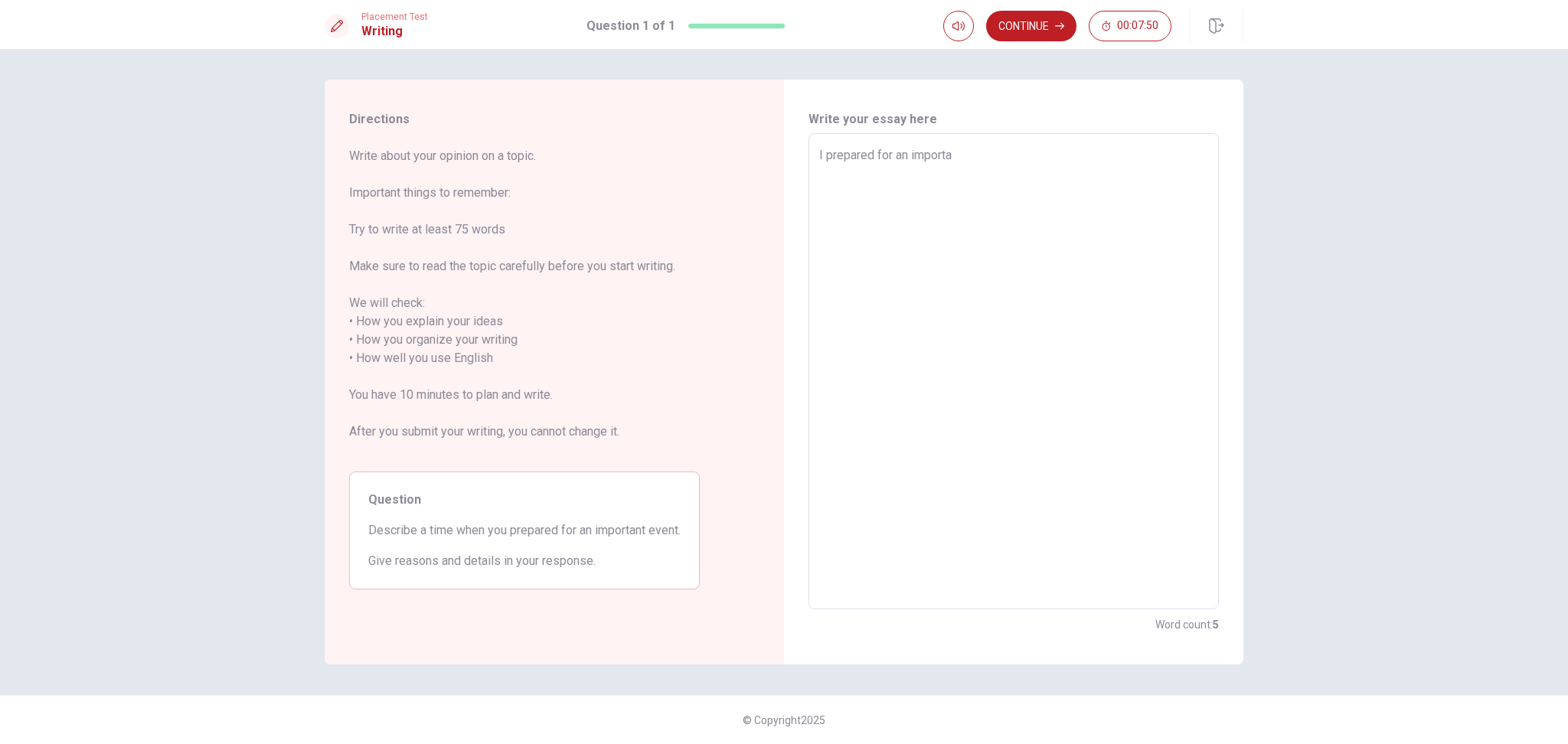 type on "x" 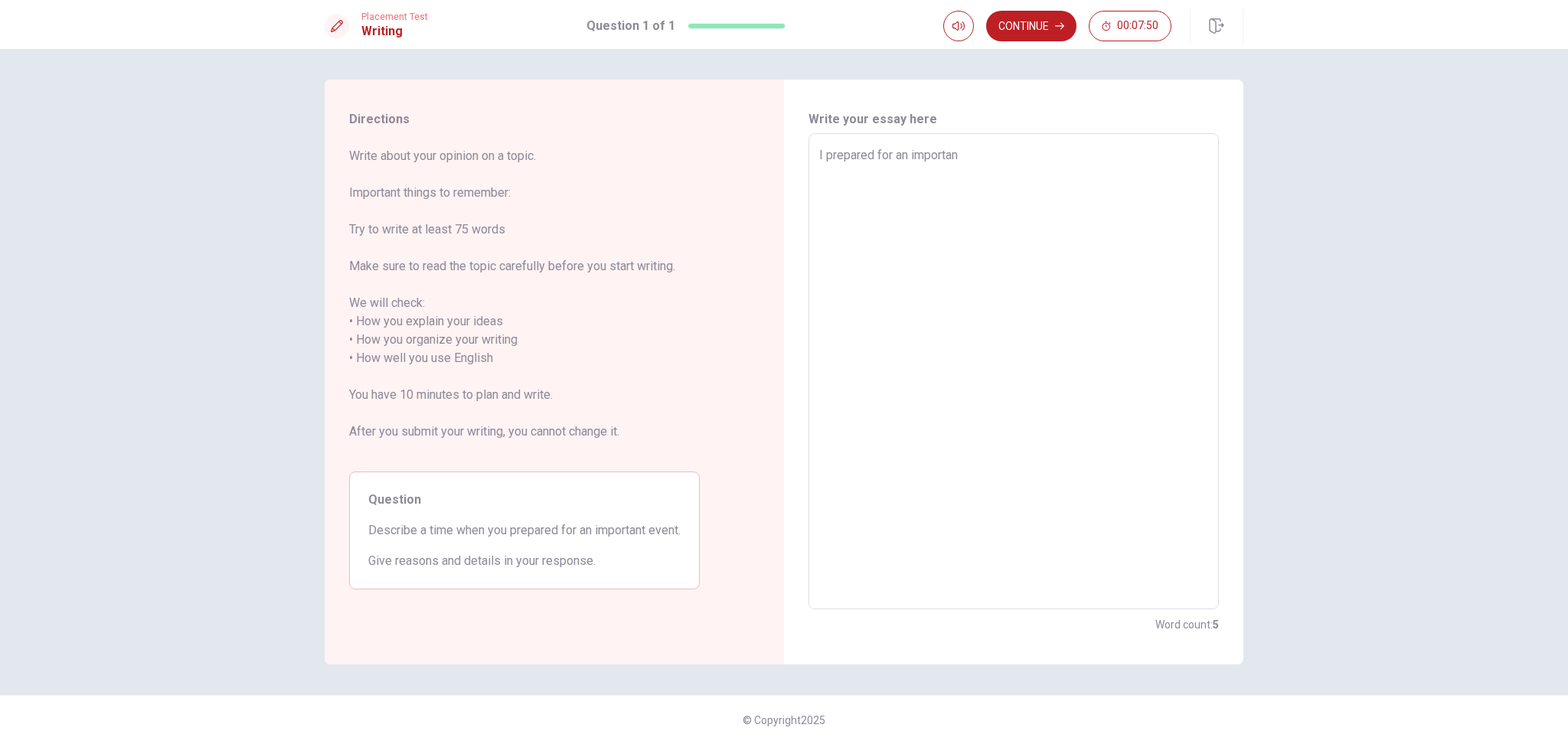 type on "x" 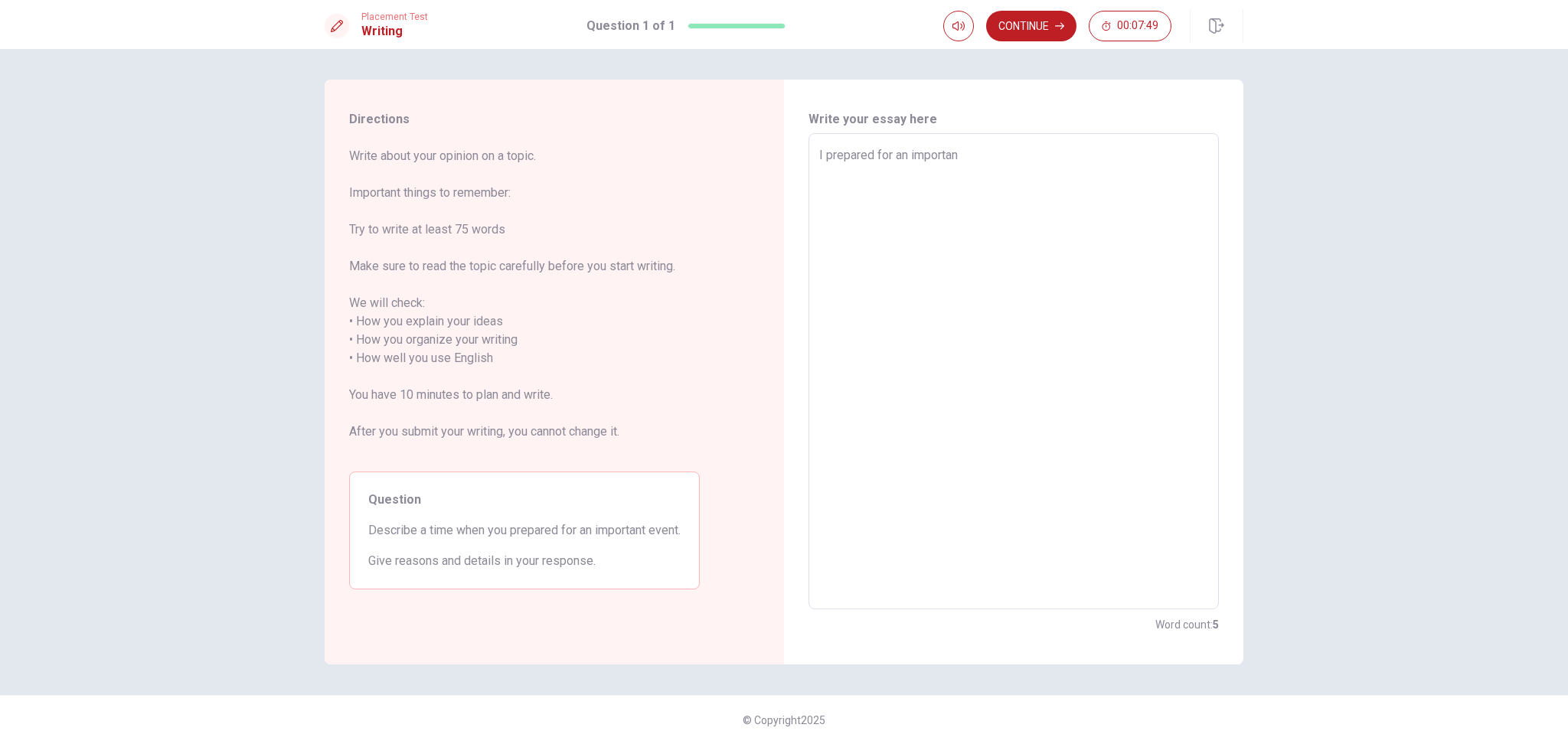 type on "I prepared for an important" 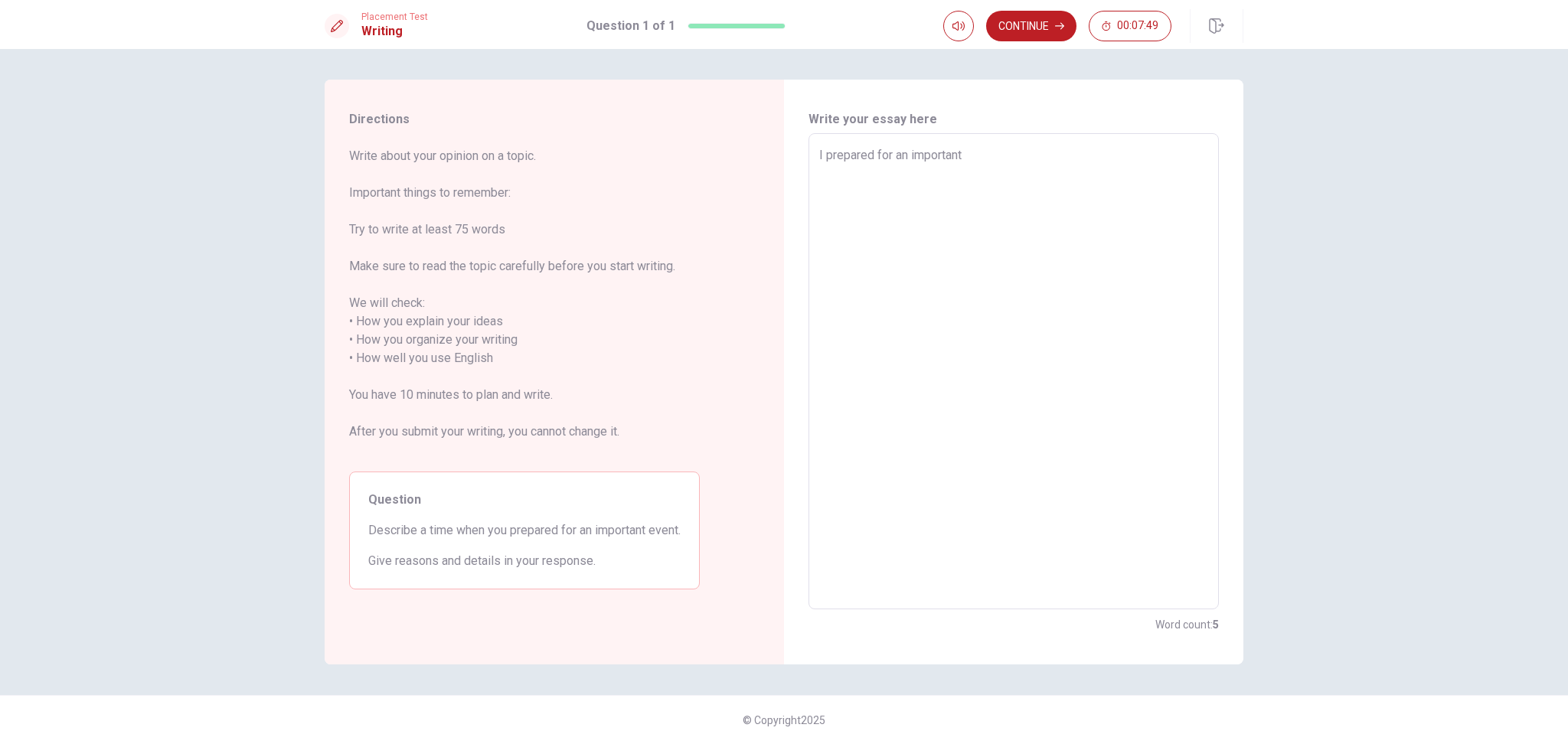 type on "x" 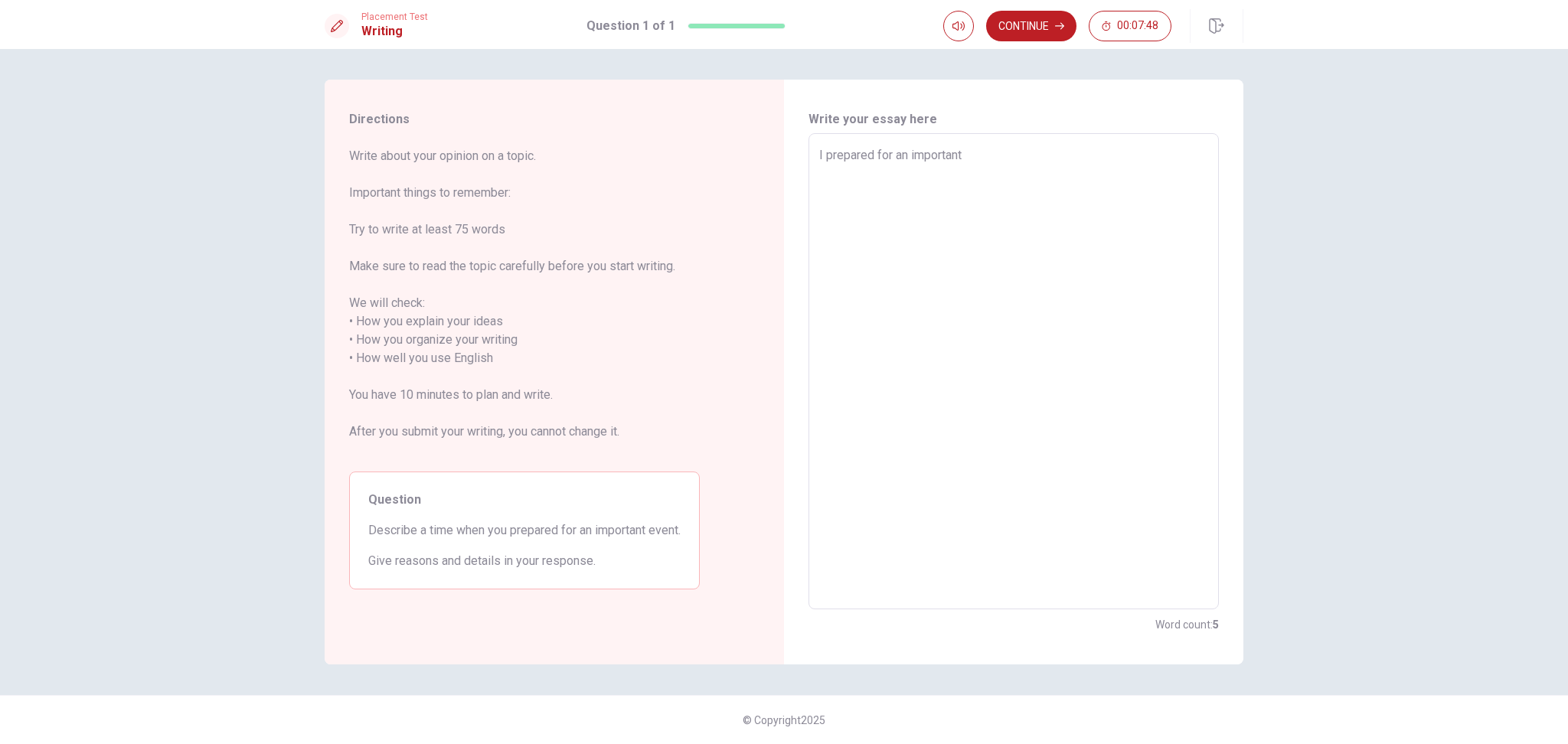 type on "I prepared for an important e" 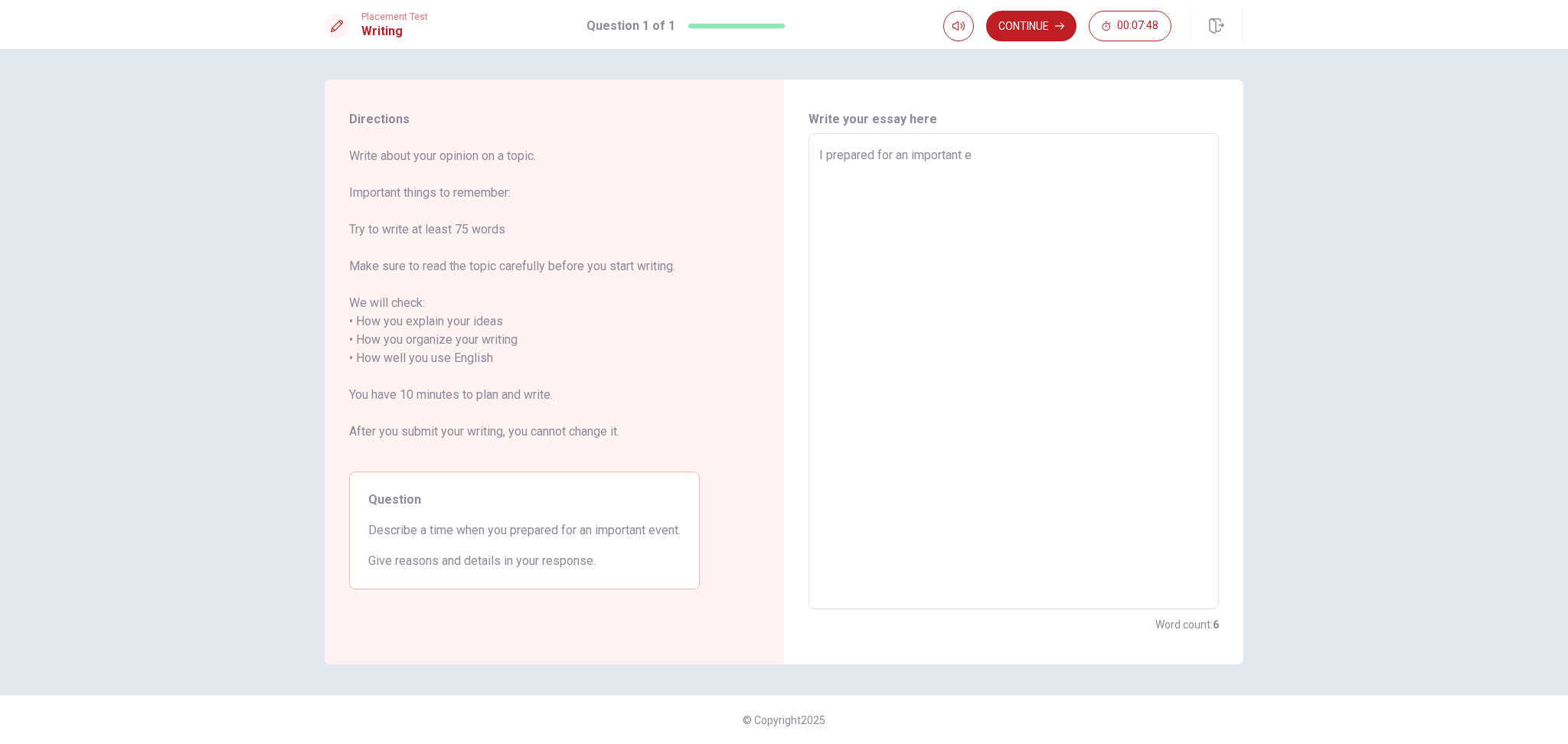 type on "x" 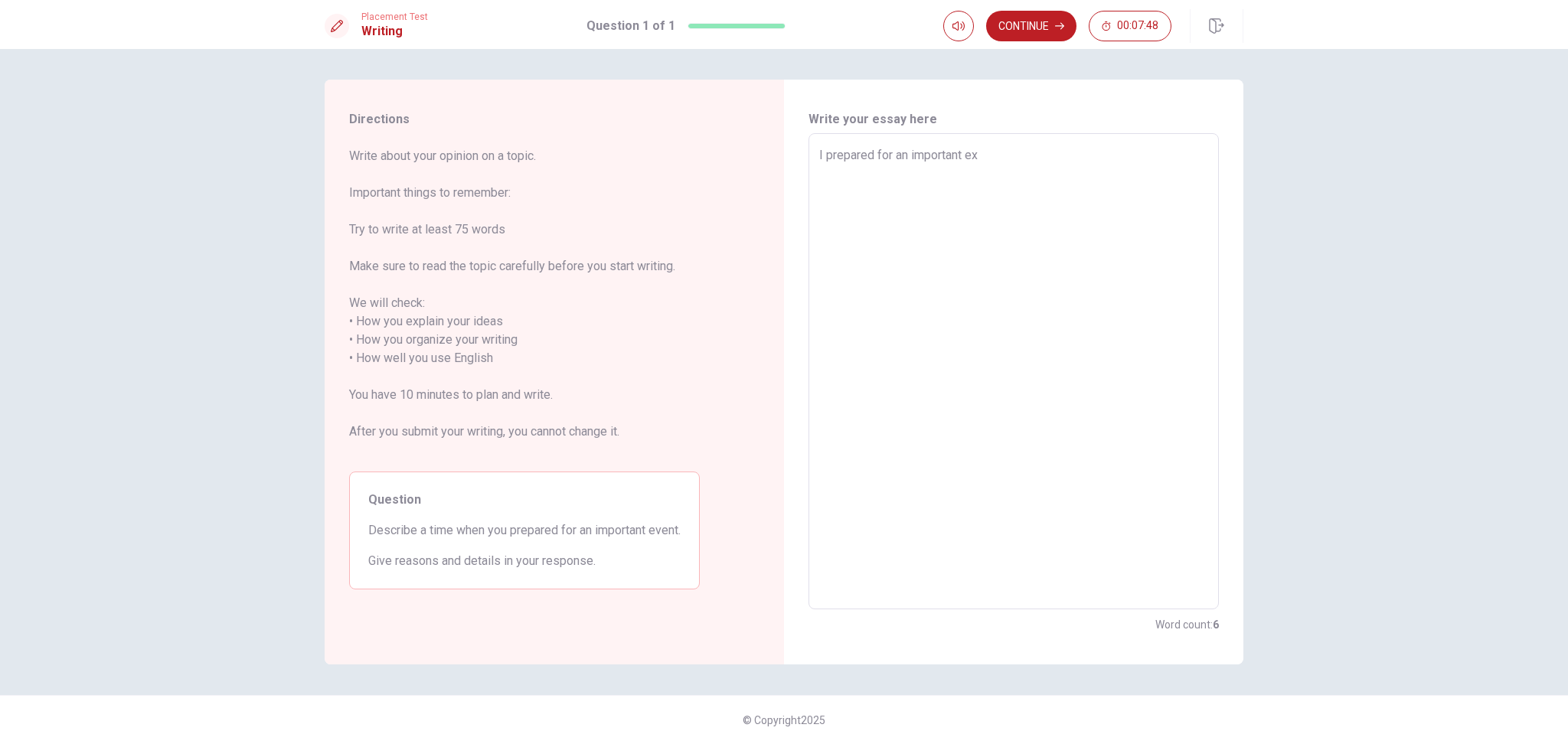 type on "x" 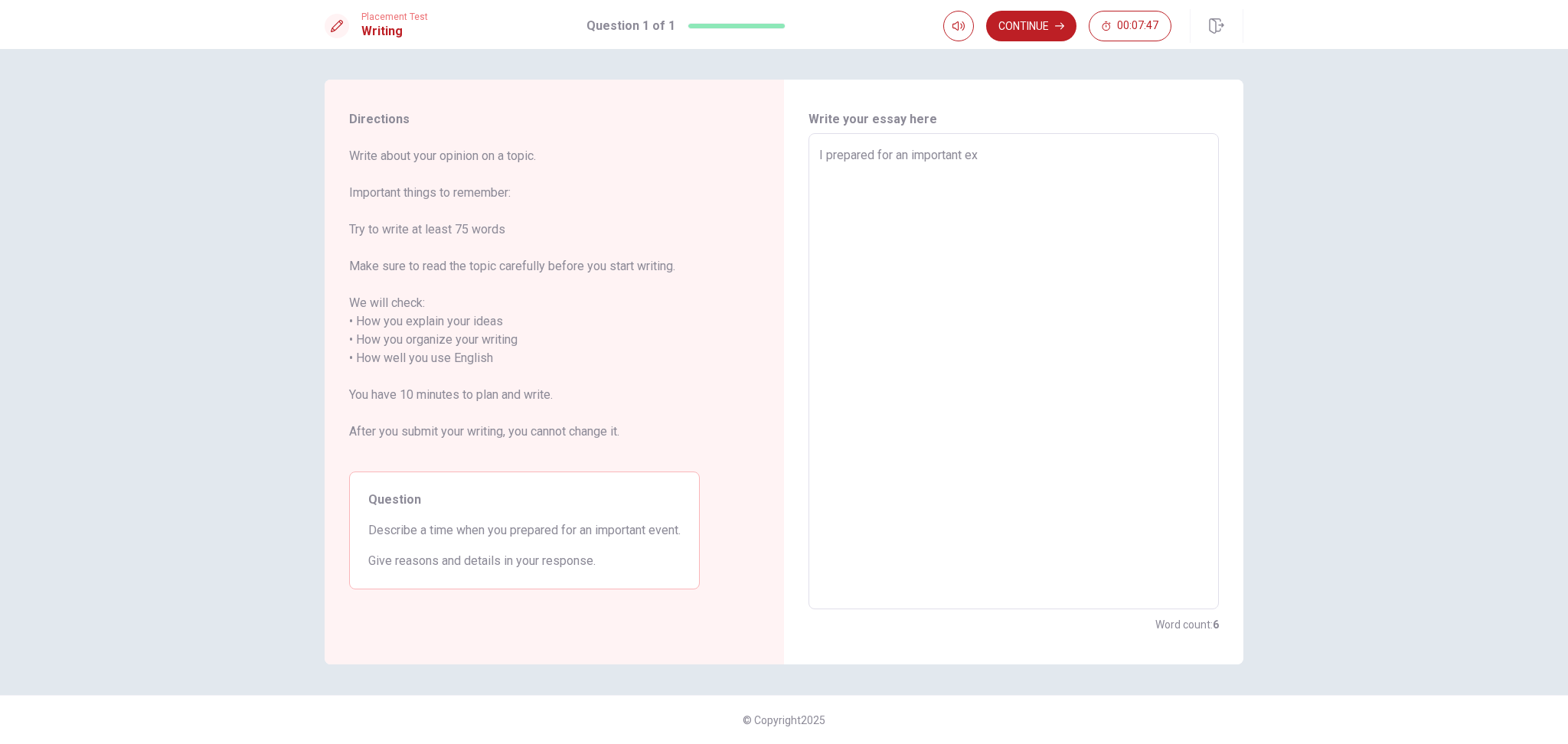 type on "I prepared for an important exa" 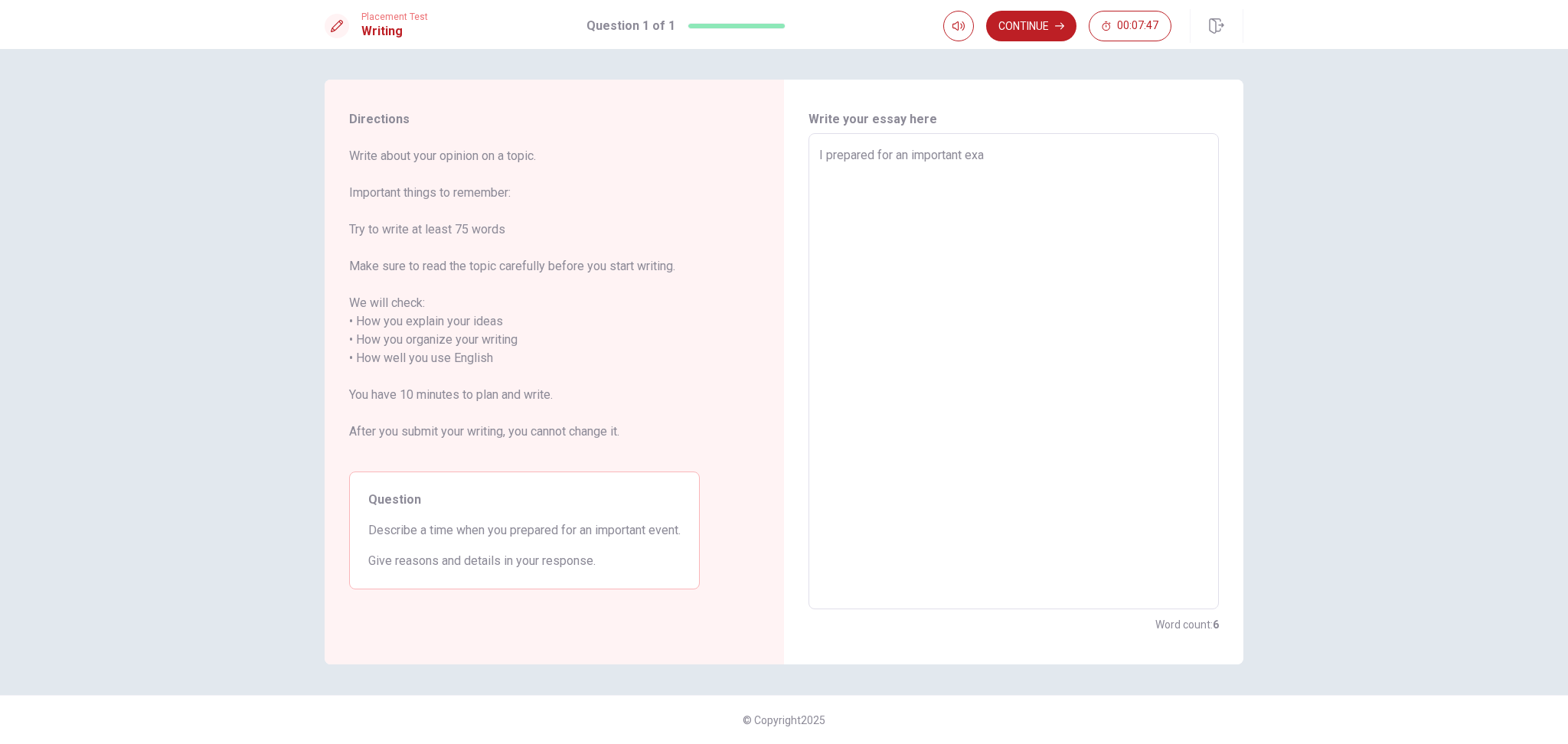 type on "x" 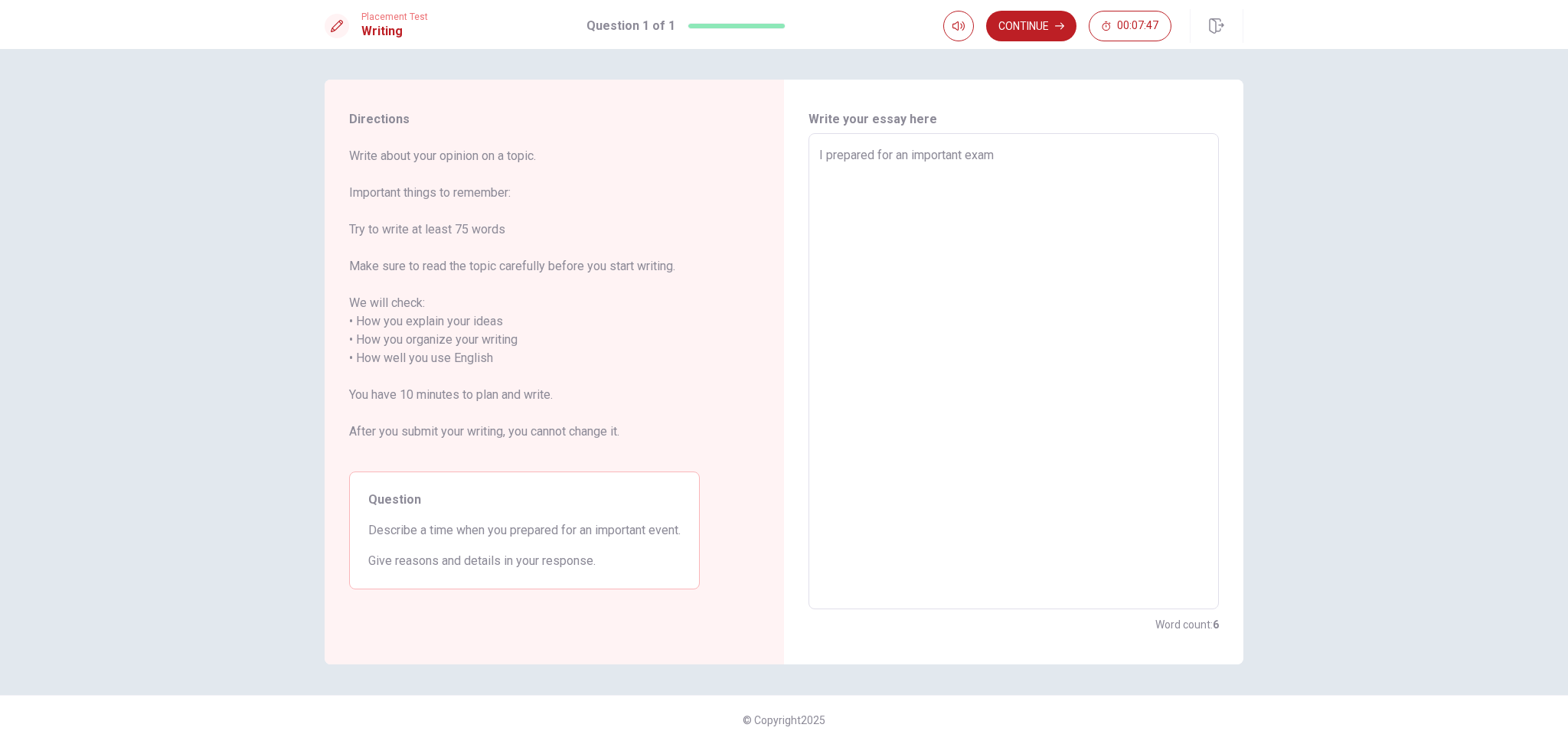type on "x" 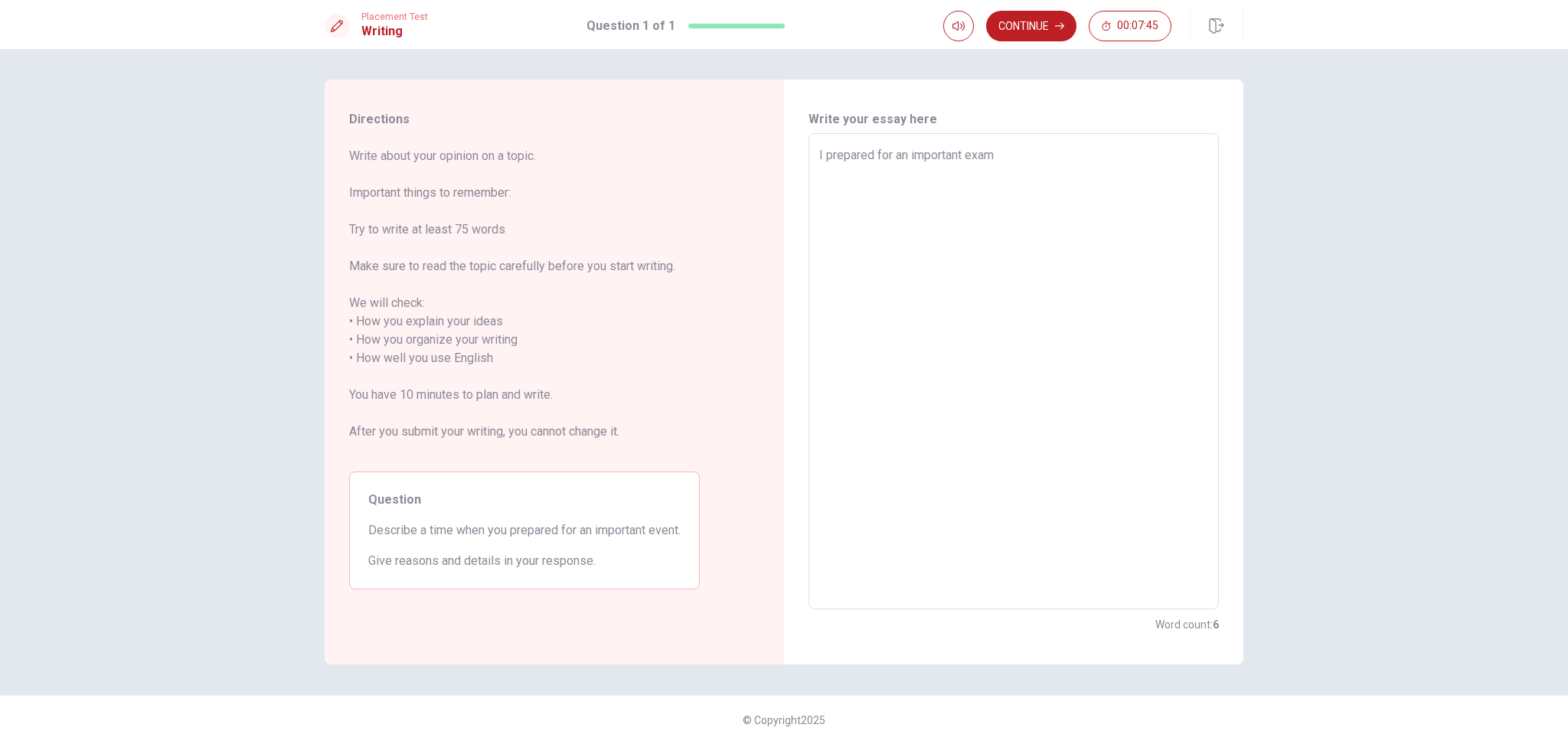type on "x" 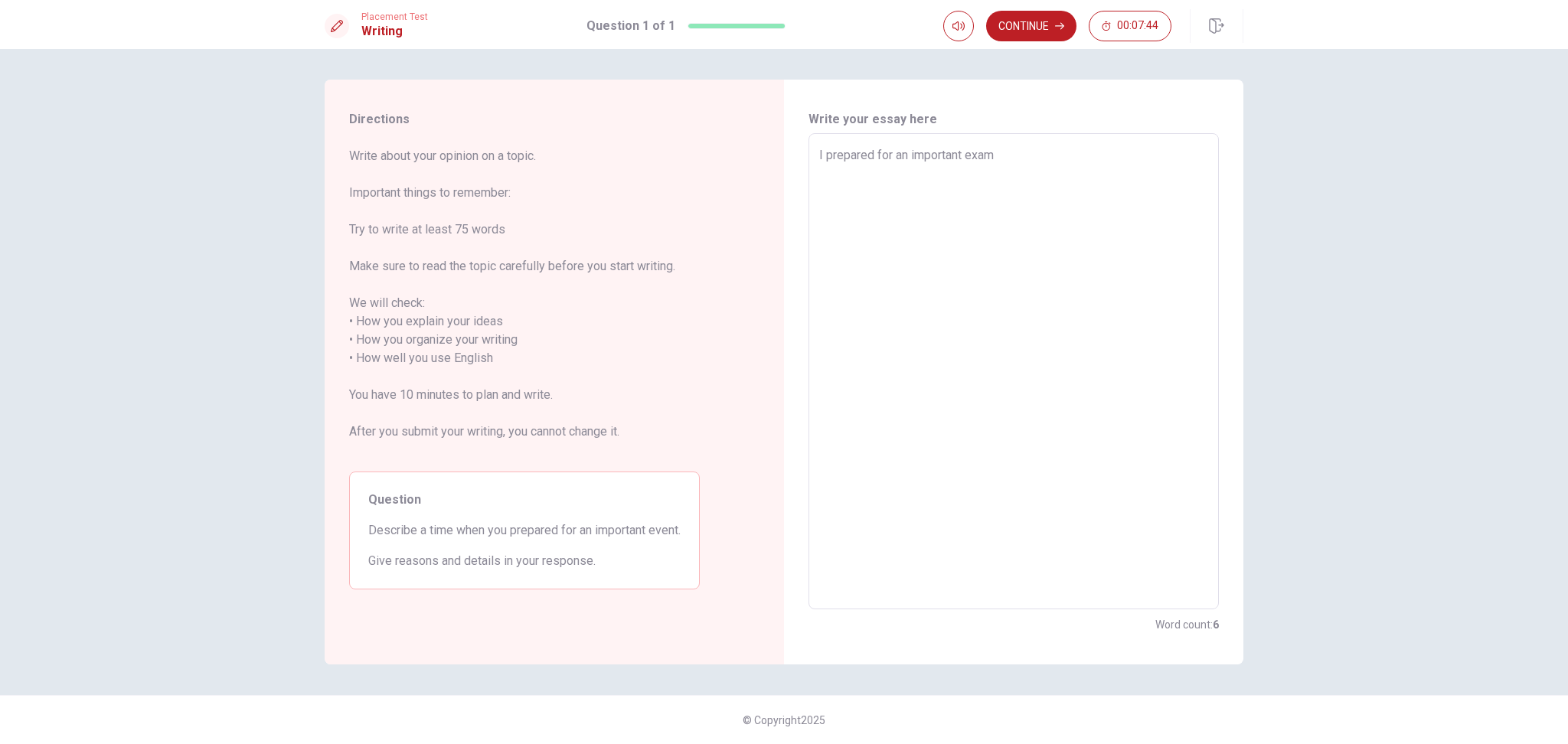 type on "I prepared for an important exam c" 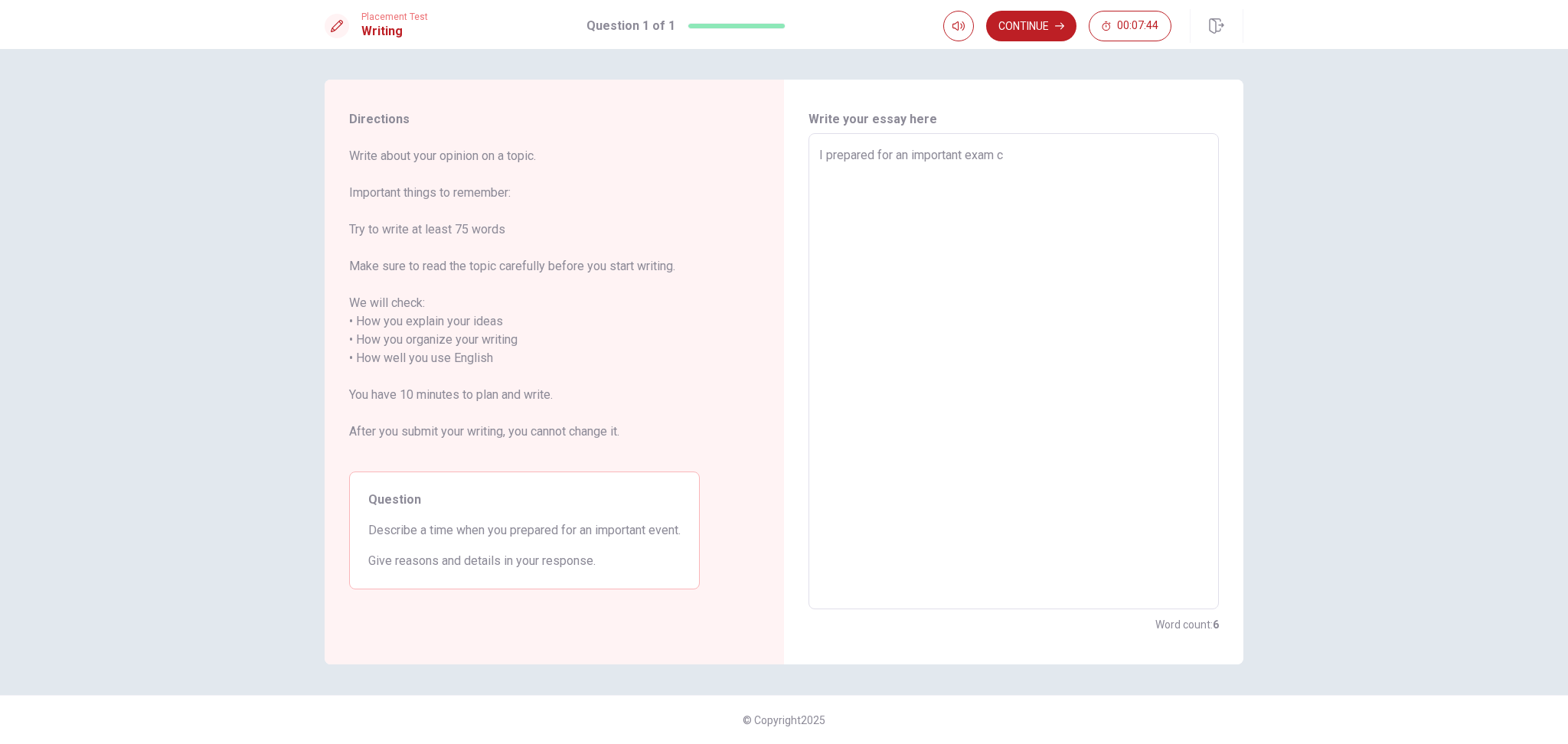 type on "x" 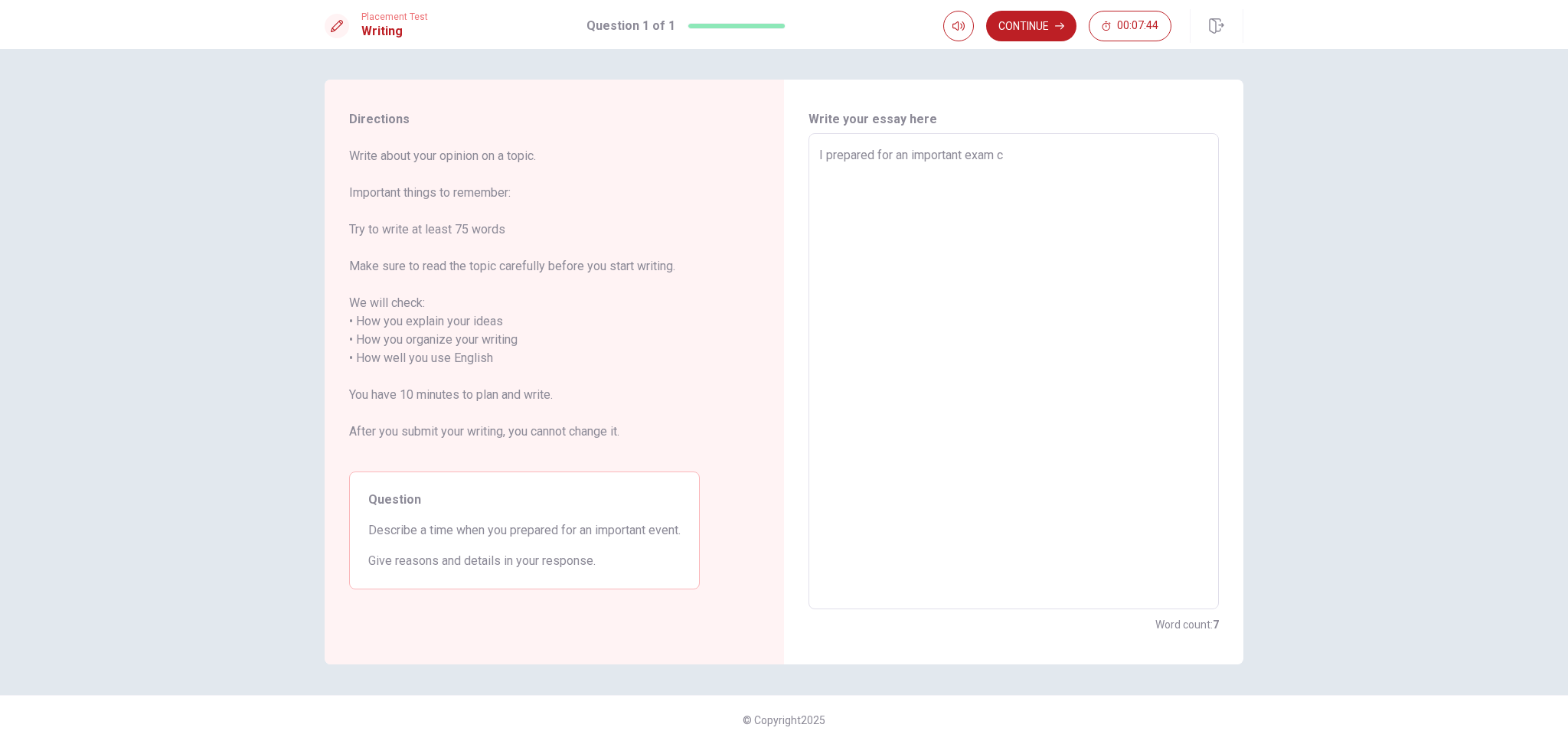type on "I prepared for an important exam ca" 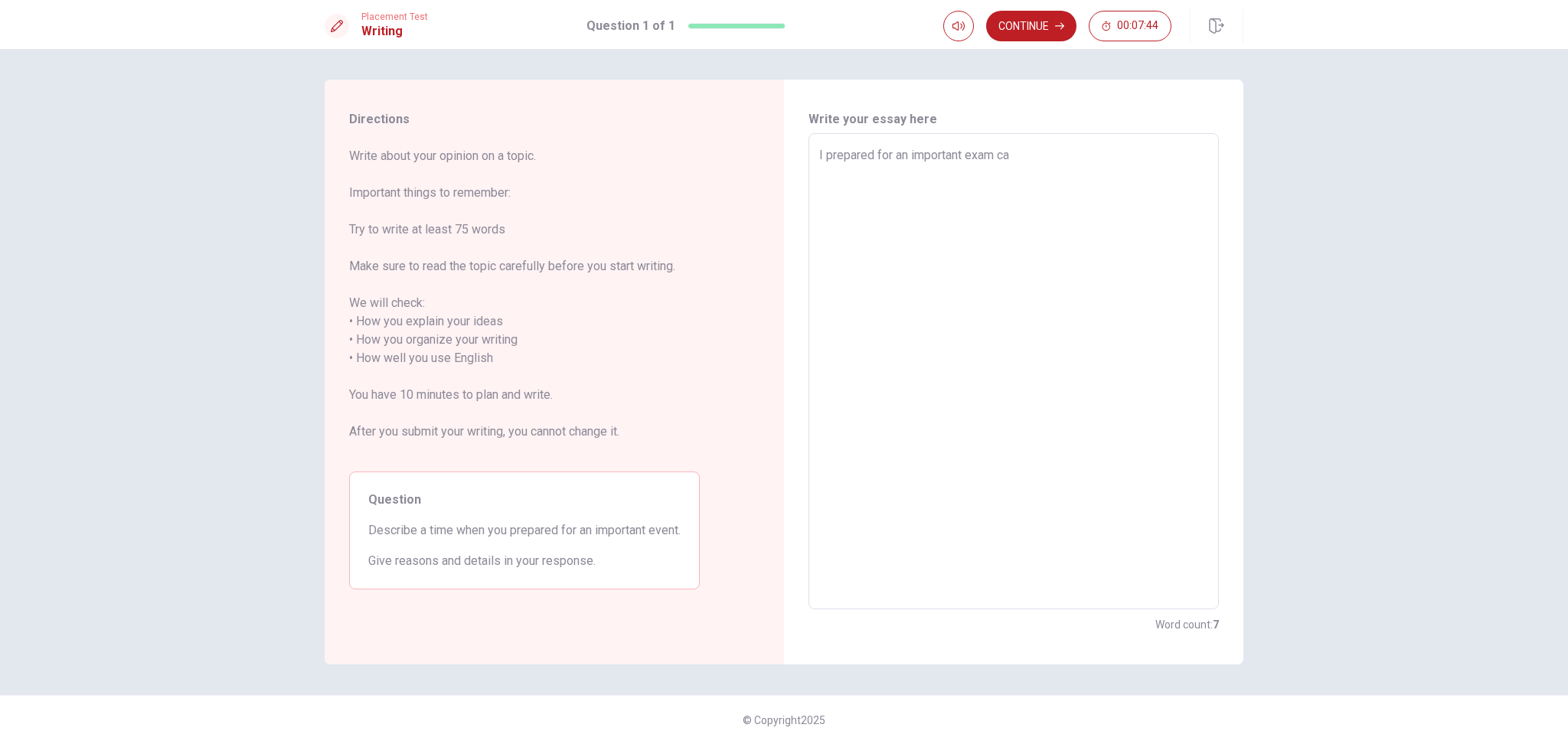 type on "x" 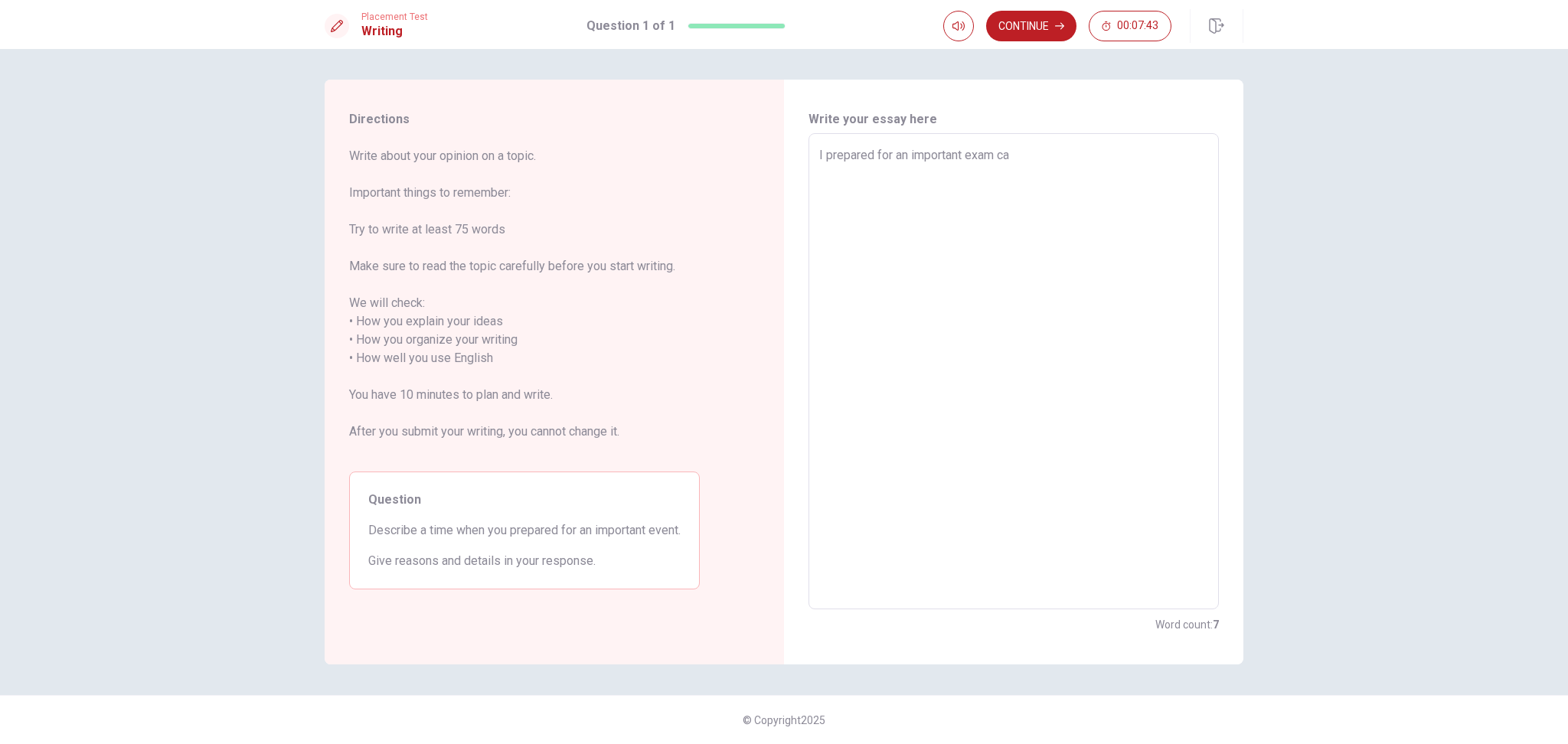 type on "I prepared for an important exam cal" 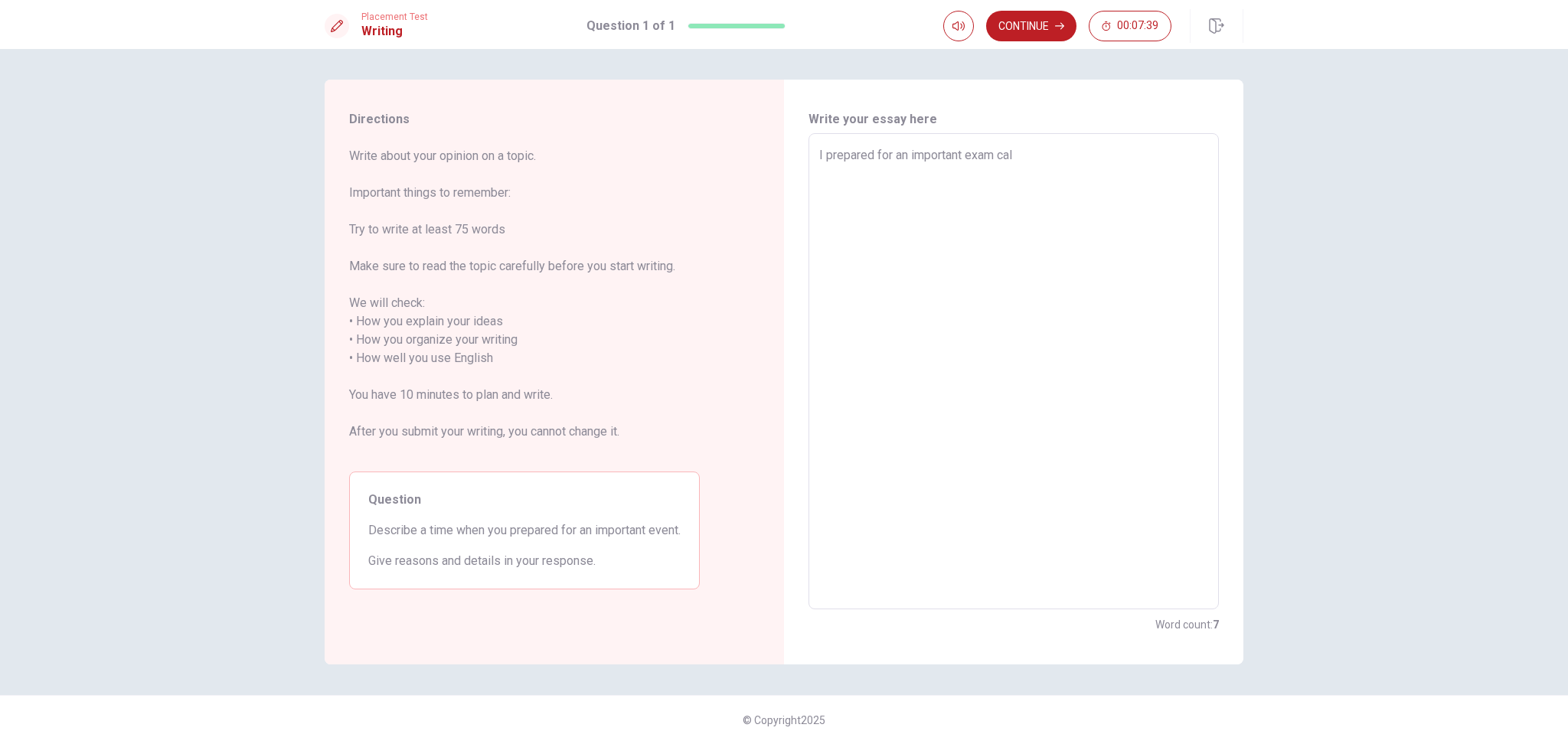 type on "x" 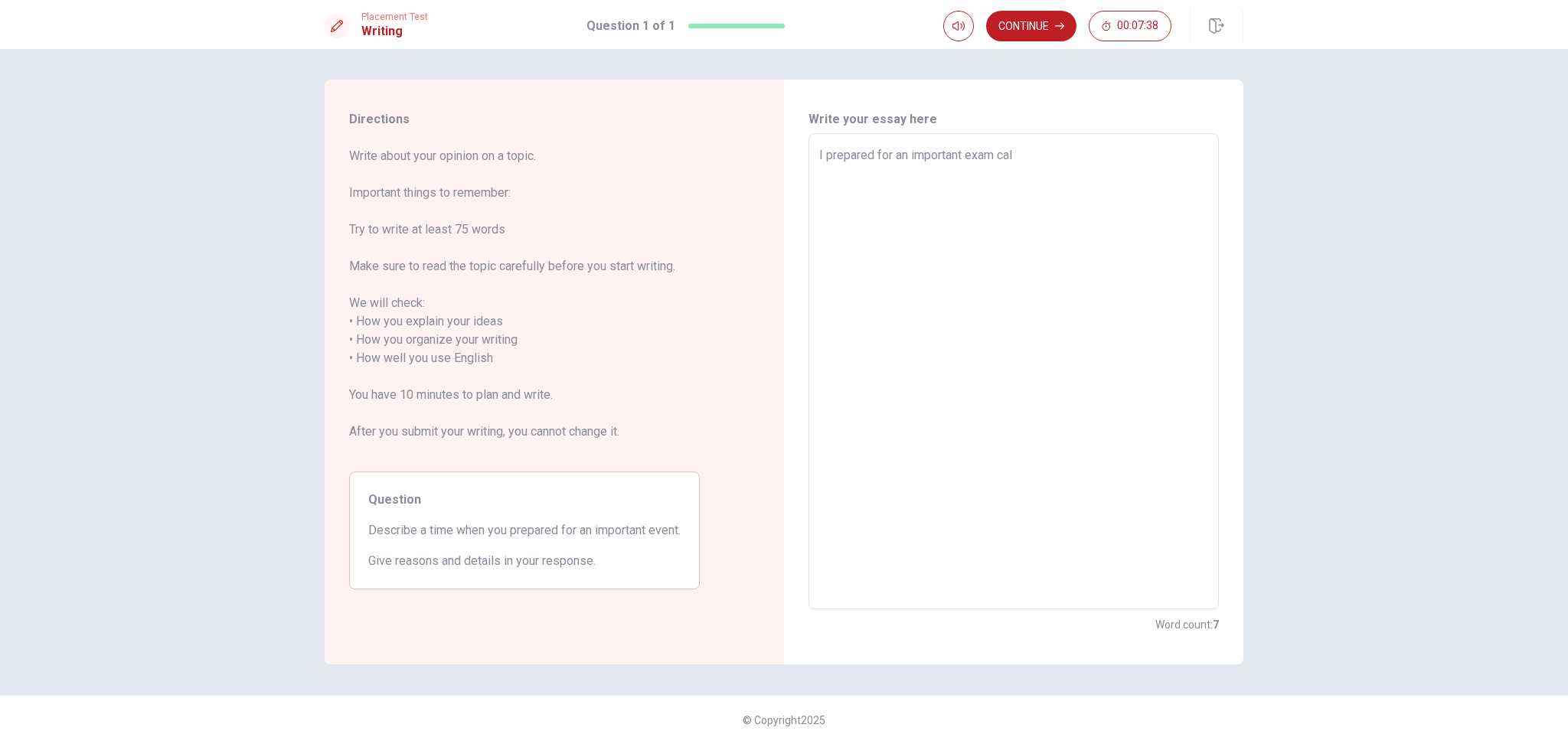 type on "I prepared for an important exam cale" 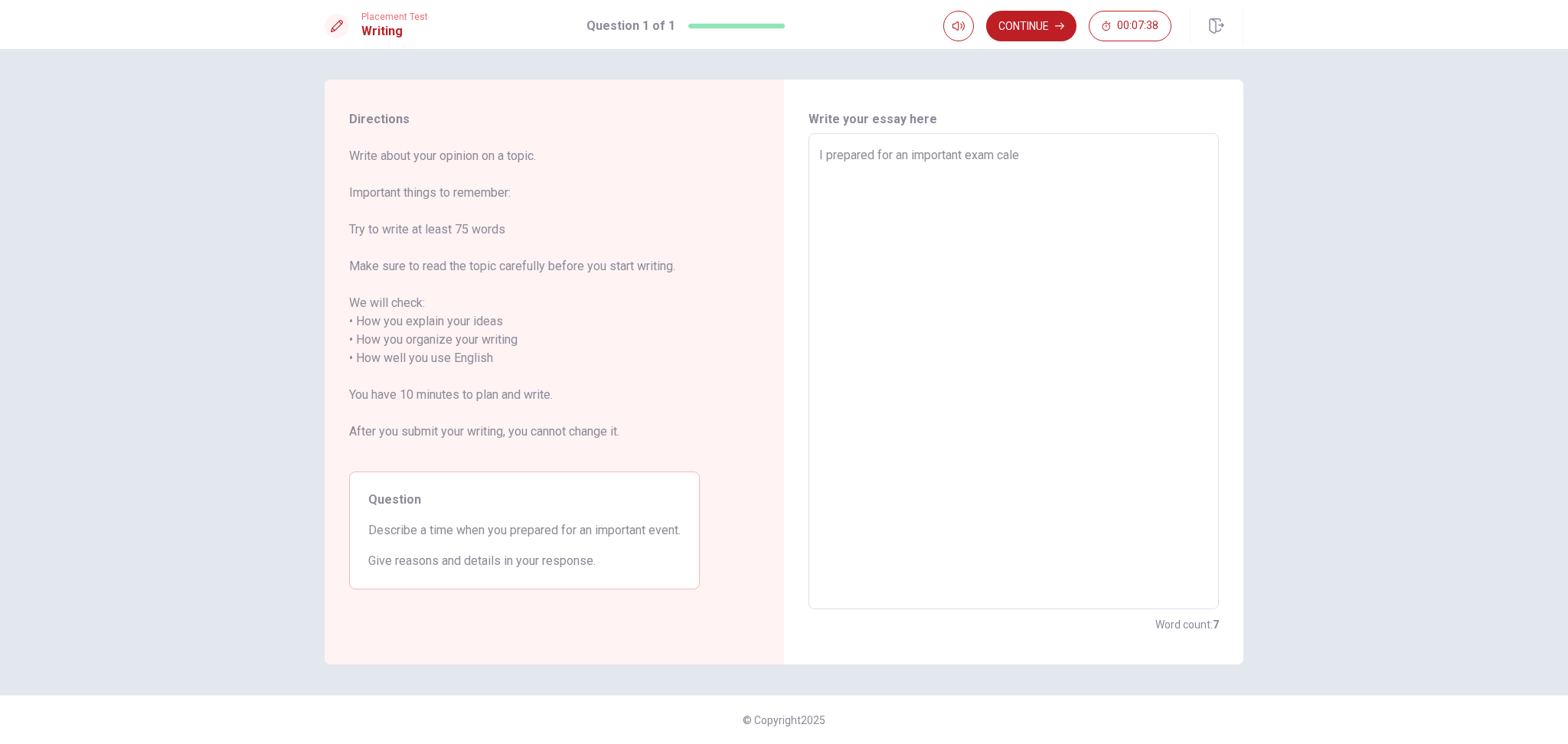 type on "x" 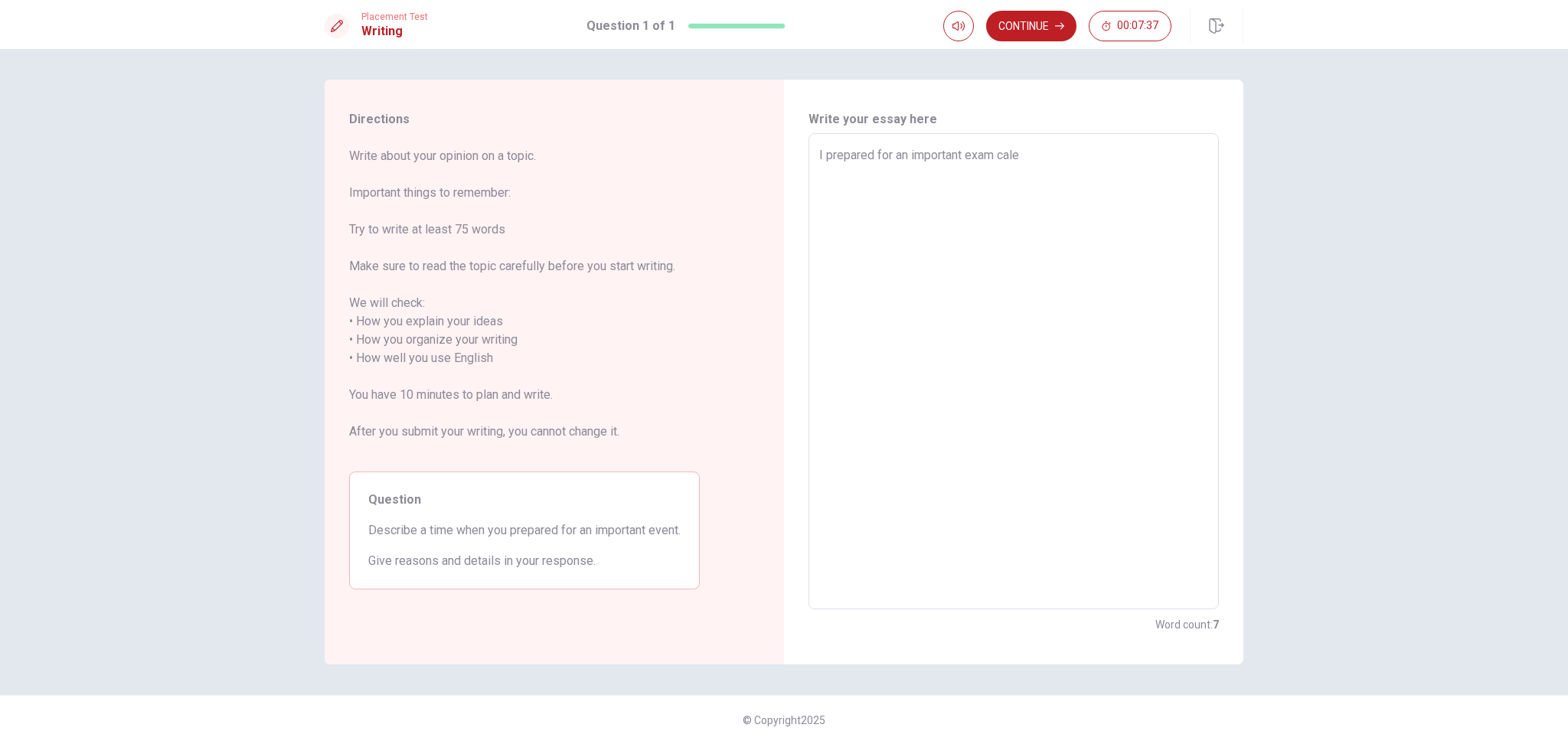 type on "I prepared for an important exam cal" 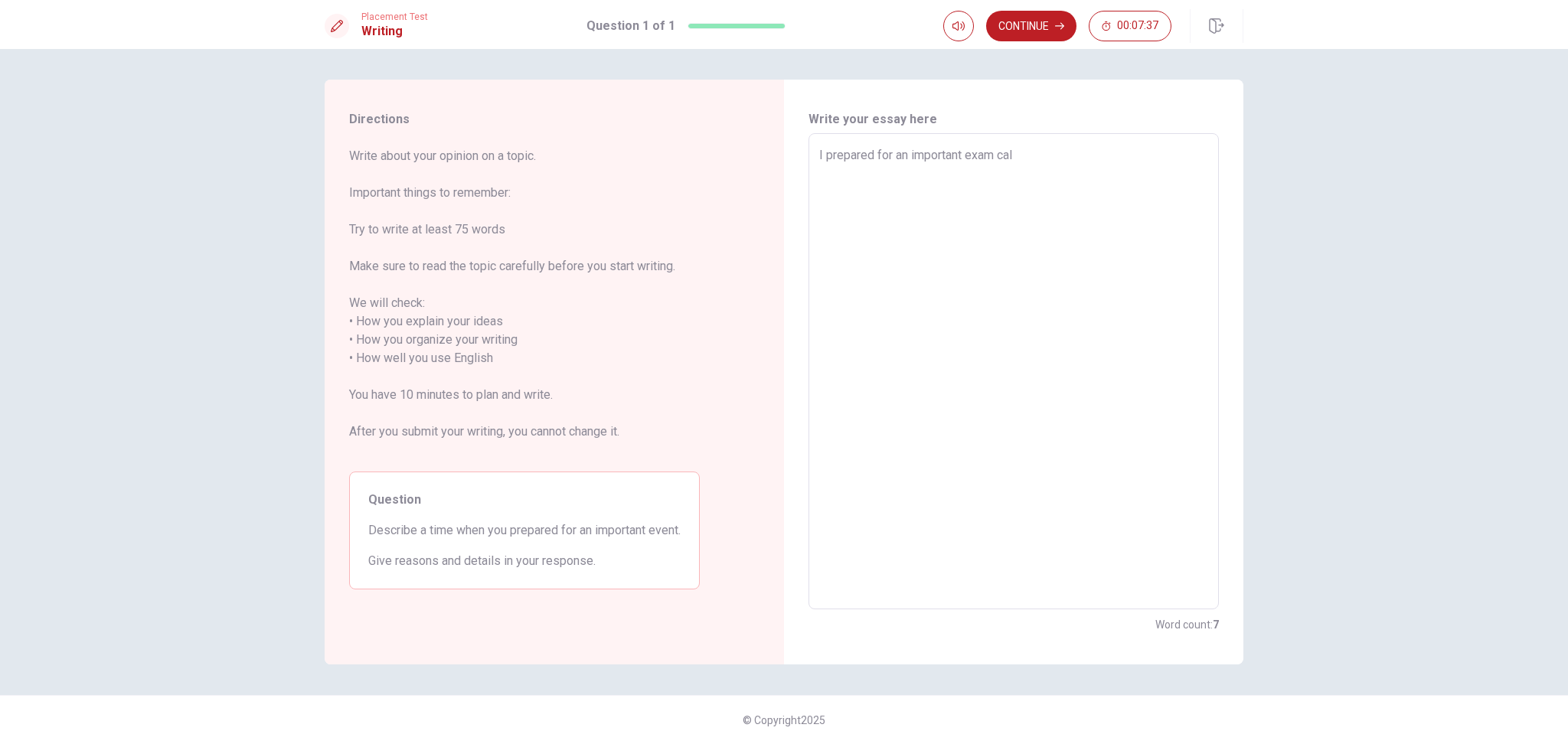 type on "x" 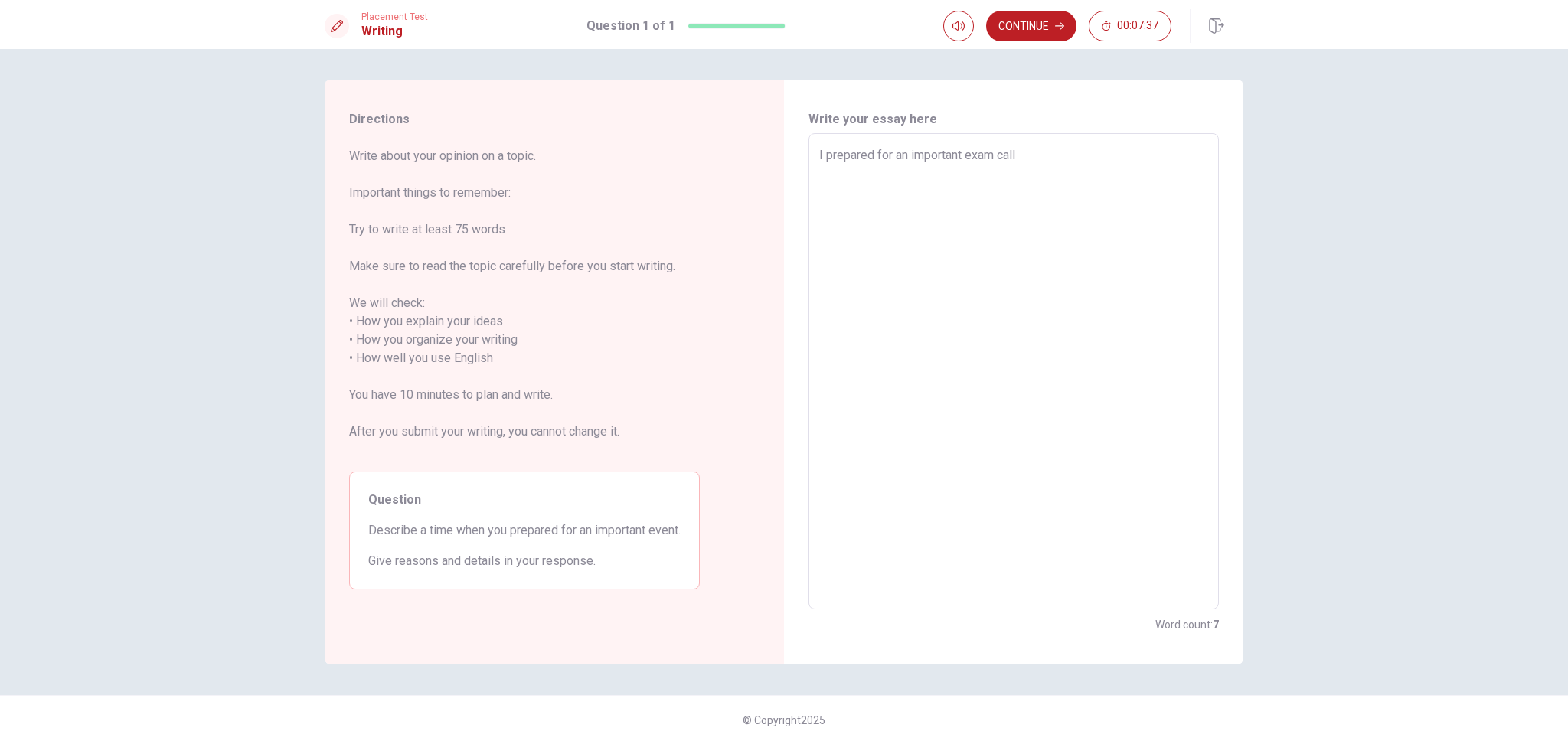 type on "x" 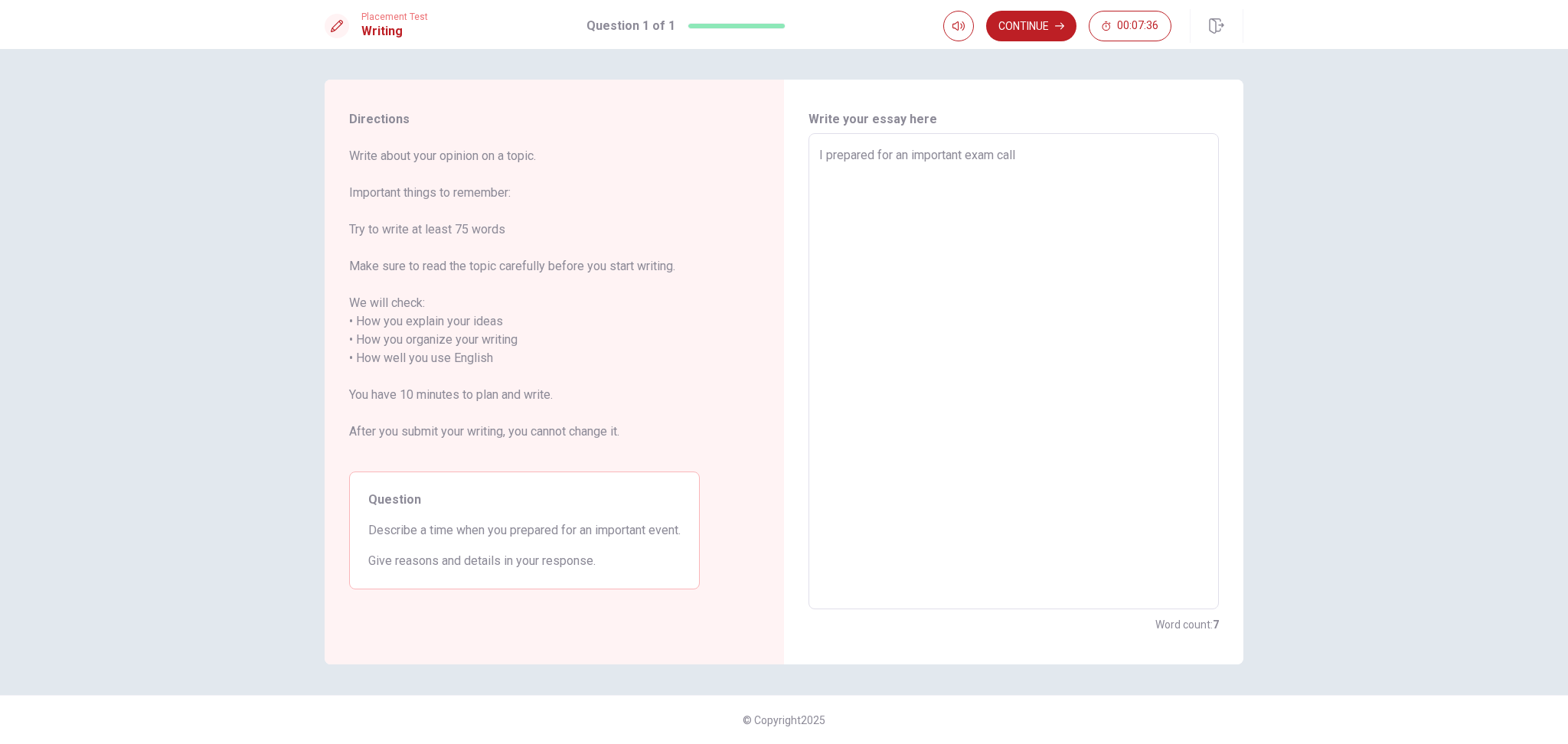 type on "I prepared for an important exam call O" 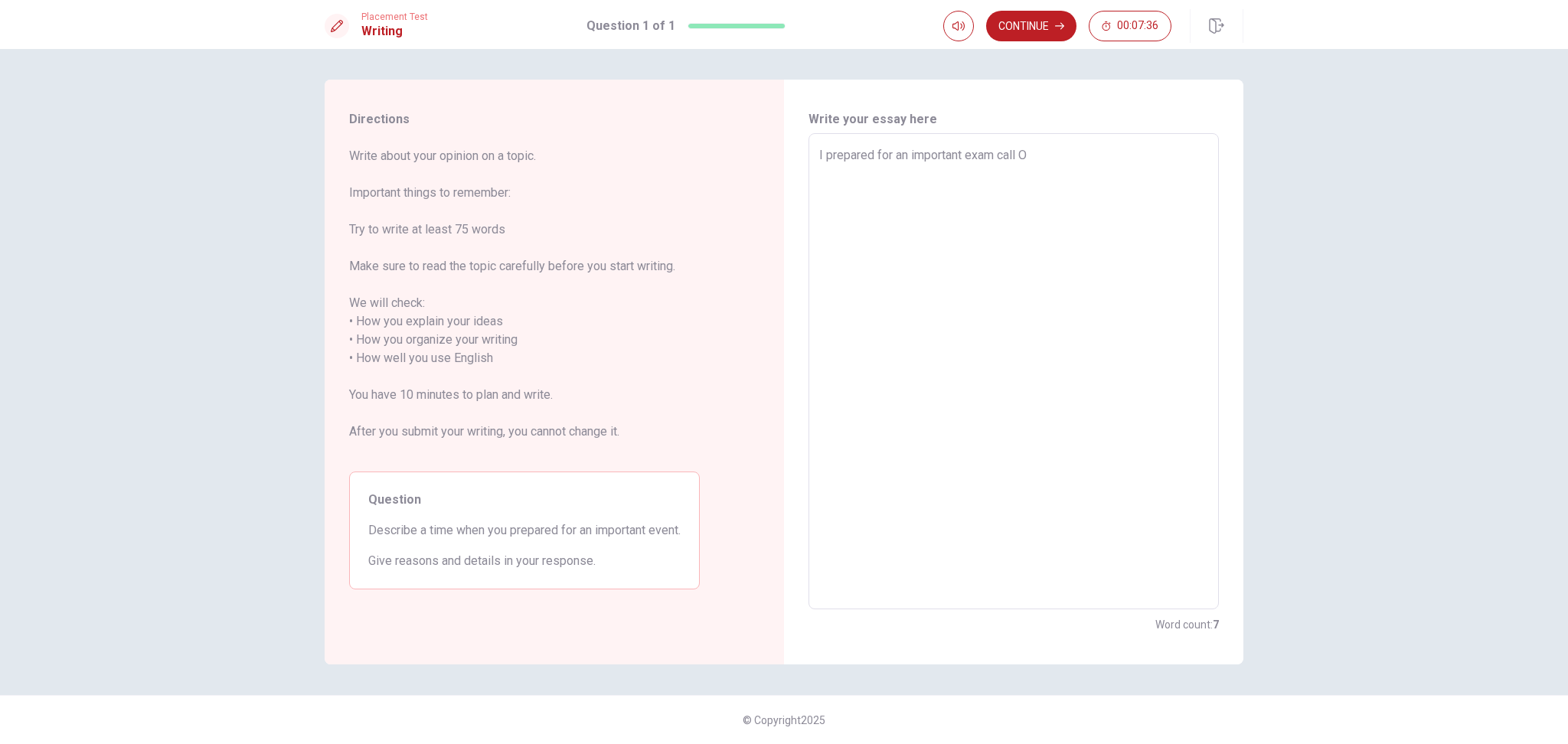 type on "x" 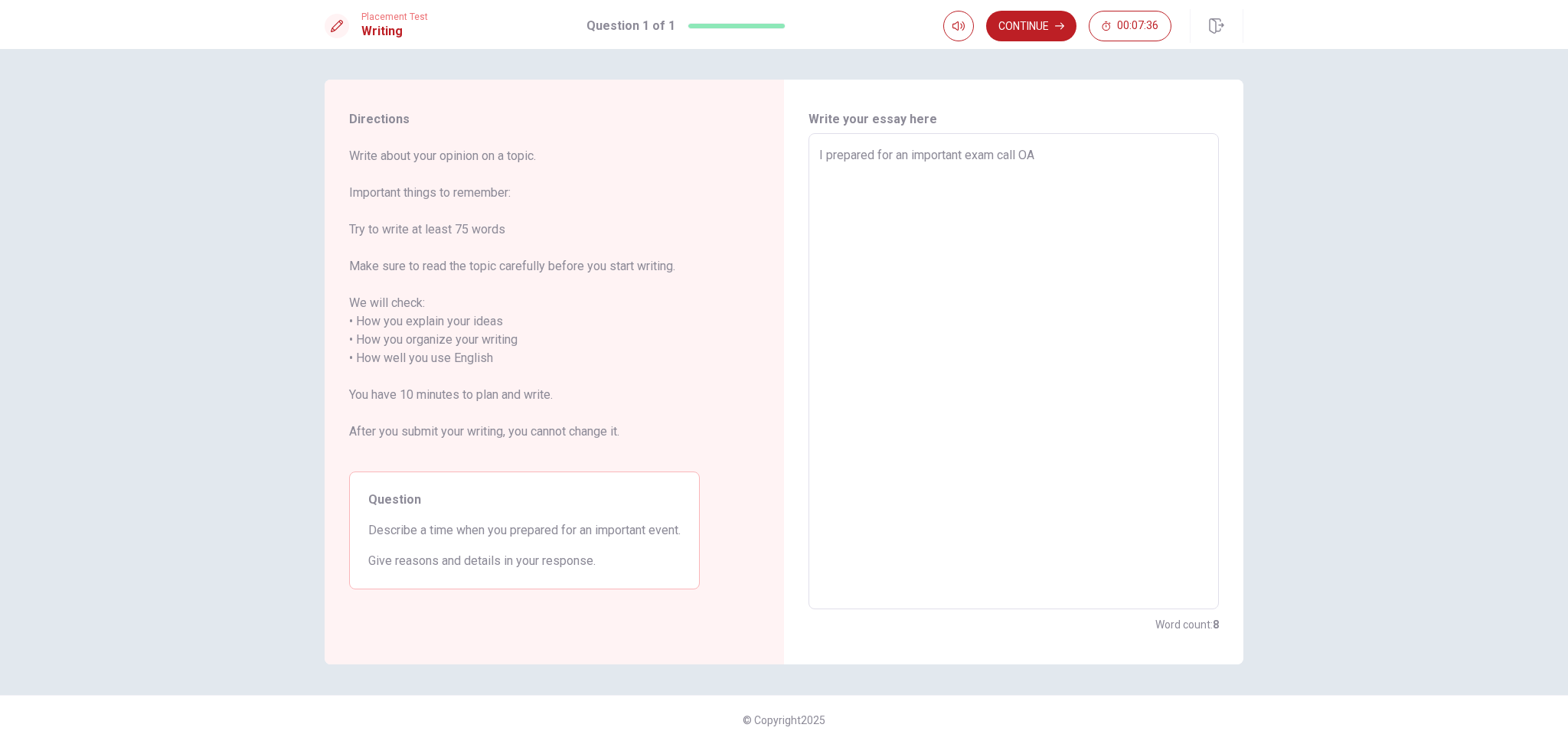 type on "x" 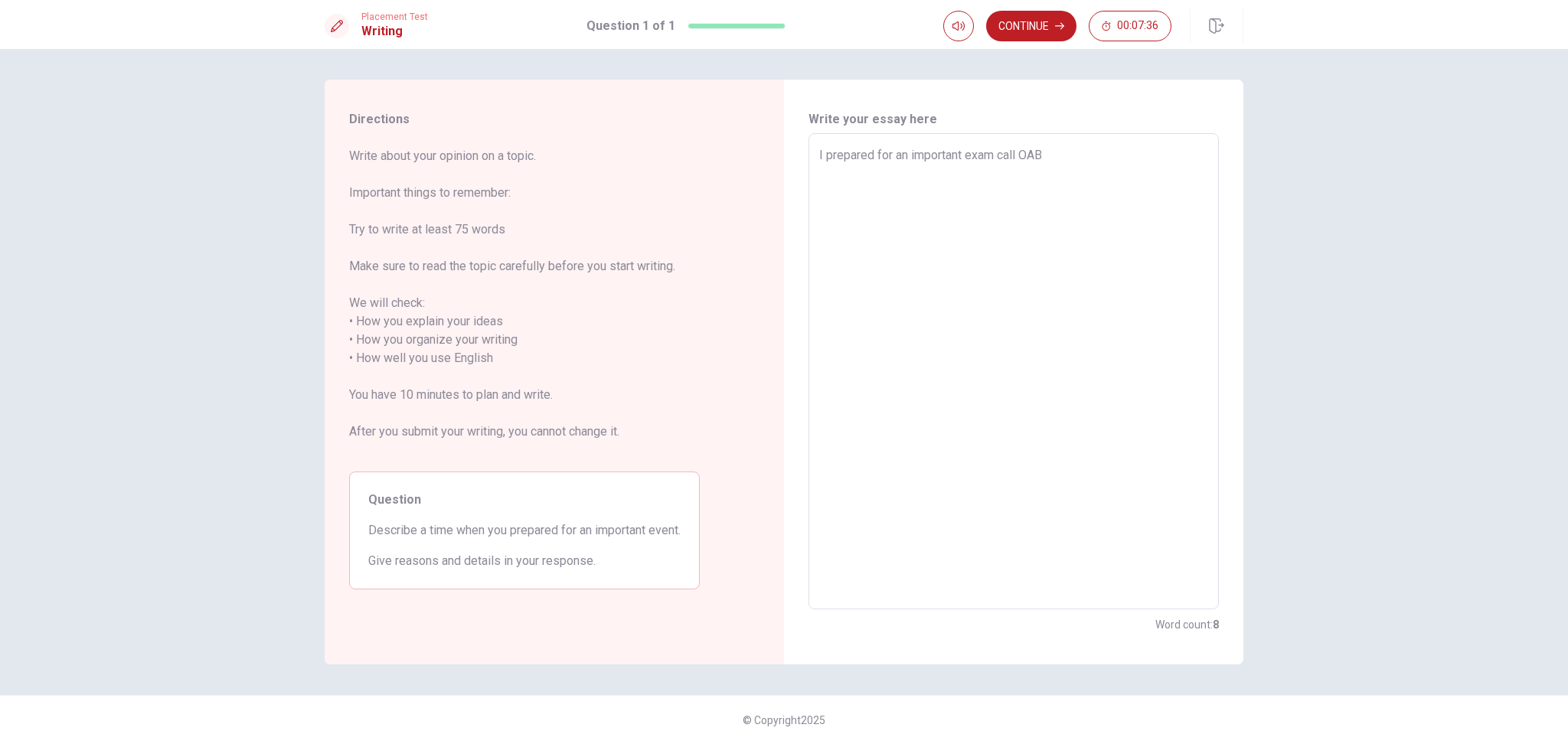 type on "x" 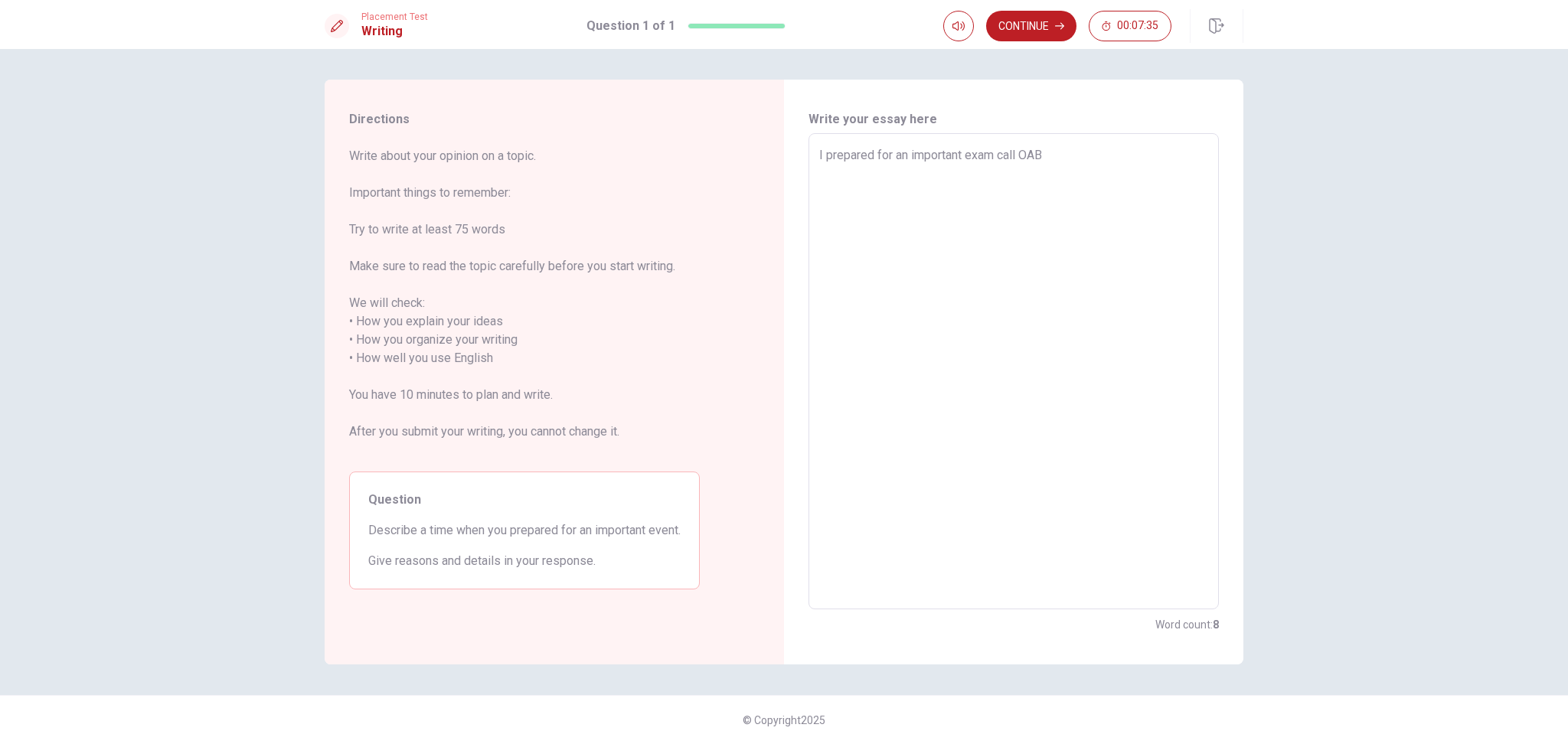 type on "I prepared for an important exam call OAB"" 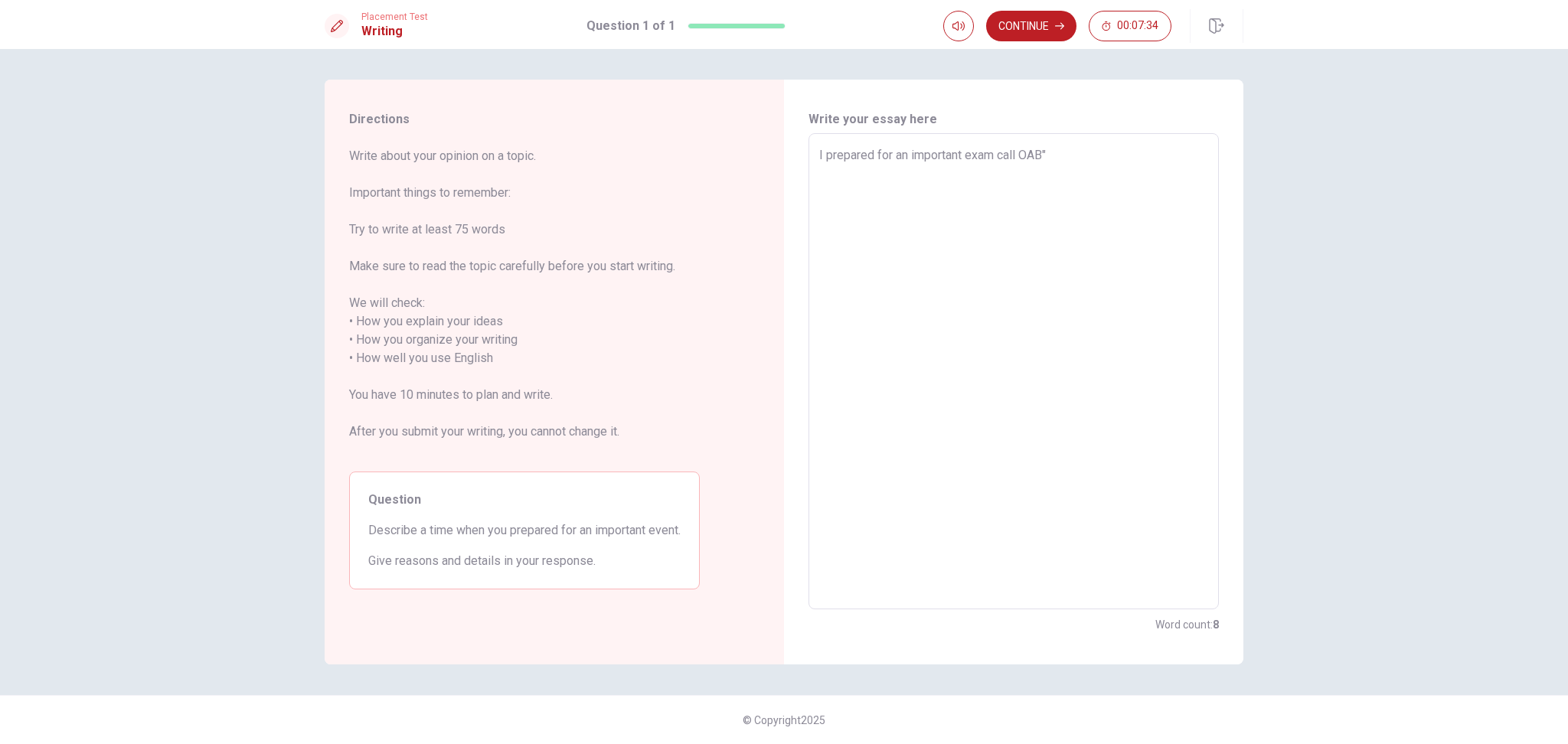 type on "x" 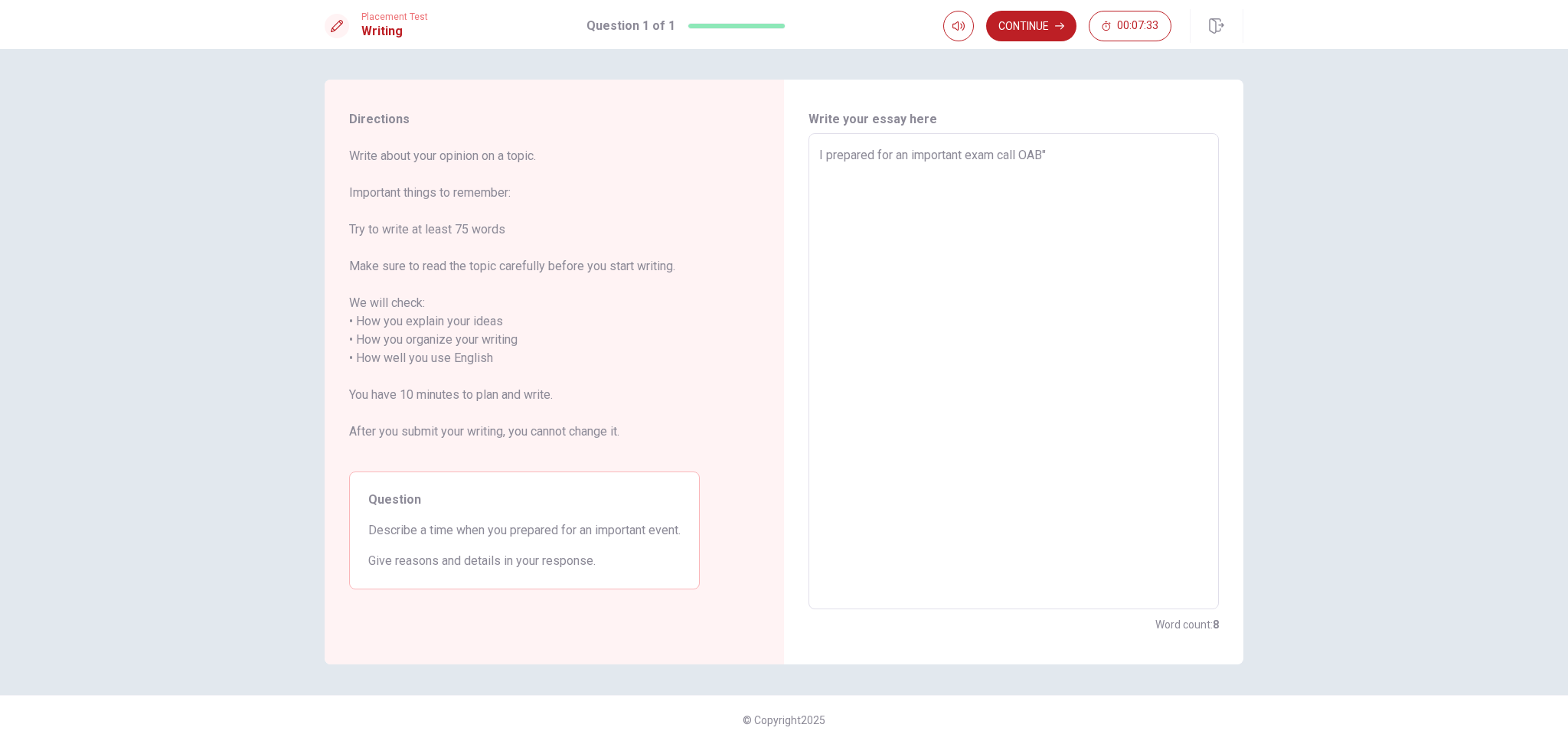 click on "I prepared for an important exam call OAB"" at bounding box center [1014, 371] 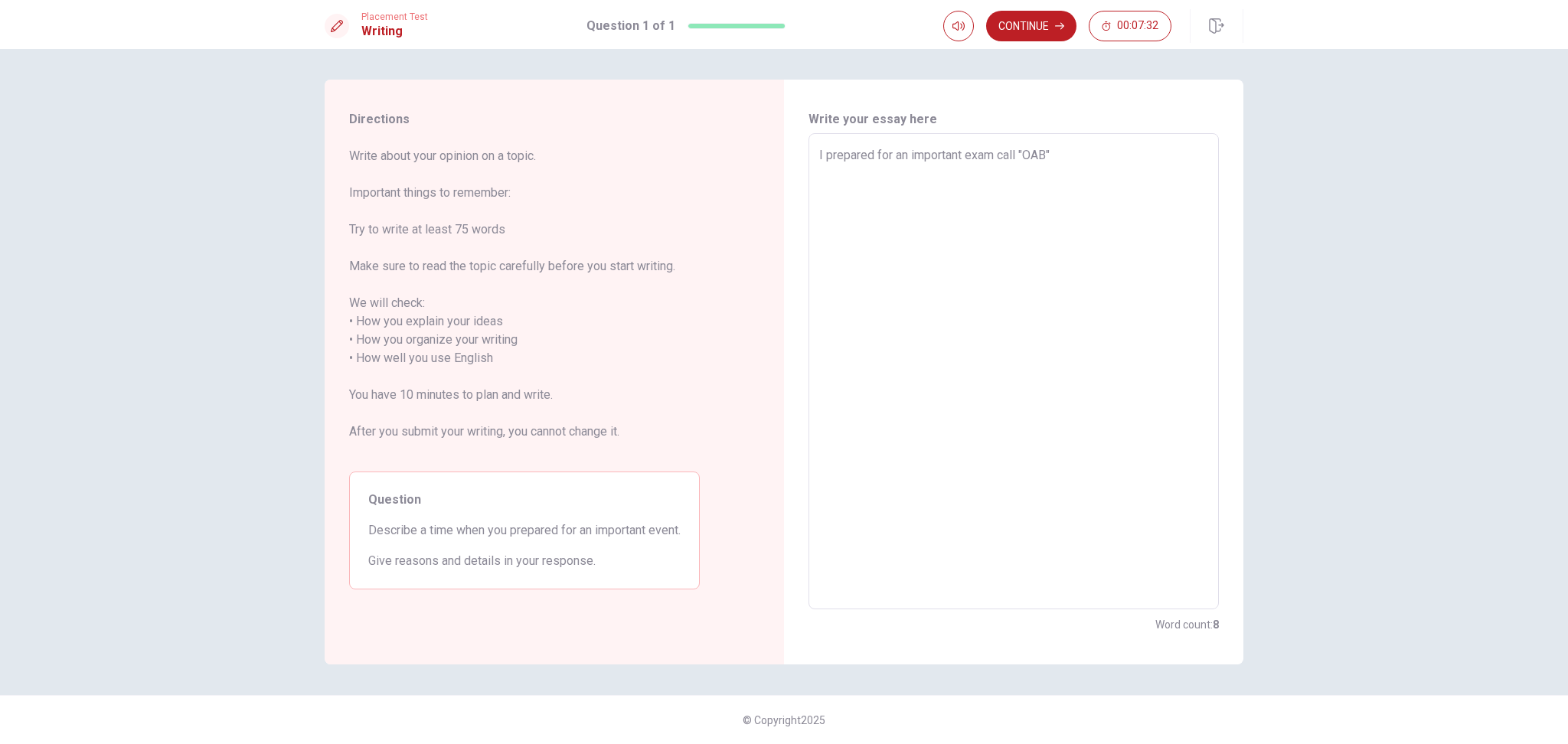 click on "I prepared for an important exam call "OAB"" at bounding box center (1014, 371) 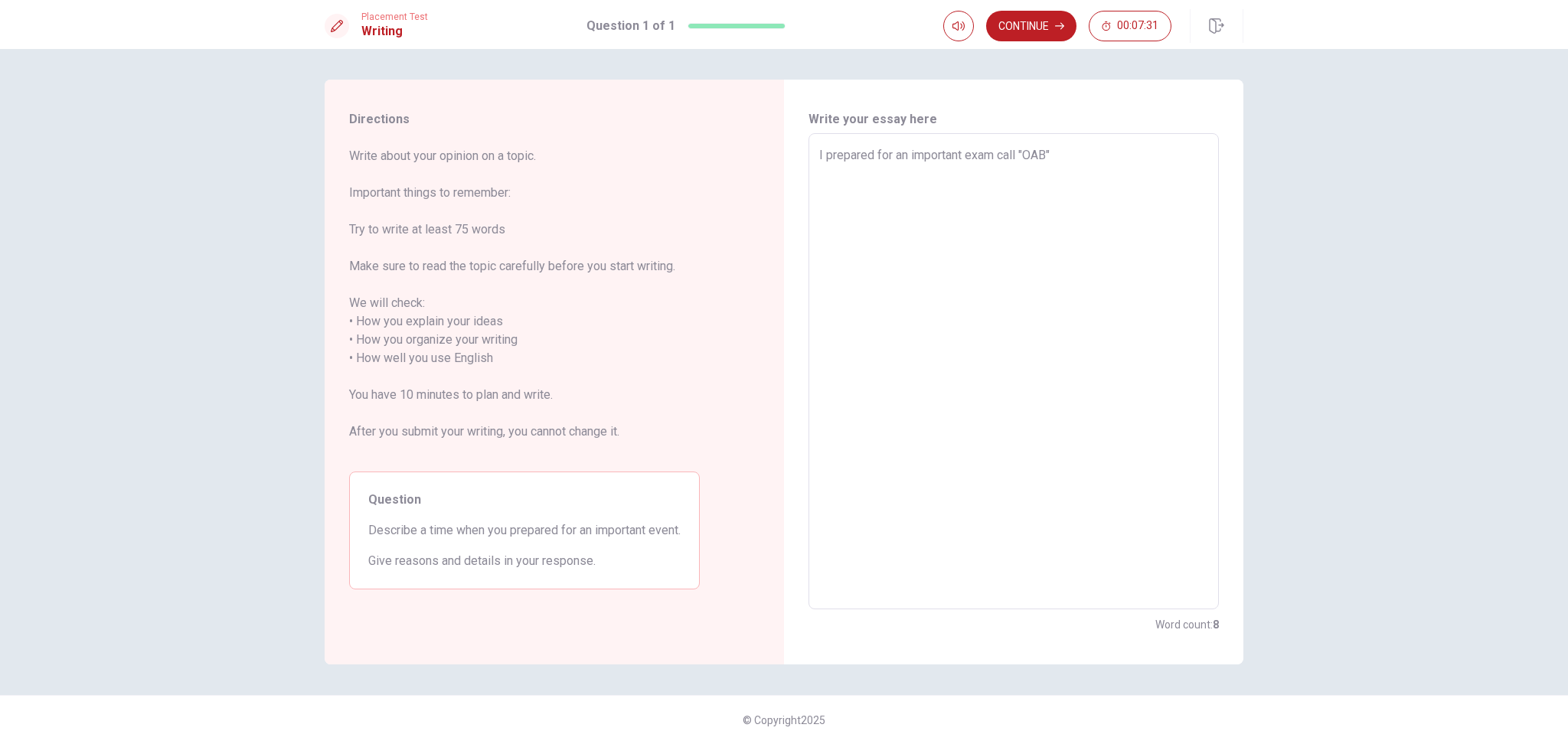 type on "I prepared for an important exam call "OAB"." 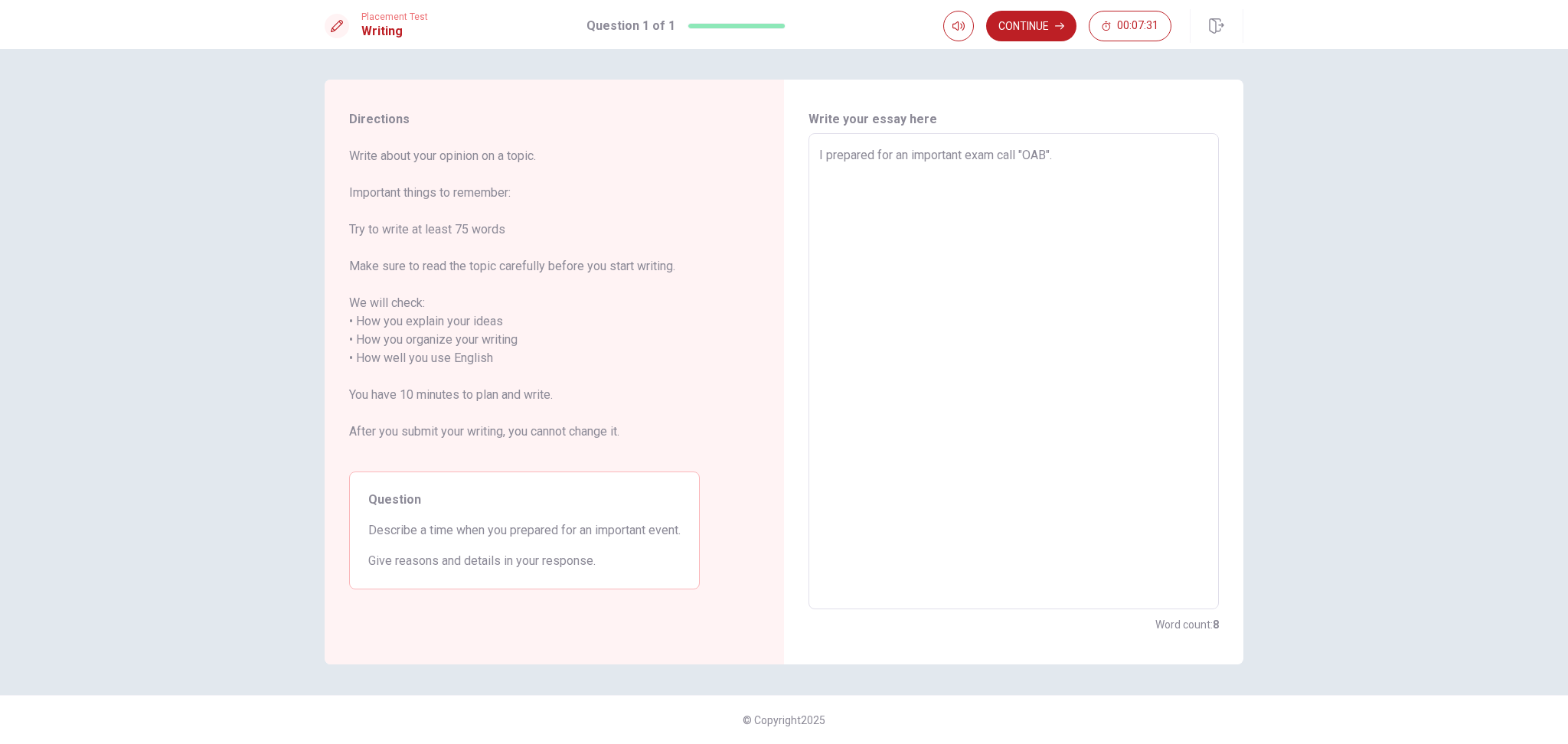type on "x" 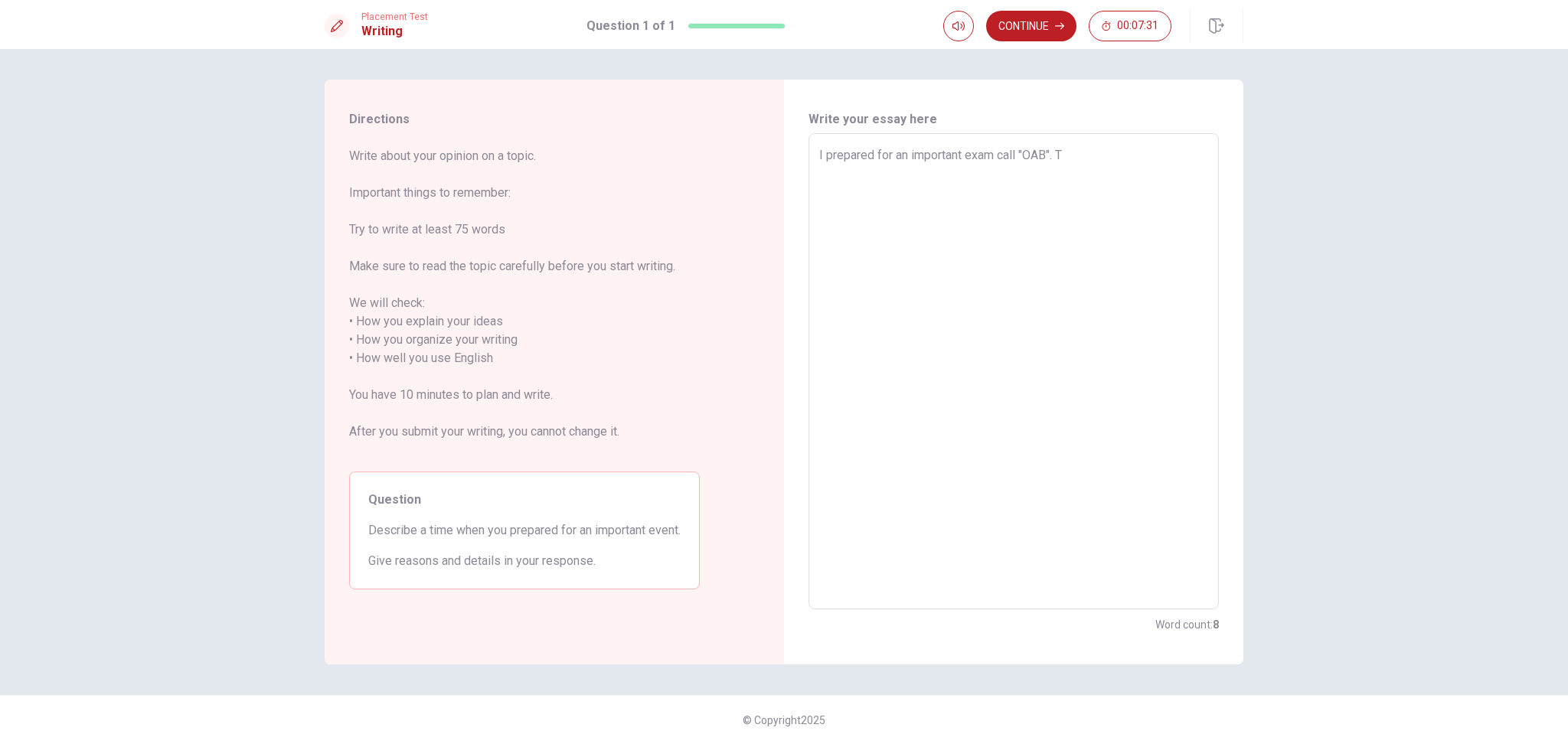 type on "x" 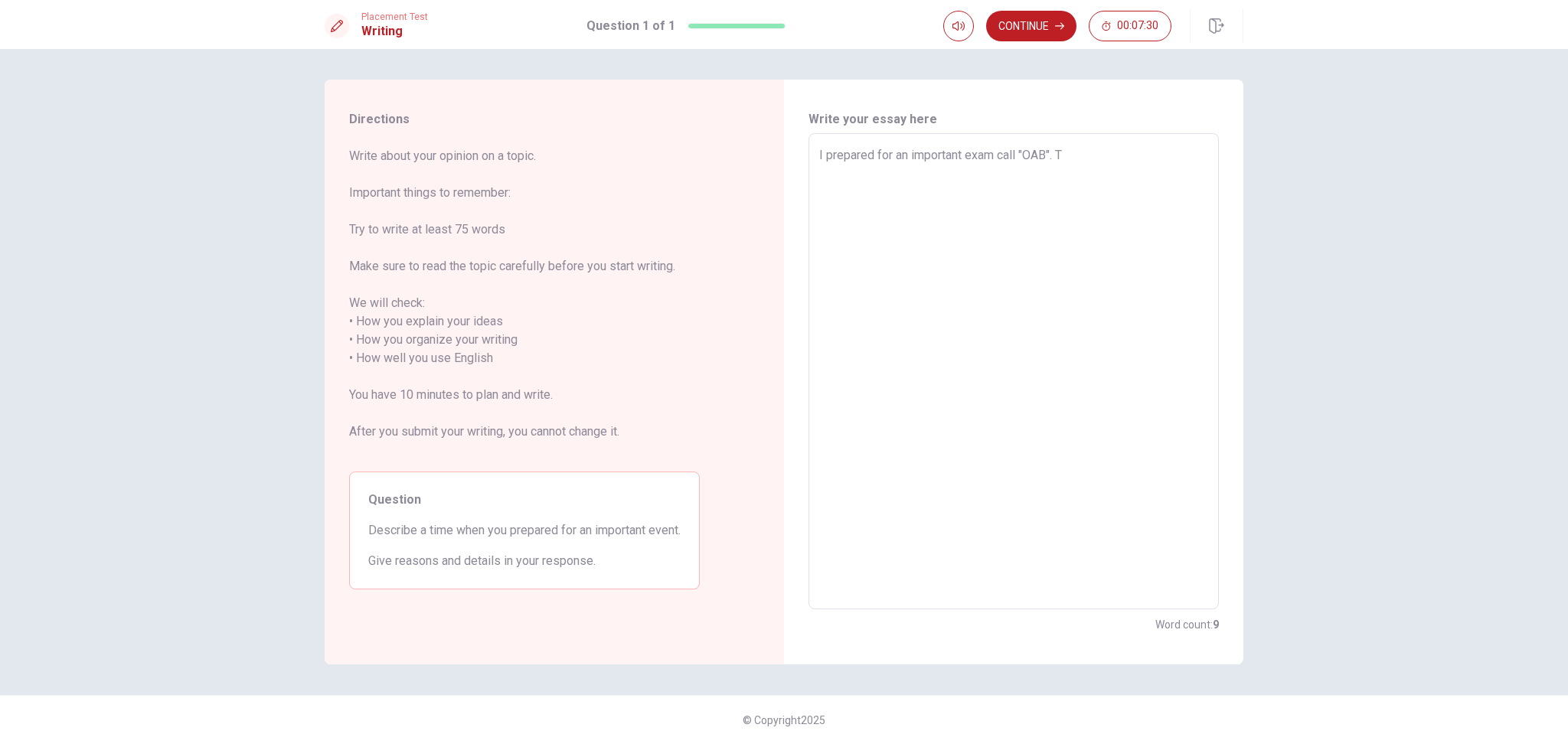 type on "I prepared for an important exam call "OAB". Th" 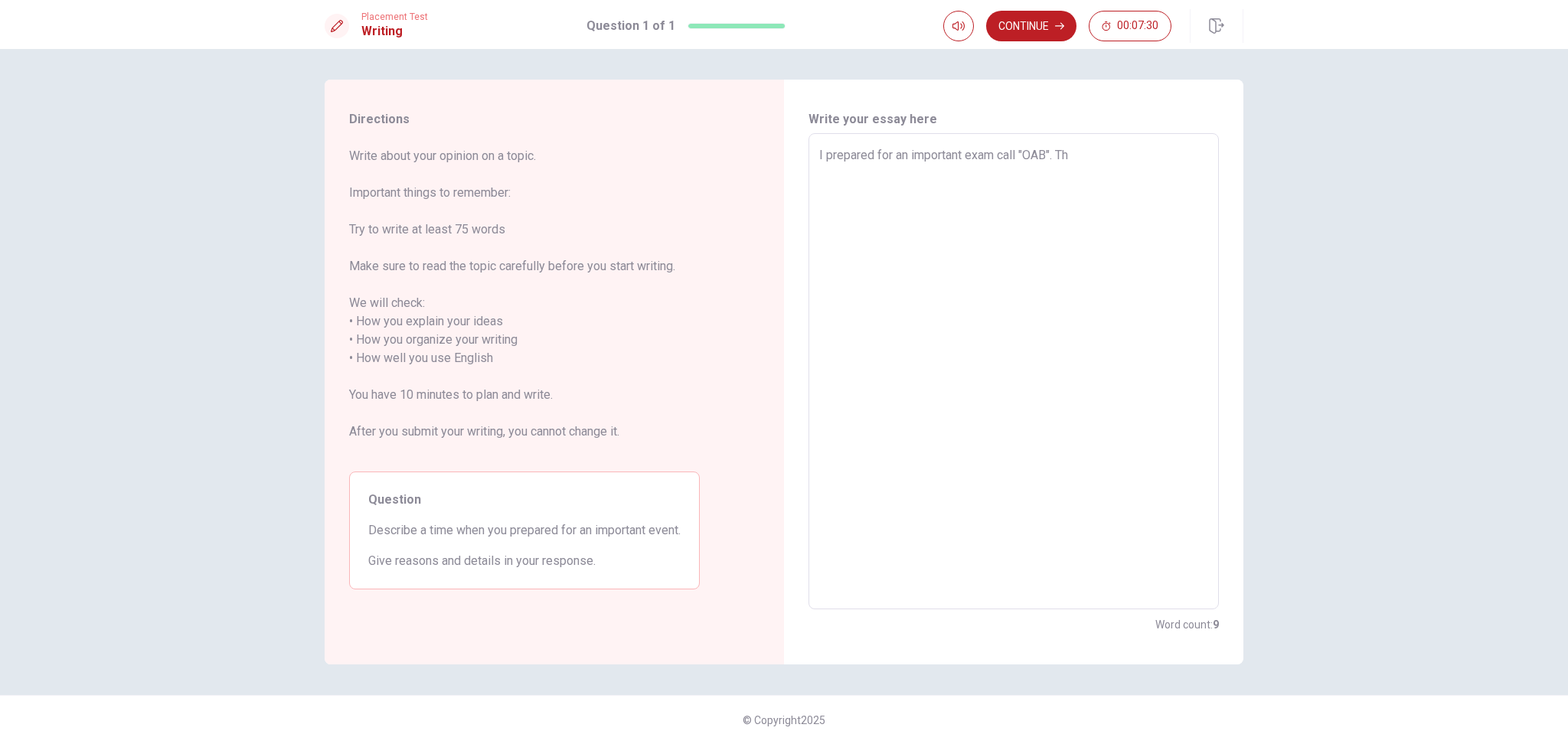 type on "x" 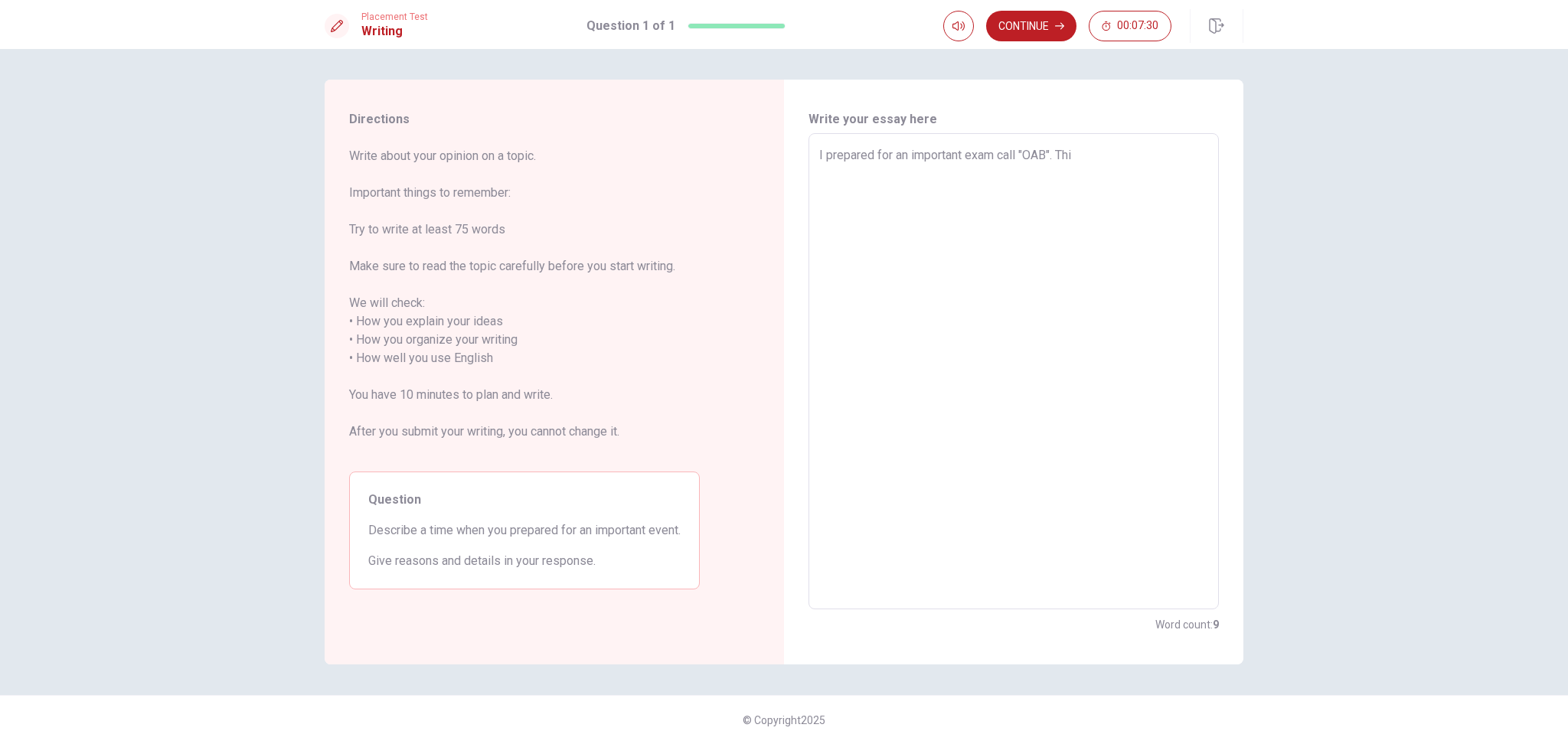 type on "x" 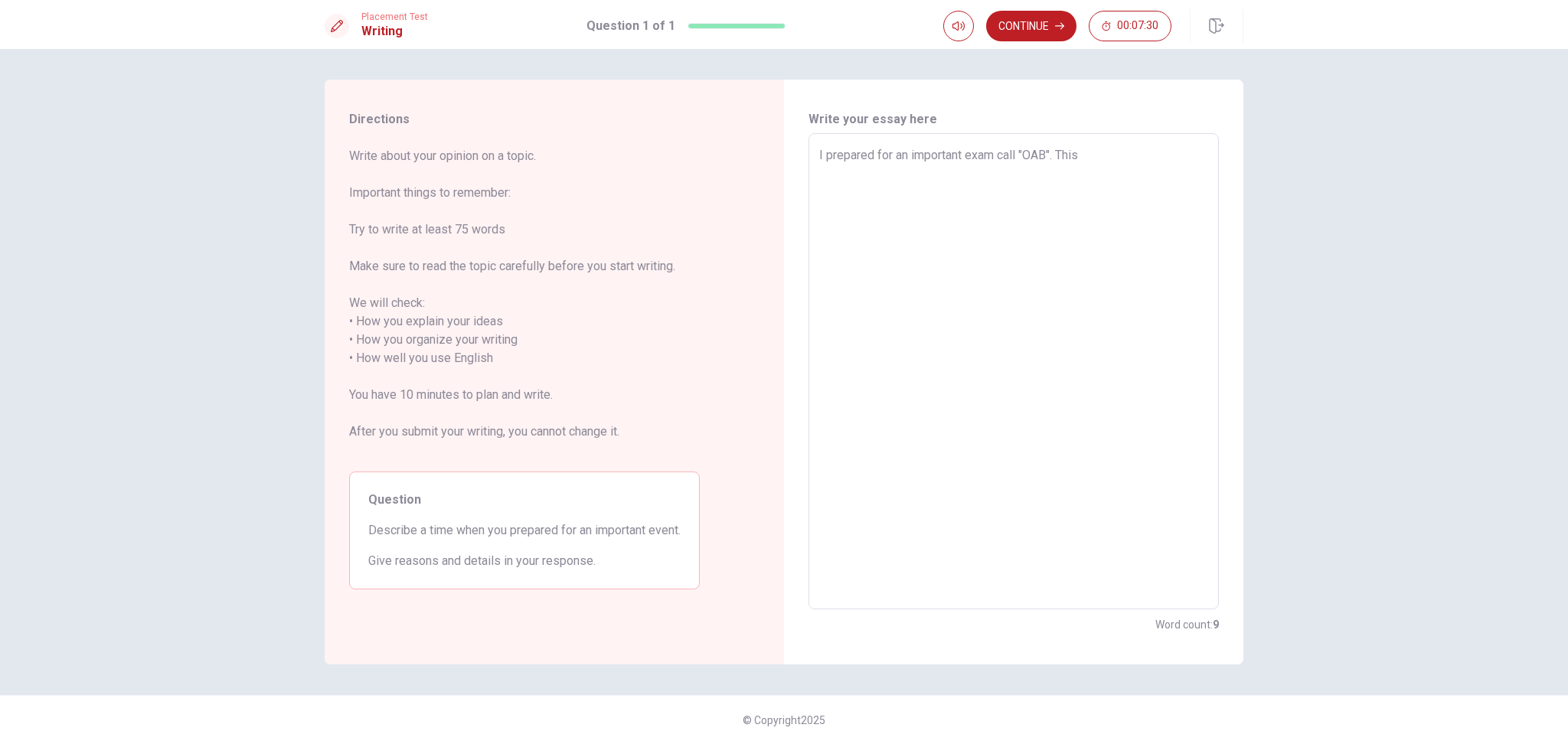 type on "x" 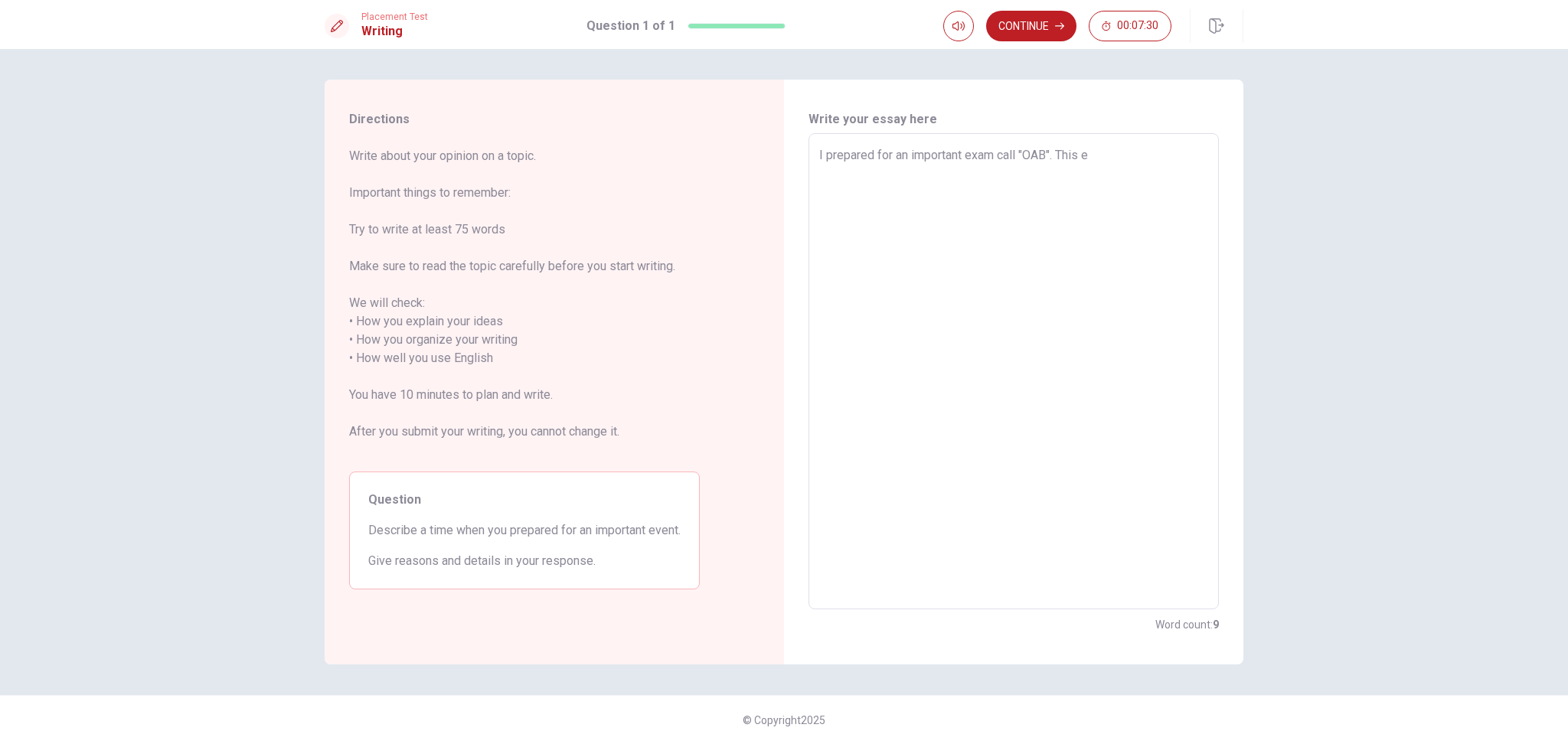 type on "x" 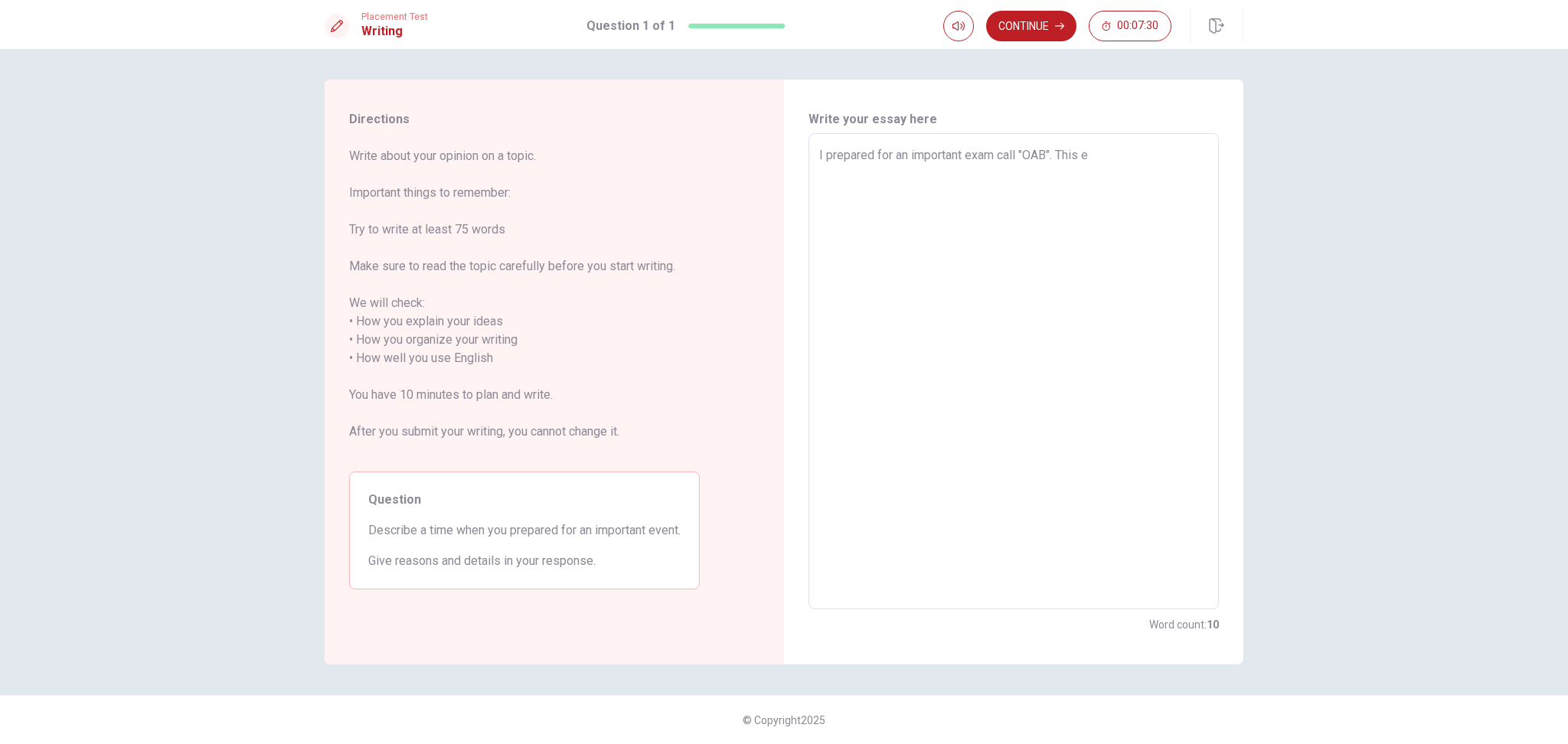 type on "I prepared for an important exam call "OAB". This ex" 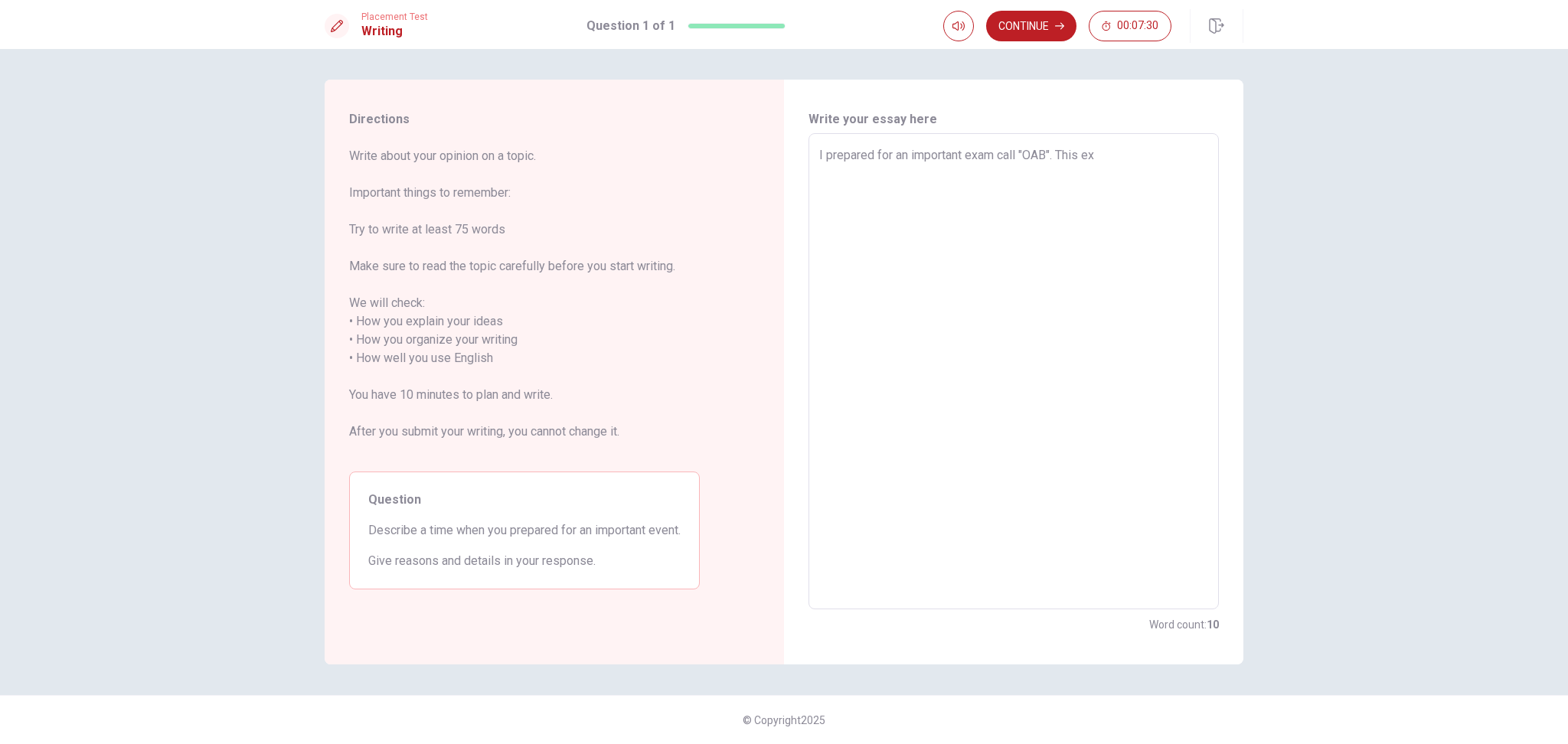 type on "x" 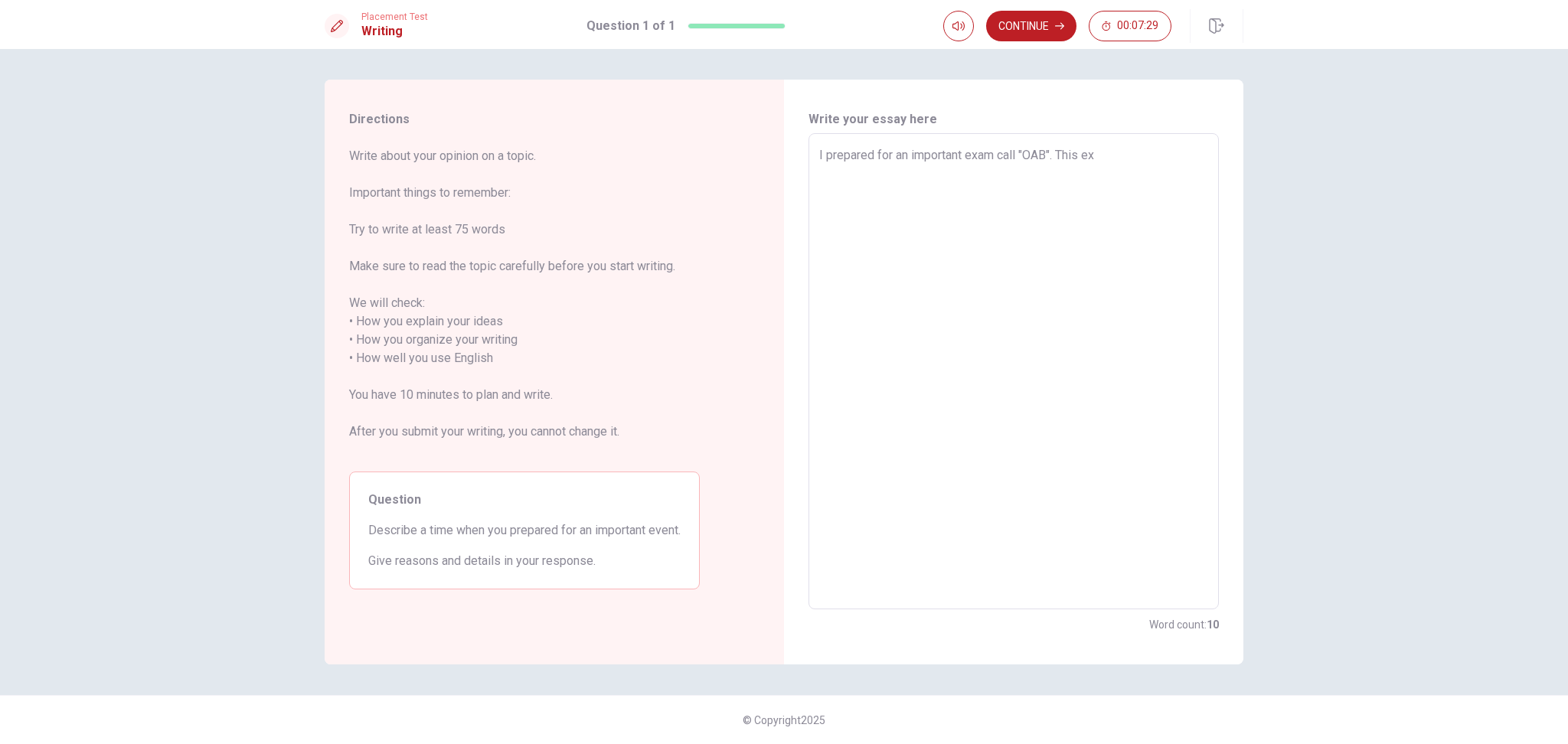 type on "I prepared for an important exam call "OAB". This exa" 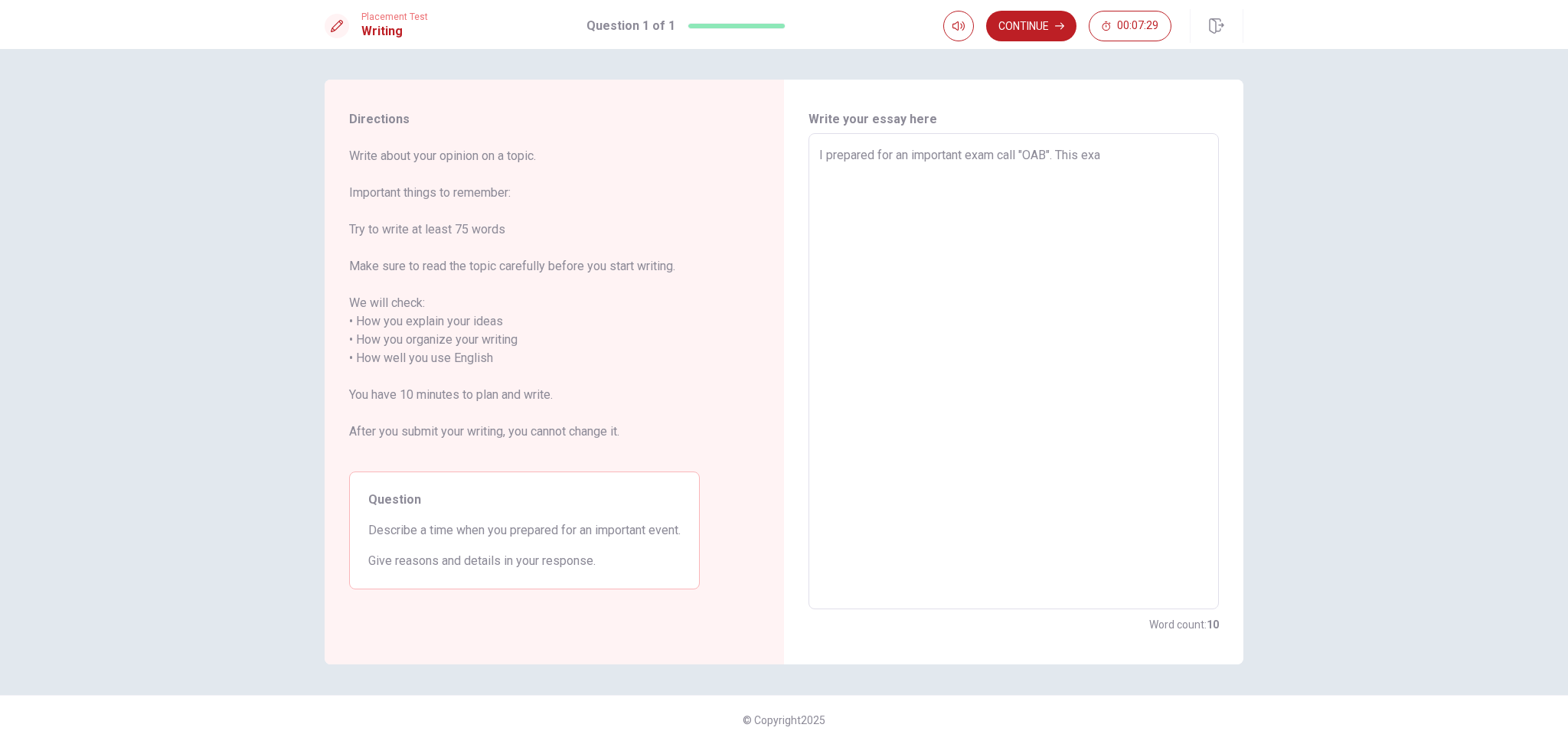 type on "x" 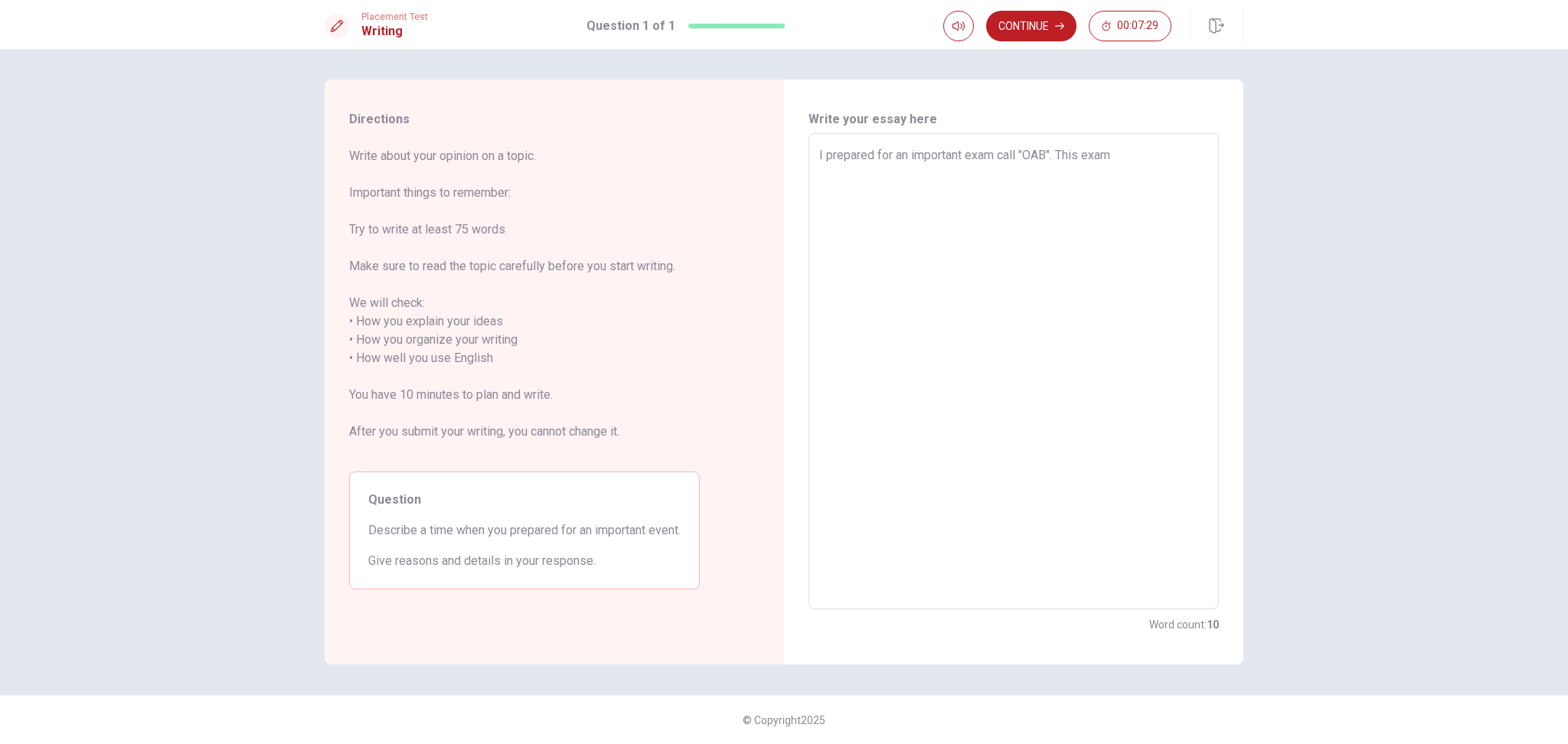 type on "x" 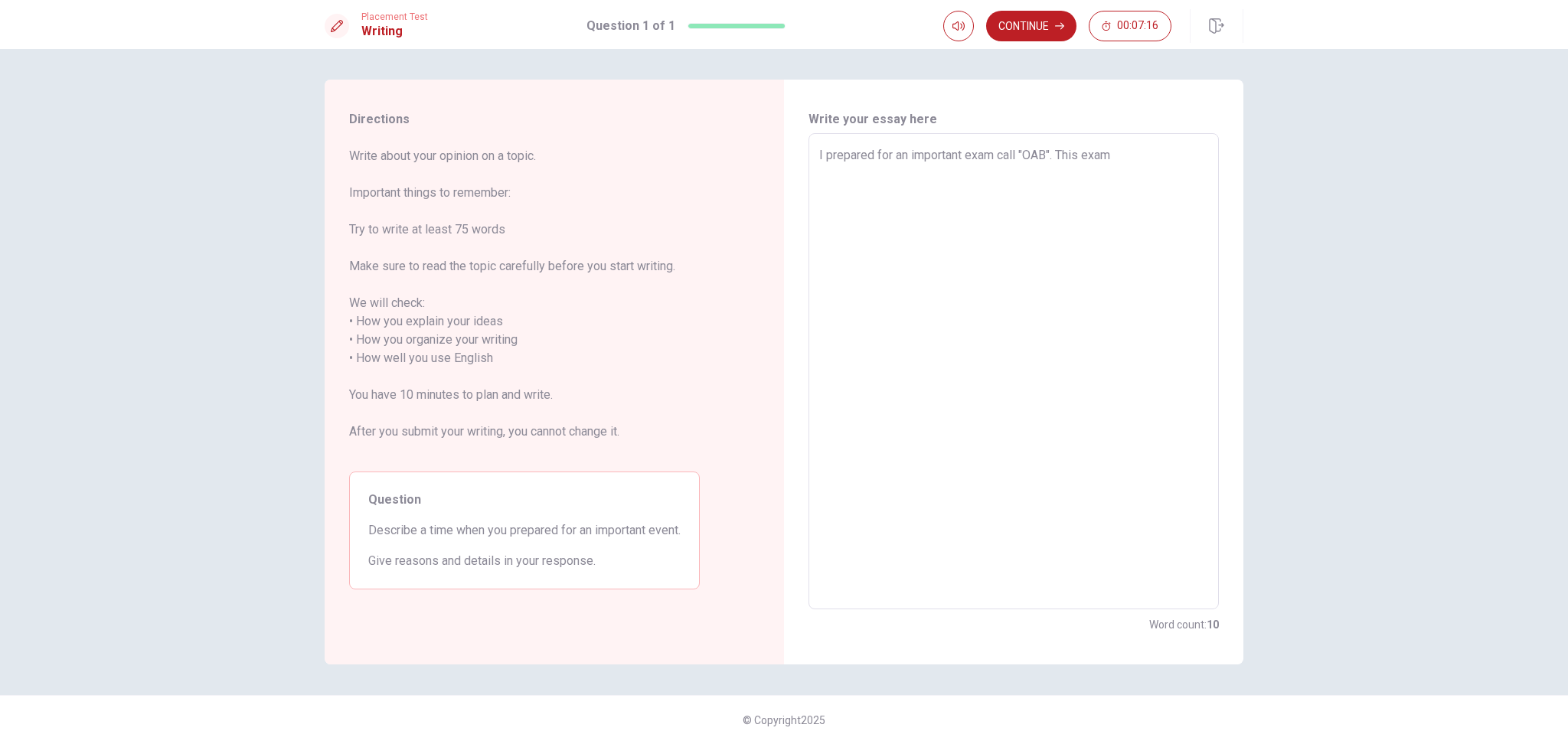 type on "x" 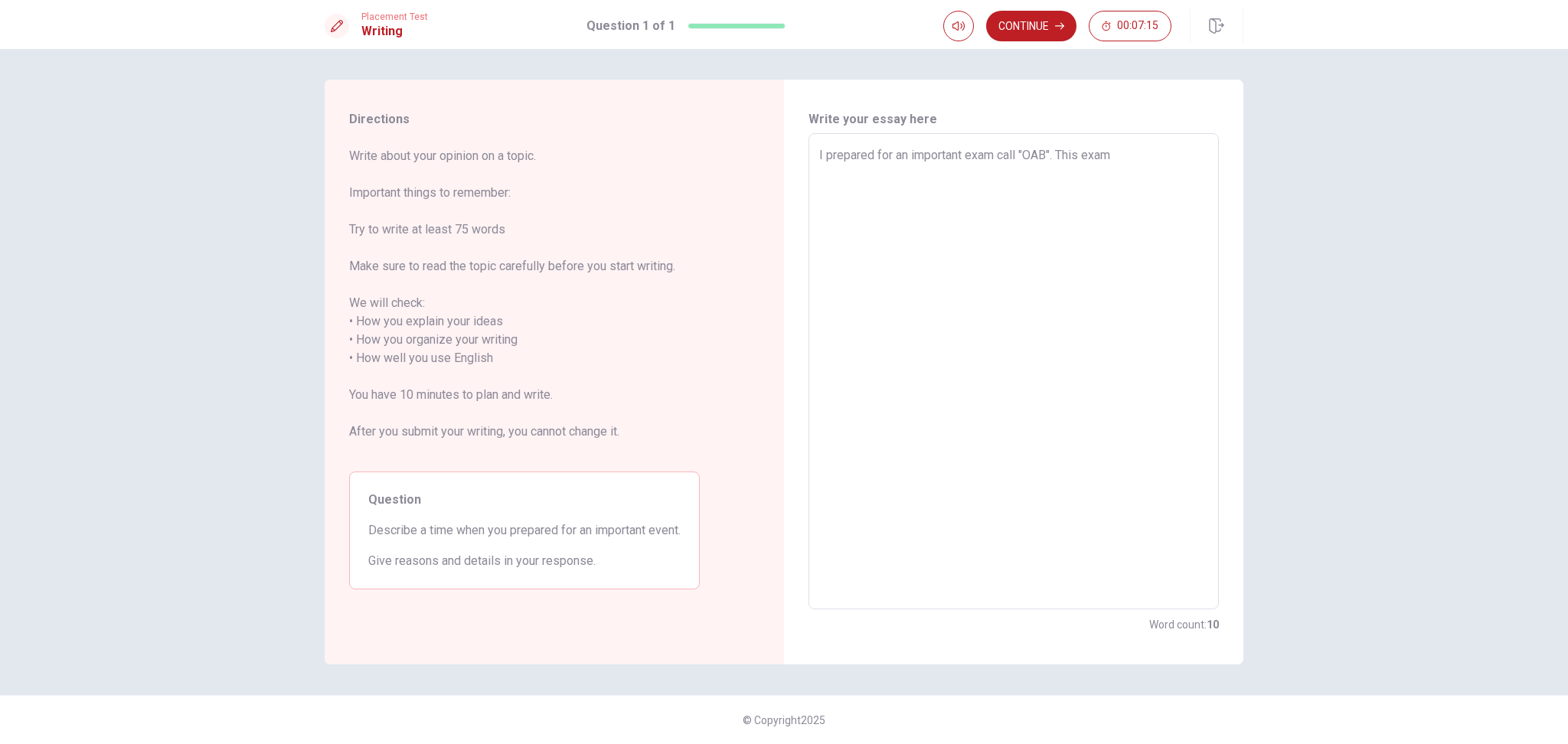 type on "I prepared for an important exam call "OAB". This exam a" 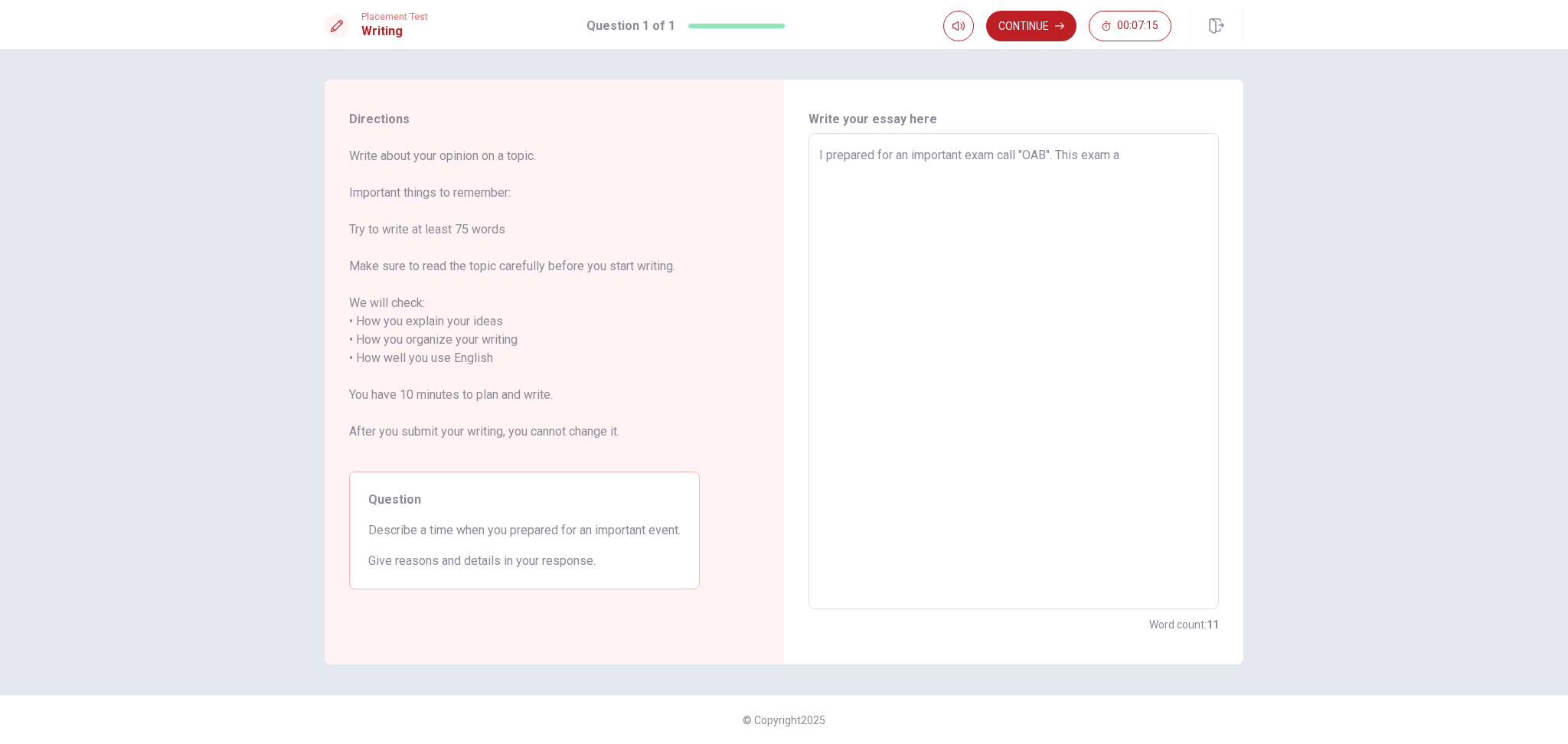 type on "x" 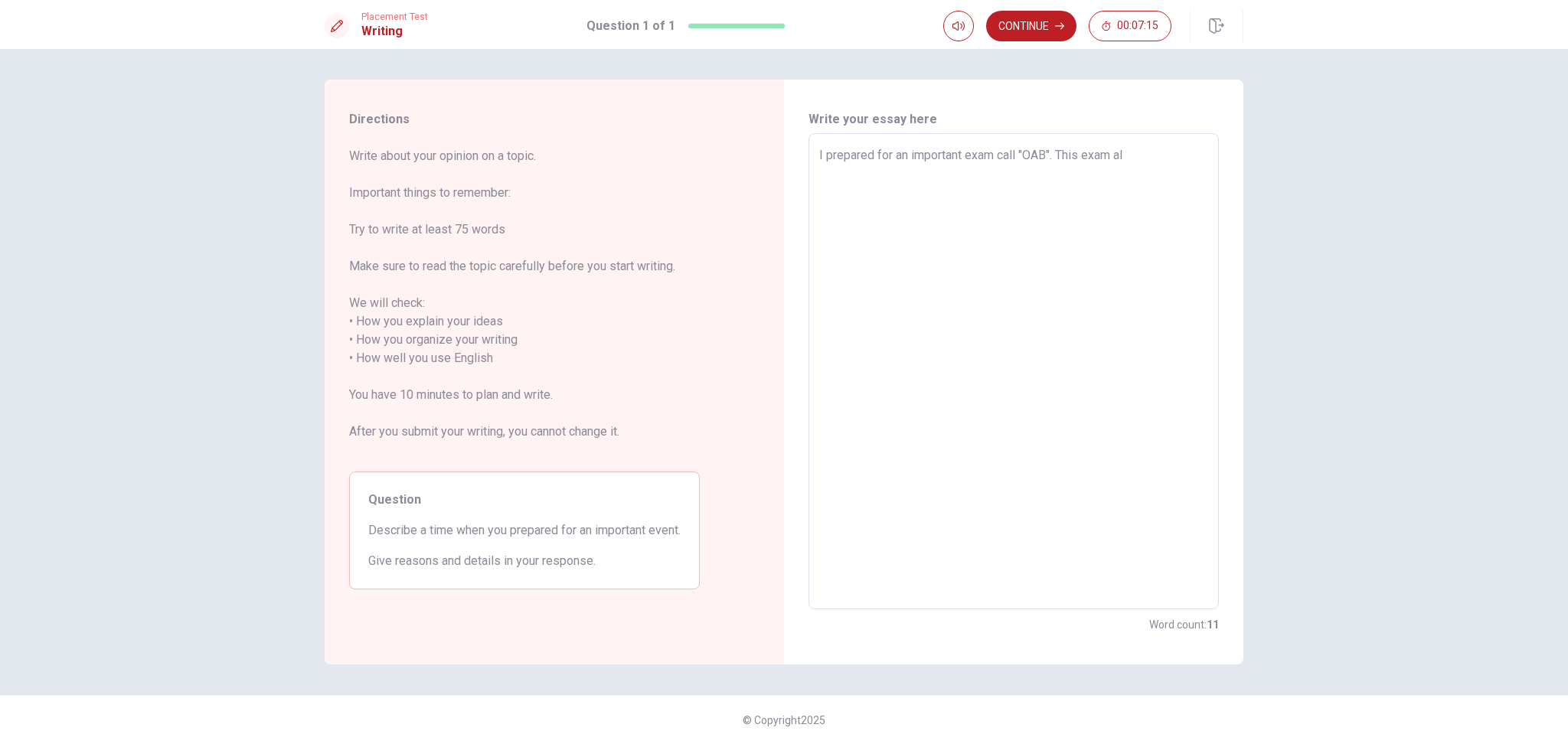 type on "x" 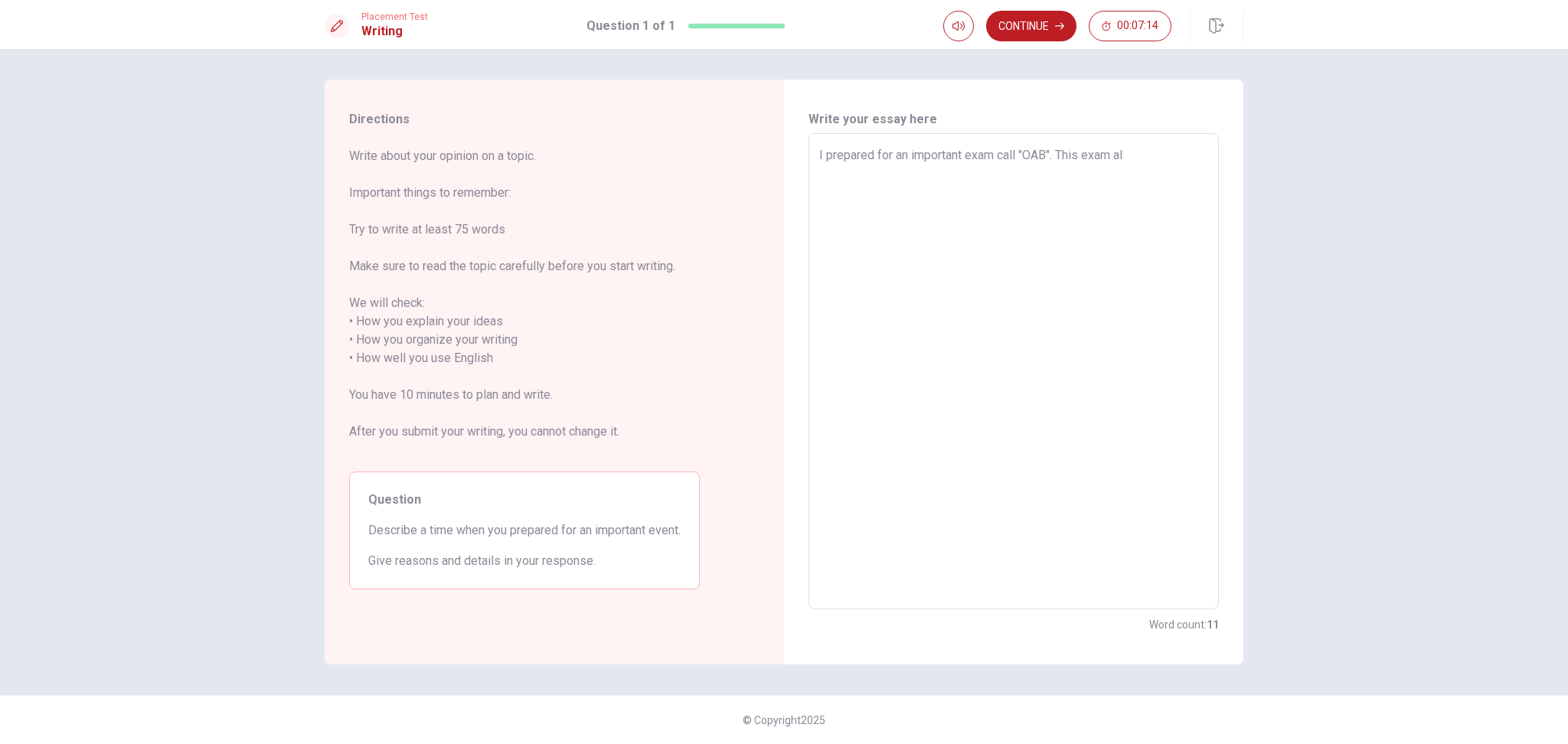 type on "I prepared for an important exam call "OAB". This exam all" 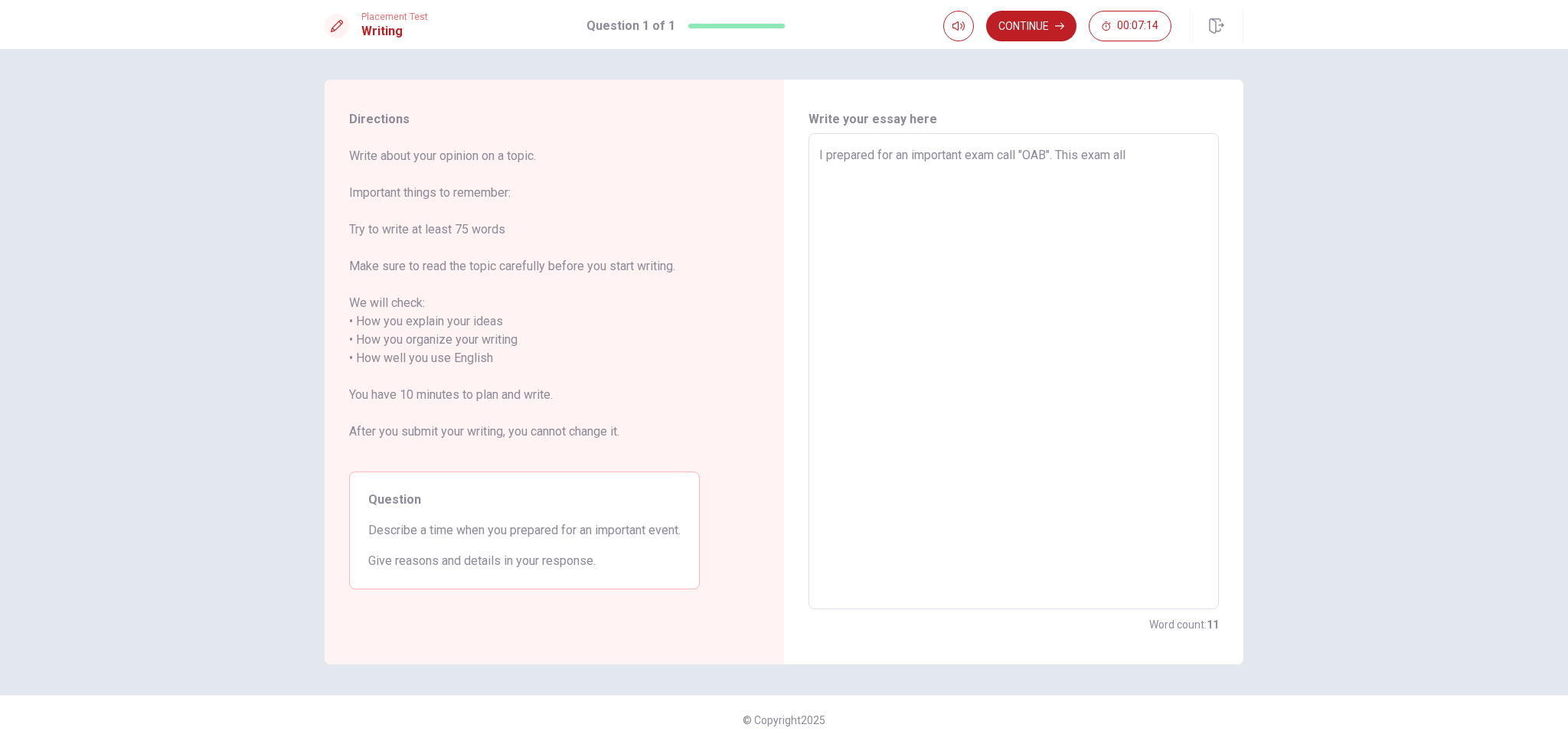 type on "x" 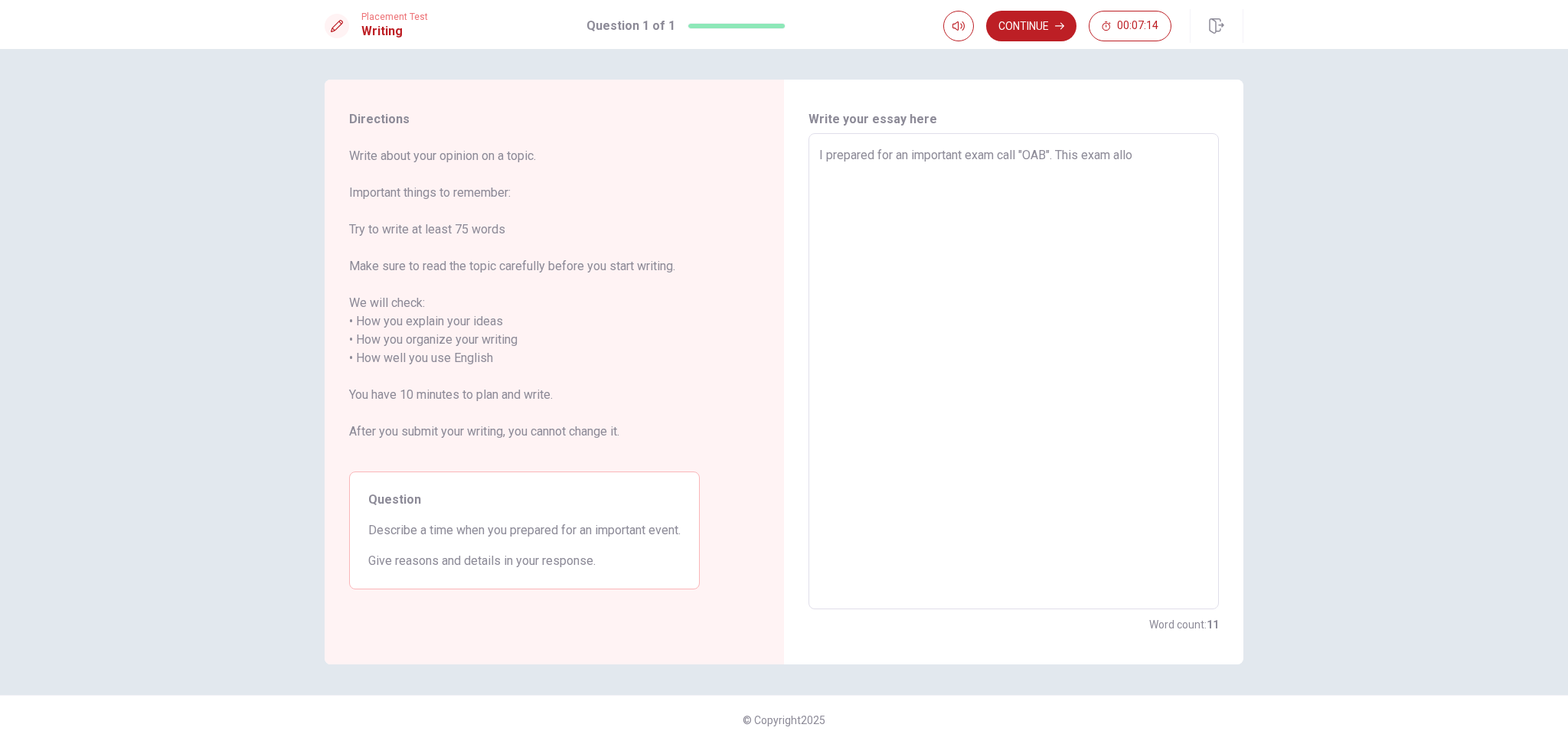 type on "x" 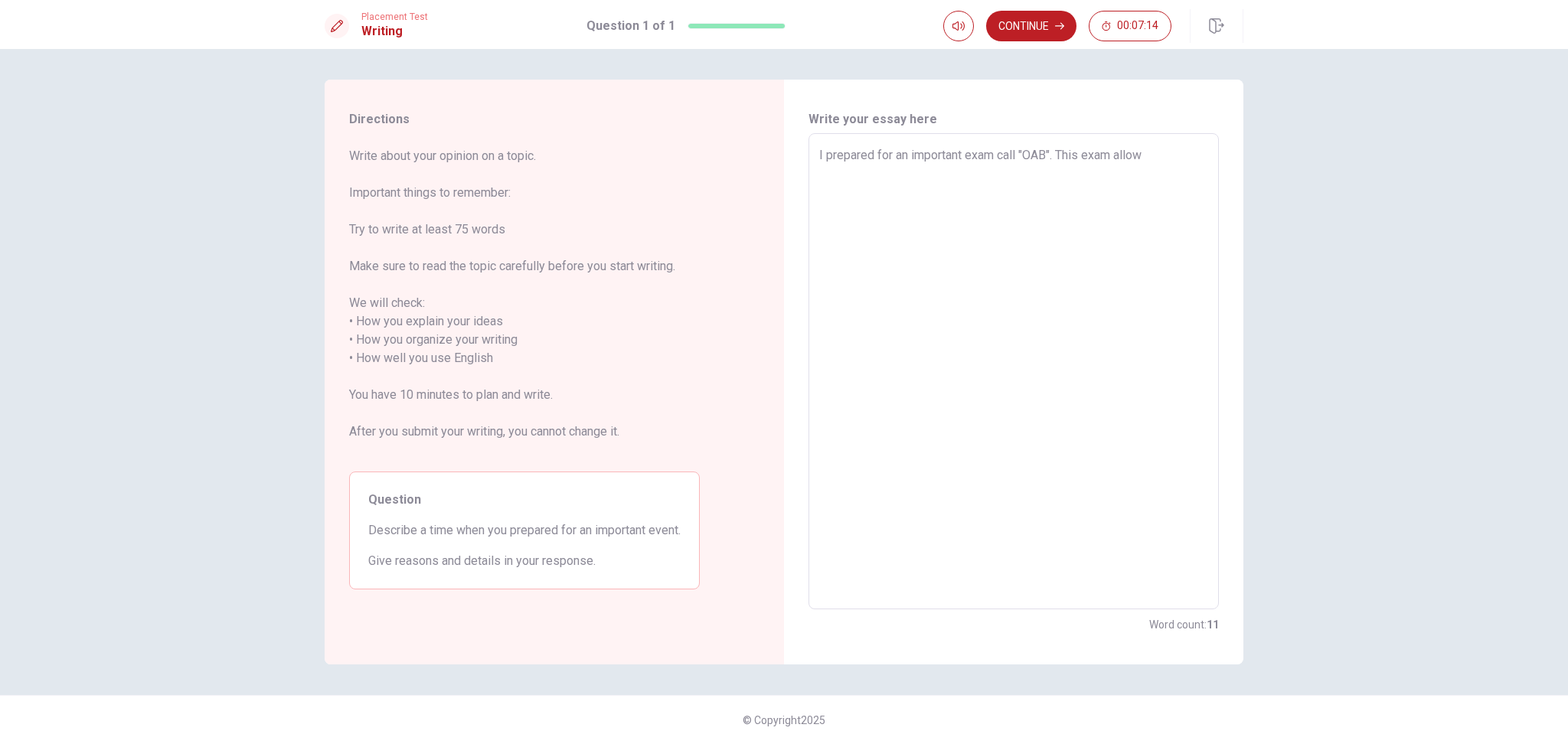 type on "x" 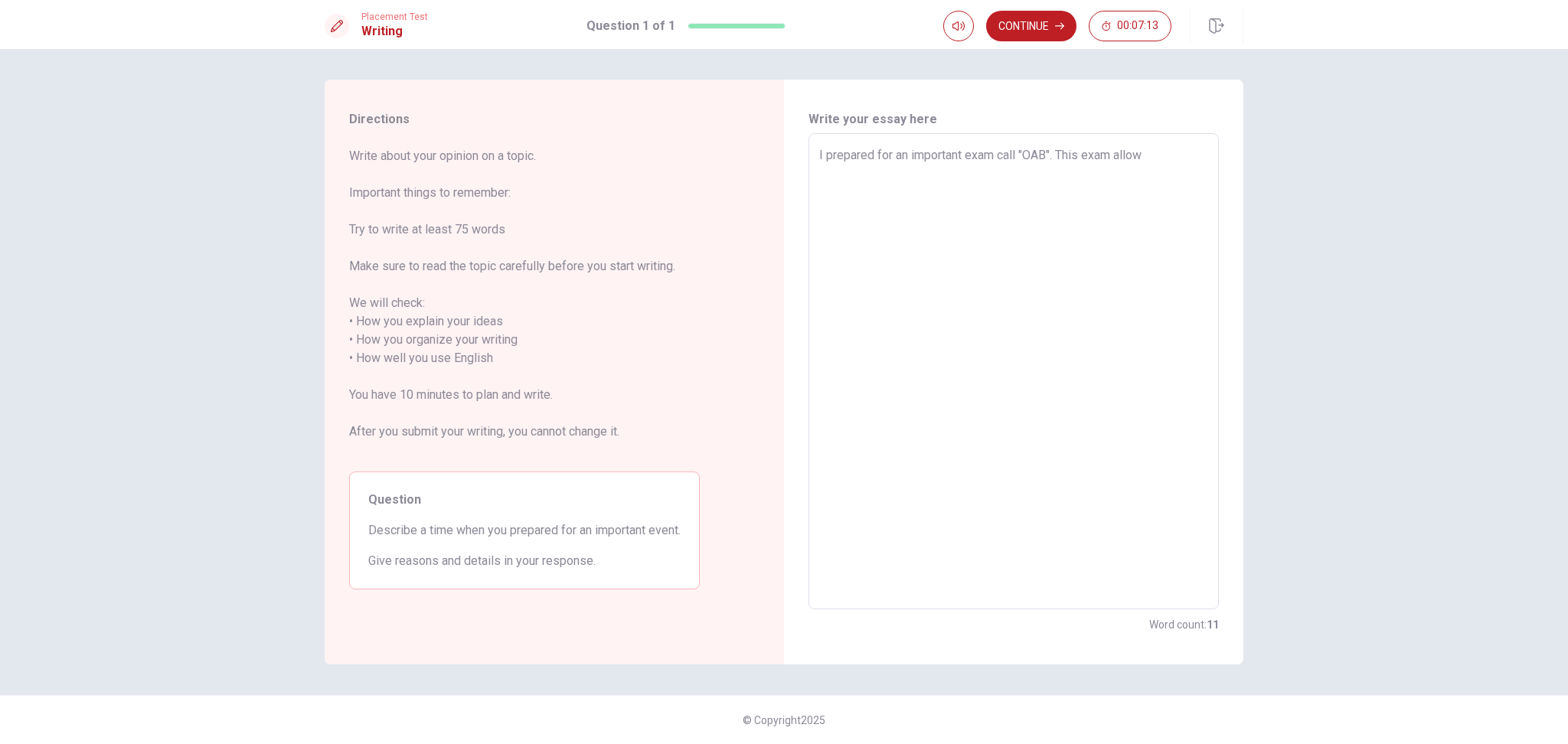 type on "I prepared for an important exam call "OAB". This exam allow m" 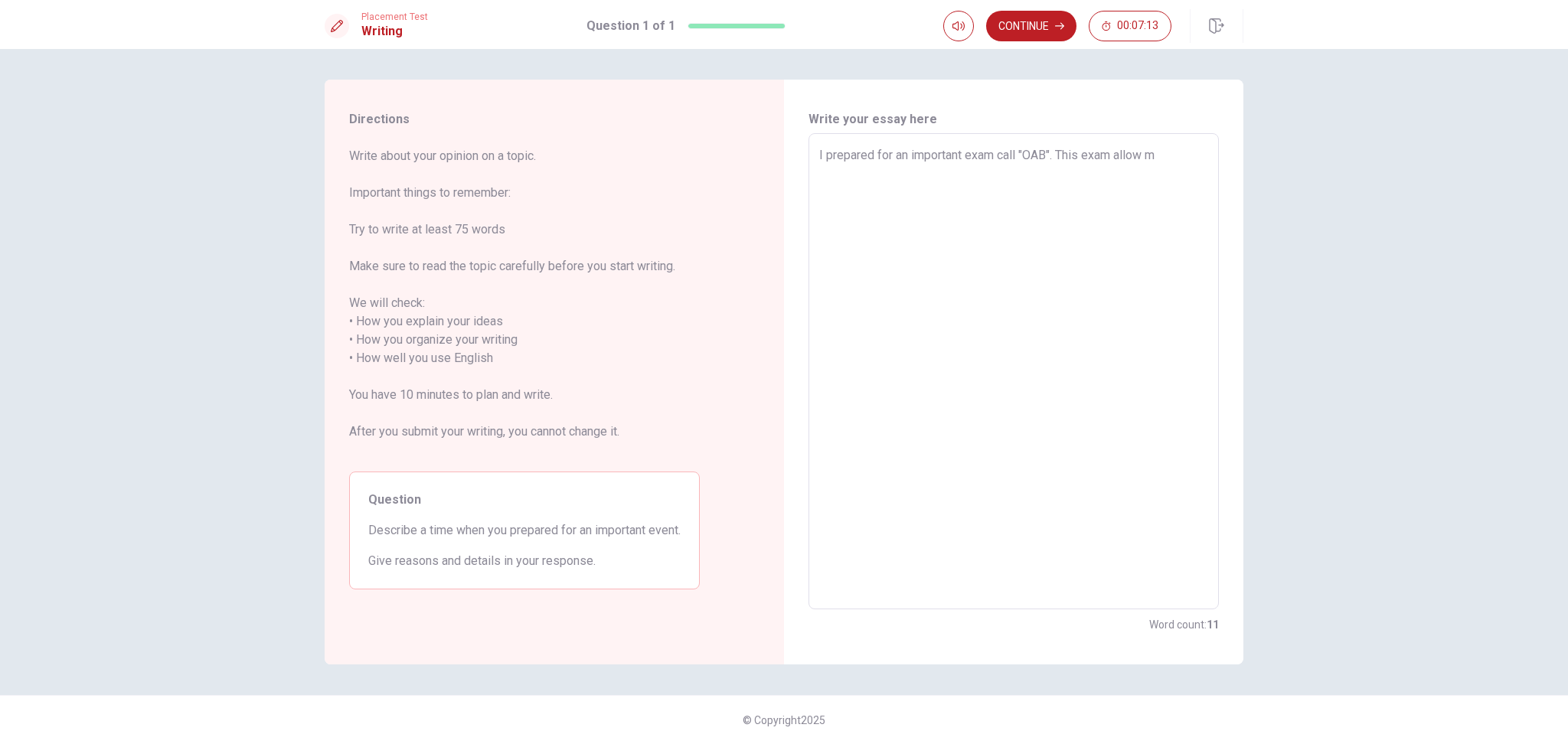 type on "x" 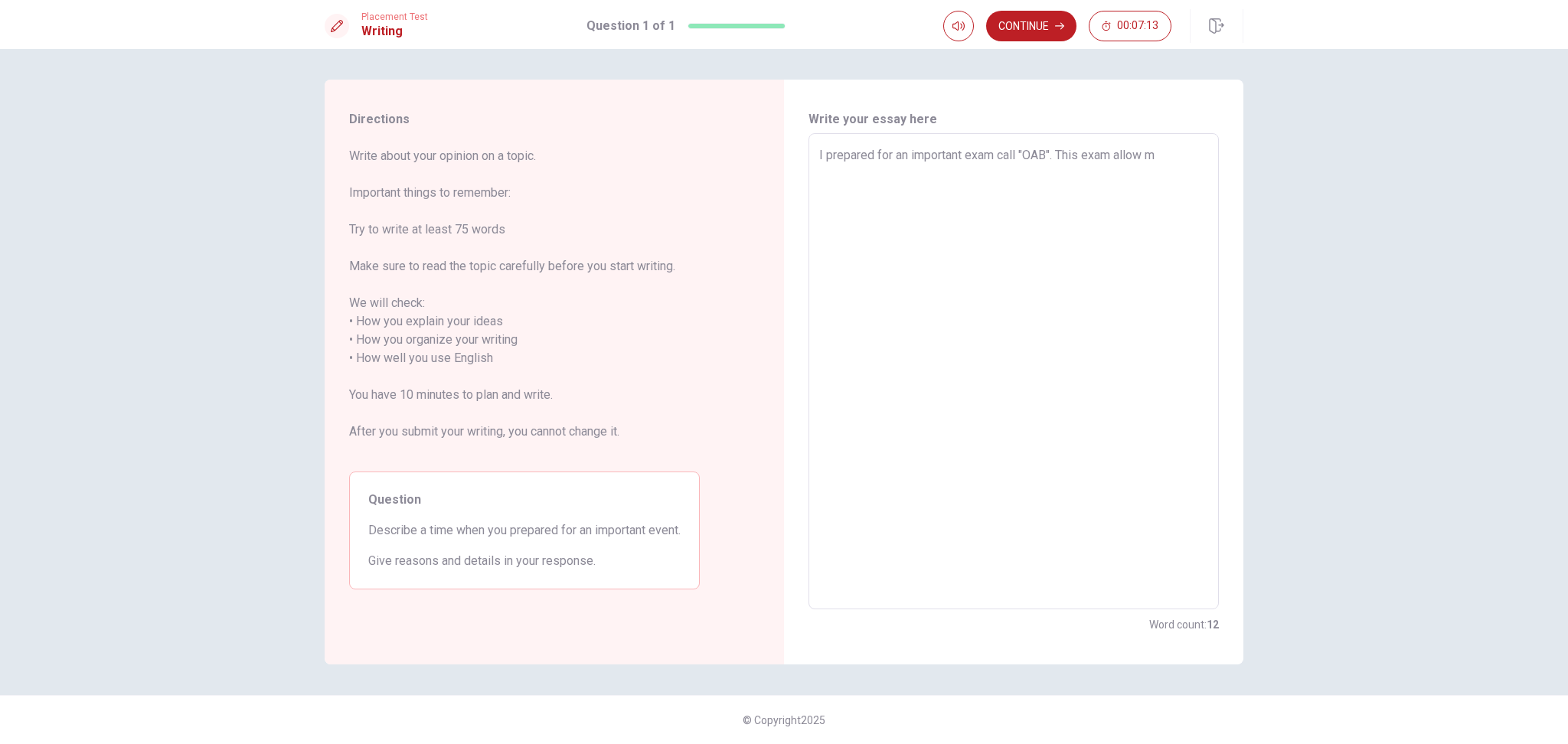 type on "I prepared for an important exam call "OAB". This exam allow me" 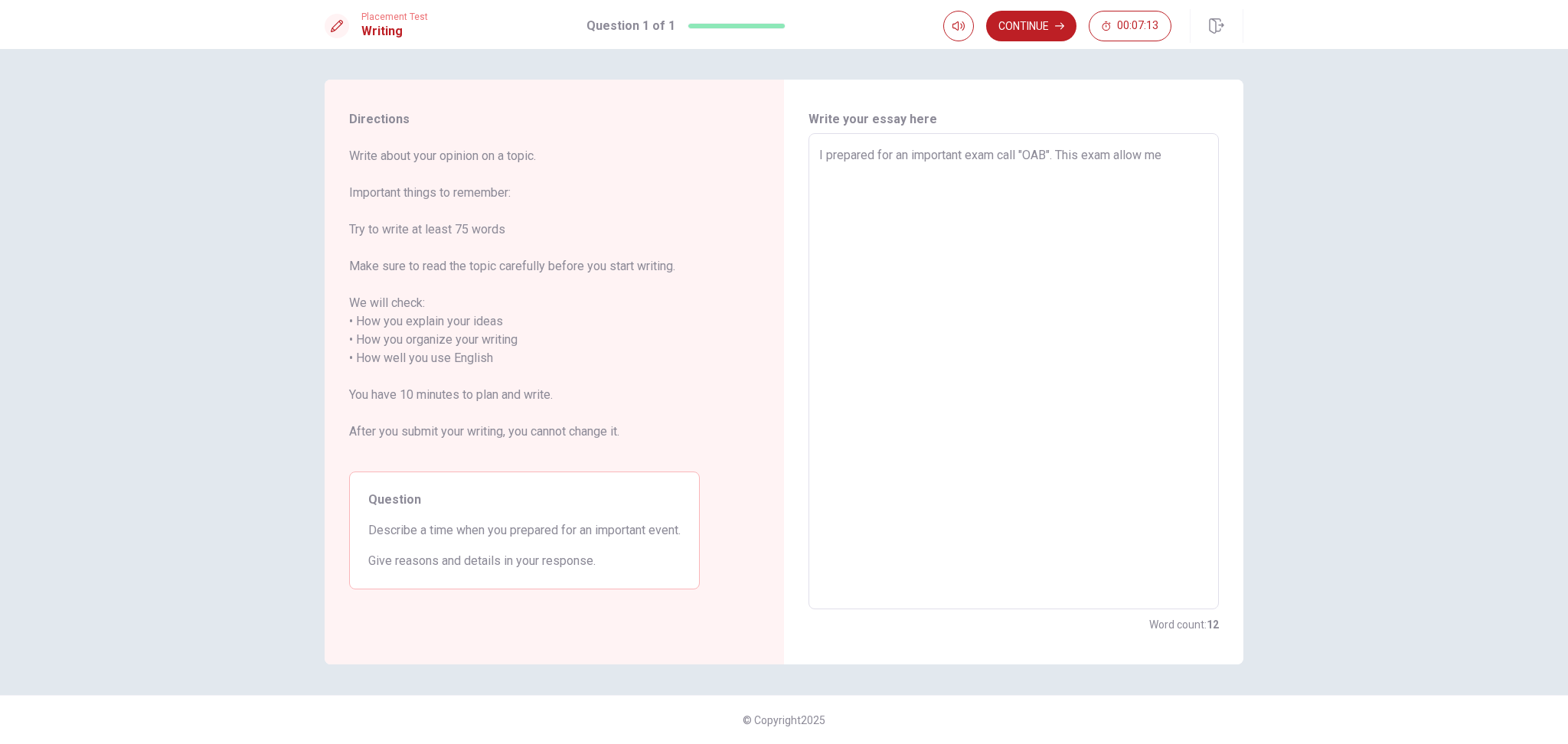 type on "x" 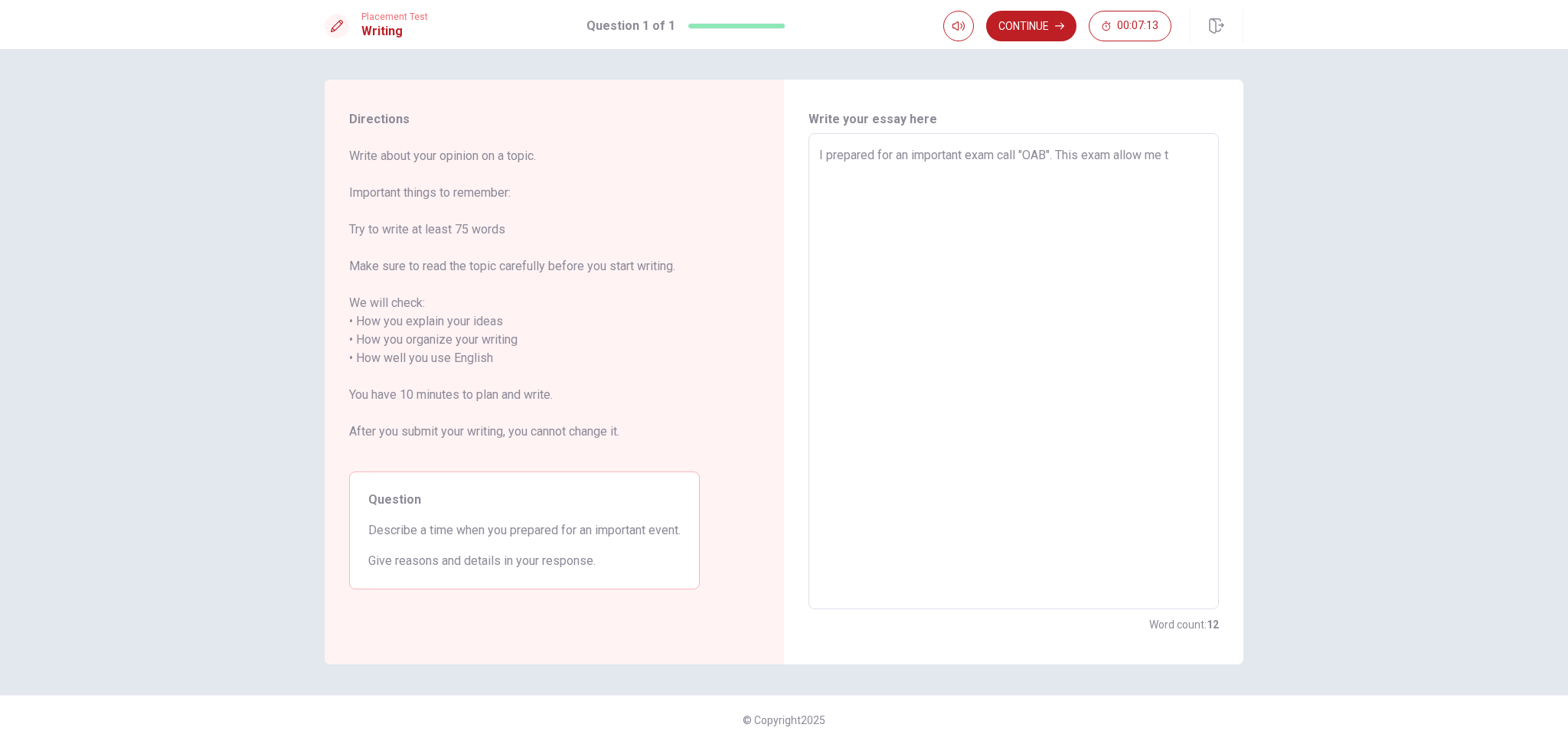 type on "x" 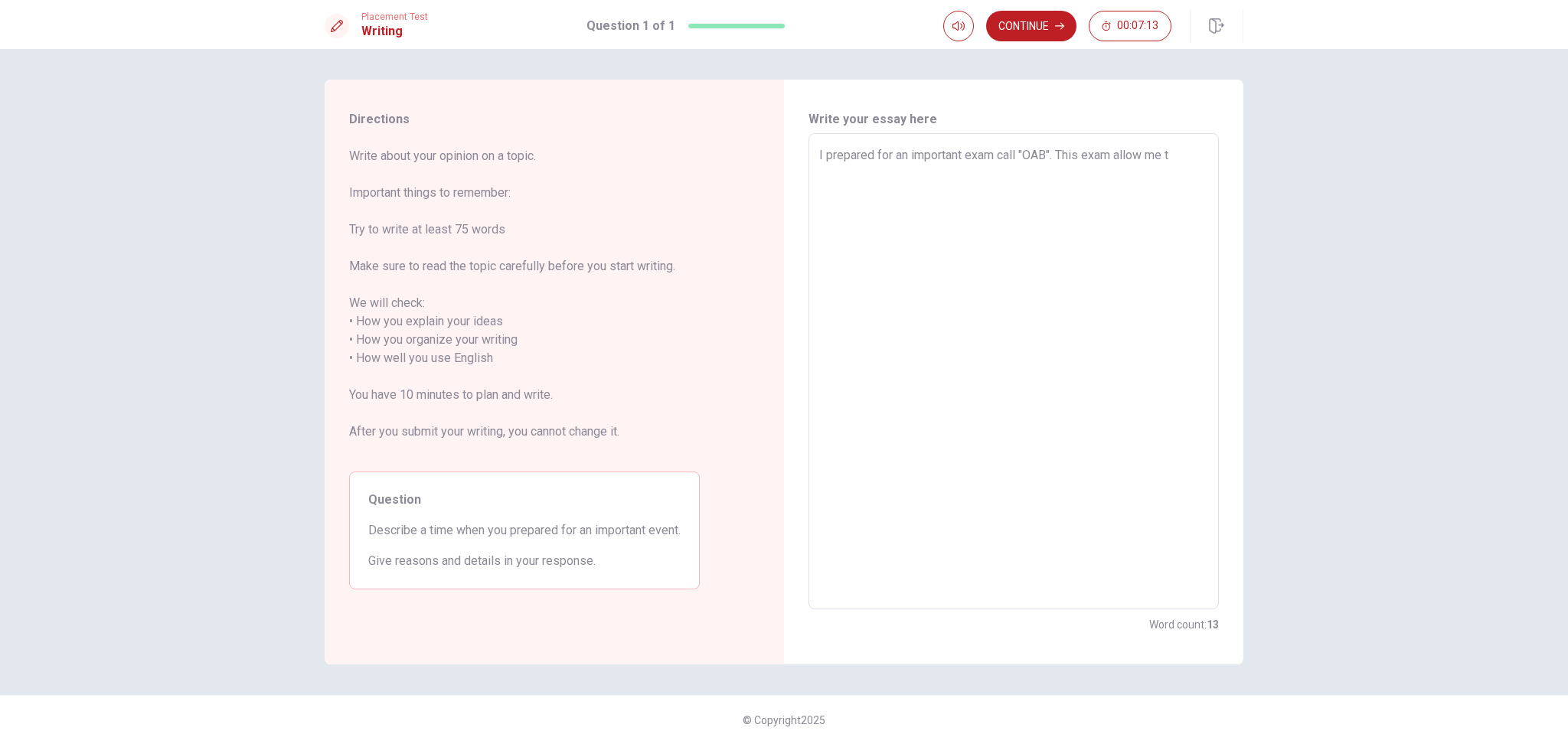 type on "I prepared for an important exam call "OAB". This exam allow me to" 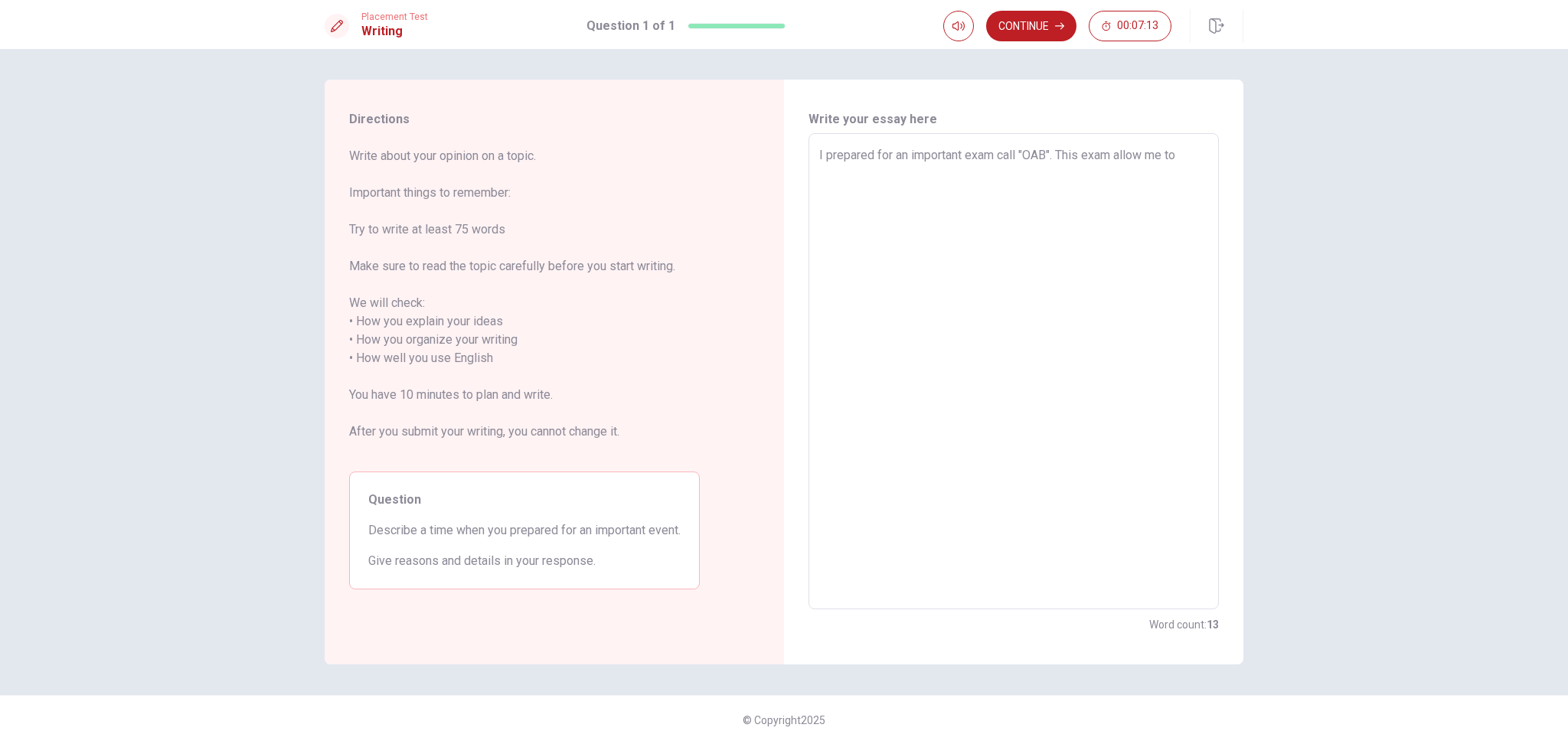 type on "x" 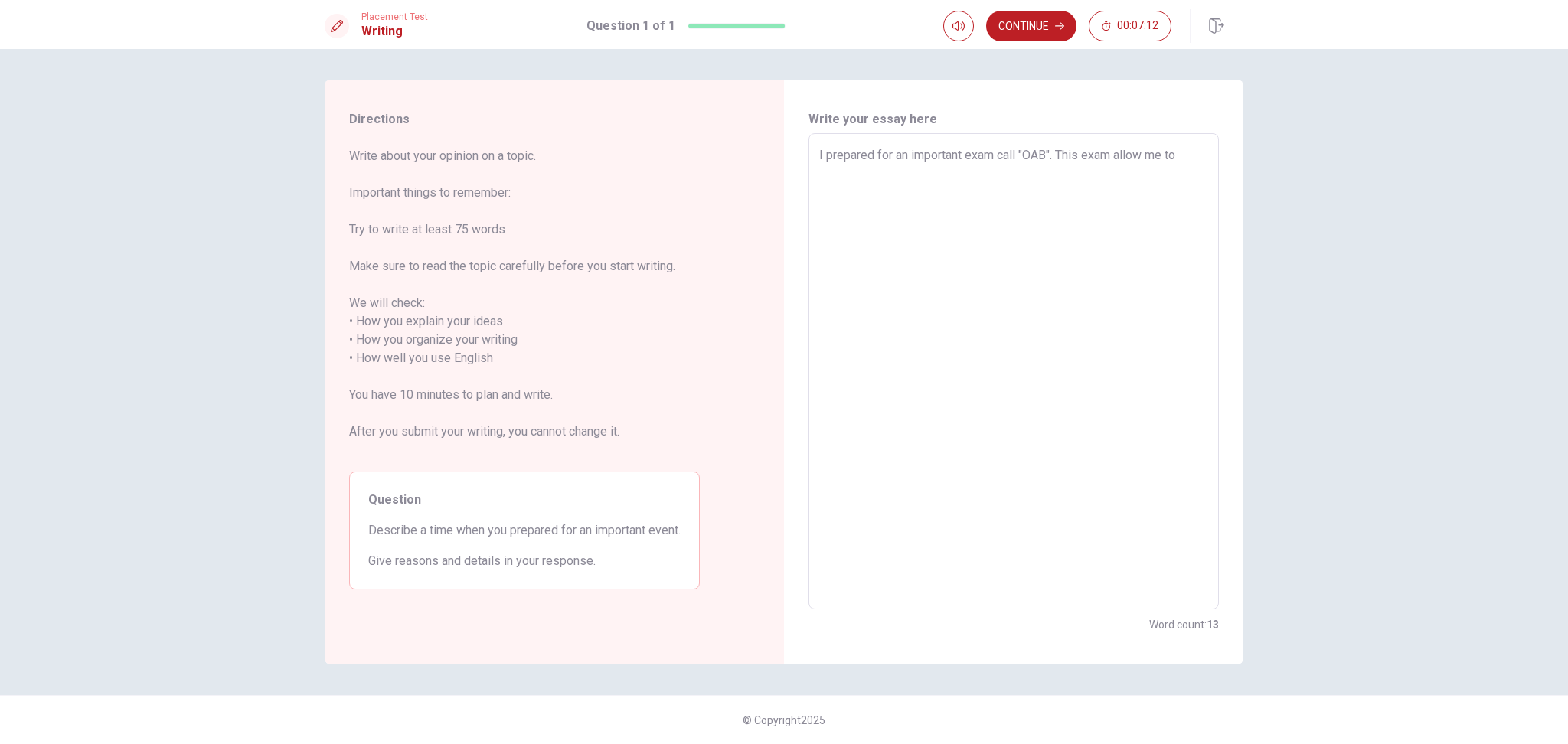 type on "x" 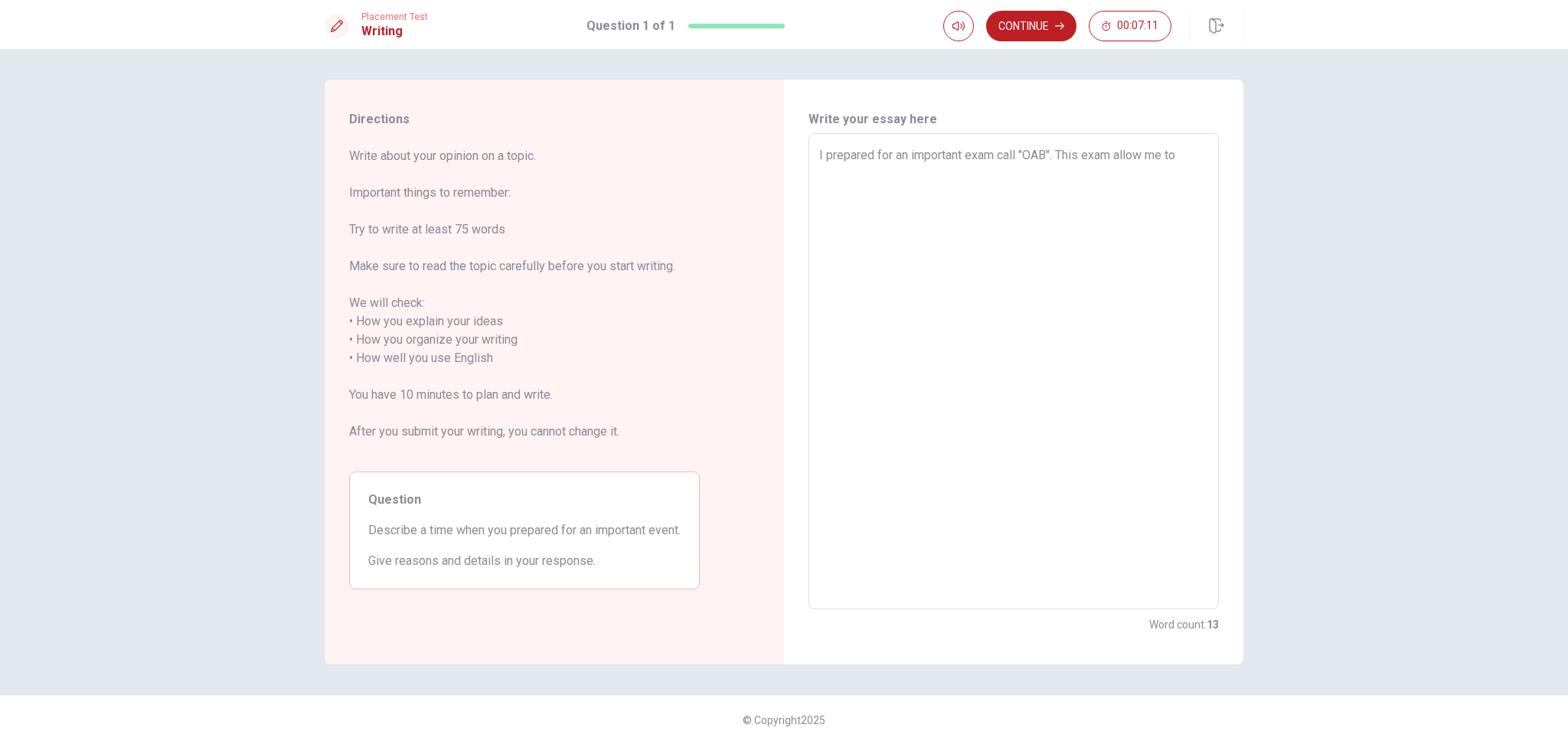 type on "I prepared for an important exam call "OAB". This exam allow me to p" 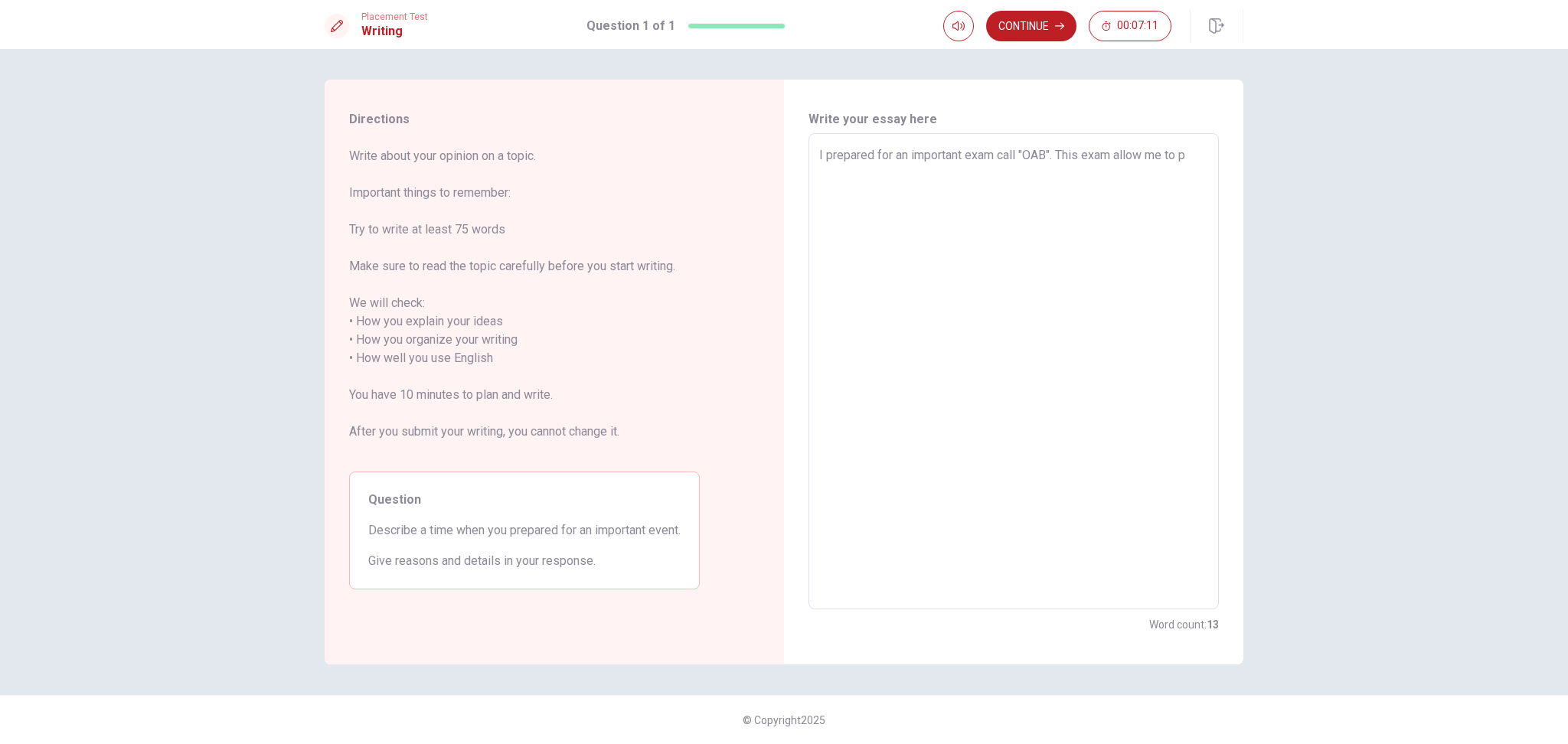 type on "x" 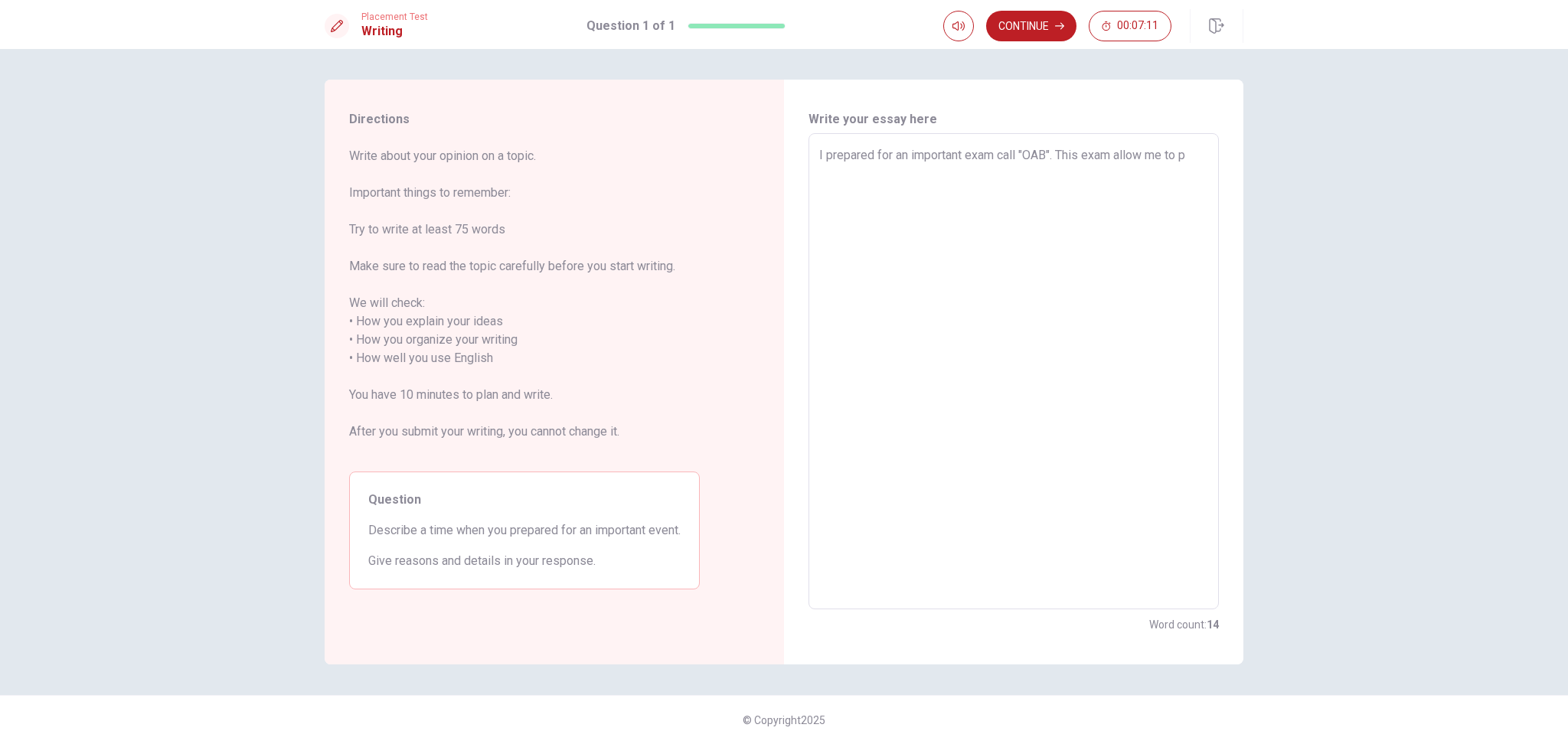 type on "I prepared for an important exam call "OAB". This exam allow me to pr" 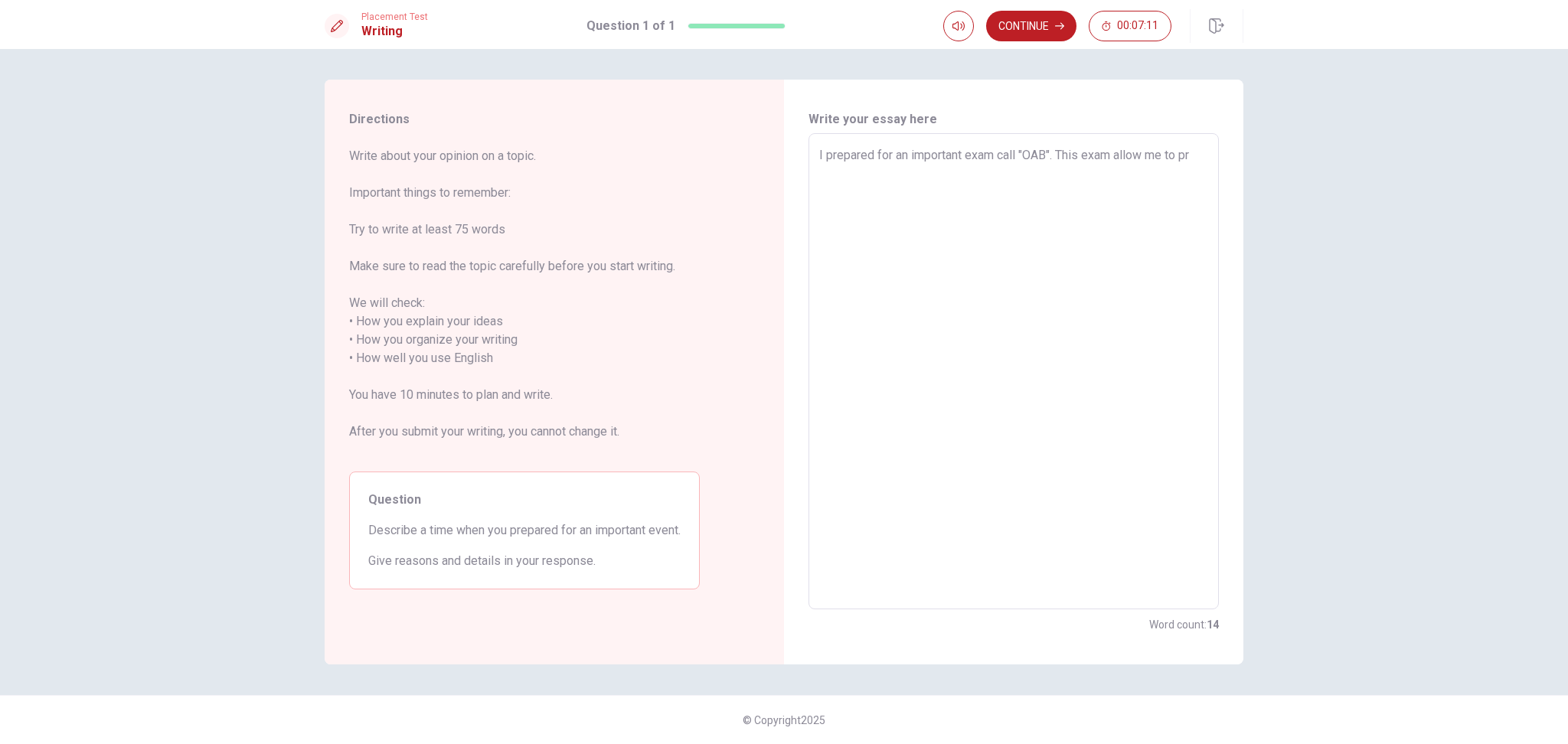 type on "x" 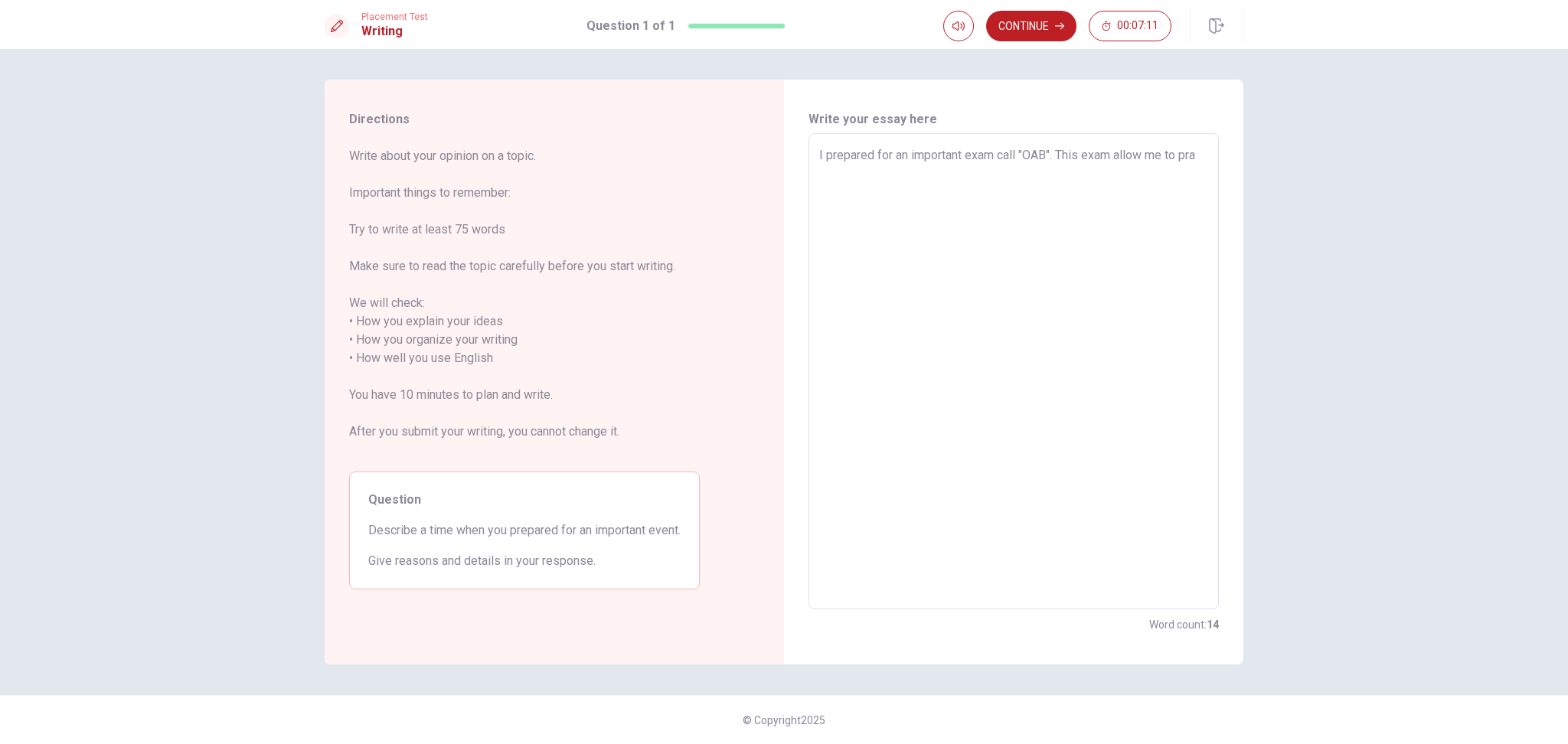 type on "x" 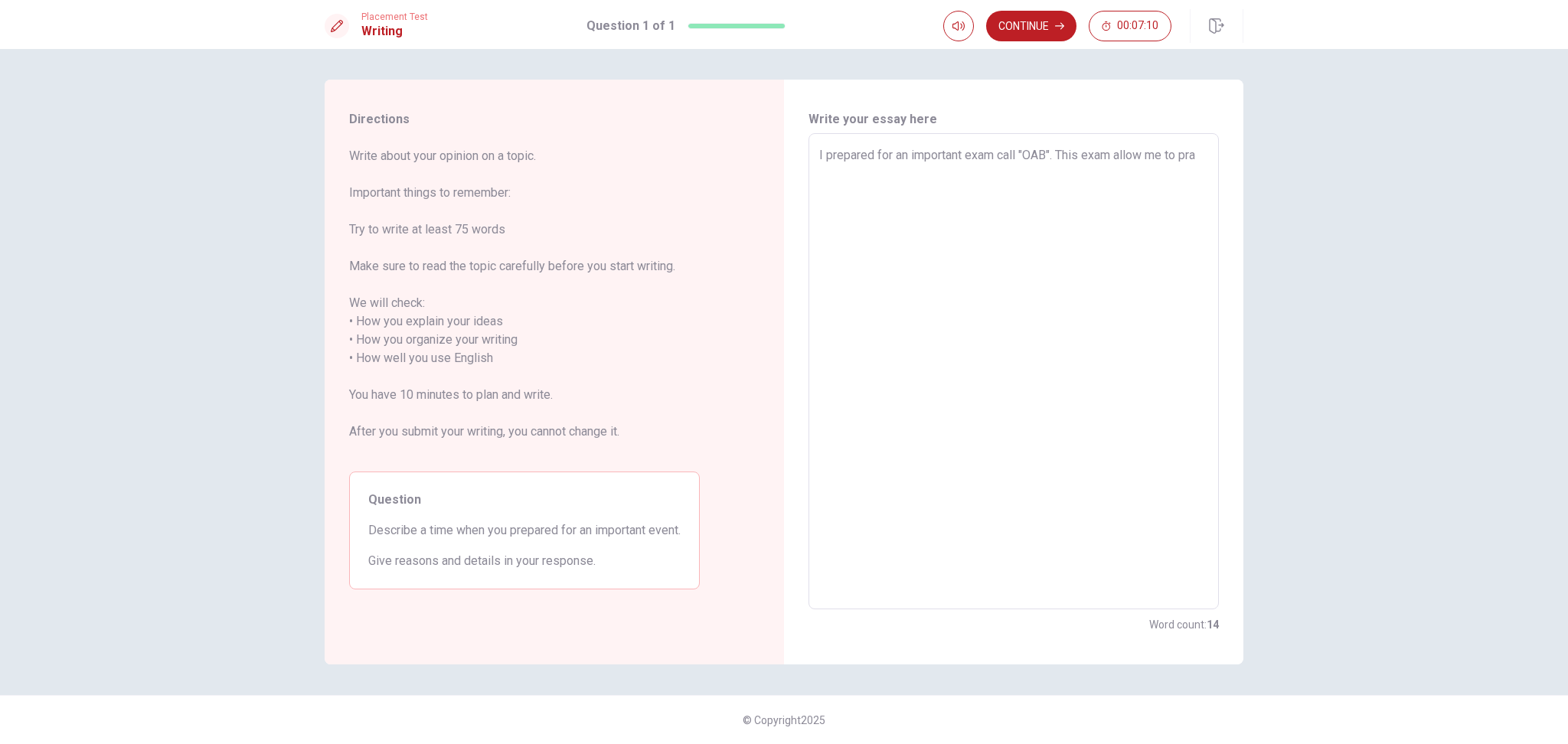 type on "I prepared for an important exam call "OAB". This exam allow me to prac" 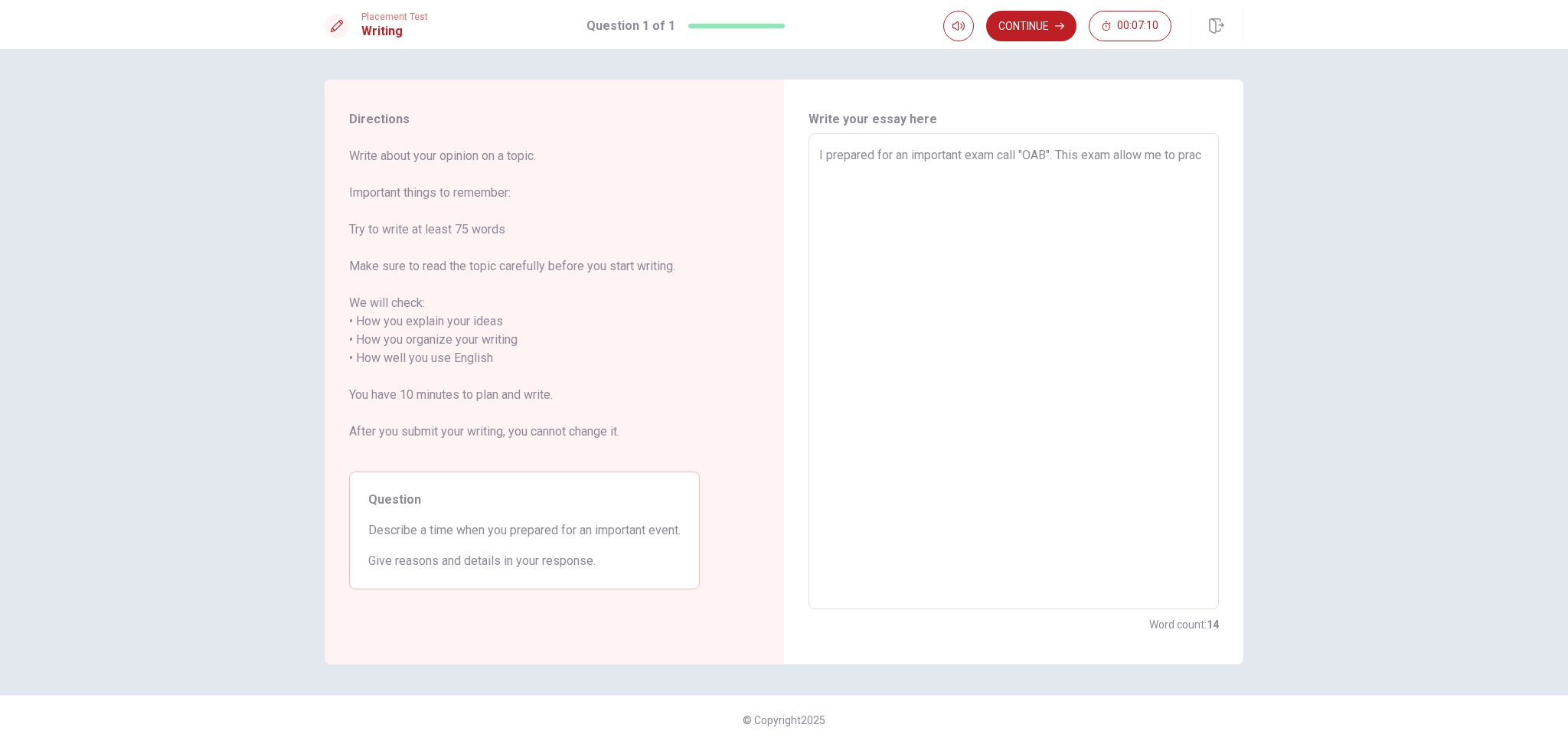 type on "x" 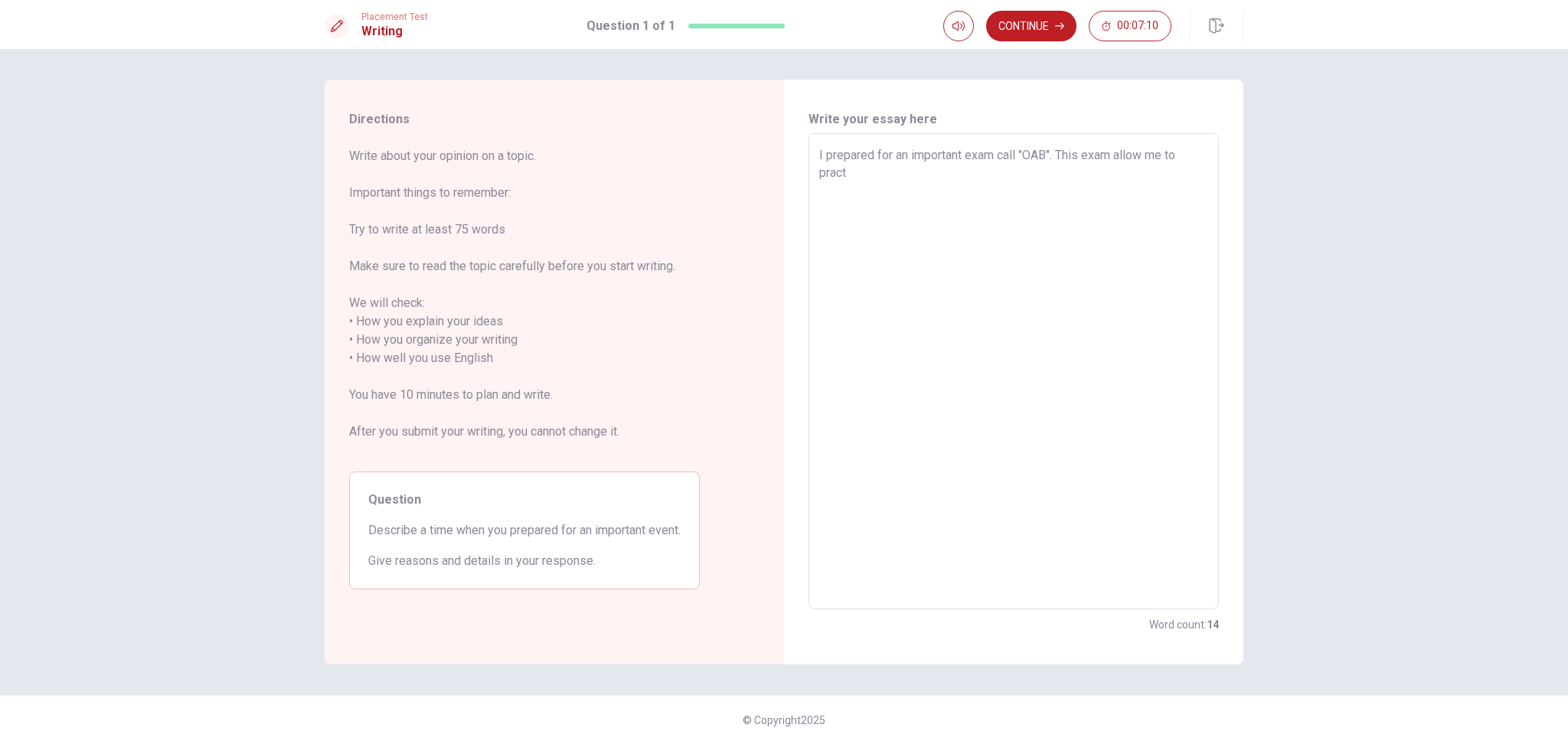 type on "x" 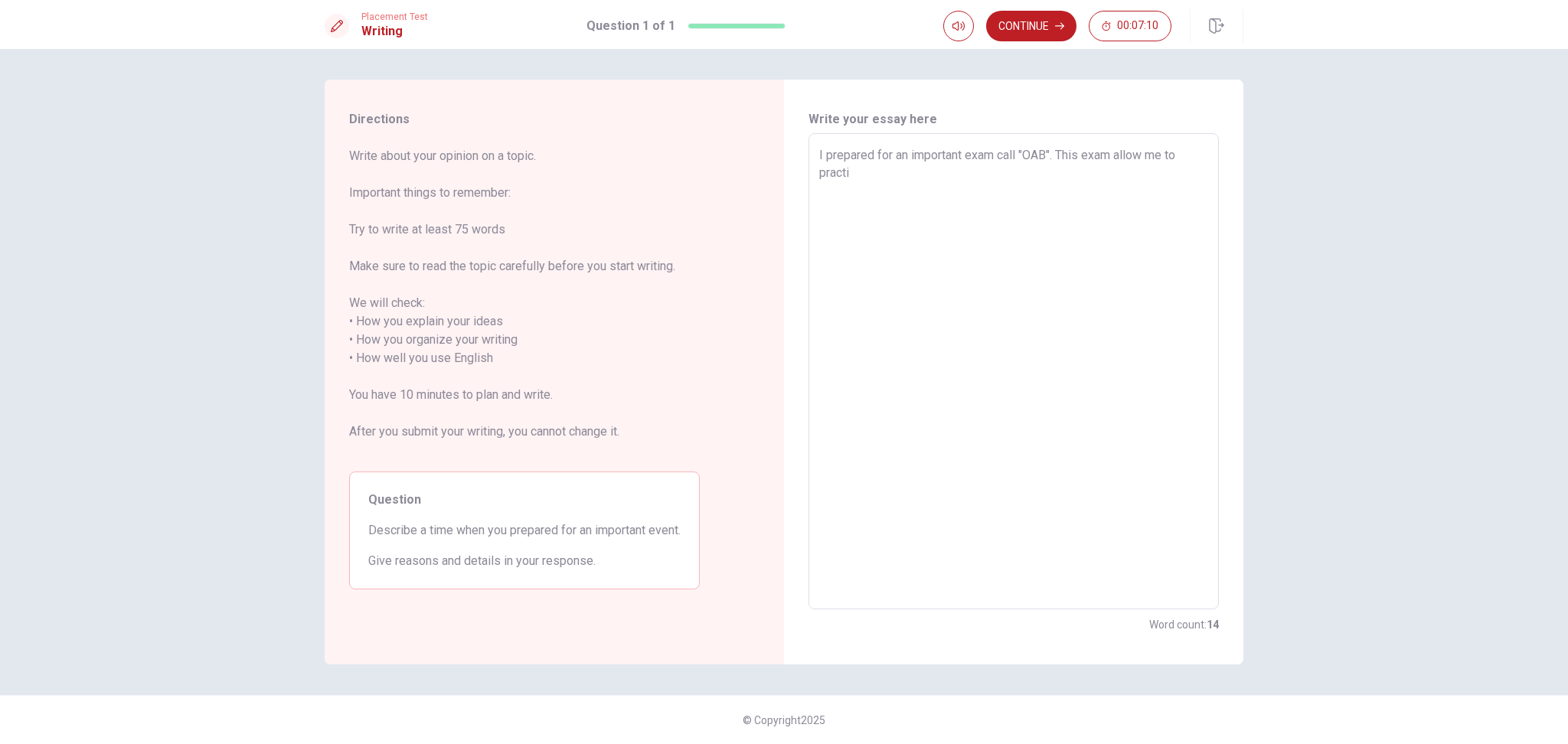 type on "x" 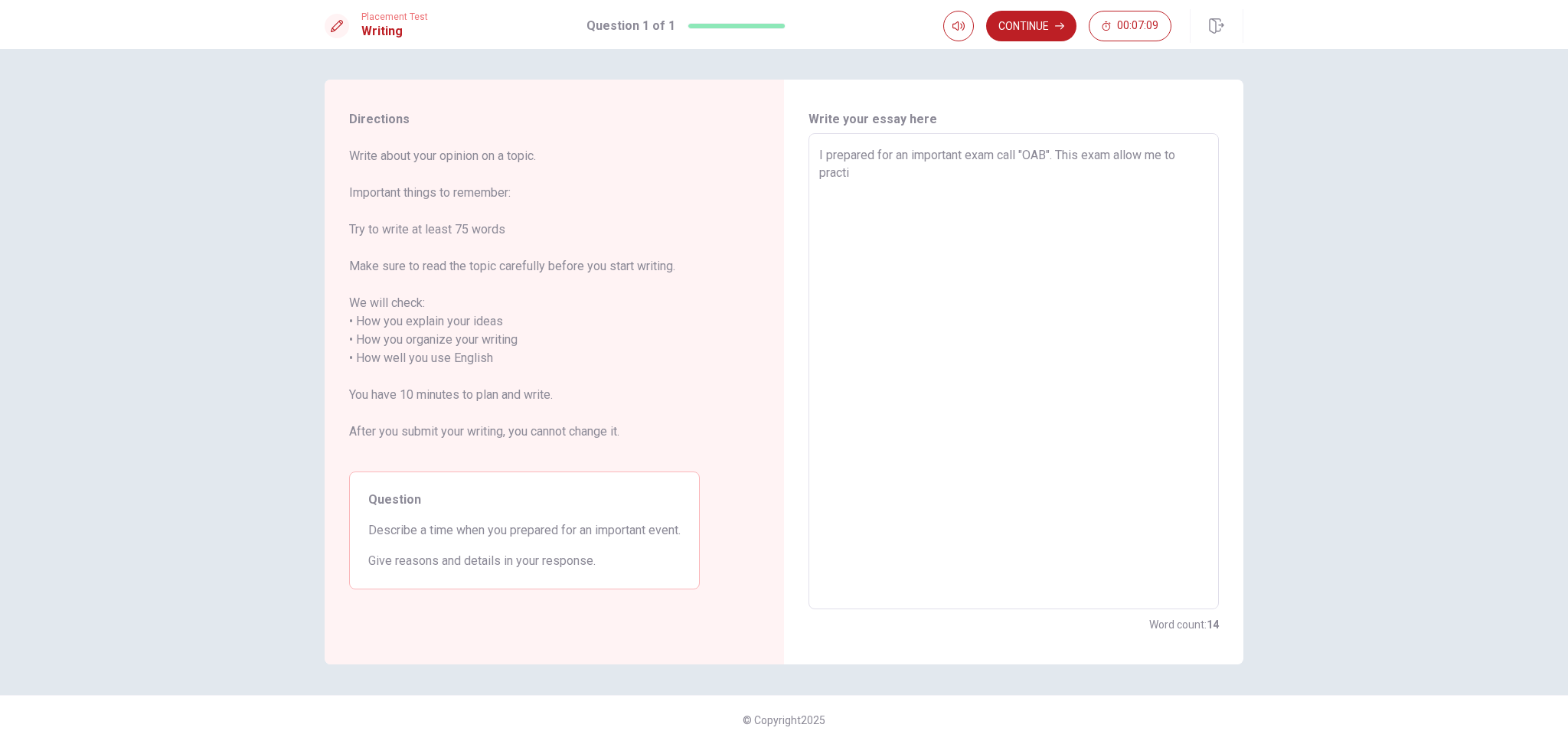 type on "I prepared for an important exam call "OAB". This exam allow me to practic" 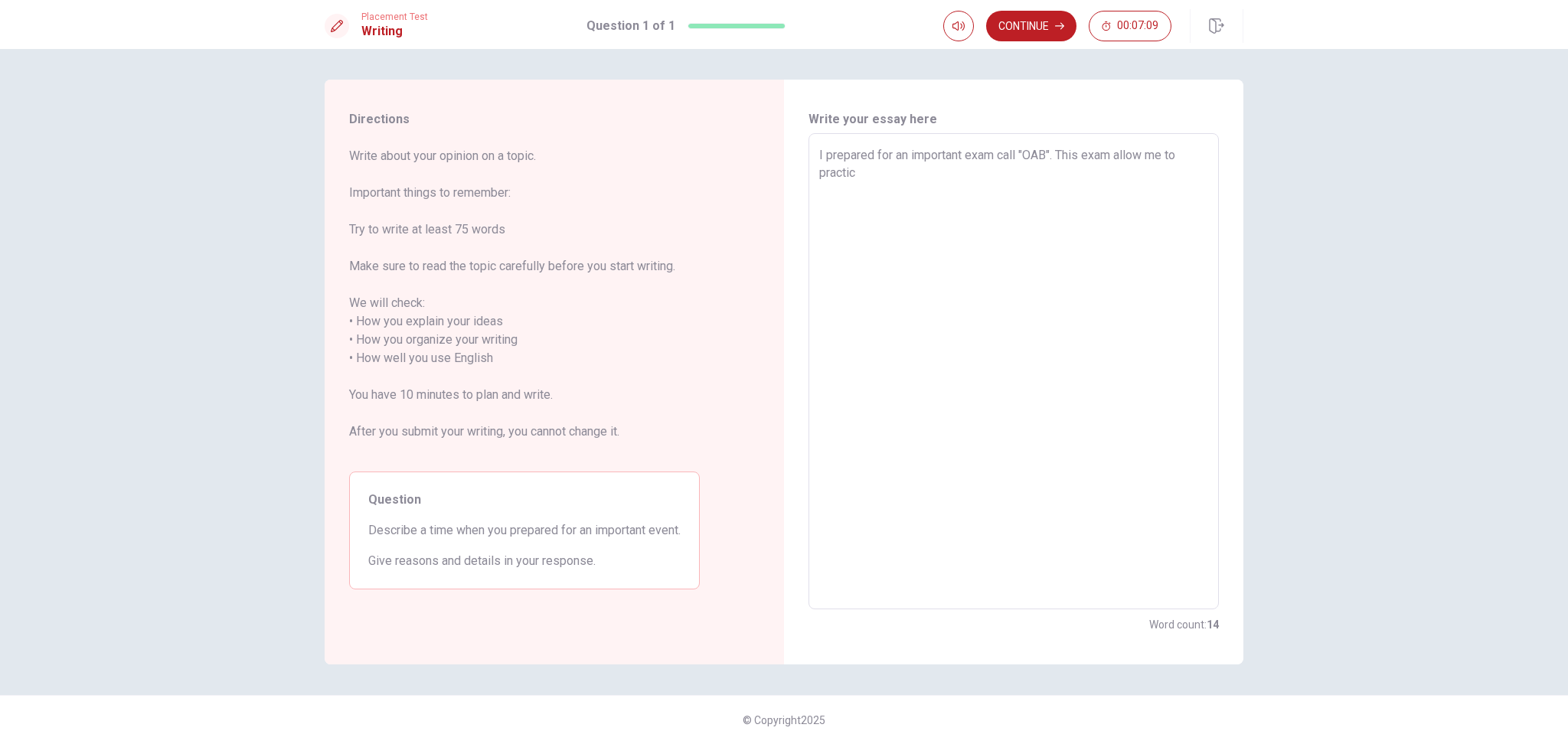 type on "x" 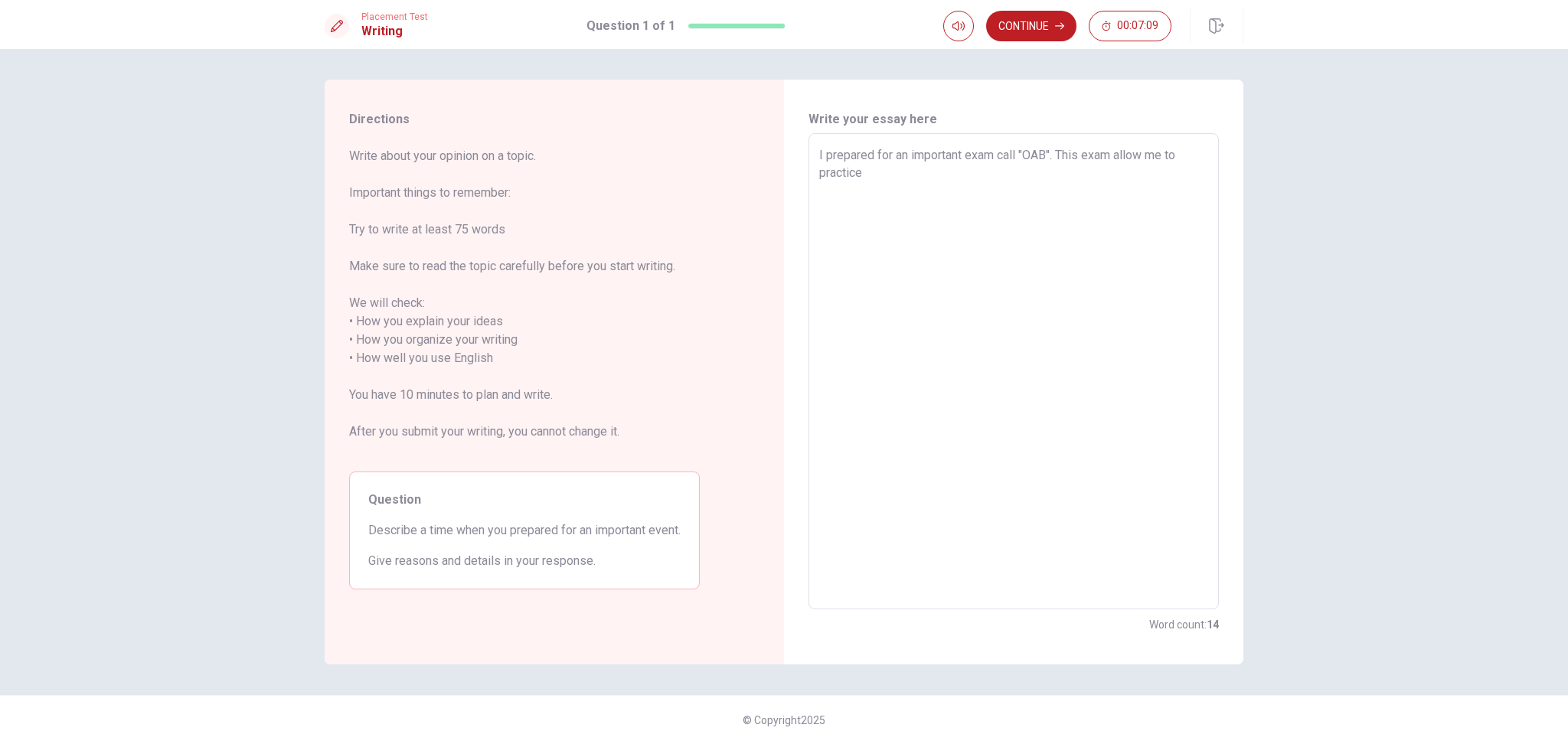 type on "x" 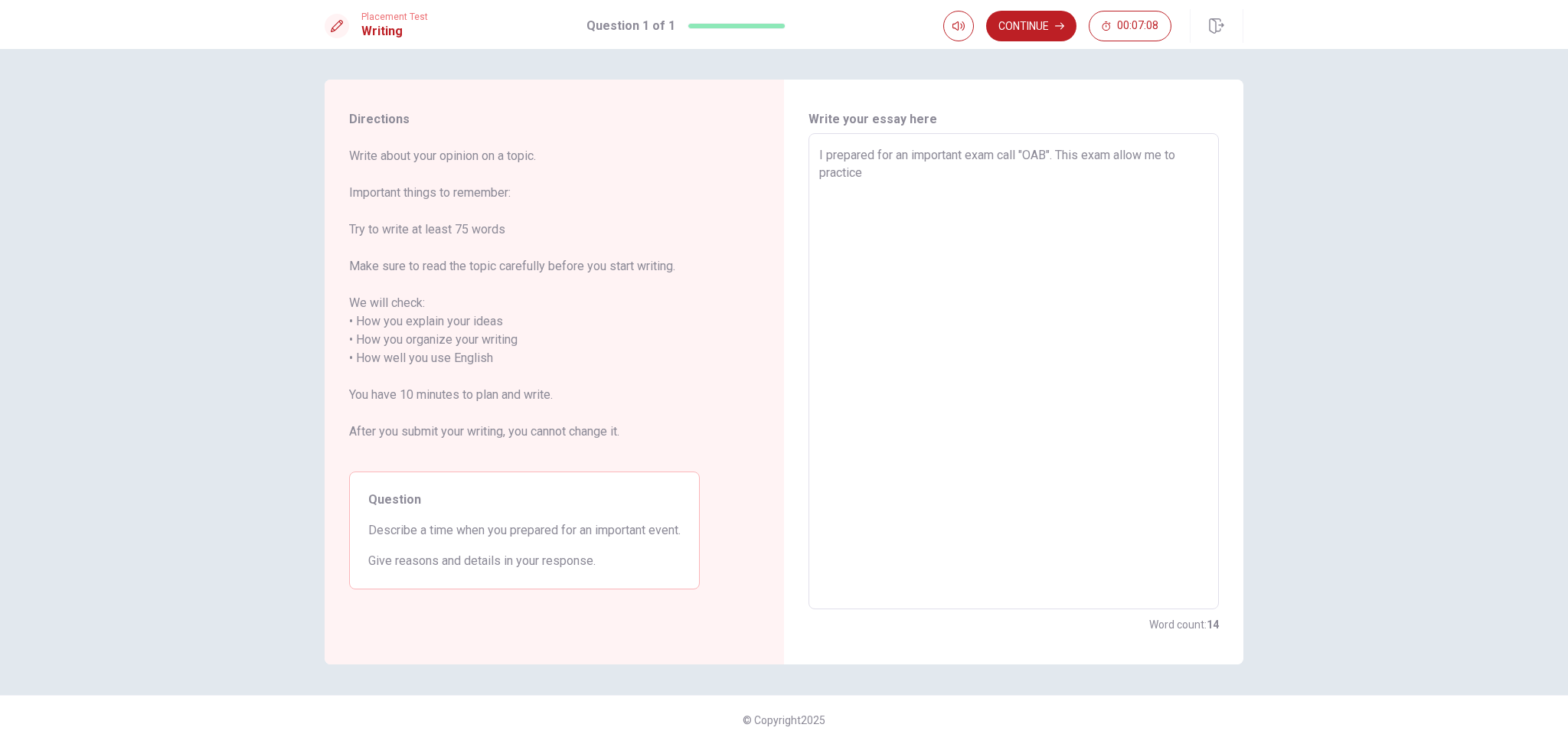 type on "I prepared for an important exam call "OAB". This exam allow me to practice l" 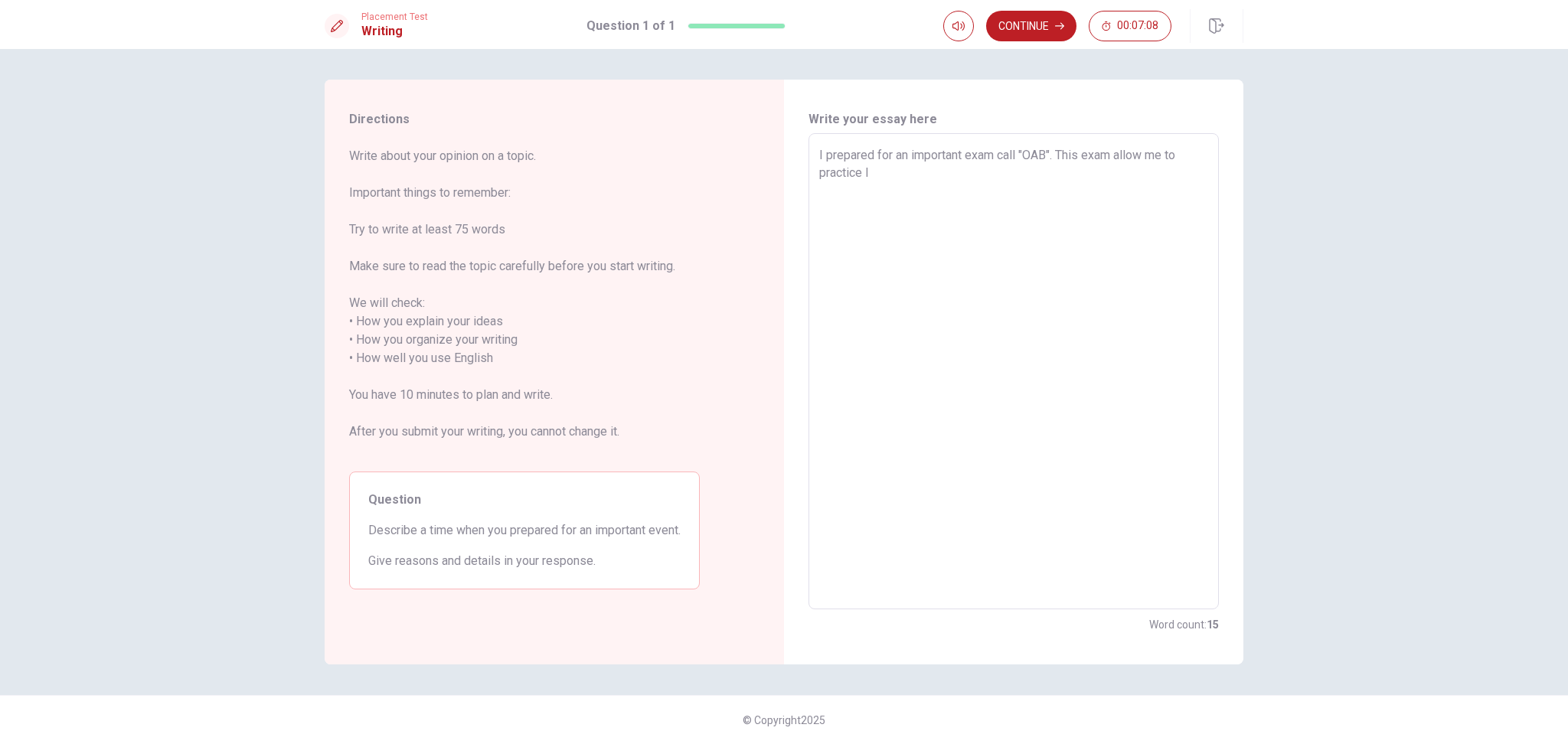 type on "x" 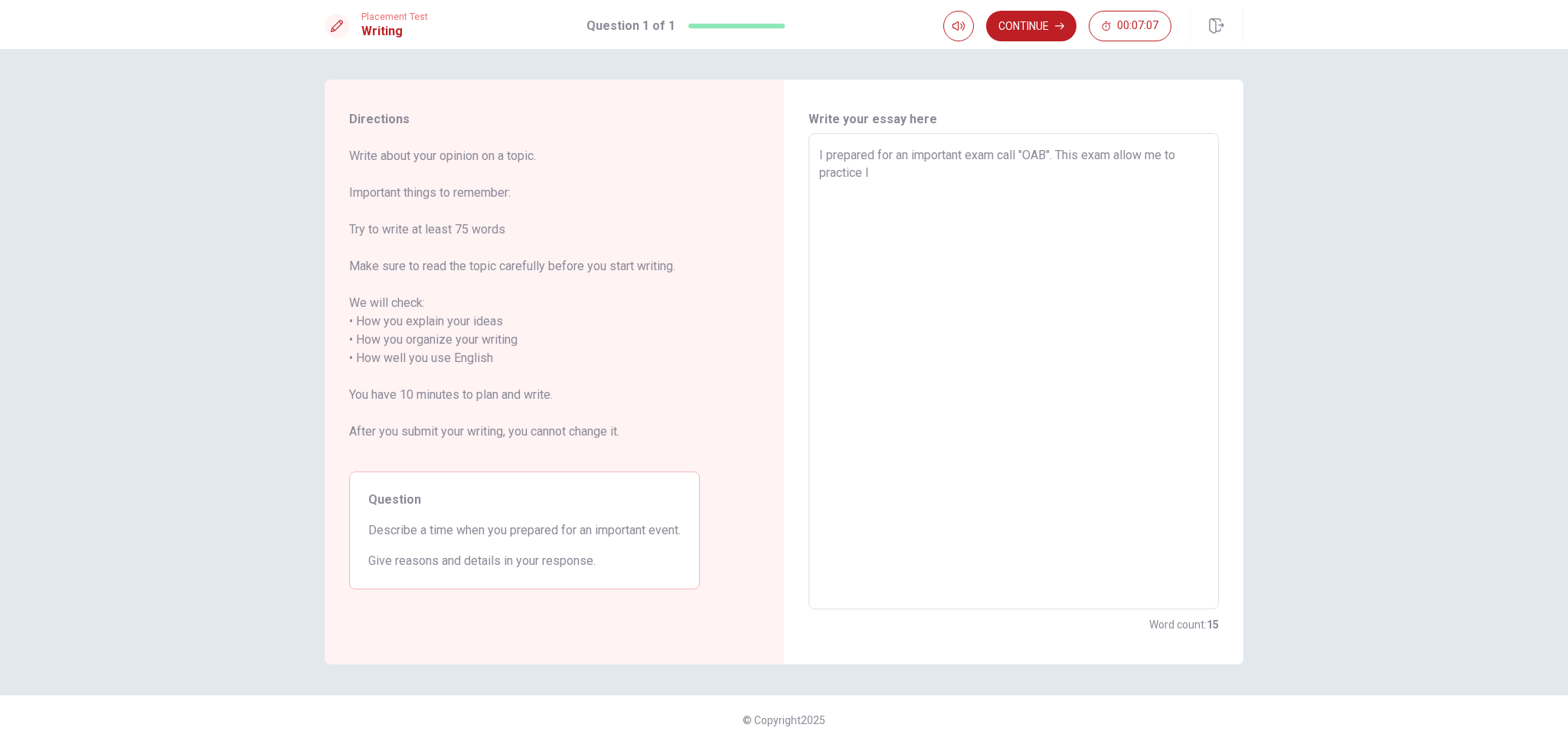 type on "I prepared for an important exam call "OAB". This exam allow me to practice la" 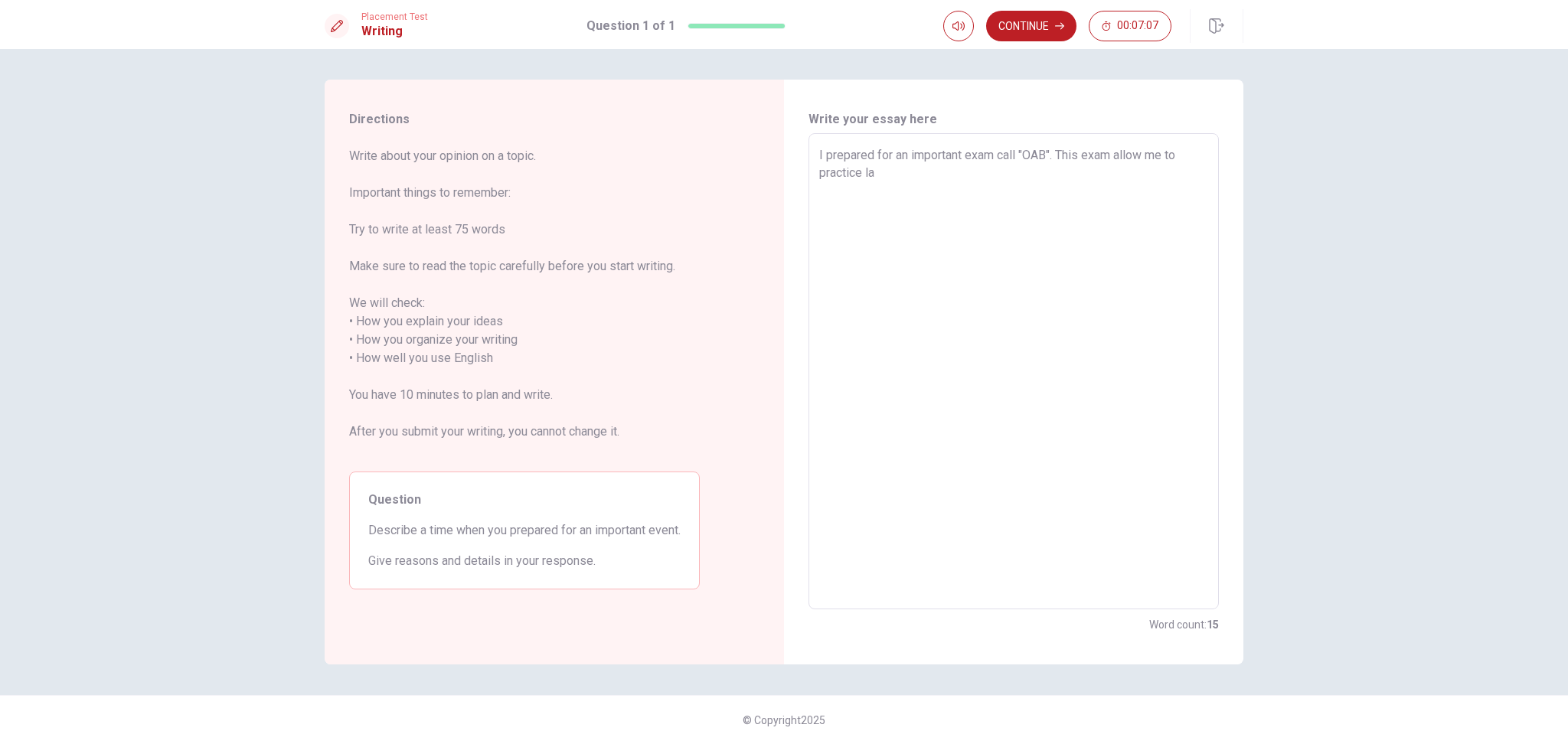 type on "x" 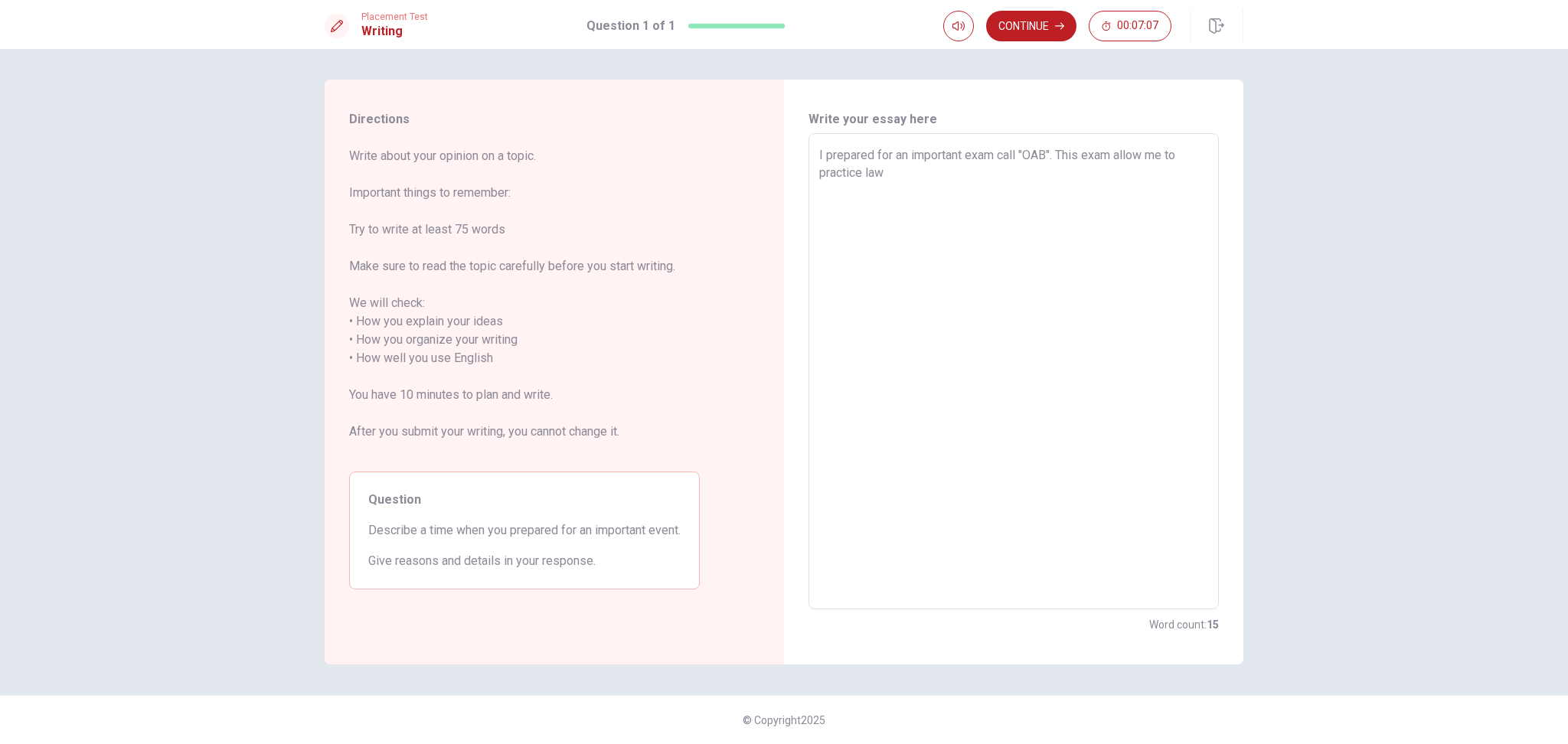 type on "x" 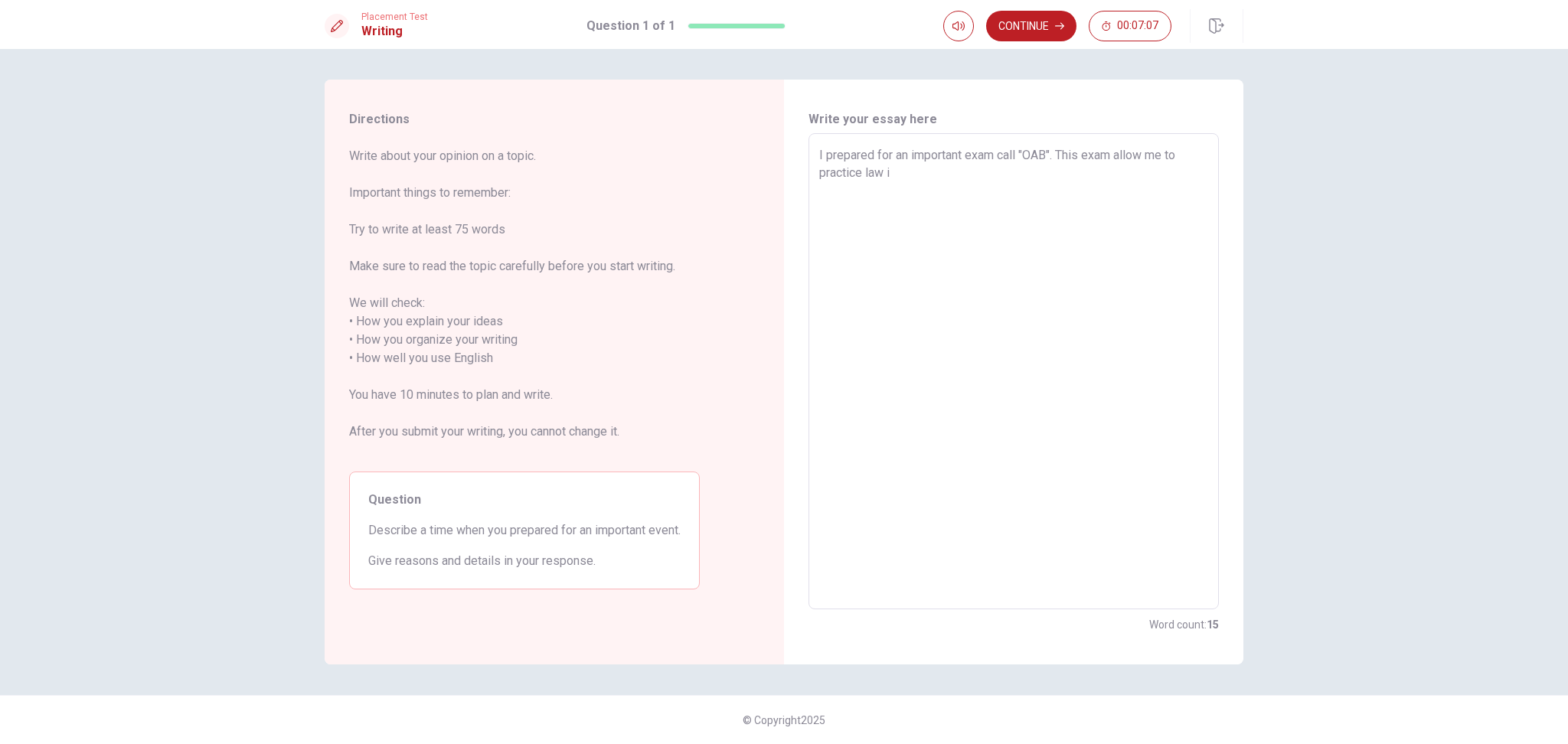 type on "x" 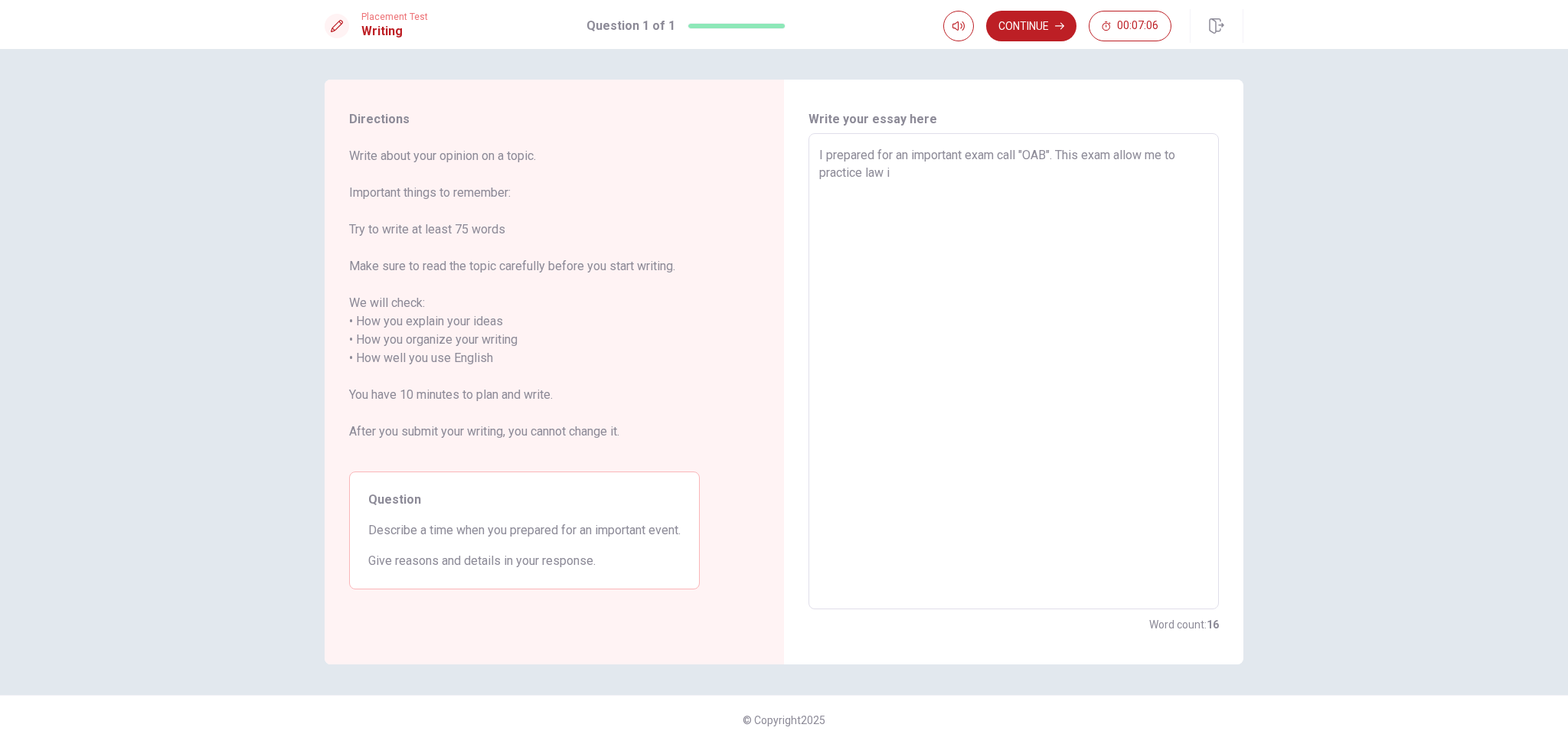 type on "I prepared for an important exam call "OAB". This exam allow me to practice law in" 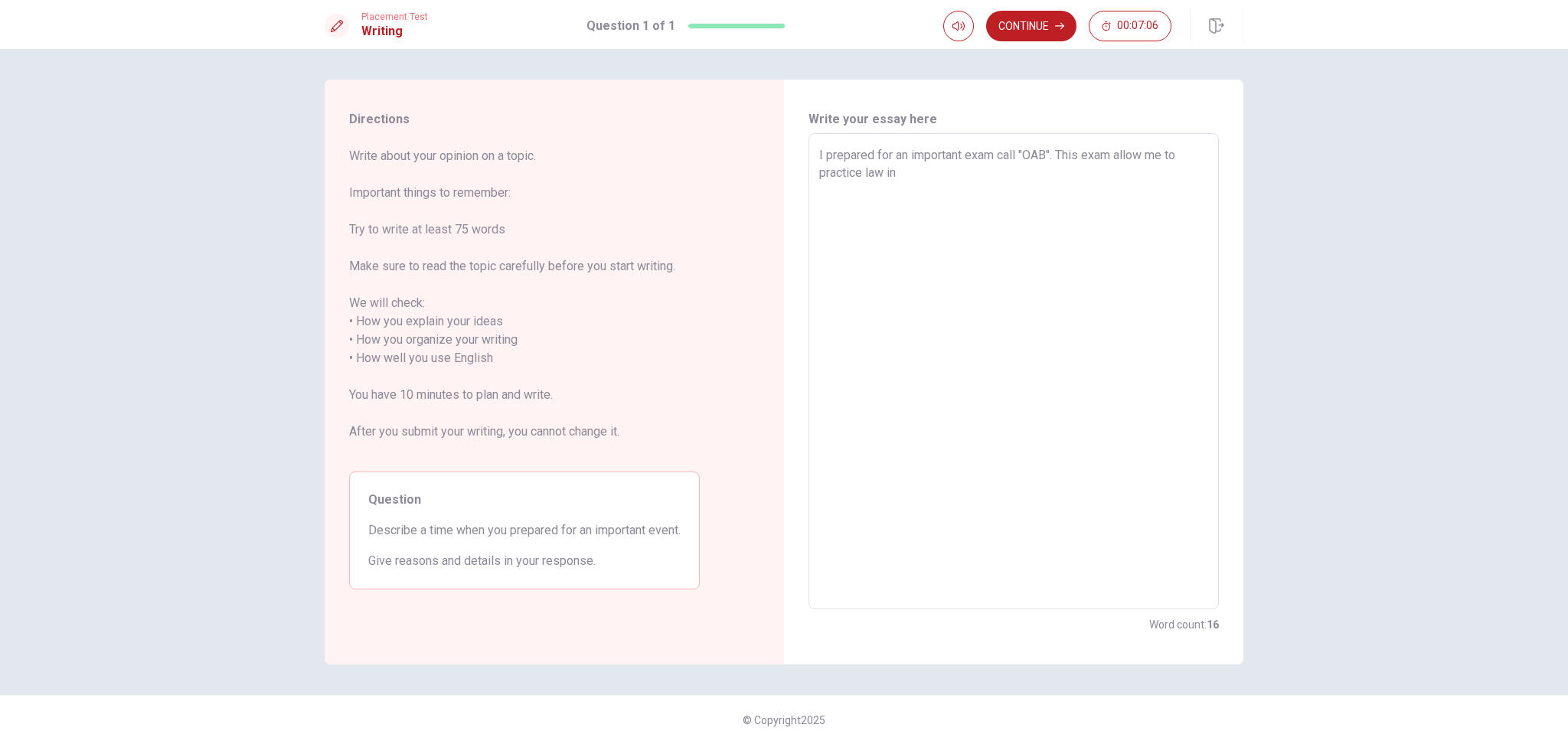 type on "x" 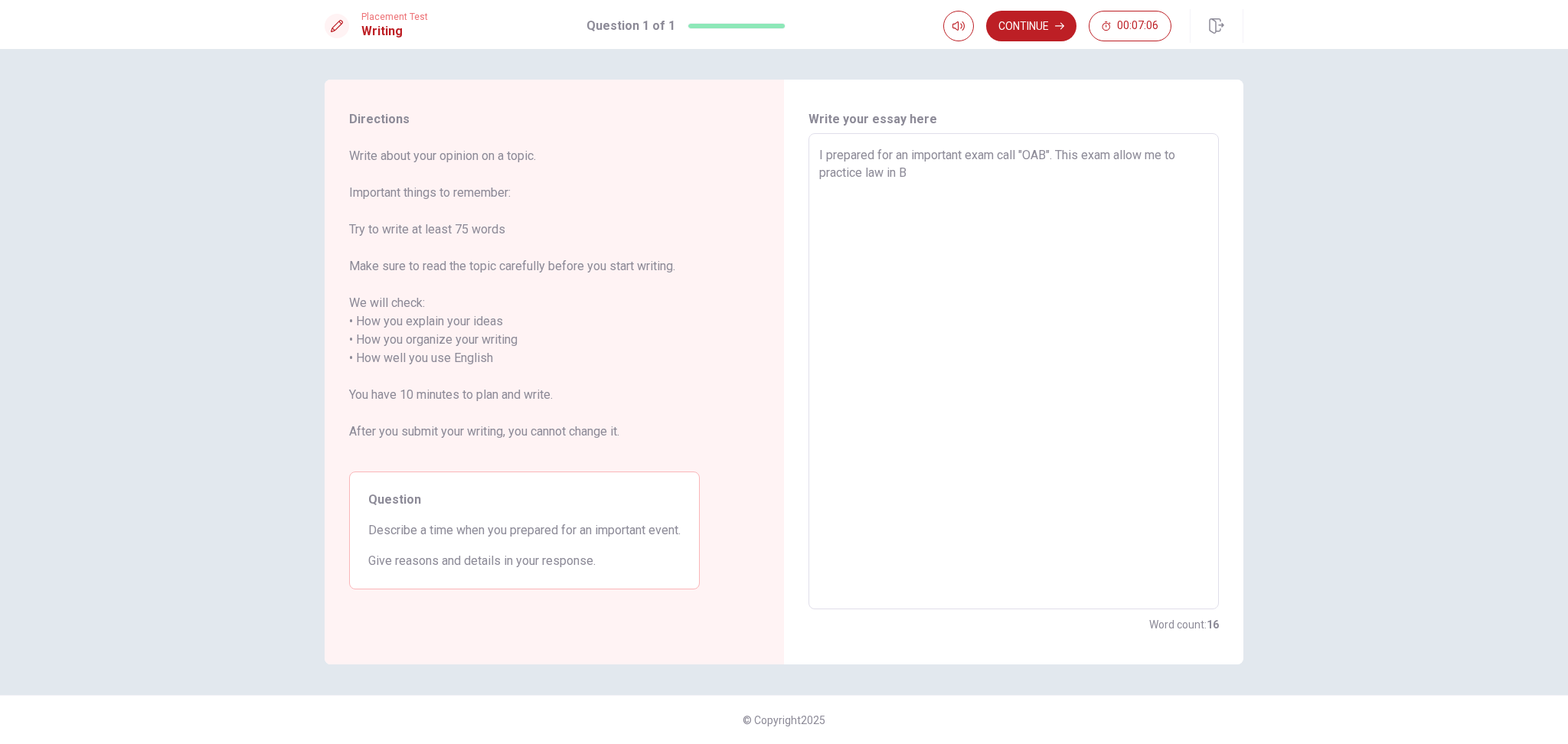type on "x" 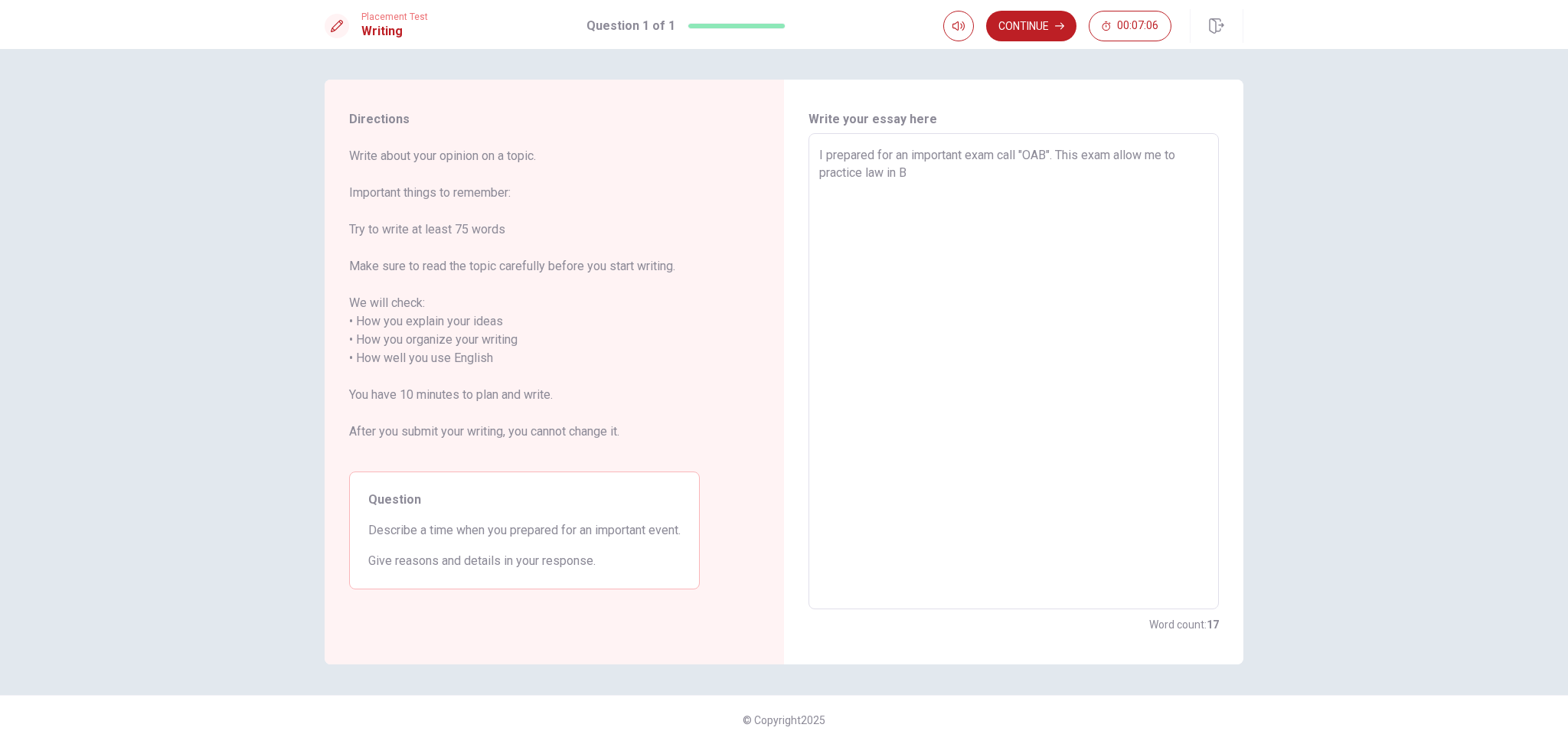 type on "I prepared for an important exam call "OAB". This exam allow me to practice law in [GEOGRAPHIC_DATA]" 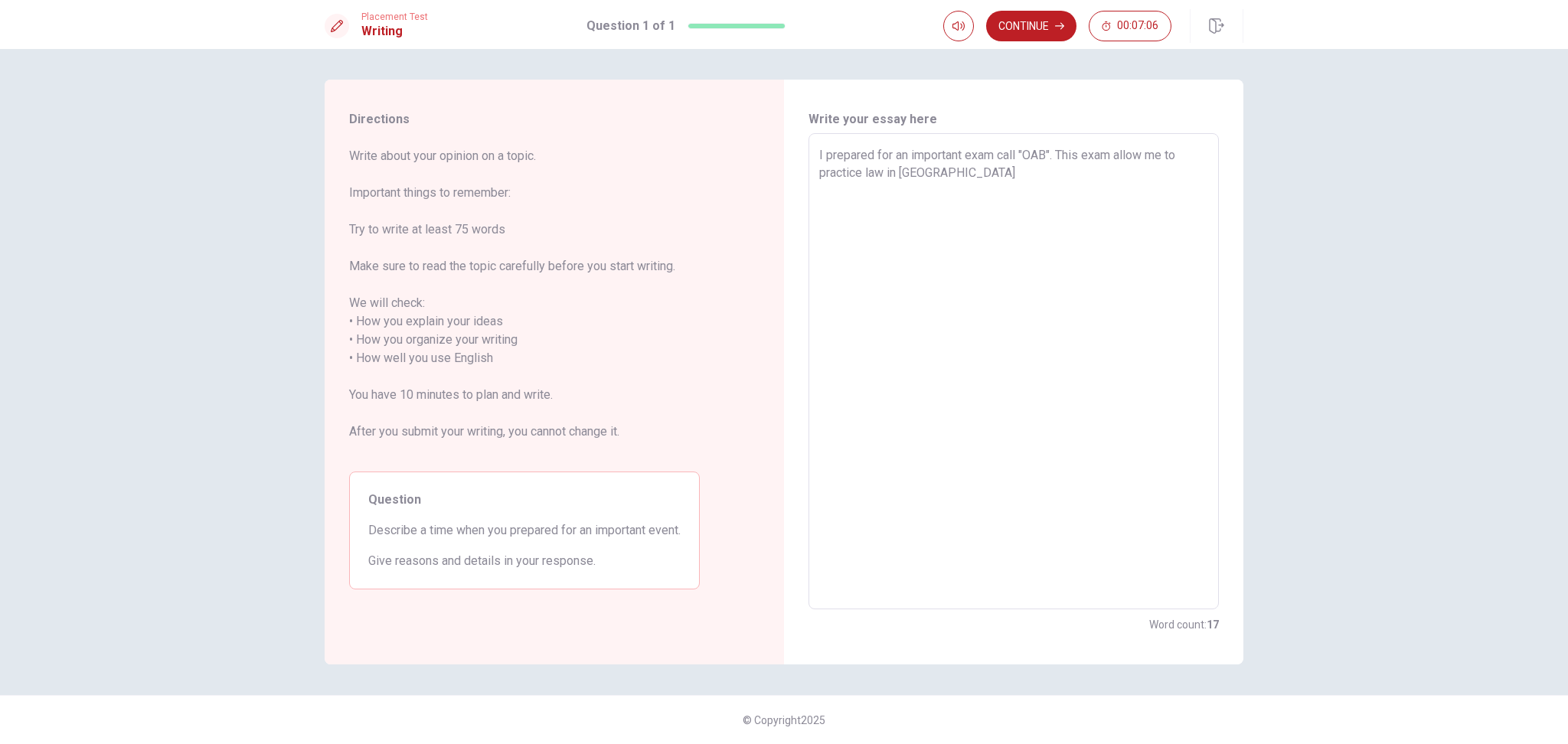 type on "x" 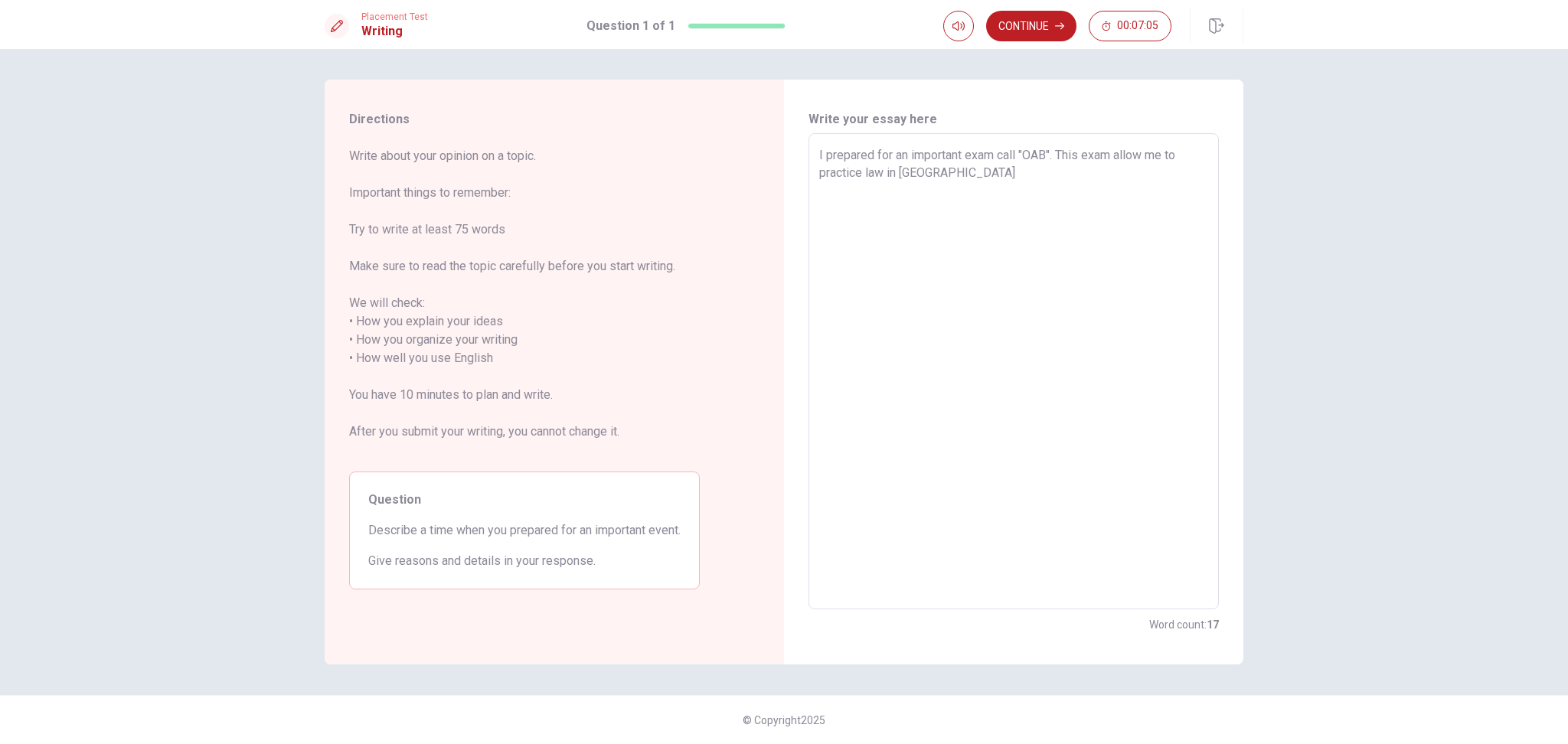 type on "I prepared for an important exam call "OAB". This exam allow me to practice law in [GEOGRAPHIC_DATA]" 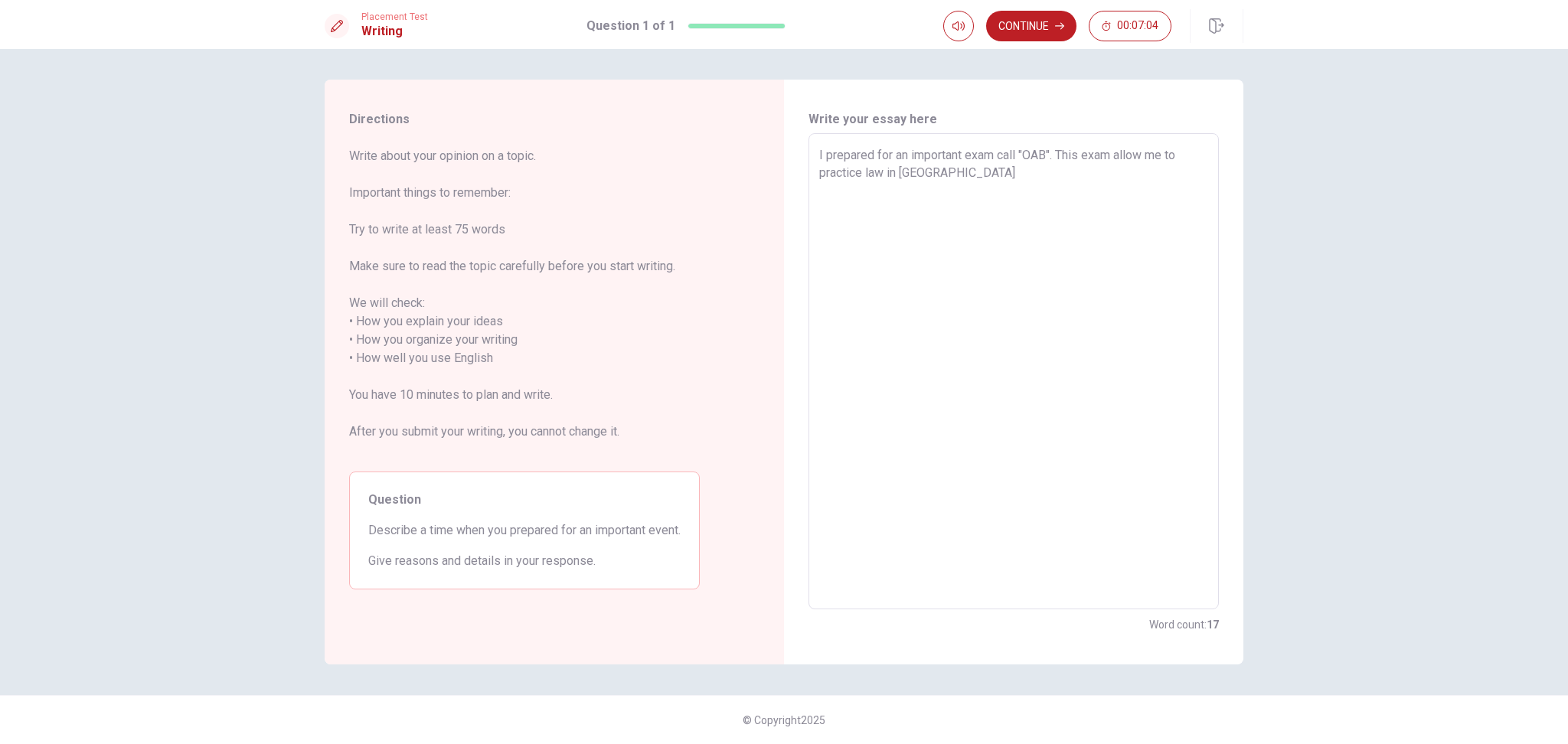 type on "I prepared for an important exam call "OAB". This exam allow me to practice law in [GEOGRAPHIC_DATA]" 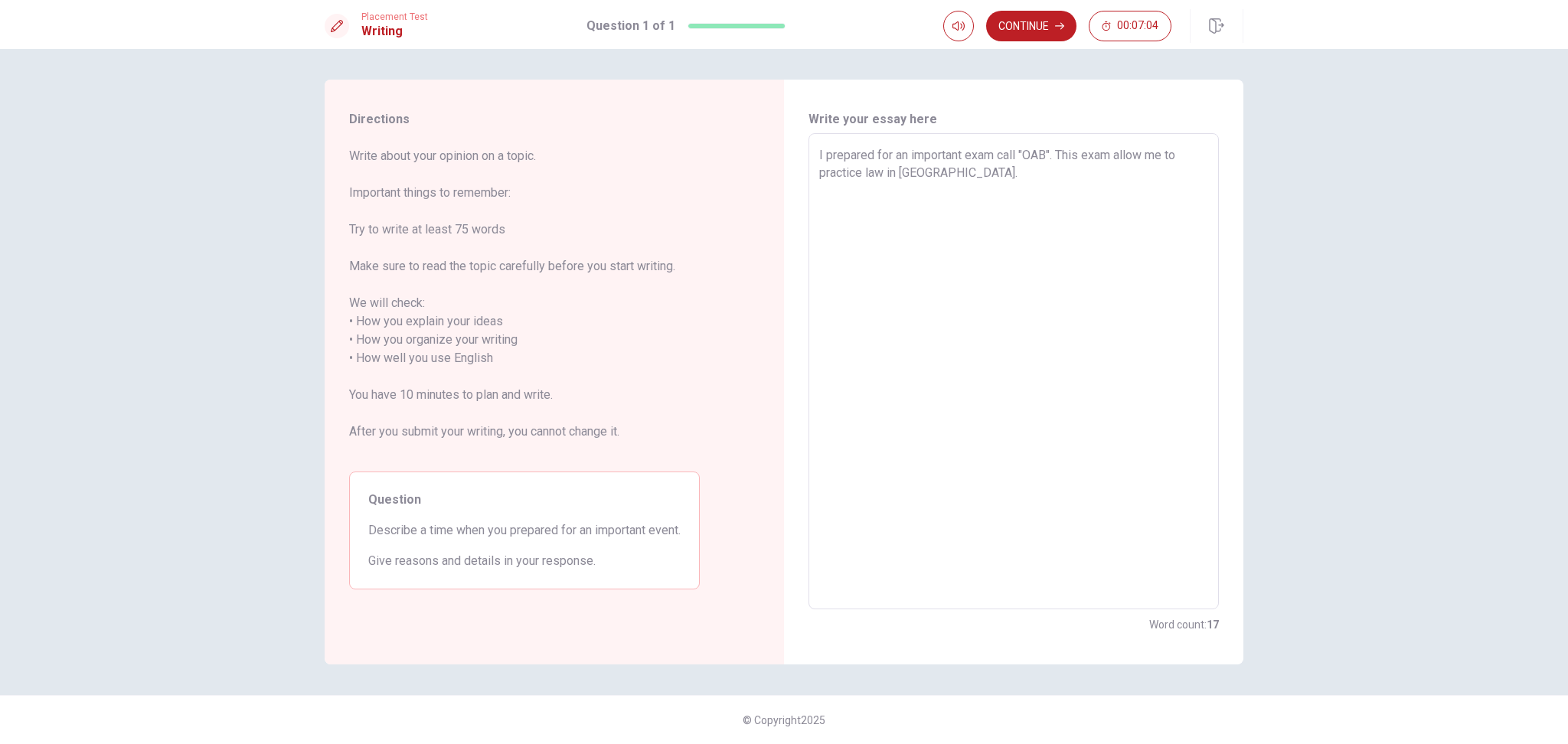 type on "x" 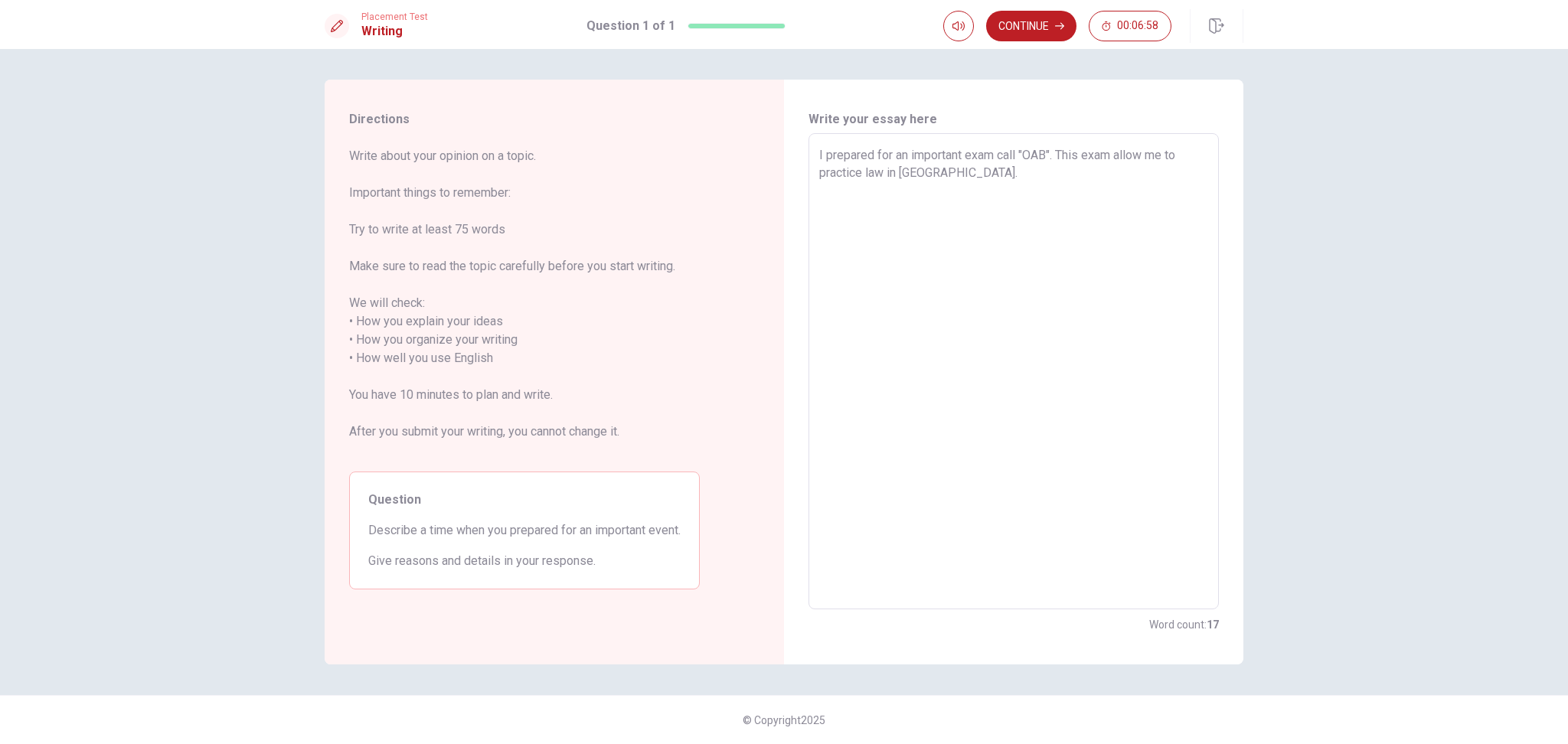 type on "x" 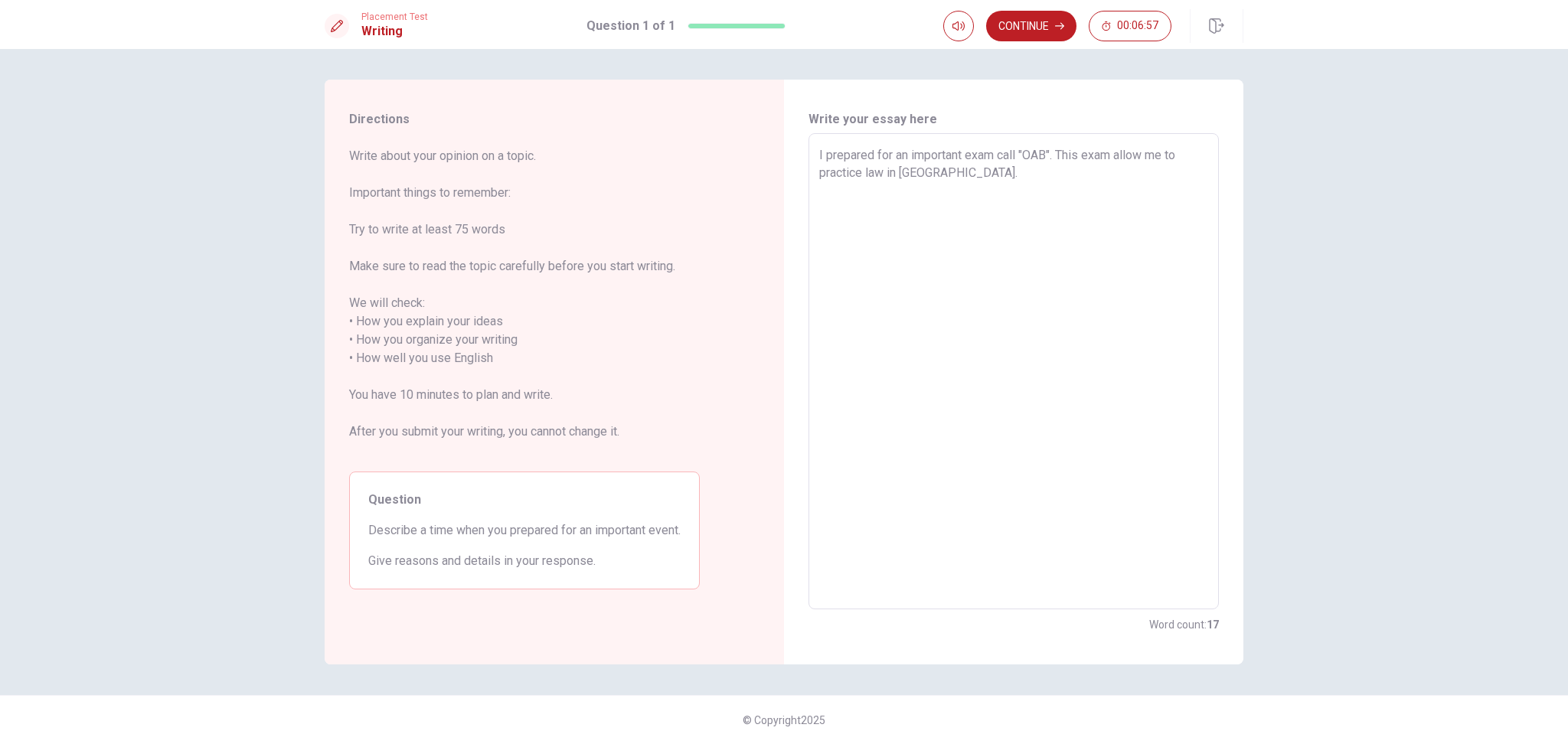 type on "I prepared for an important exam call "OAB". This exam allow me to practice law in [GEOGRAPHIC_DATA]. I" 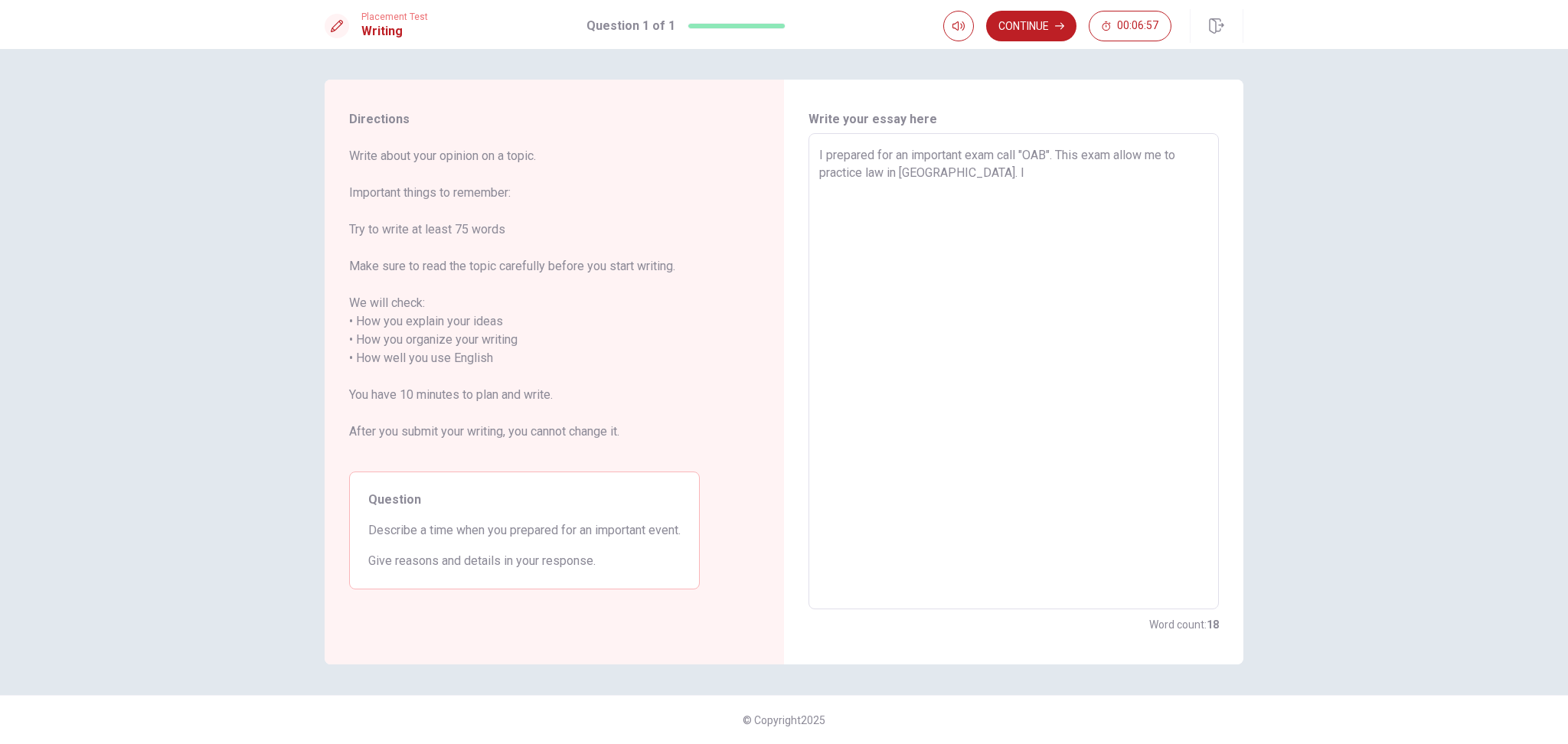 type on "x" 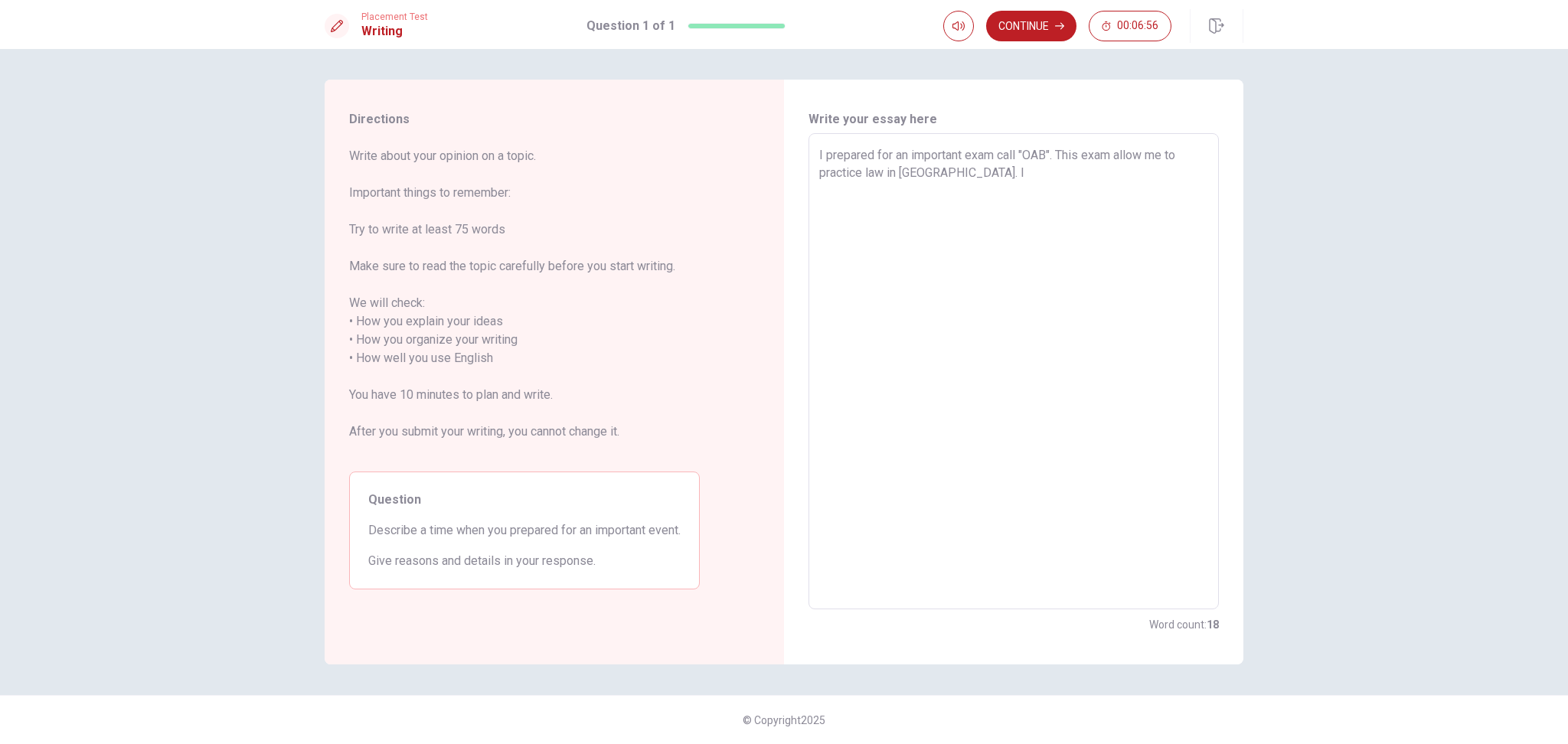 type on "I prepared for an important exam call "OAB". This exam allow me to practice law in [GEOGRAPHIC_DATA]. It" 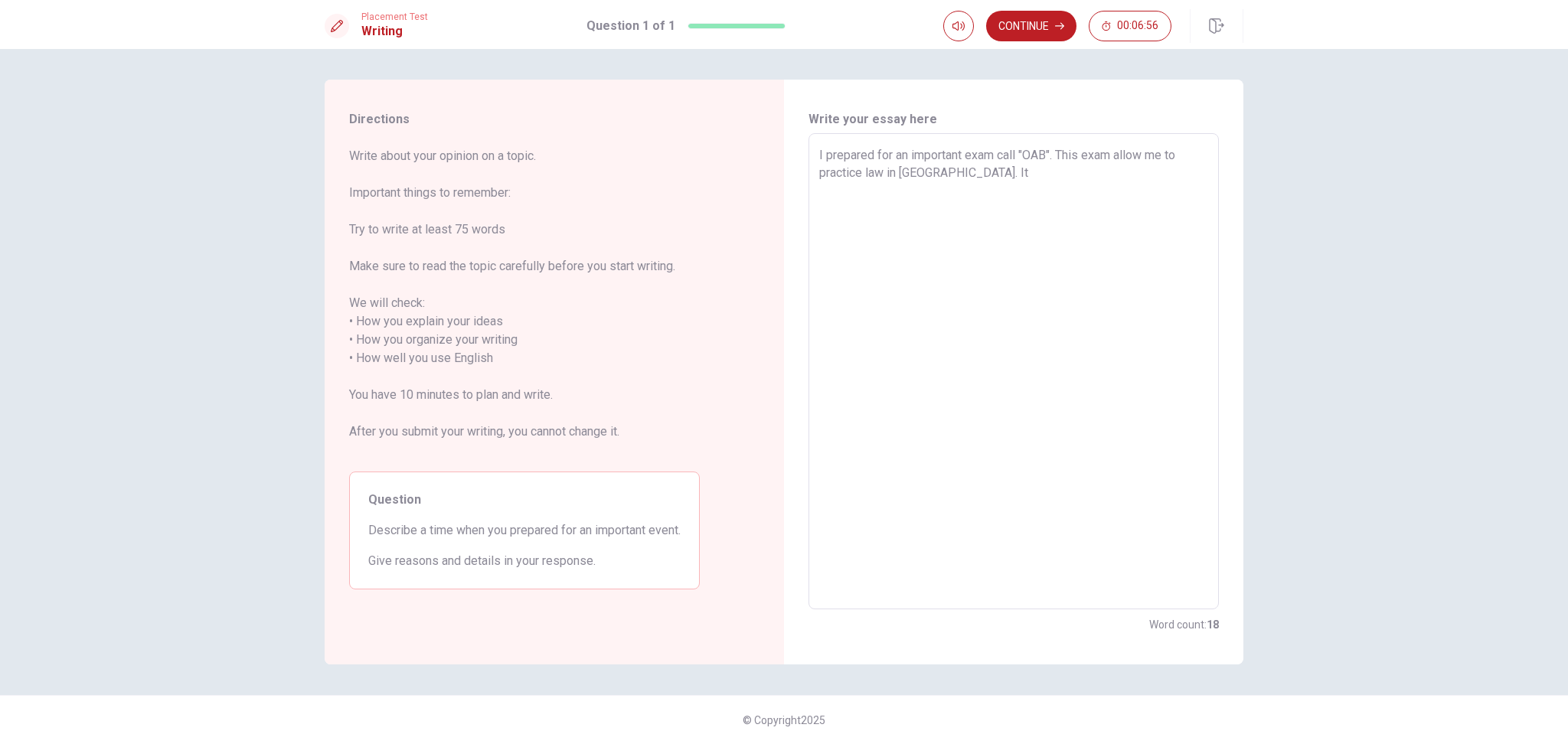 type on "x" 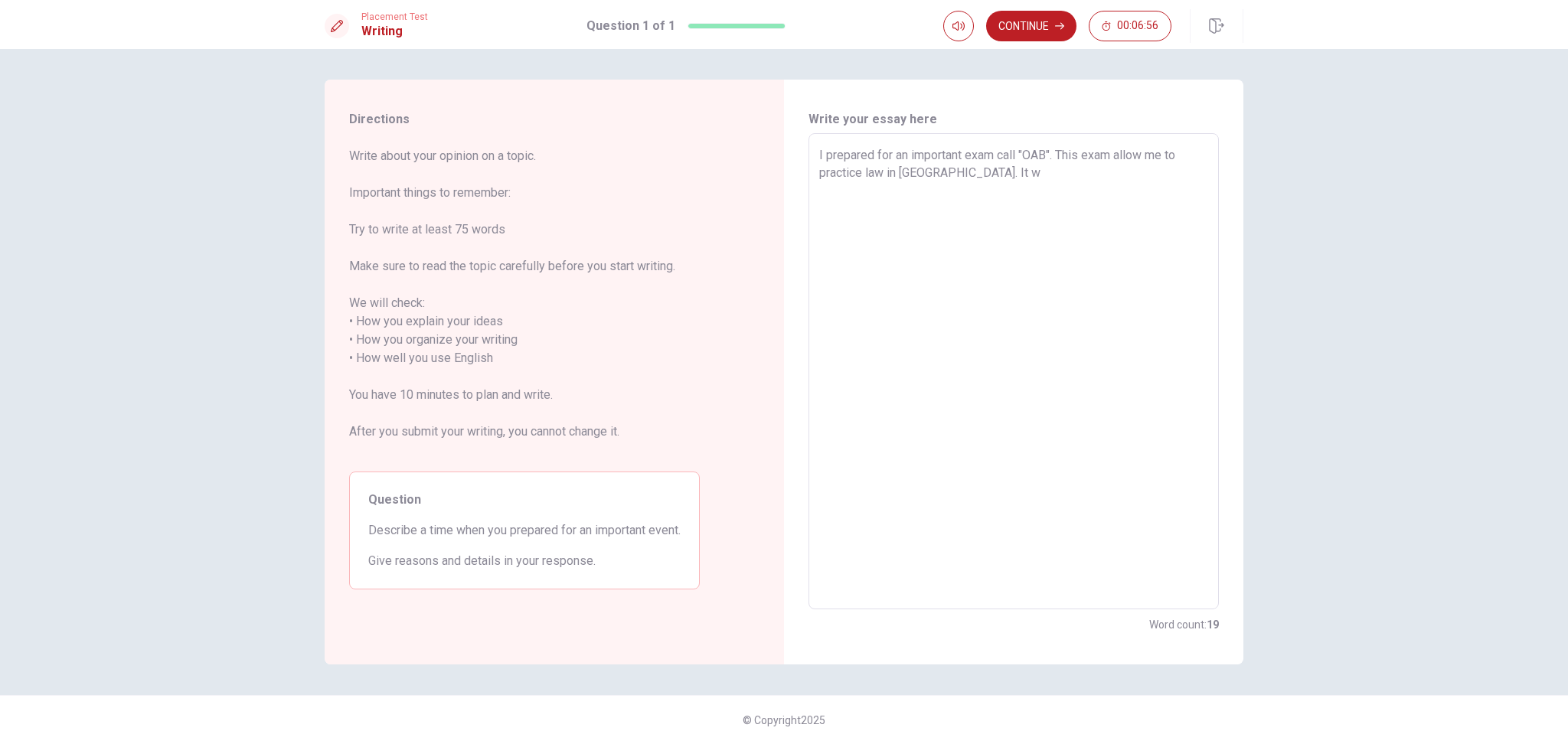 type on "x" 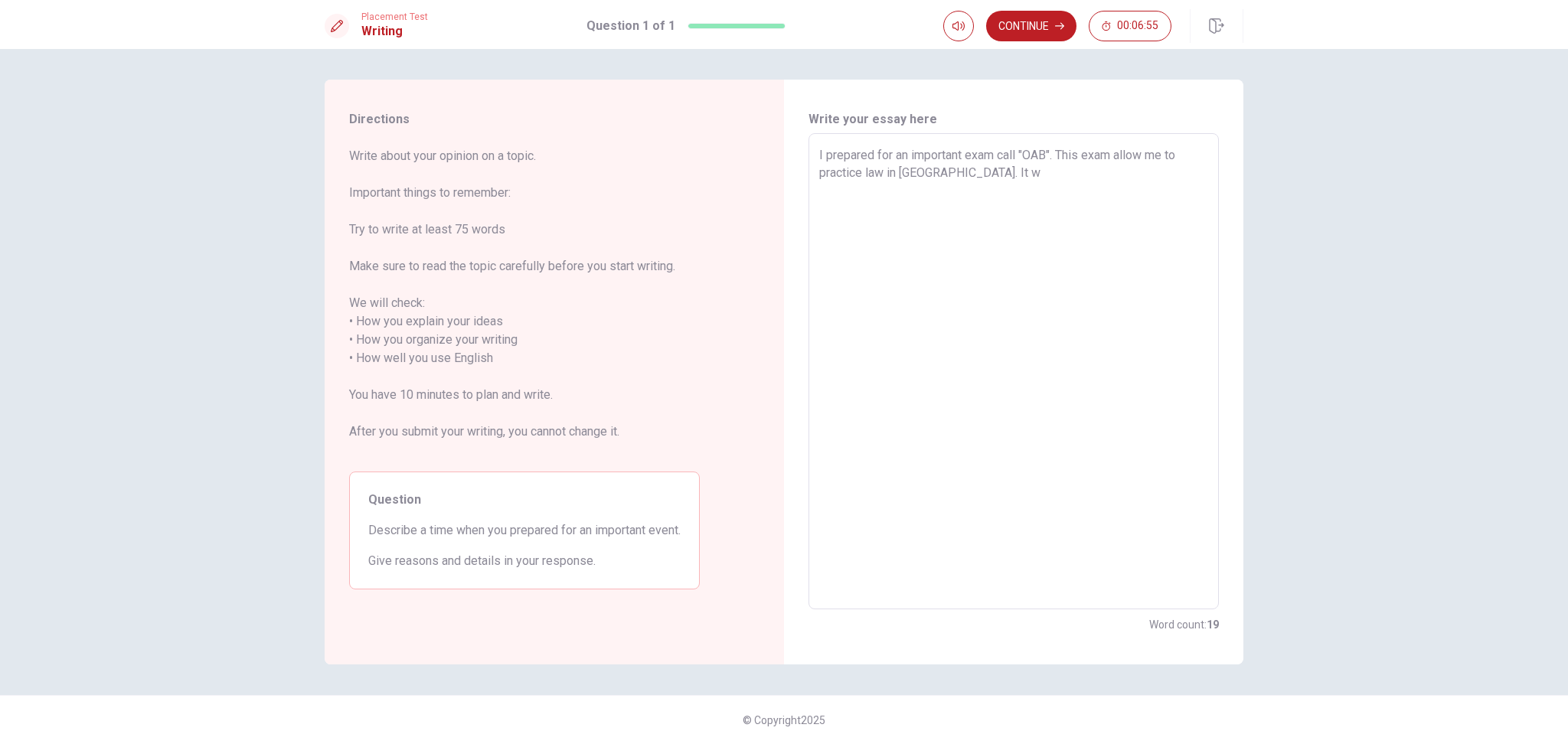 type on "I prepared for an important exam call "OAB". This exam allow me to practice law in [GEOGRAPHIC_DATA]. It wa" 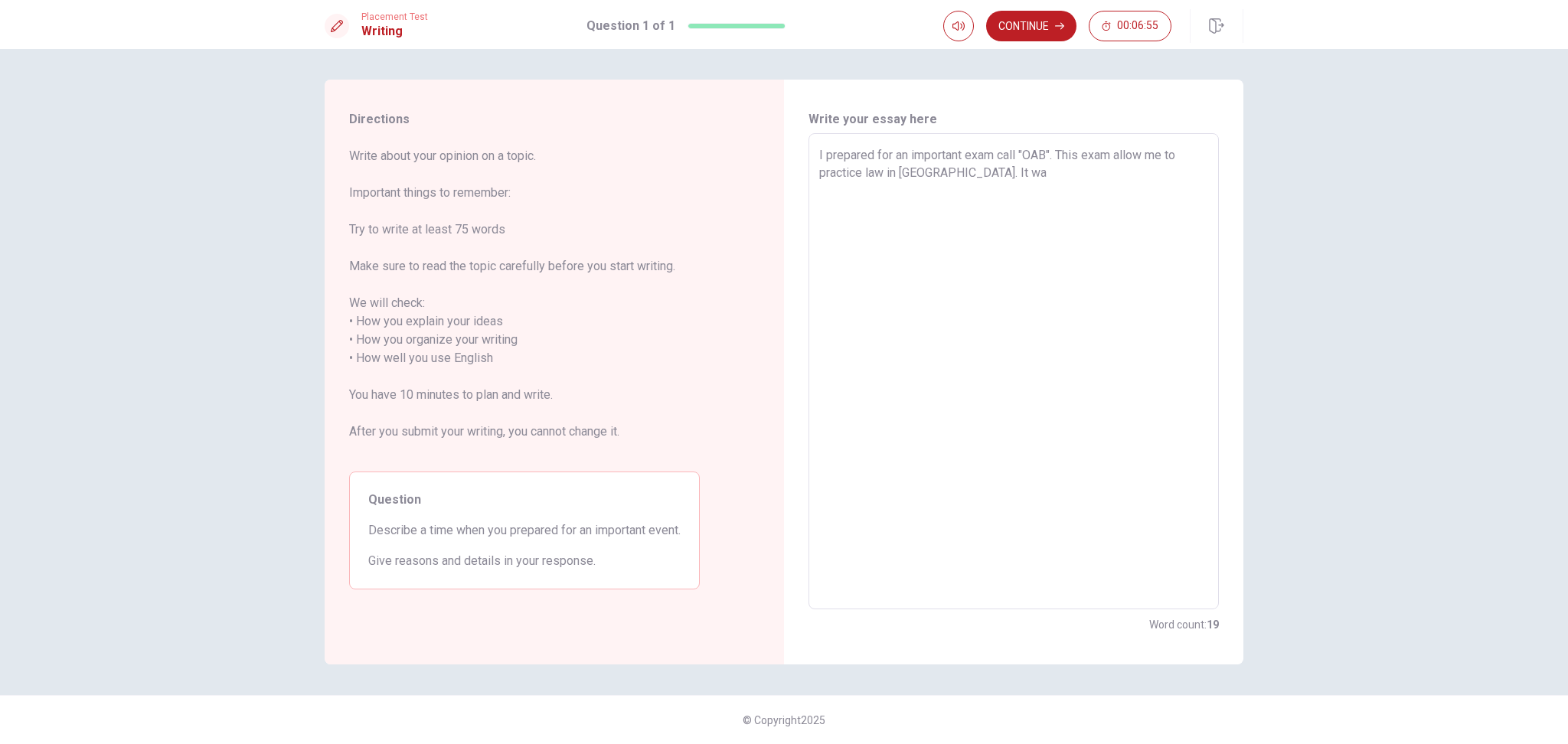 type on "x" 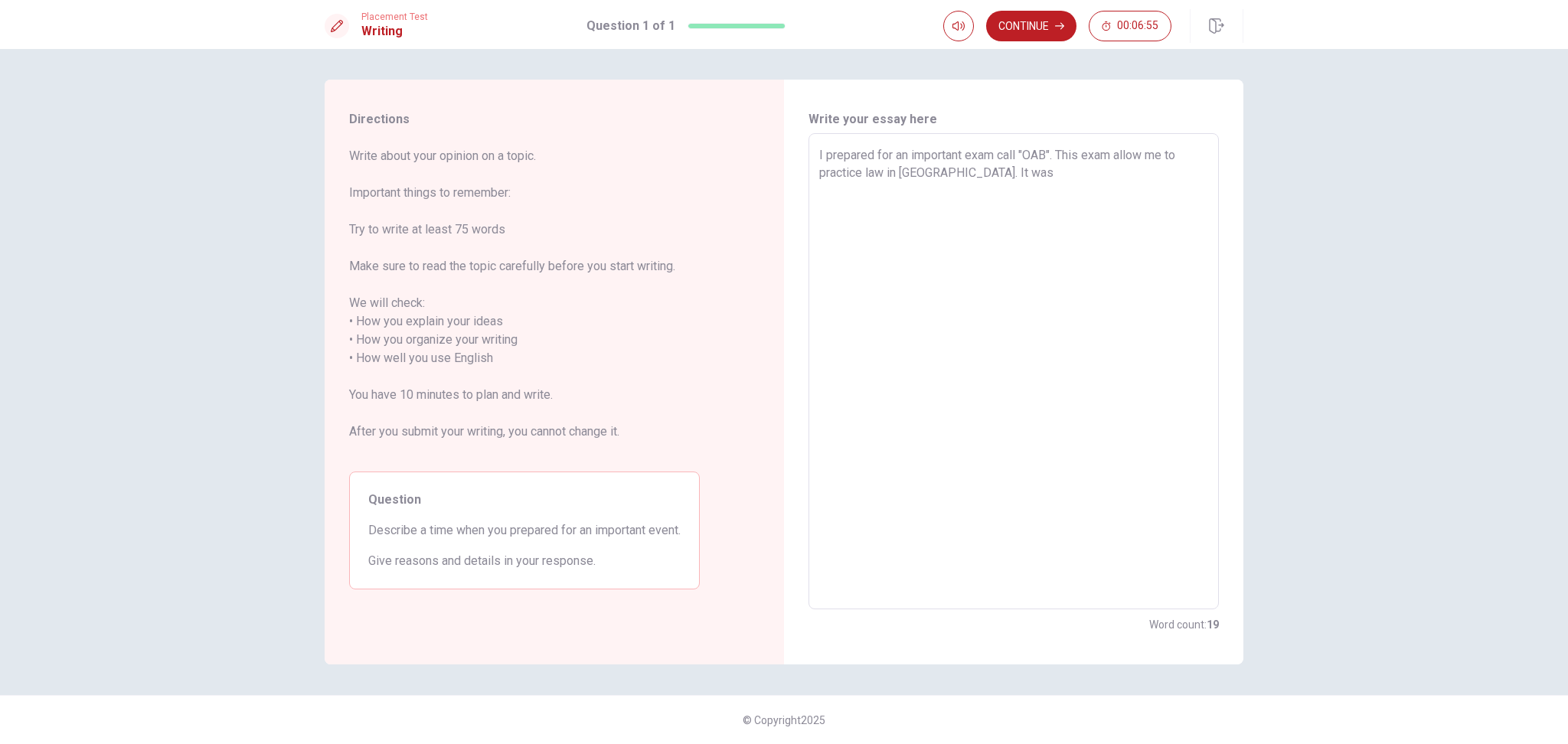 type 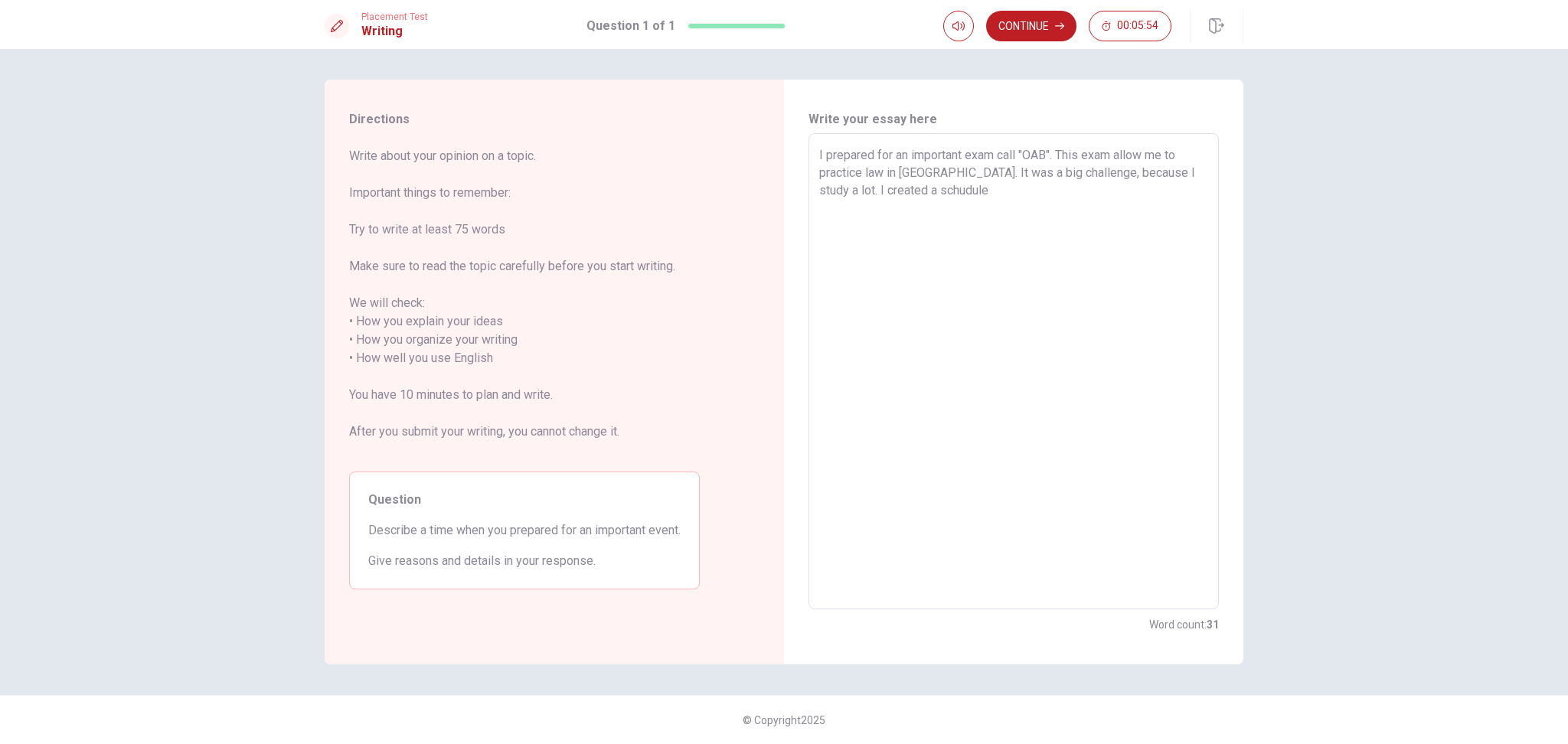 click on "I prepared for an important exam call "OAB". This exam allow me to practice law in [GEOGRAPHIC_DATA]. It was a big challenge, because I study a lot. I created a schudule" at bounding box center (1014, 371) 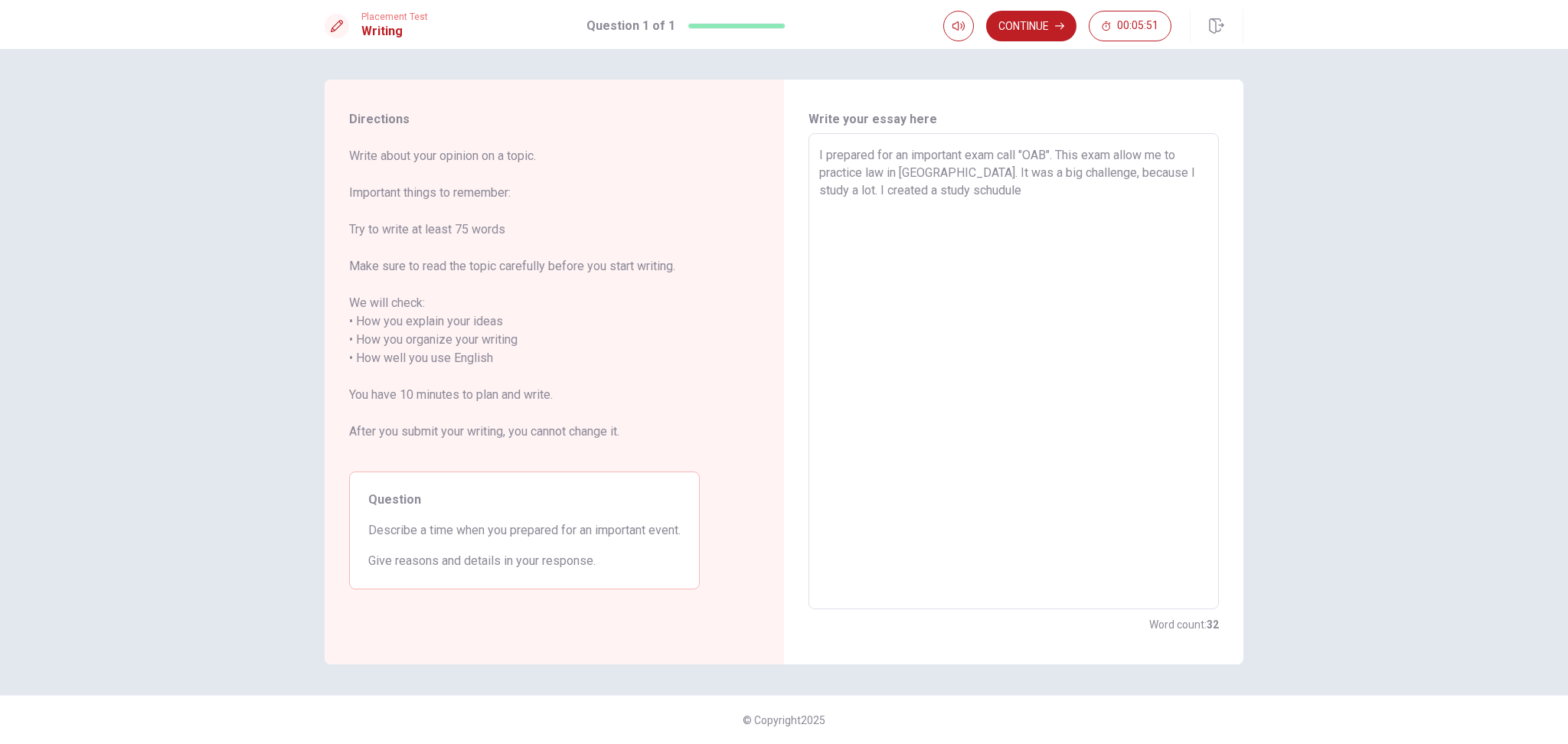 click on "I prepared for an important exam call "OAB". This exam allow me to practice law in [GEOGRAPHIC_DATA]. It was a big challenge, because I study a lot. I created a study schudule" at bounding box center [1014, 371] 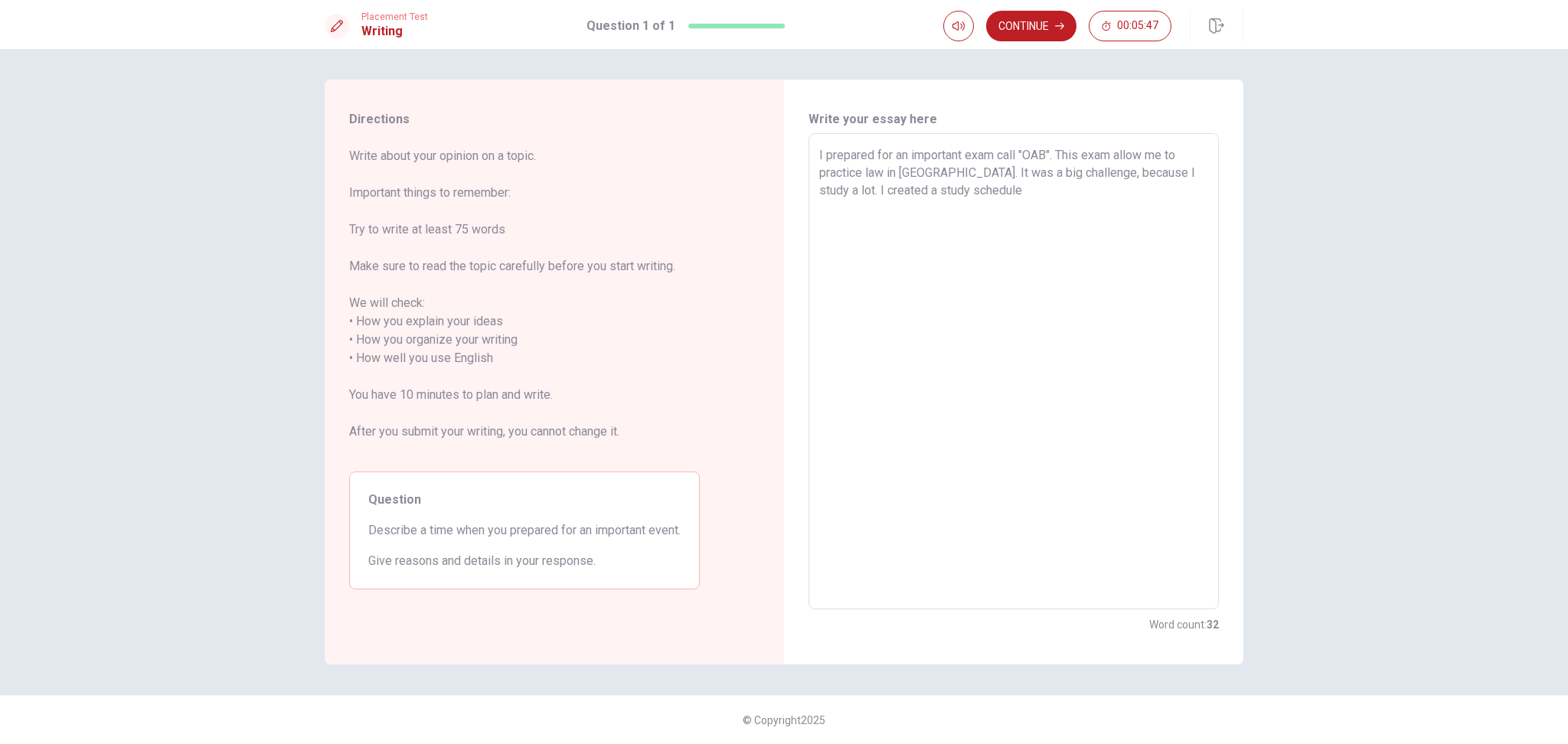 click on "I prepared for an important exam call "OAB". This exam allow me to practice law in [GEOGRAPHIC_DATA]. It was a big challenge, because I study a lot. I created a study schedule" at bounding box center (1014, 371) 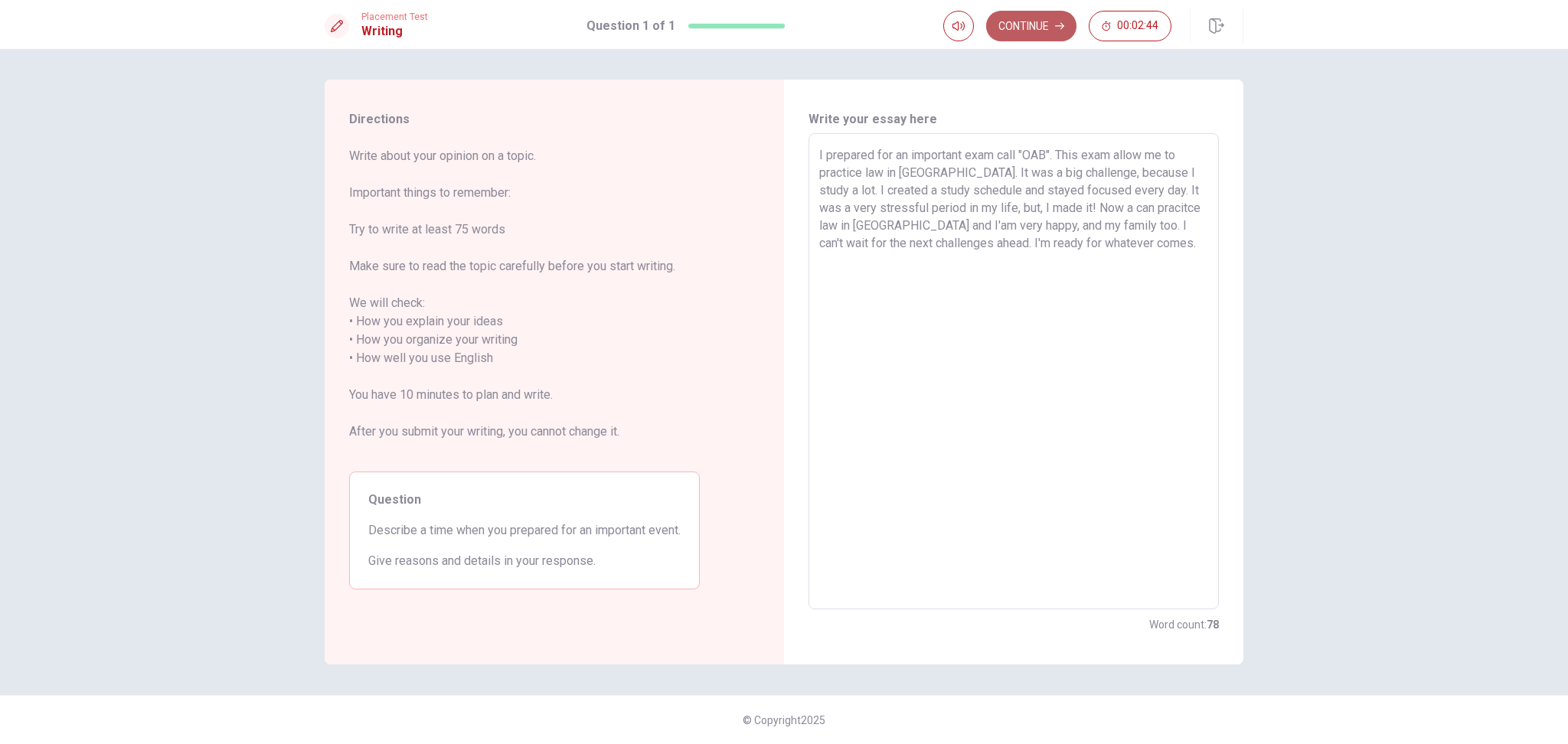 click on "Continue" at bounding box center (1031, 26) 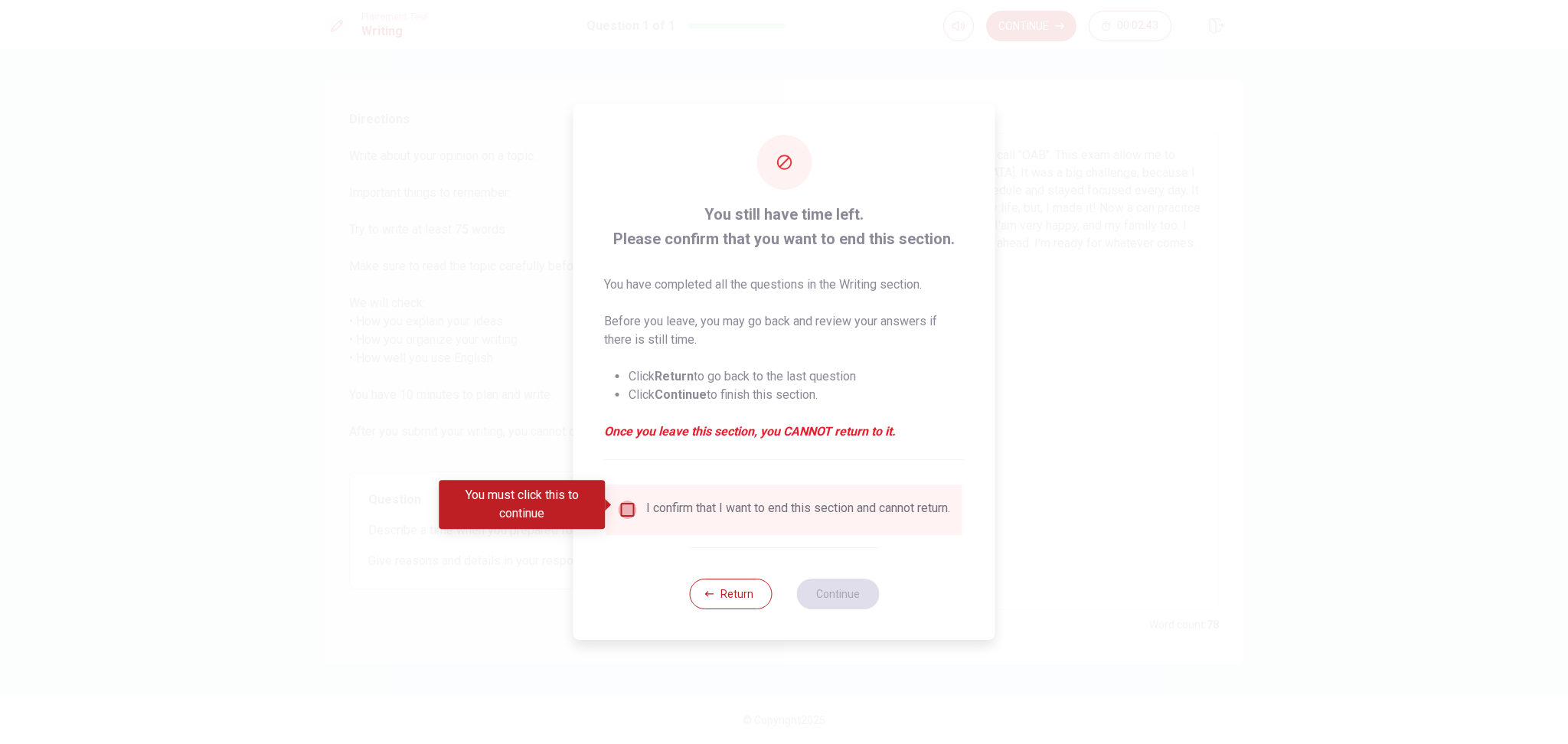 click at bounding box center (628, 510) 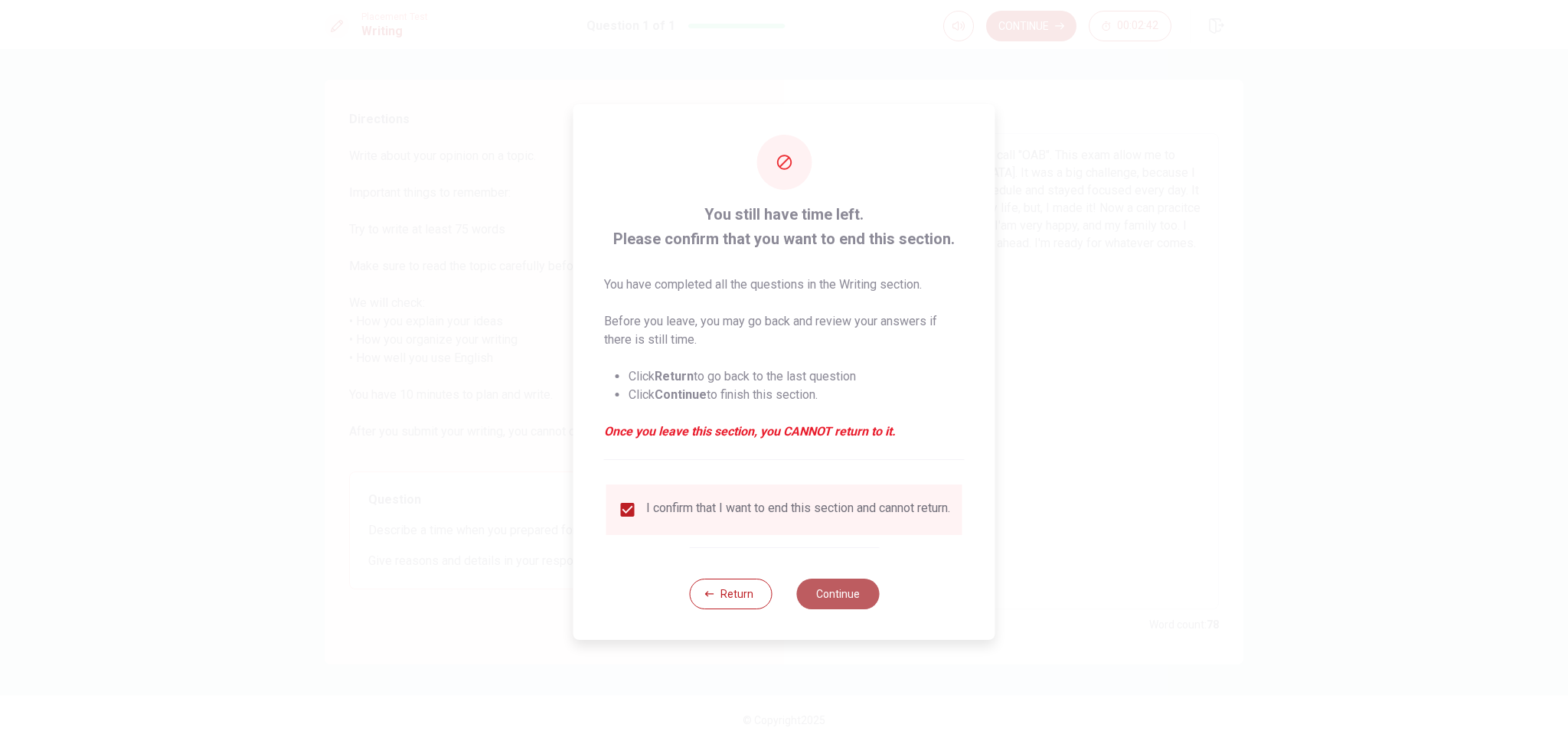 click on "Continue" at bounding box center [838, 594] 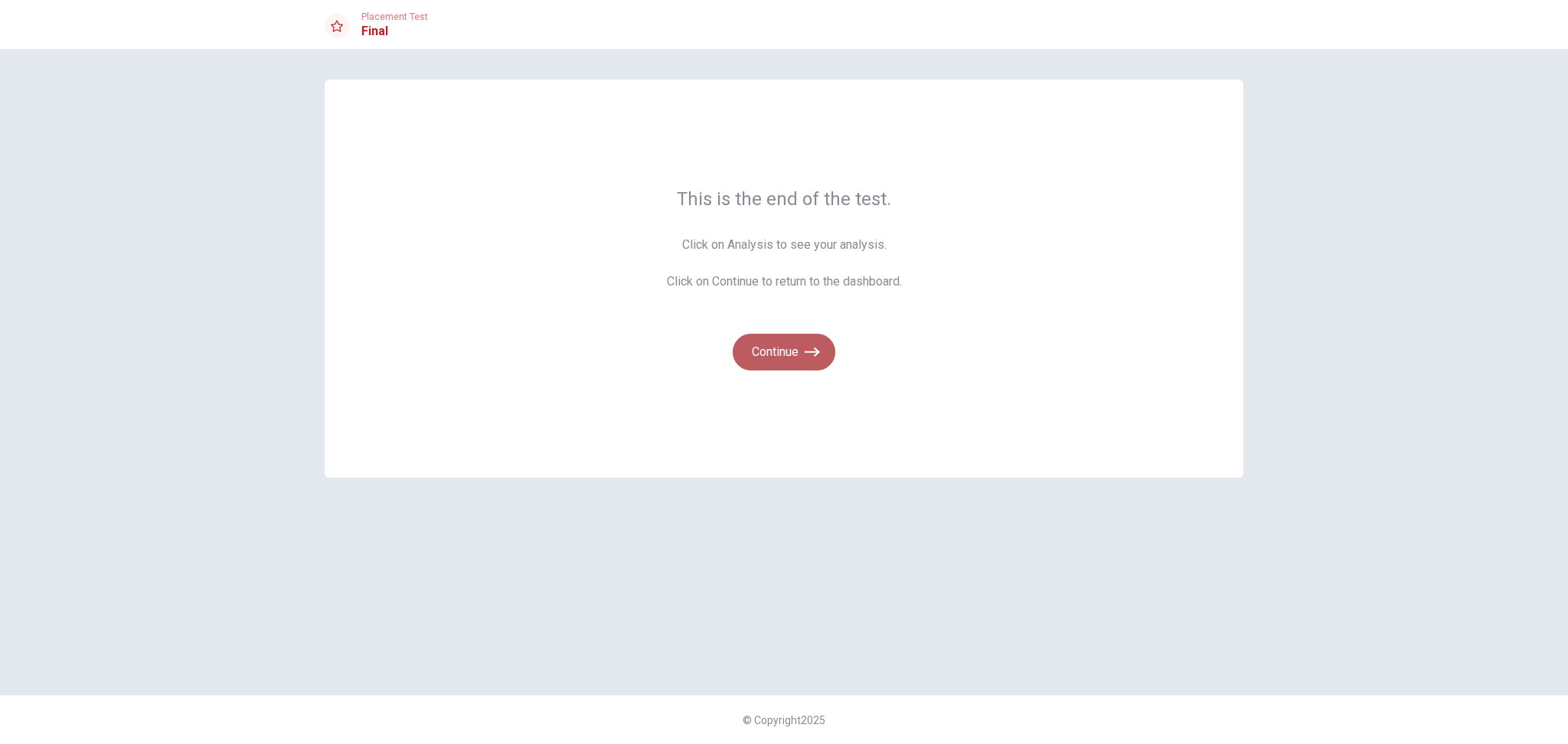 click on "Continue" at bounding box center (784, 352) 